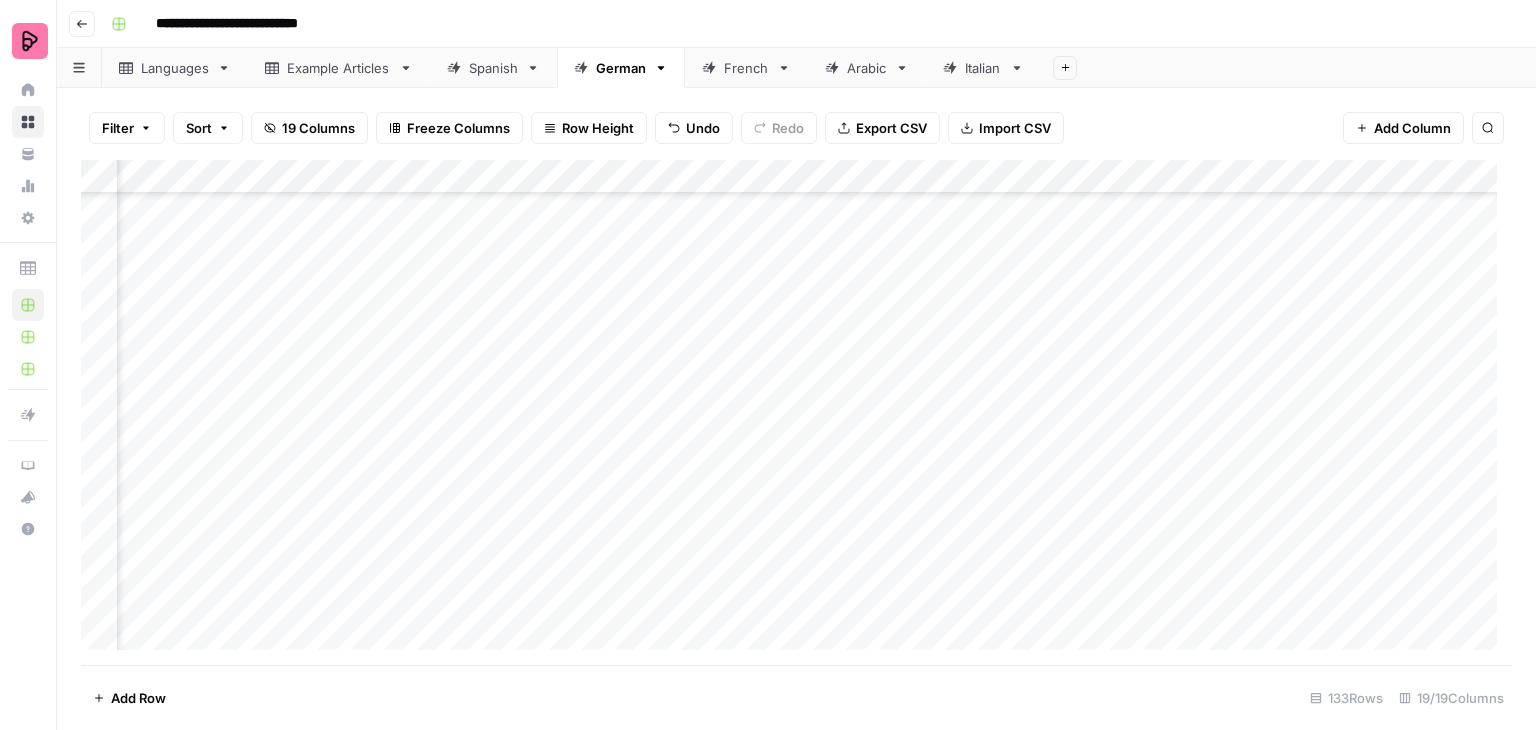 scroll, scrollTop: 0, scrollLeft: 0, axis: both 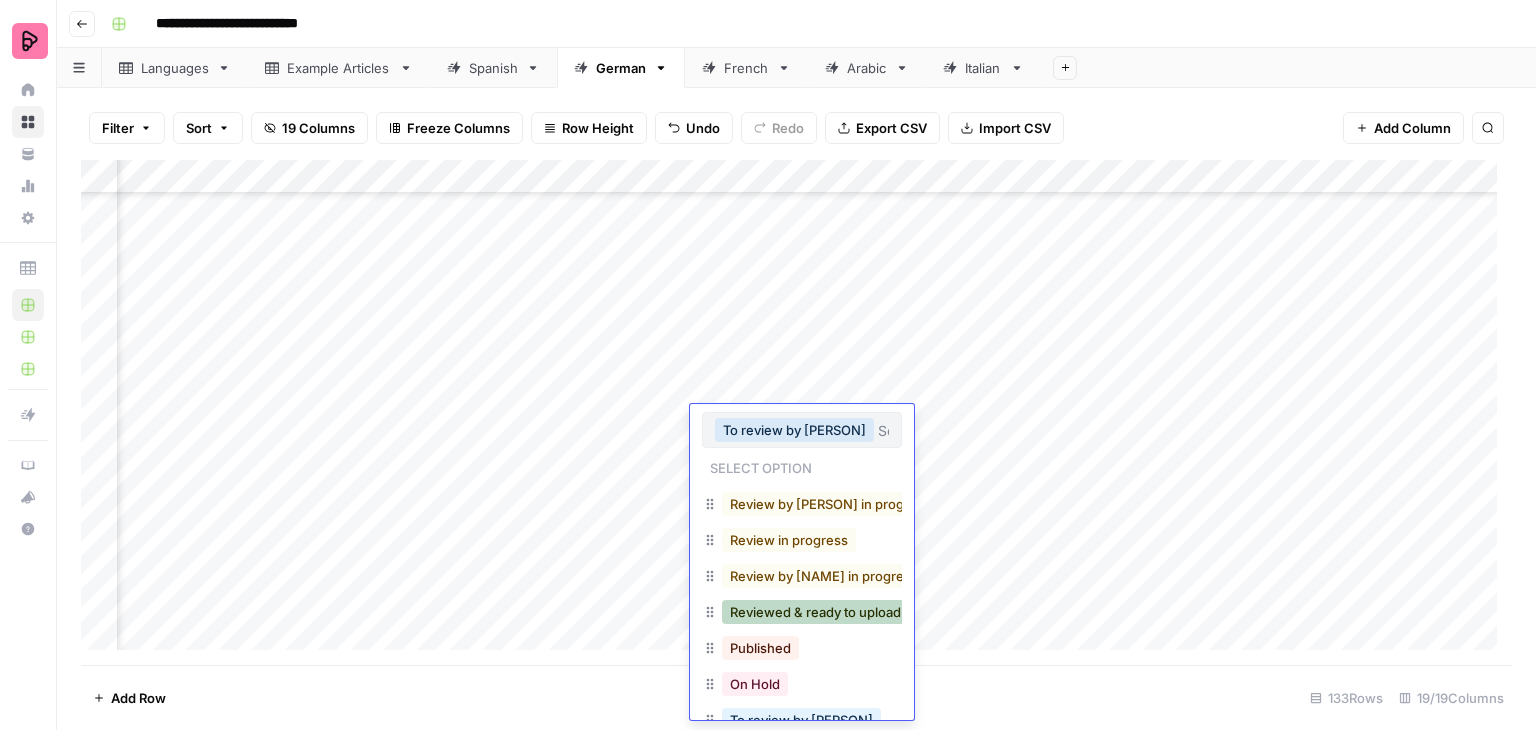 click on "Reviewed & ready to upload" at bounding box center [815, 612] 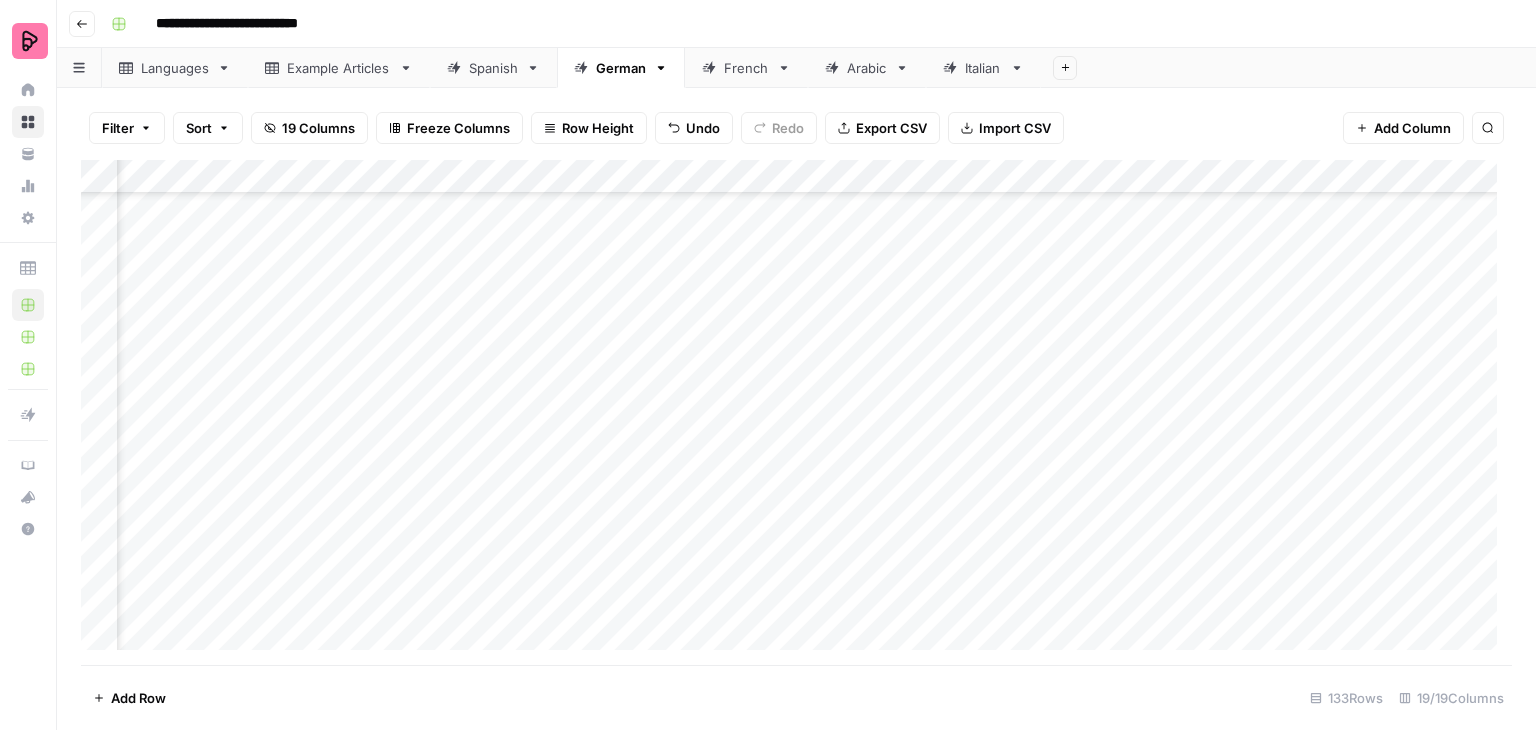 click on "Add Column" at bounding box center [796, 412] 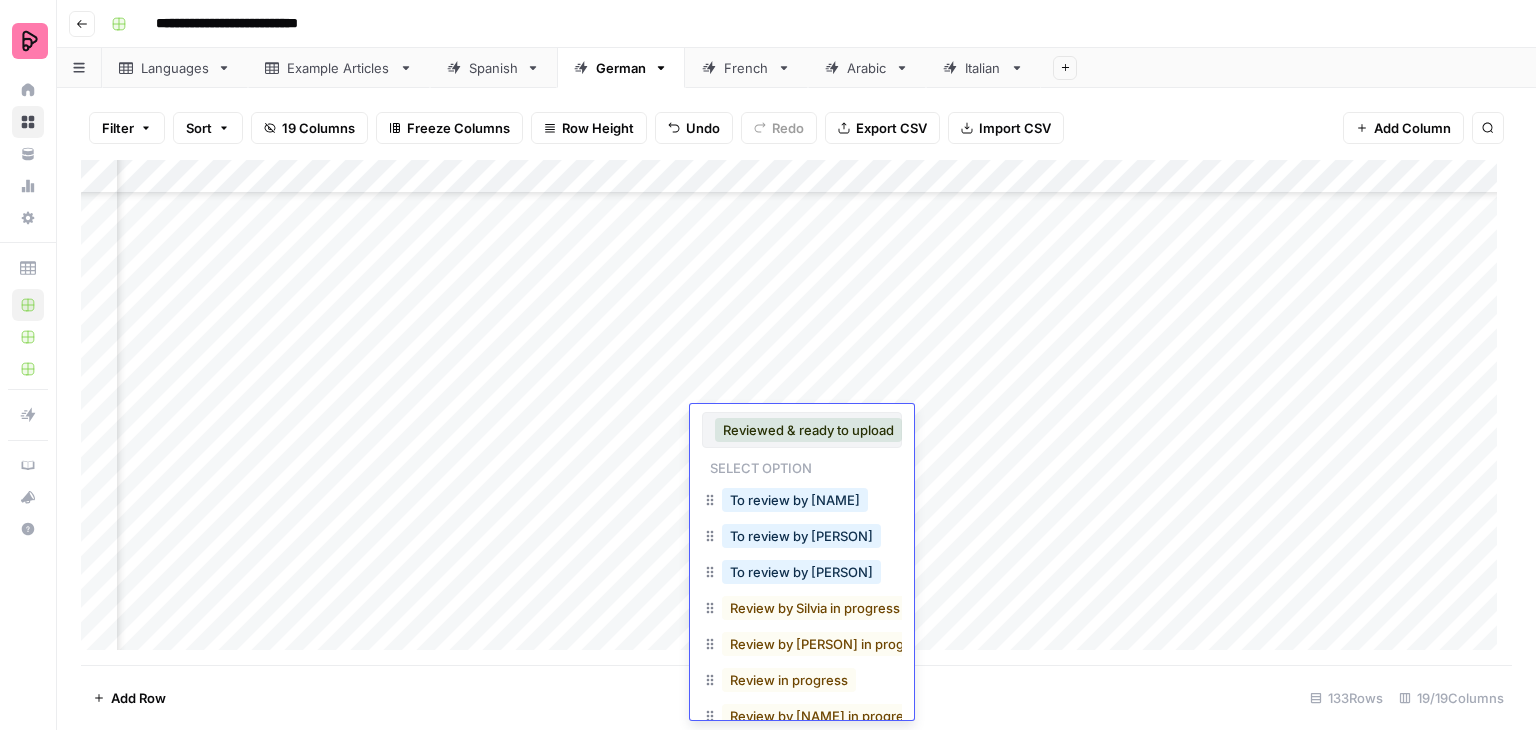 click on "Reviewed & ready to upload" at bounding box center (808, 430) 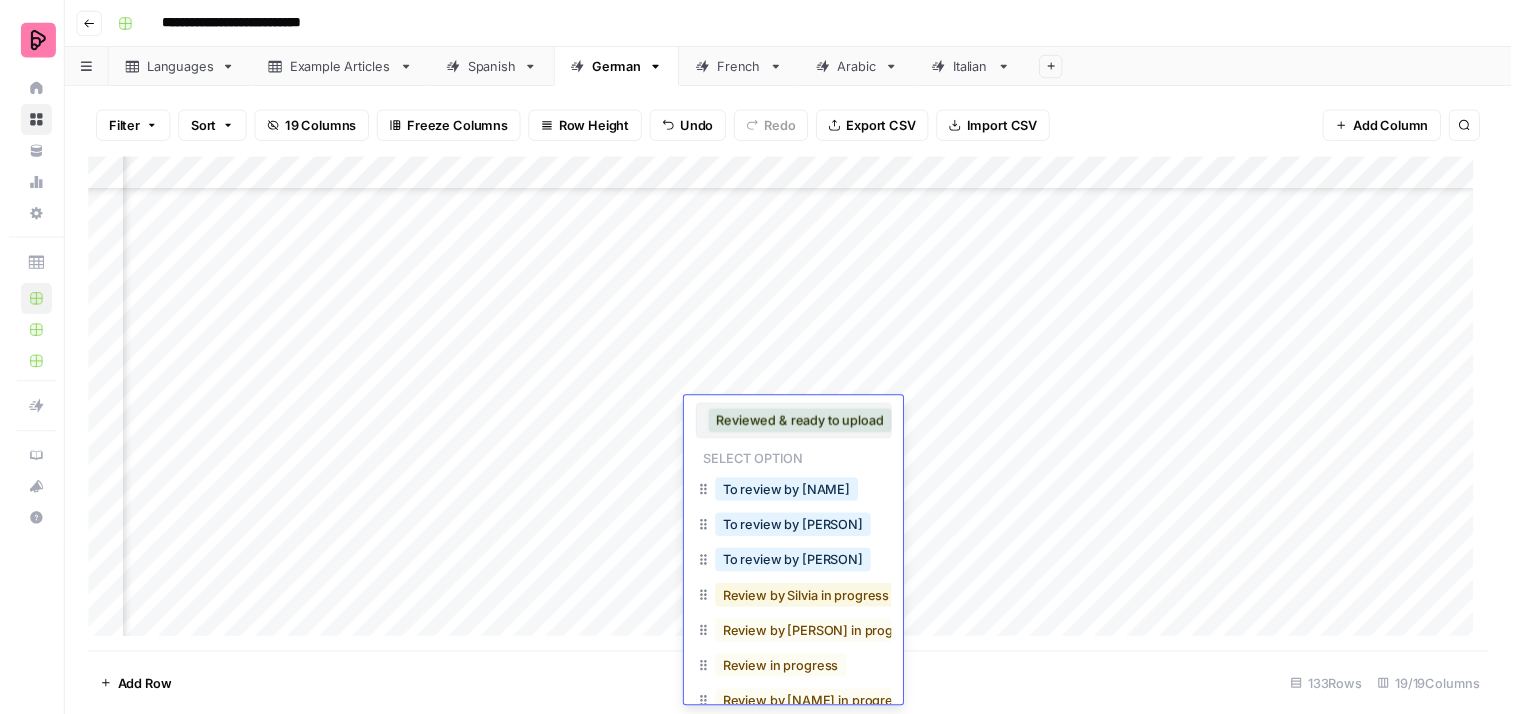 scroll, scrollTop: 155, scrollLeft: 0, axis: vertical 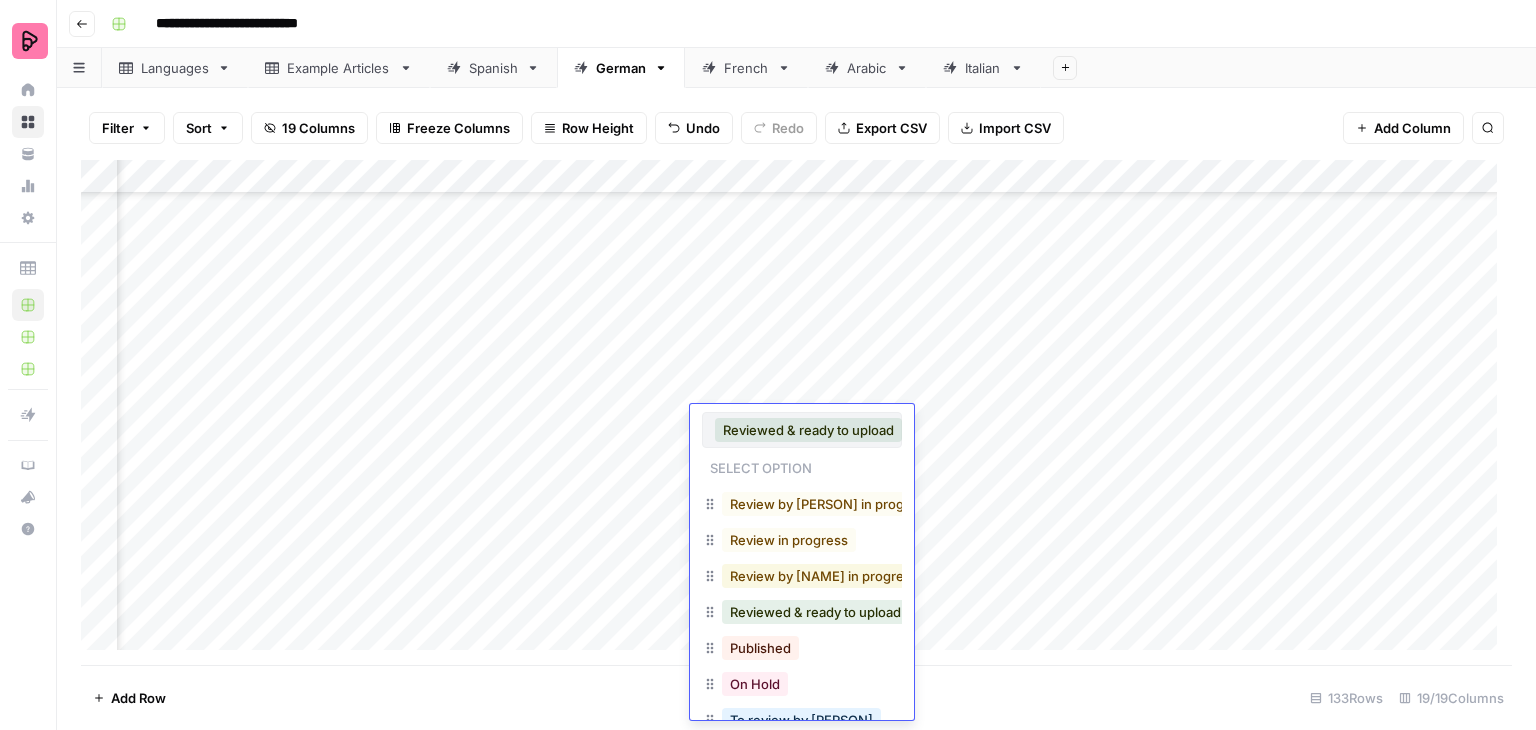 click on "Review by [NAME] in progress" at bounding box center (824, 576) 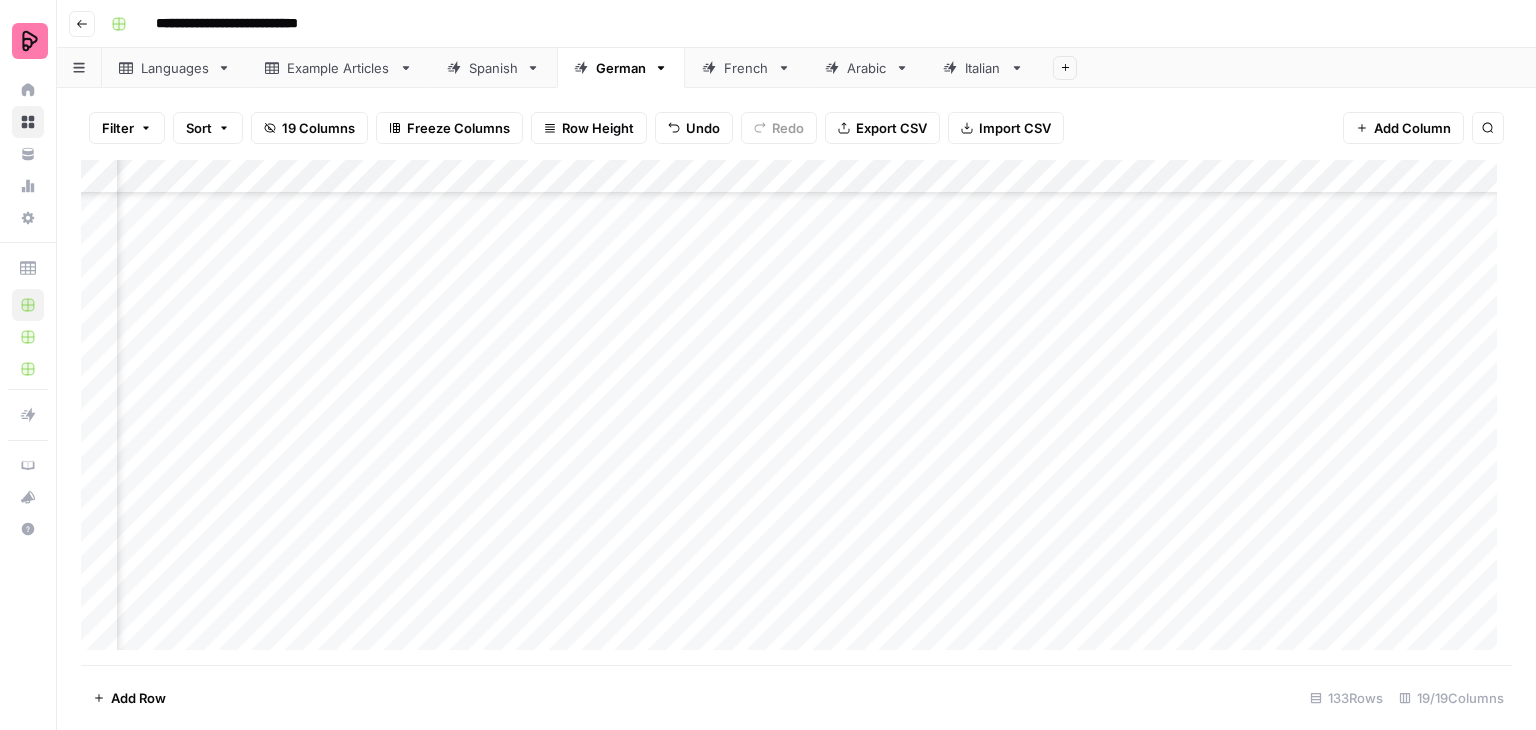 click on "Add Column" at bounding box center (796, 412) 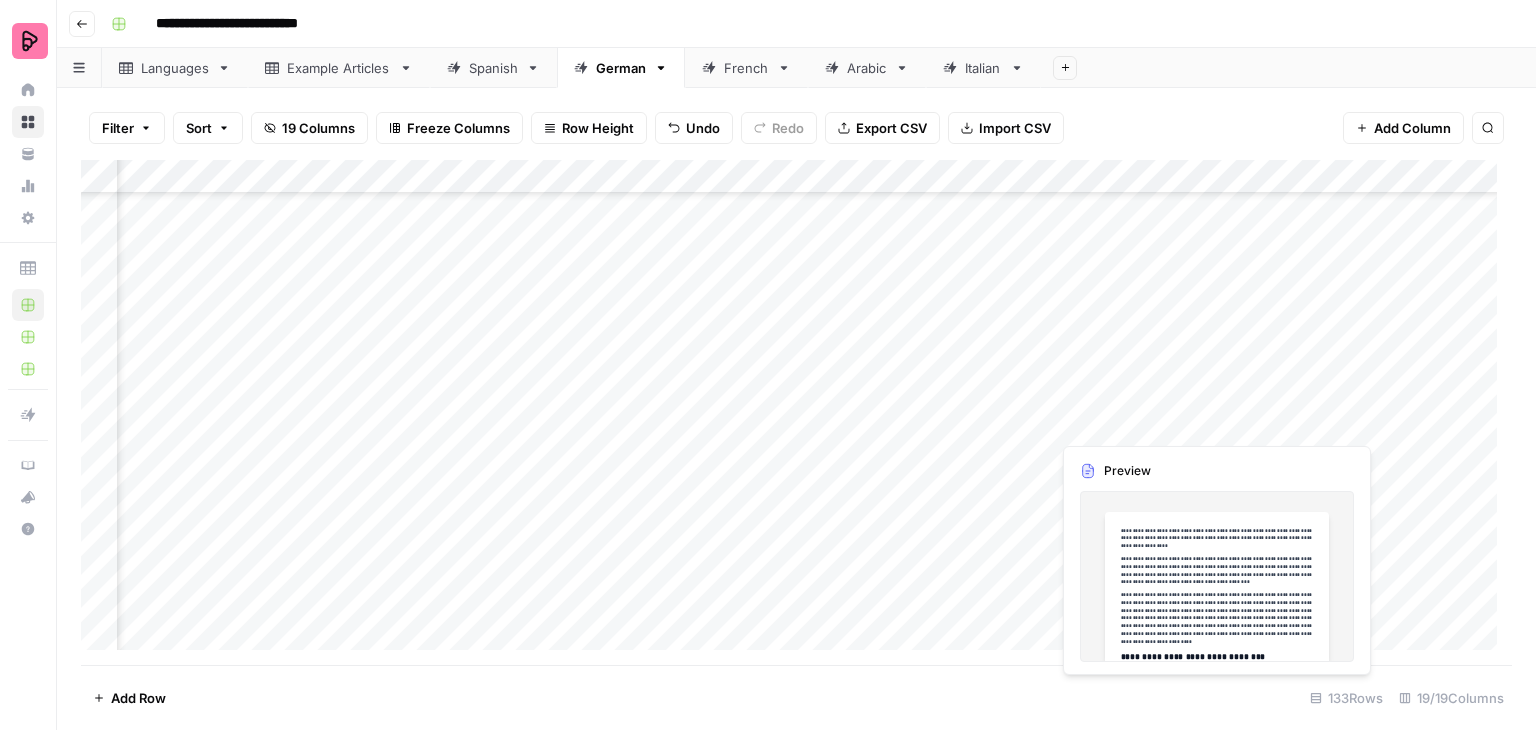 click on "Add Column" at bounding box center [796, 412] 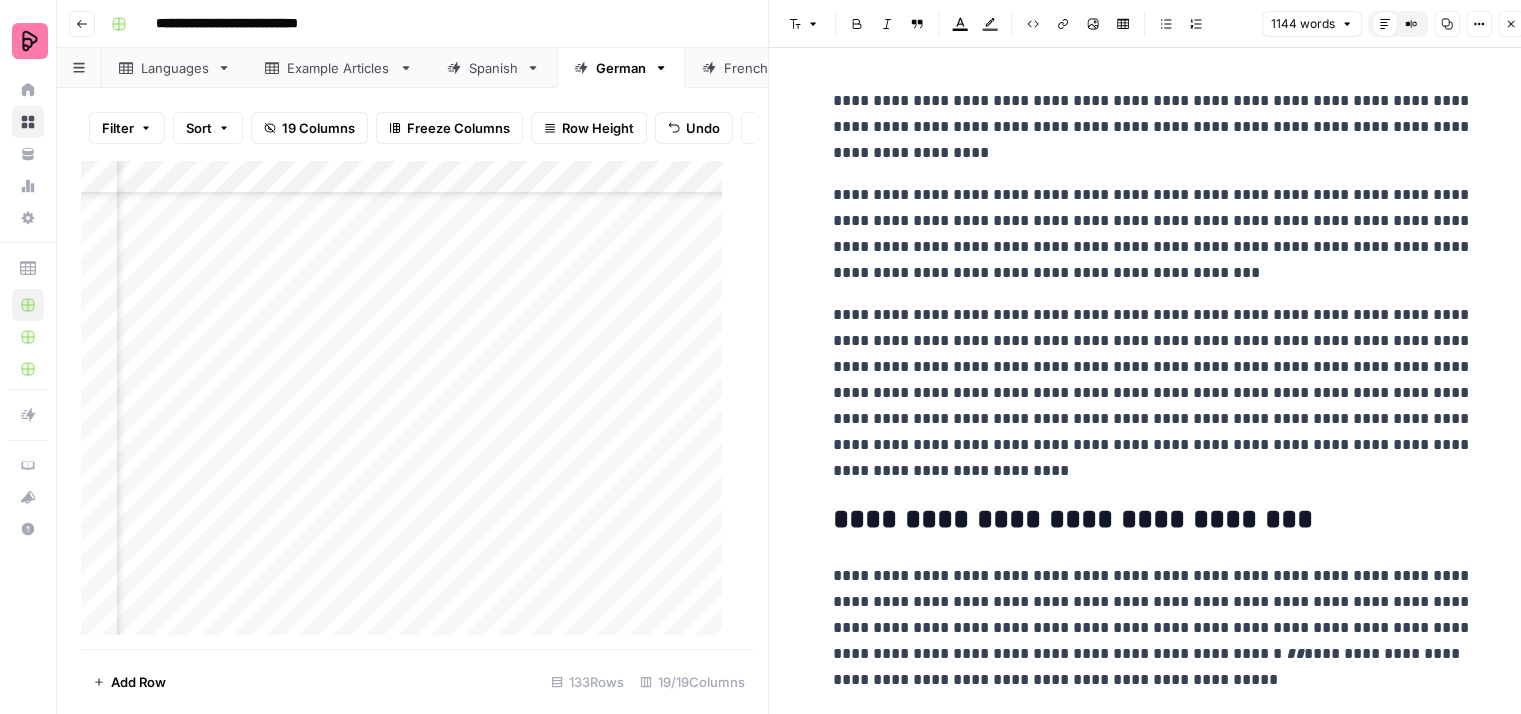 click on "**********" at bounding box center [1153, 127] 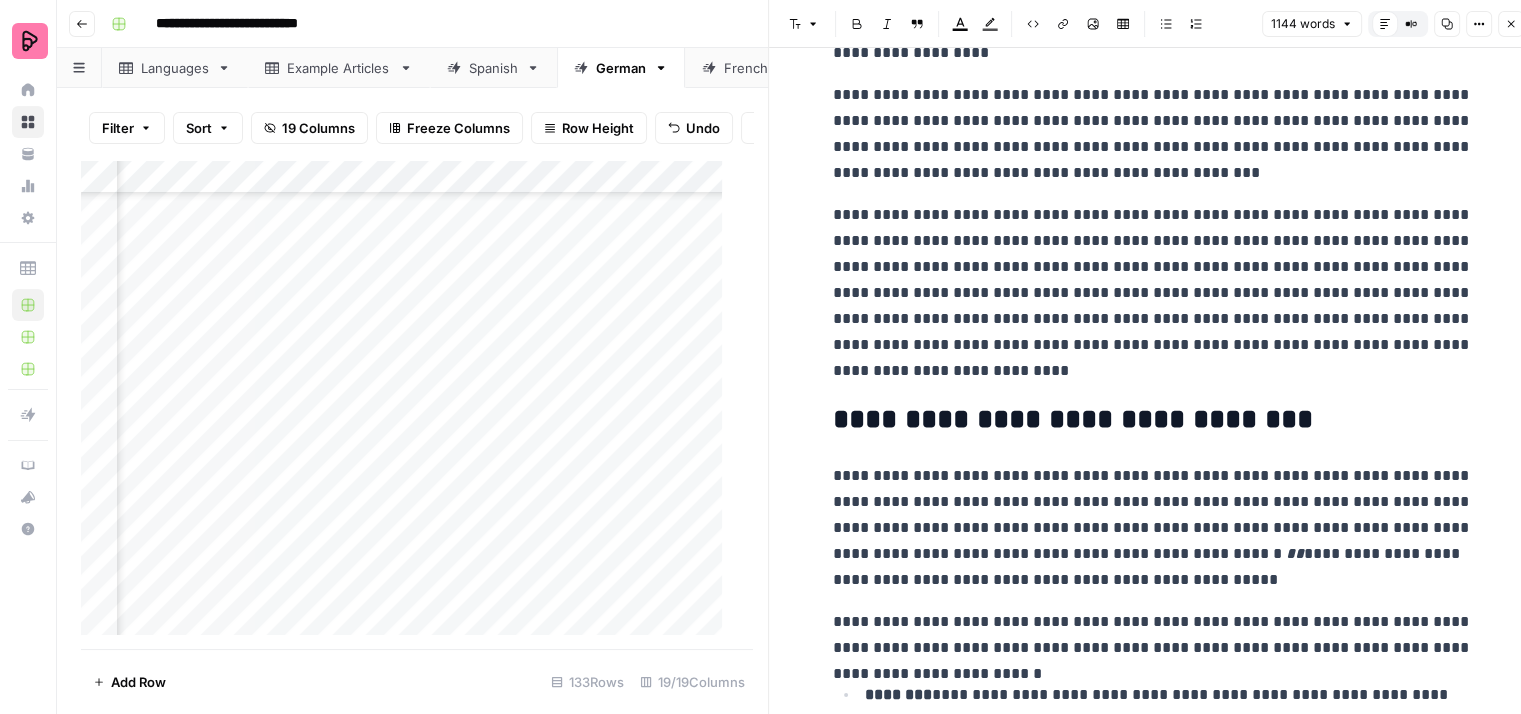 scroll, scrollTop: 200, scrollLeft: 0, axis: vertical 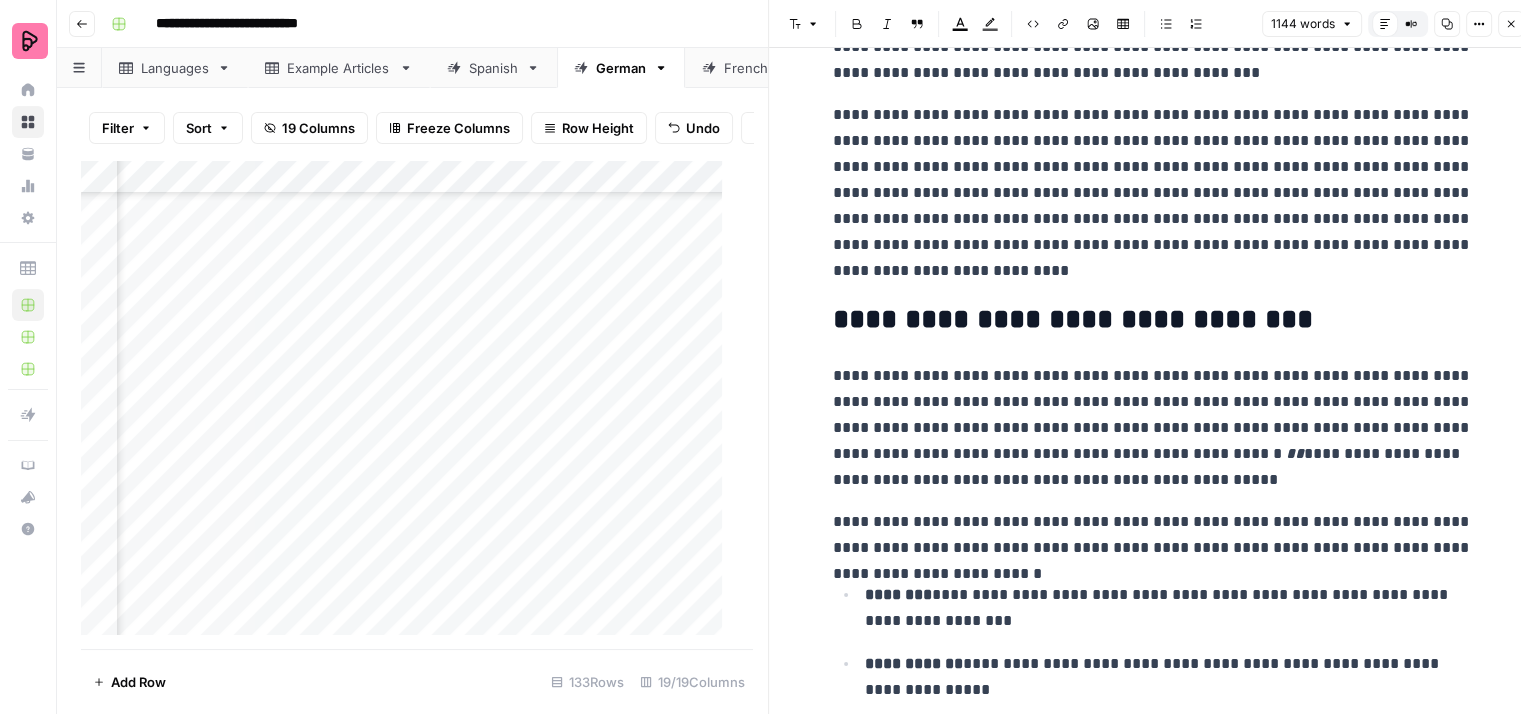 click on "**********" at bounding box center (1153, 193) 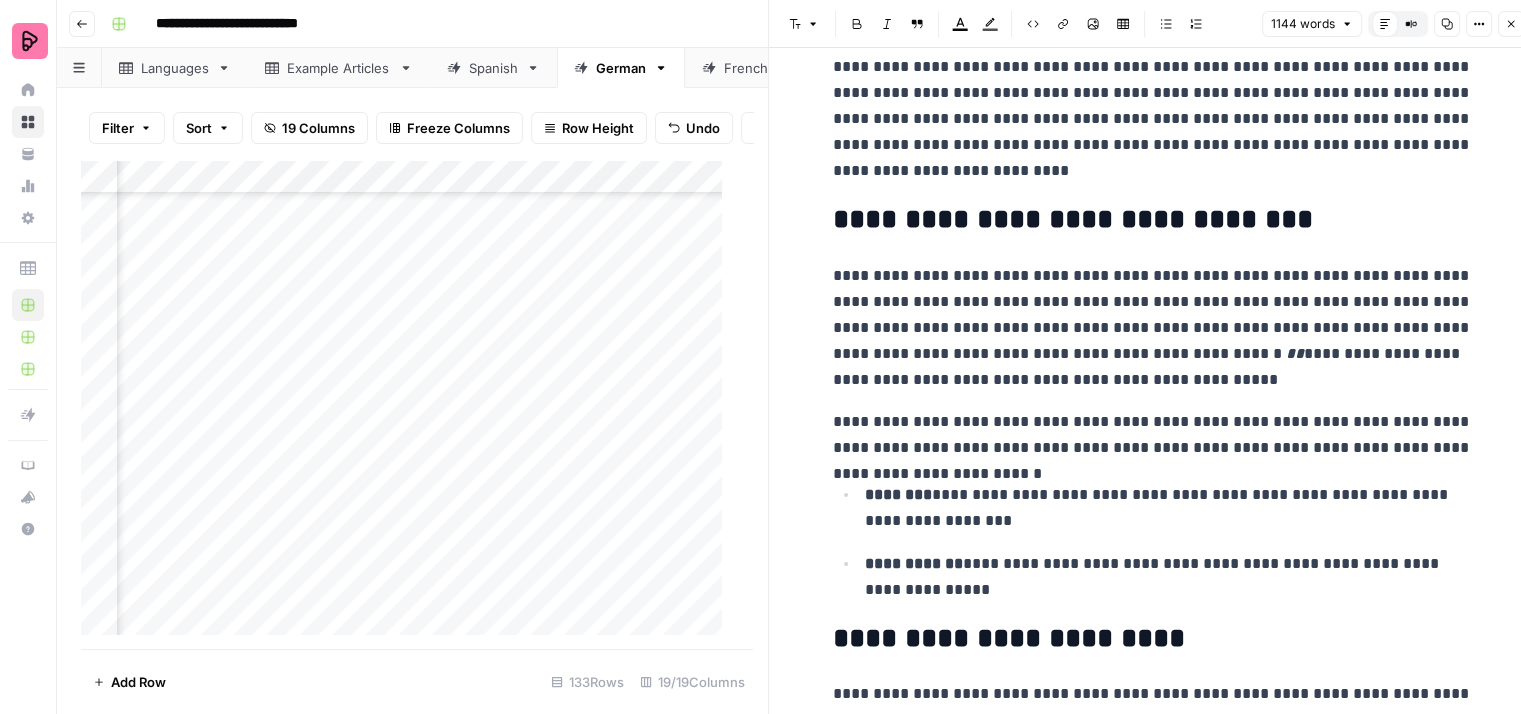 scroll, scrollTop: 400, scrollLeft: 0, axis: vertical 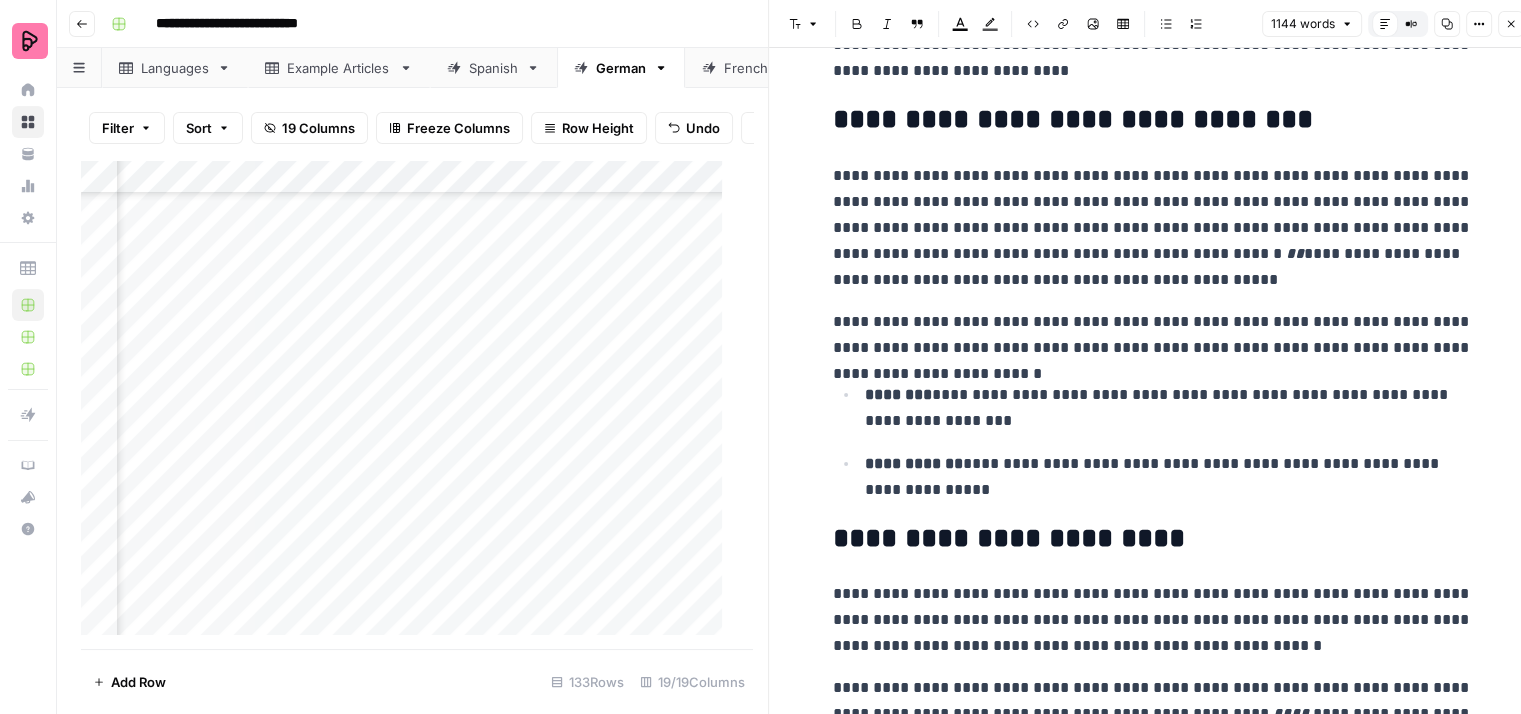 click on "**********" at bounding box center [1153, 228] 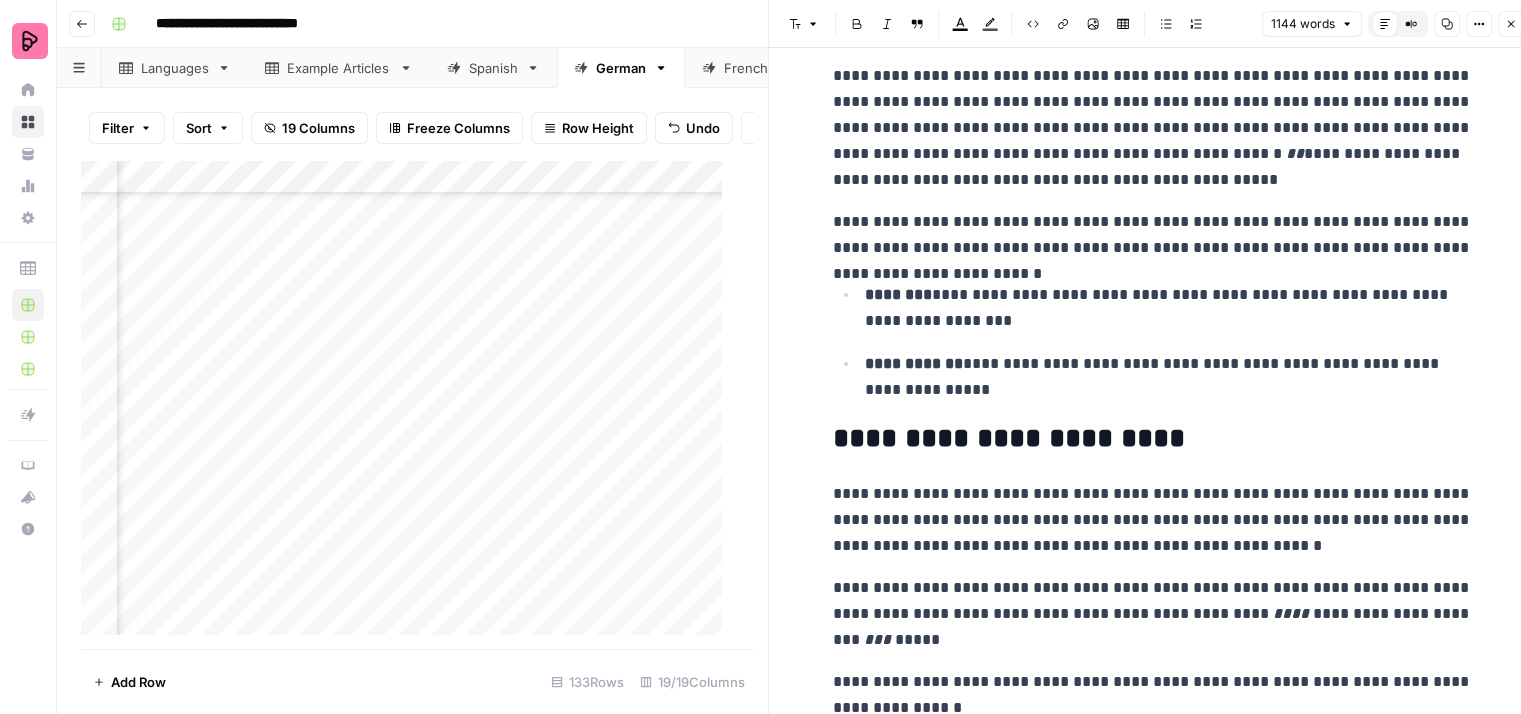 scroll, scrollTop: 600, scrollLeft: 0, axis: vertical 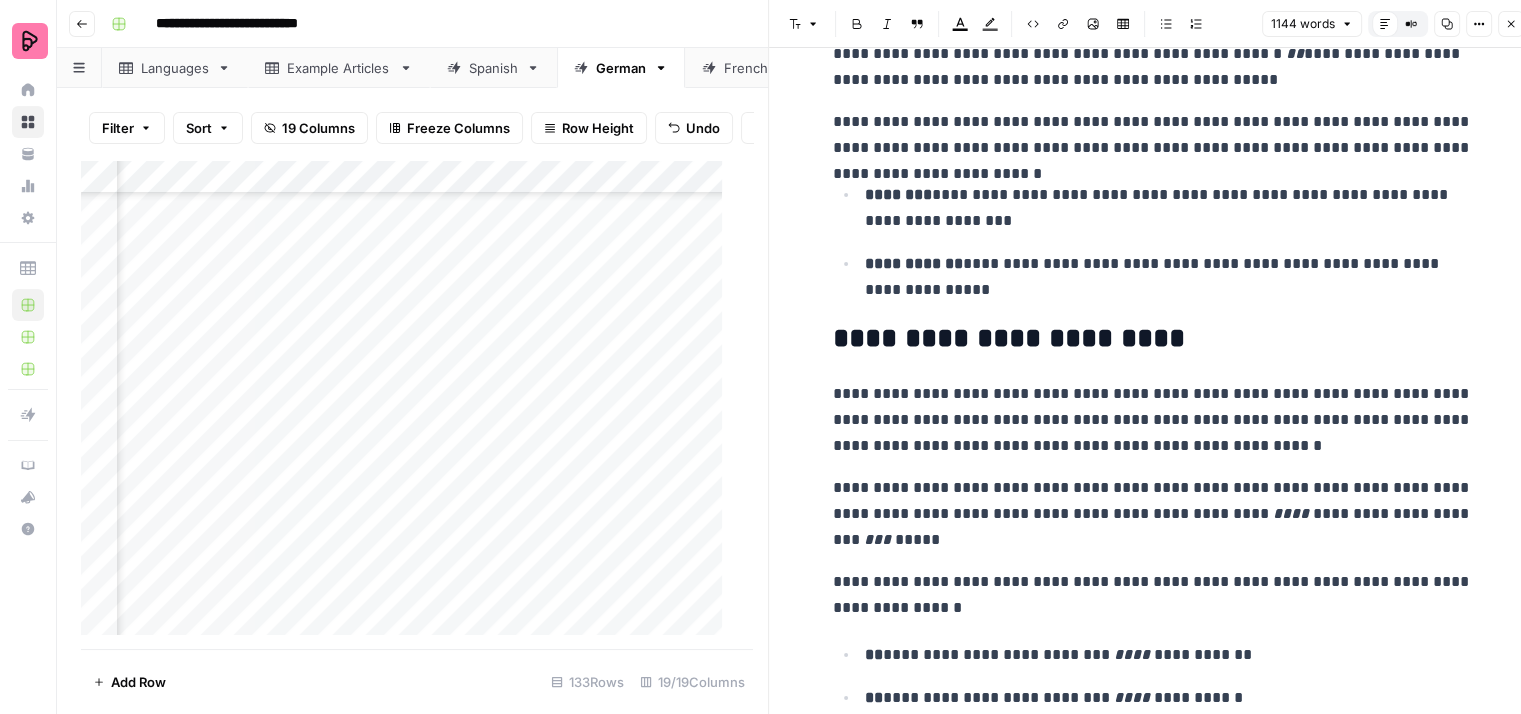 click on "**********" at bounding box center [1169, 208] 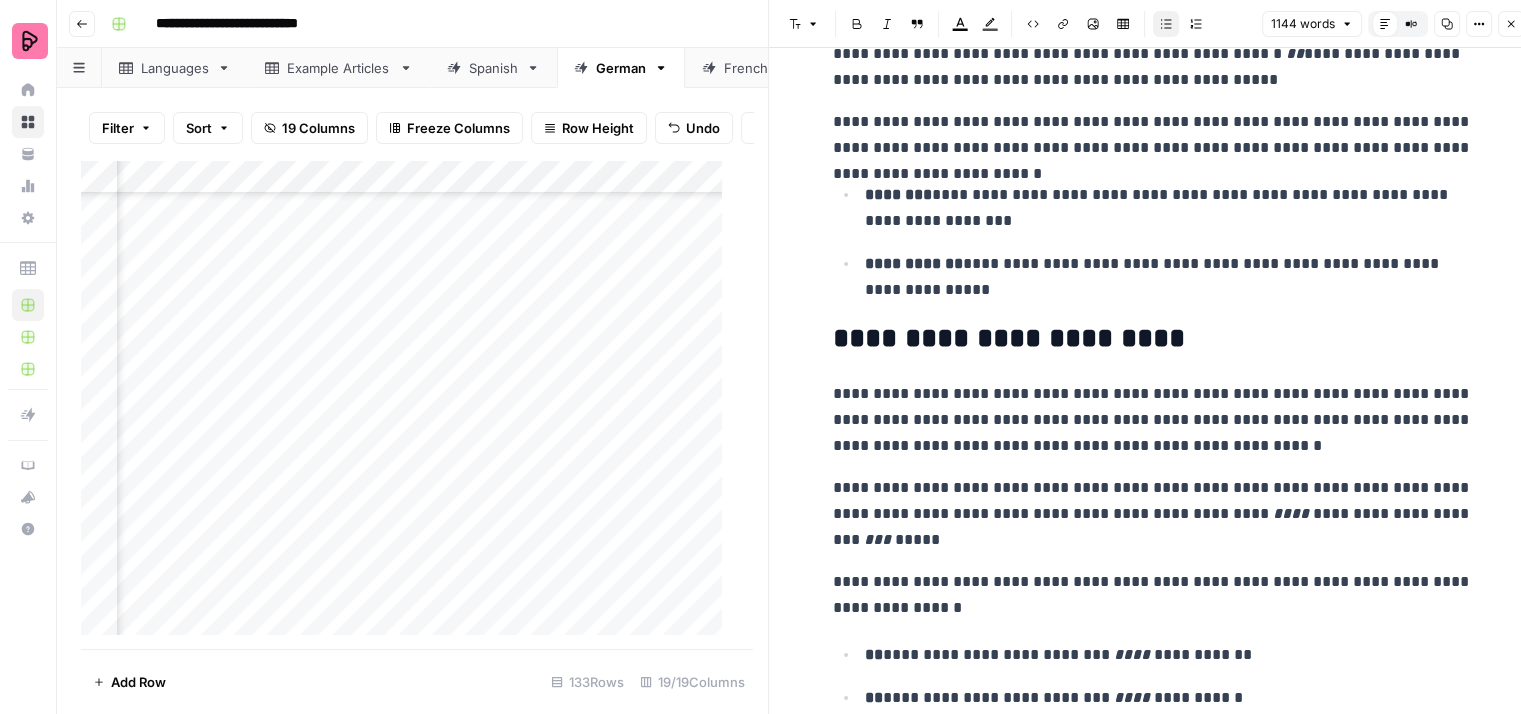 click on "**********" at bounding box center (1169, 277) 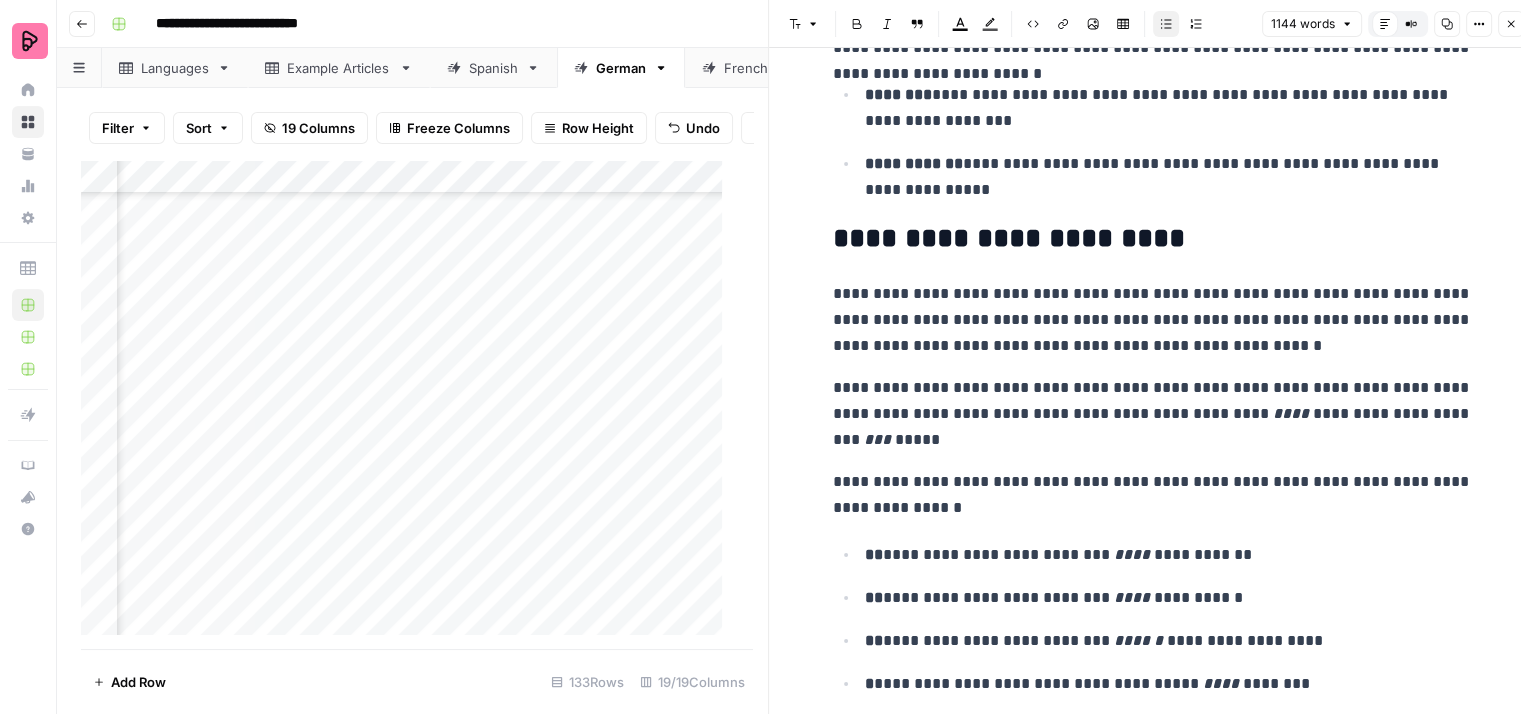 scroll, scrollTop: 800, scrollLeft: 0, axis: vertical 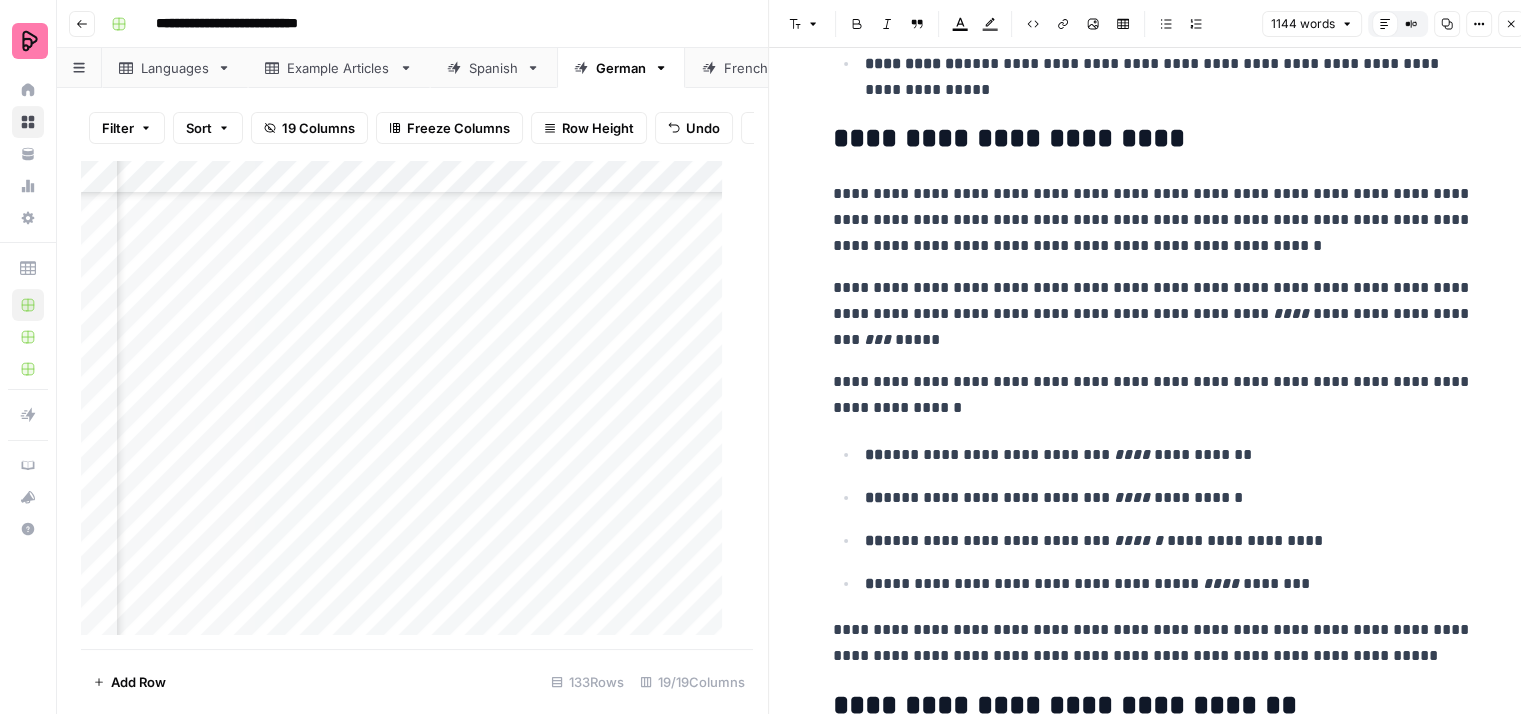 click on "**********" at bounding box center [1153, 220] 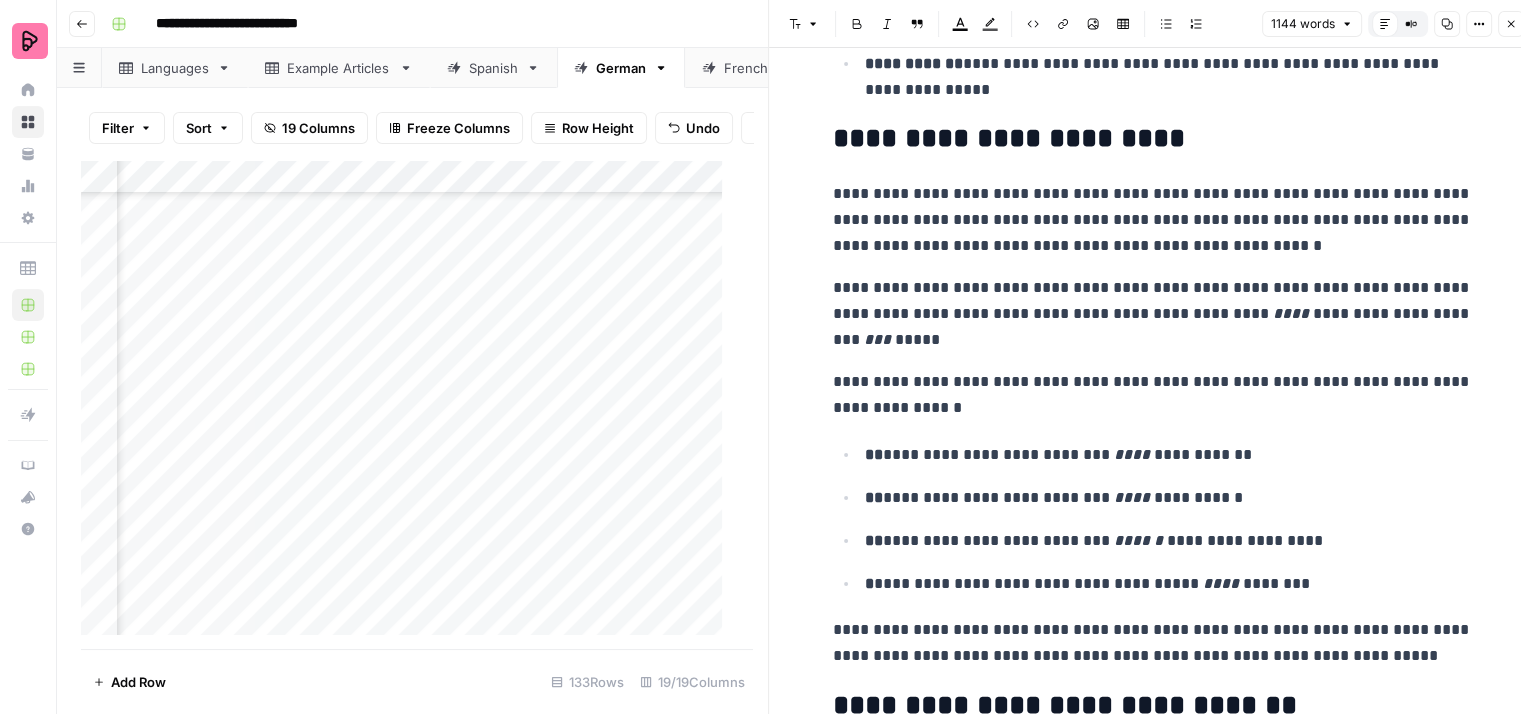 click on "**********" at bounding box center (1153, 220) 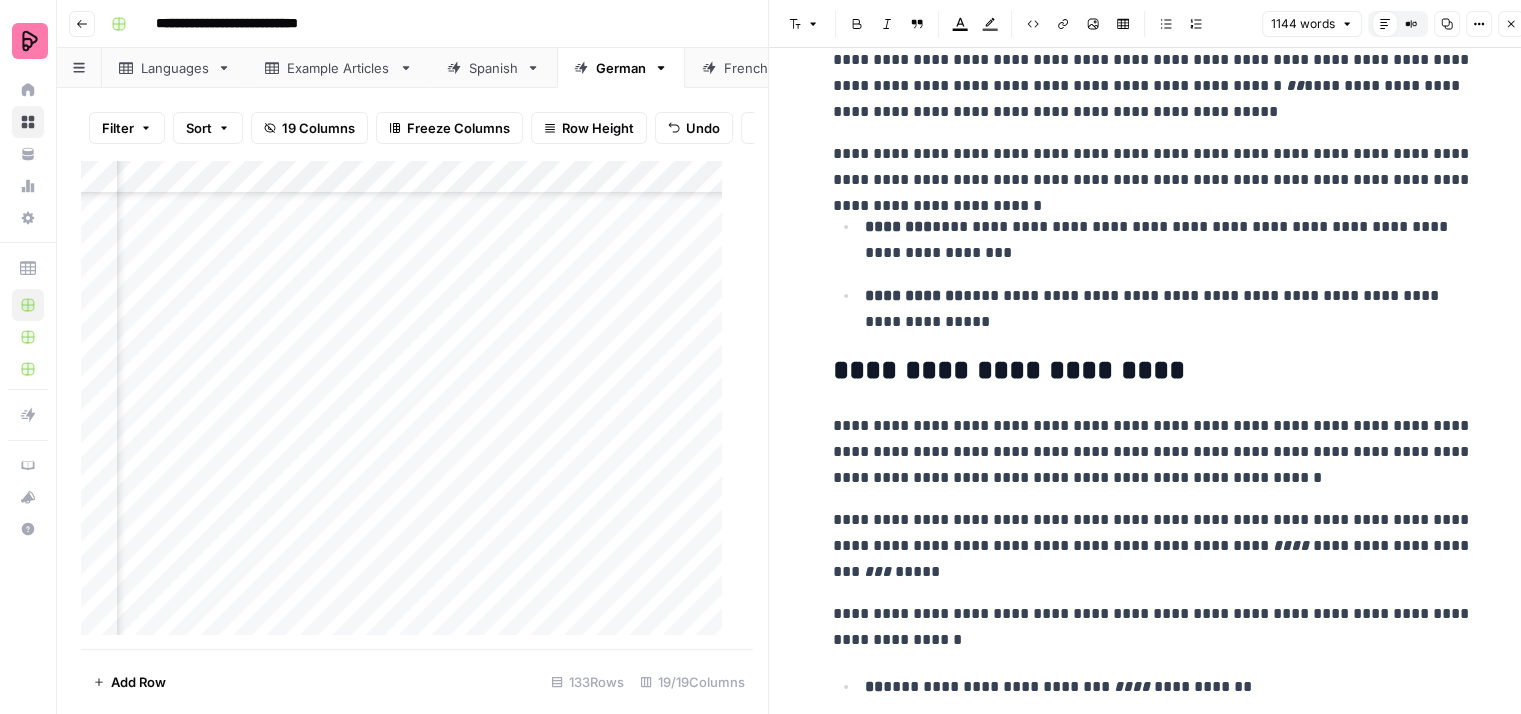scroll, scrollTop: 800, scrollLeft: 0, axis: vertical 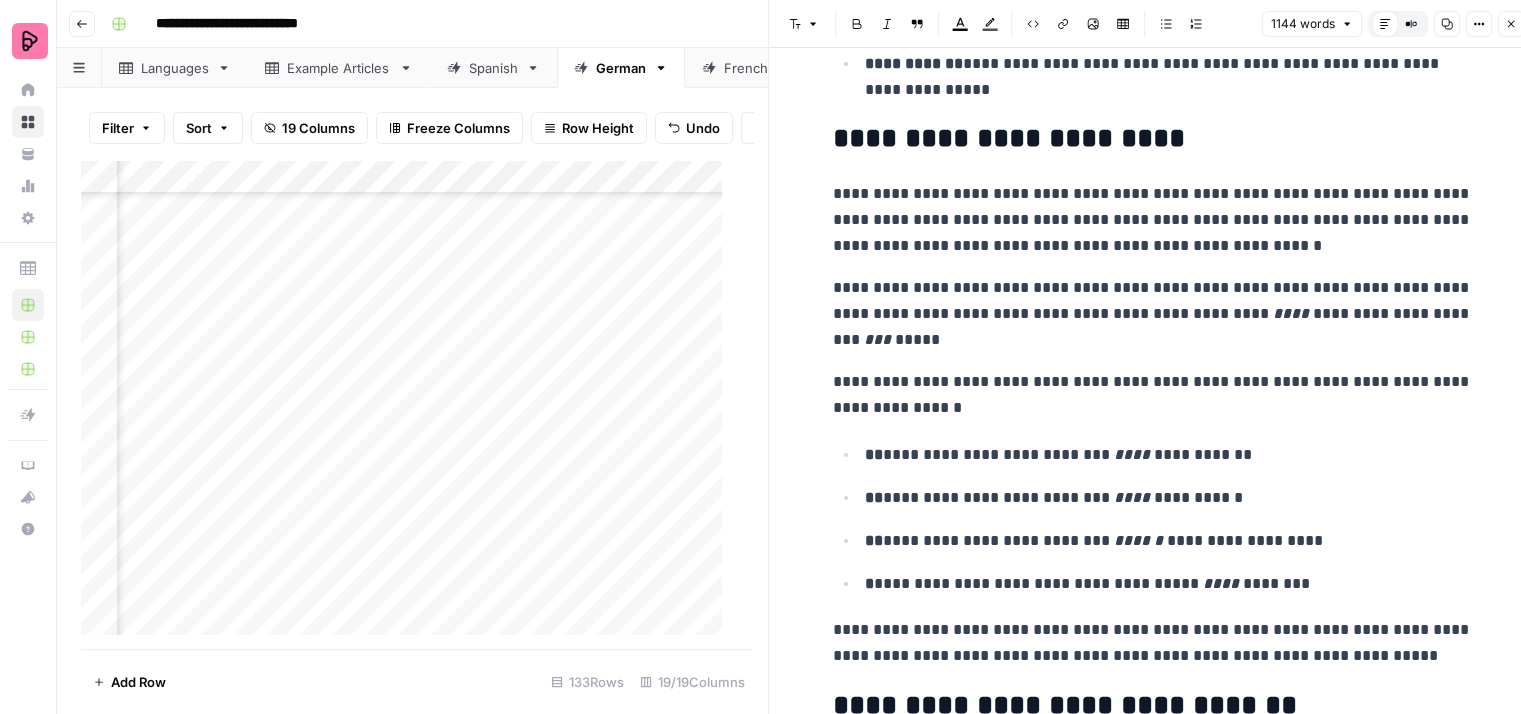 click on "**********" at bounding box center [1153, 220] 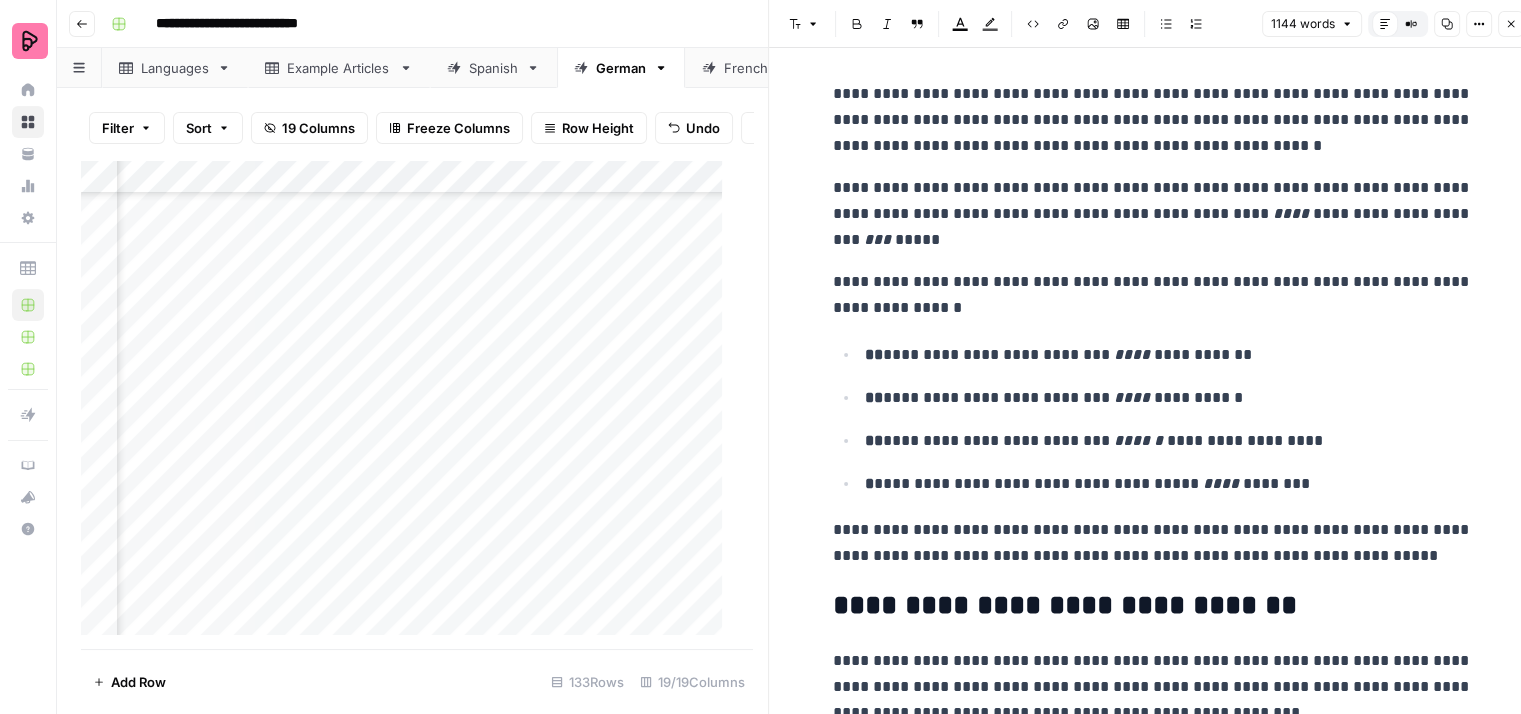 click on "**********" at bounding box center (1153, 295) 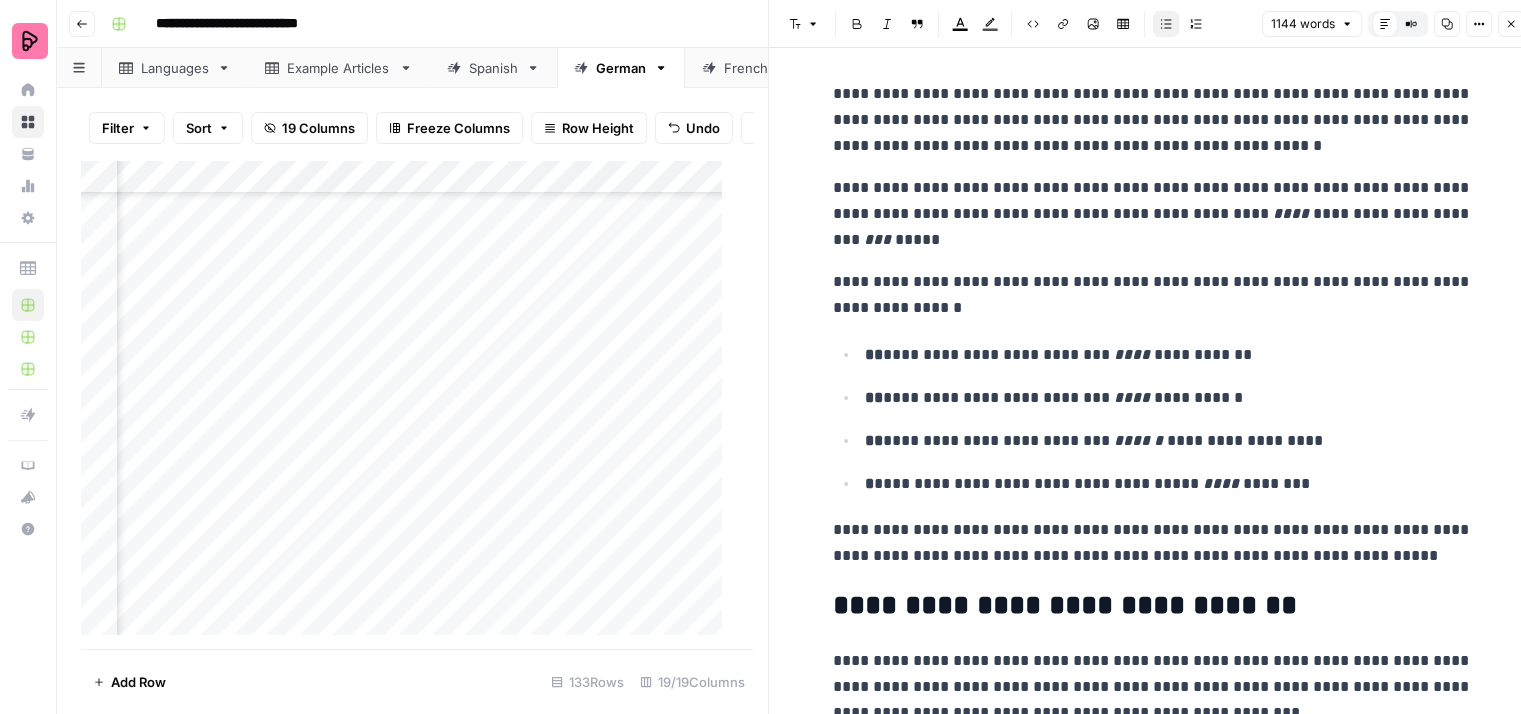 click on "**********" at bounding box center (1169, 441) 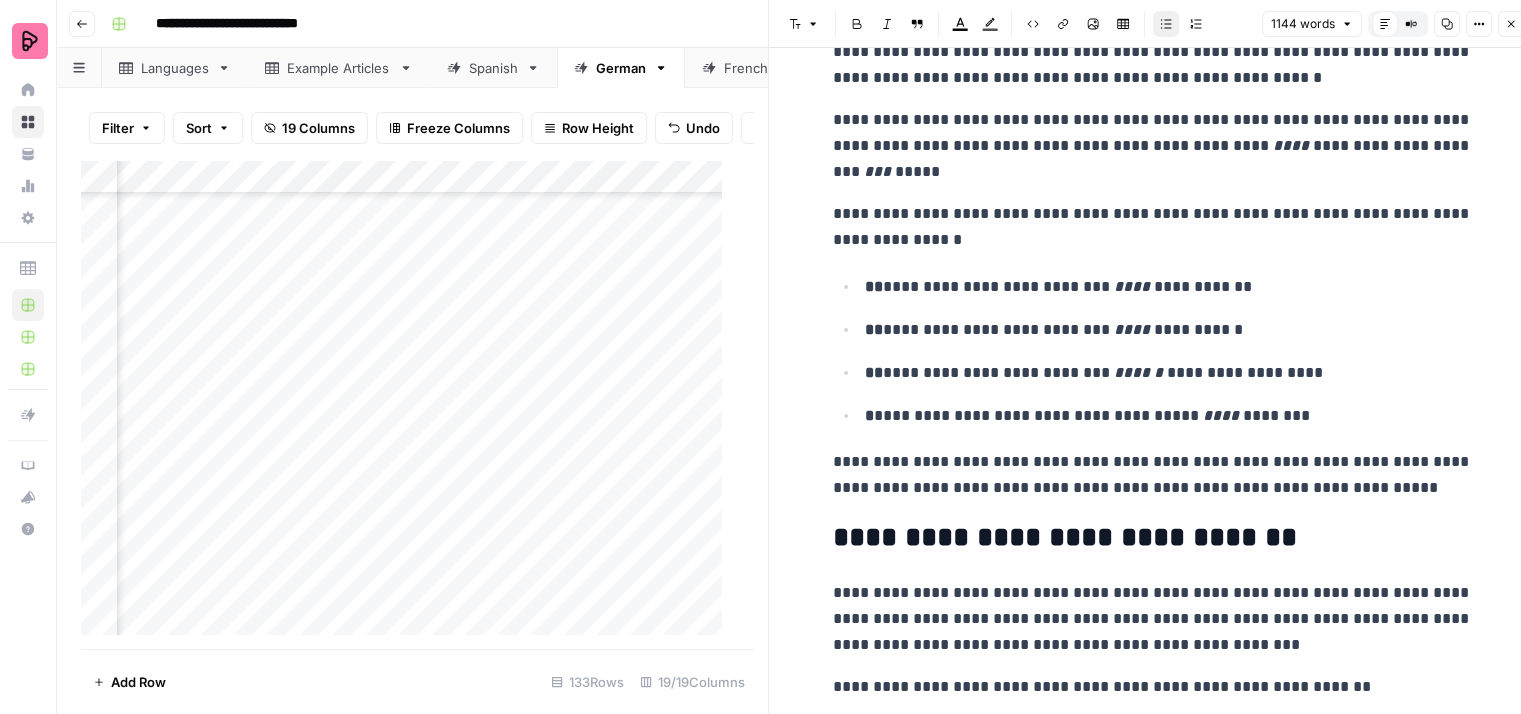 scroll, scrollTop: 1200, scrollLeft: 0, axis: vertical 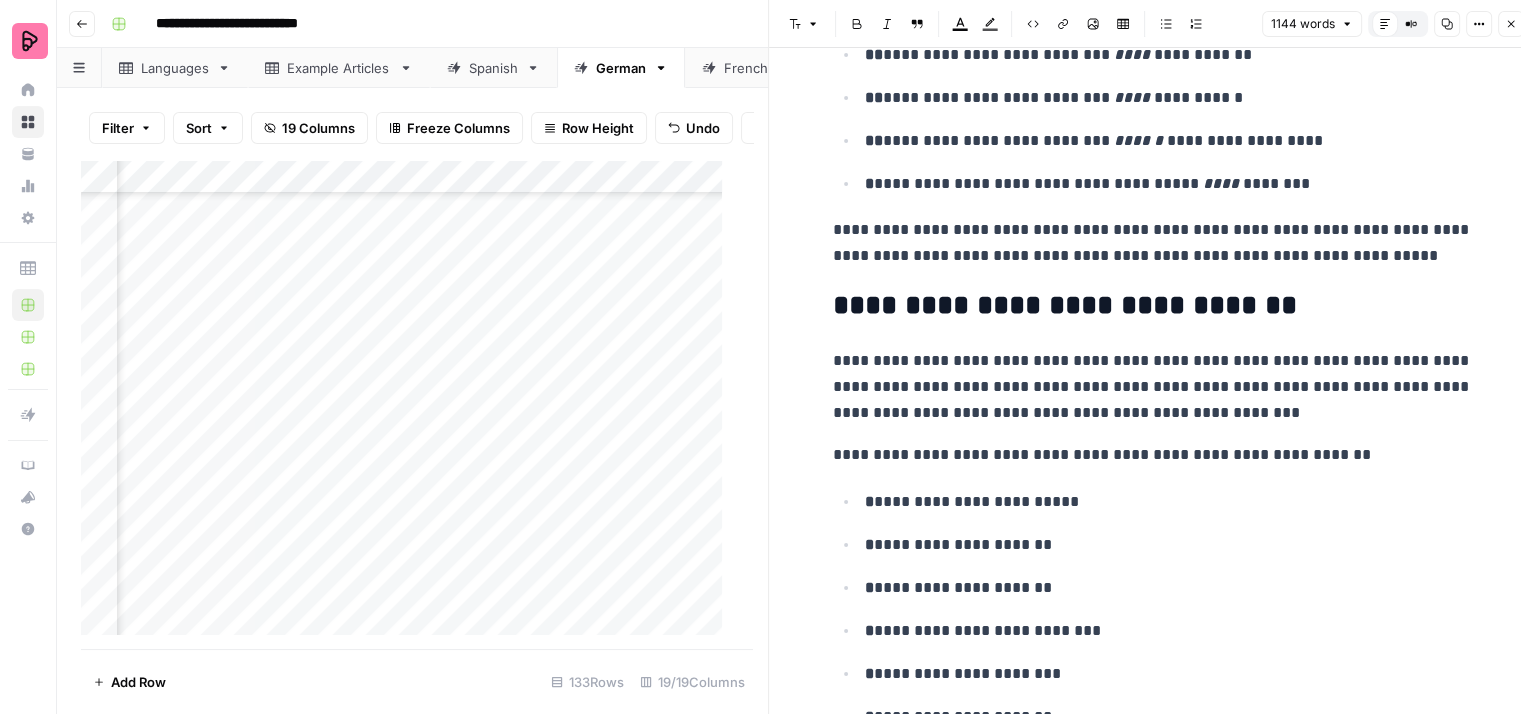 click on "**********" at bounding box center (1153, 243) 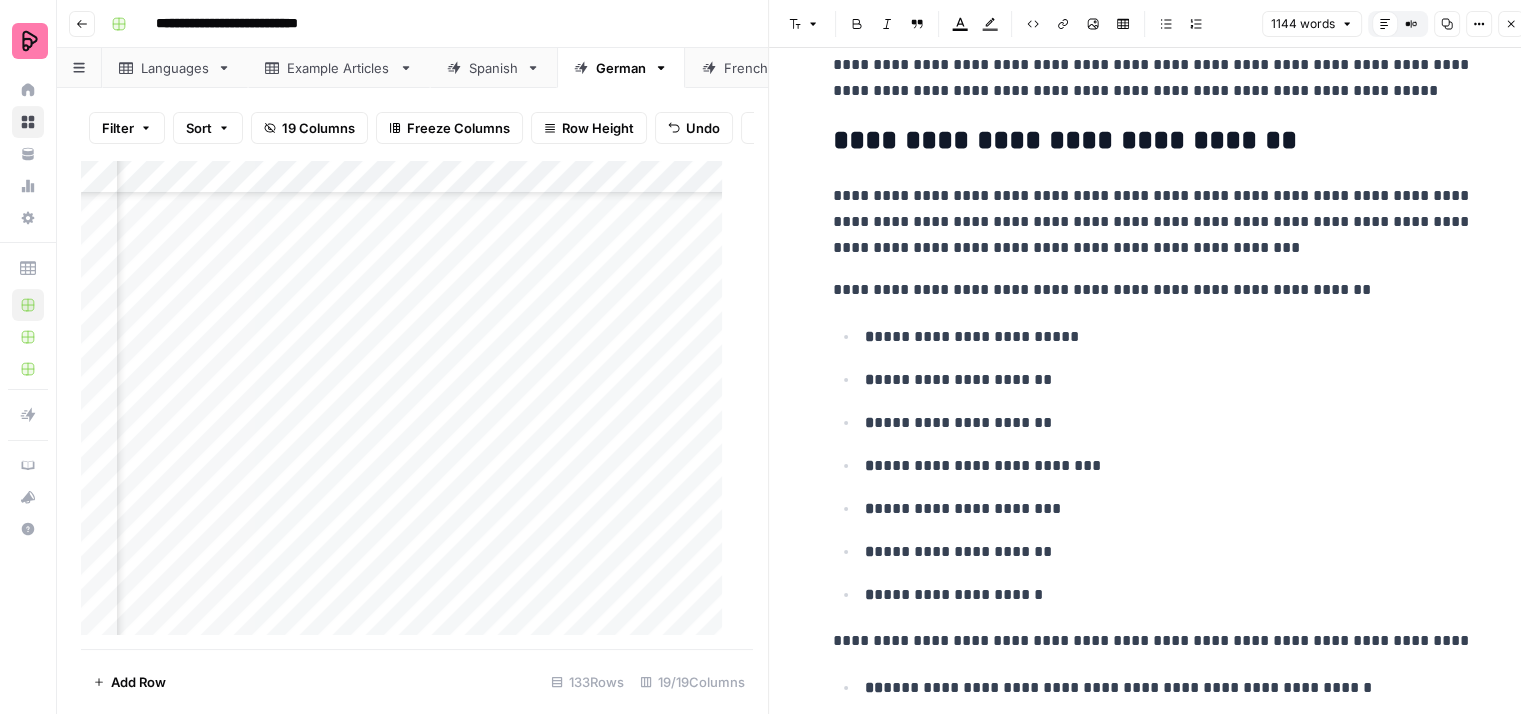 scroll, scrollTop: 1400, scrollLeft: 0, axis: vertical 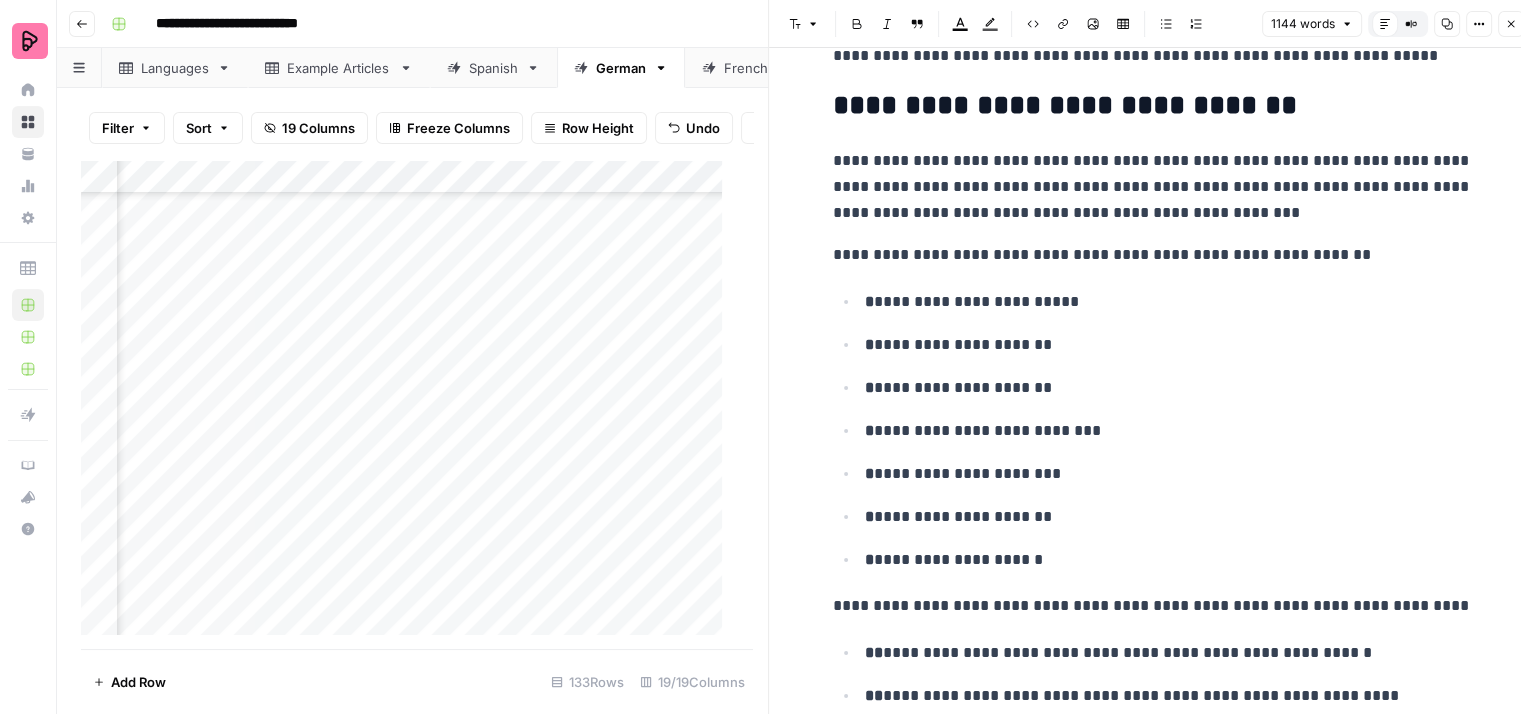 click on "**********" at bounding box center (1153, 187) 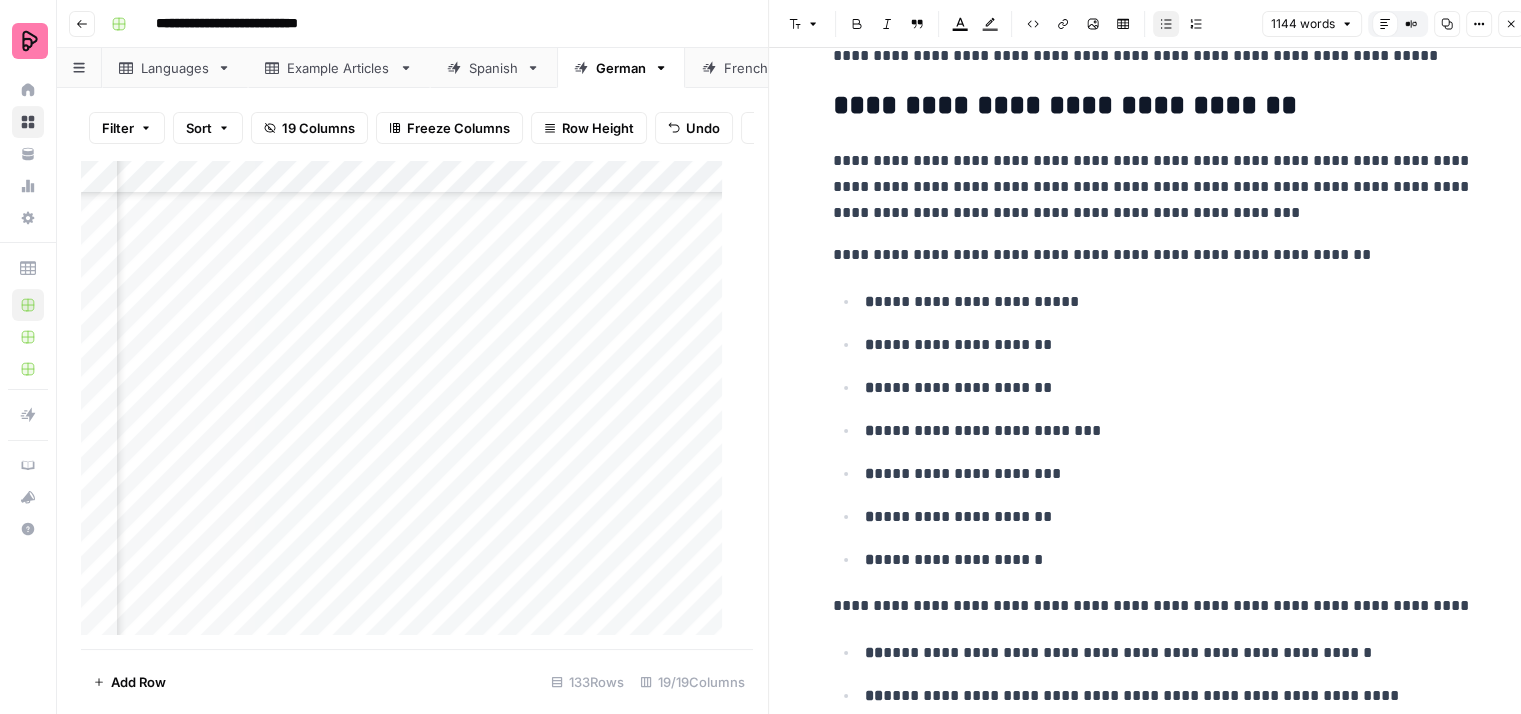 click on "**********" at bounding box center (1169, 302) 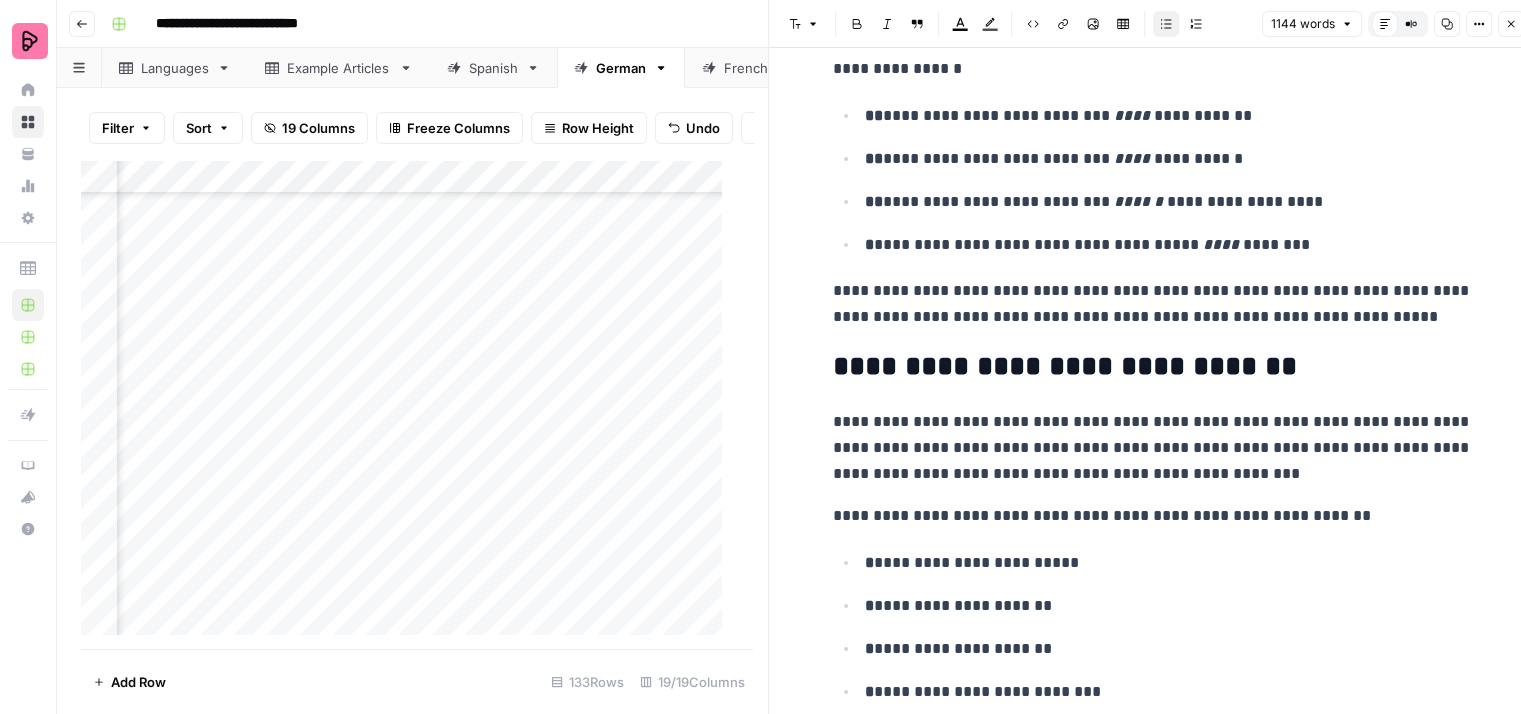 scroll, scrollTop: 1100, scrollLeft: 0, axis: vertical 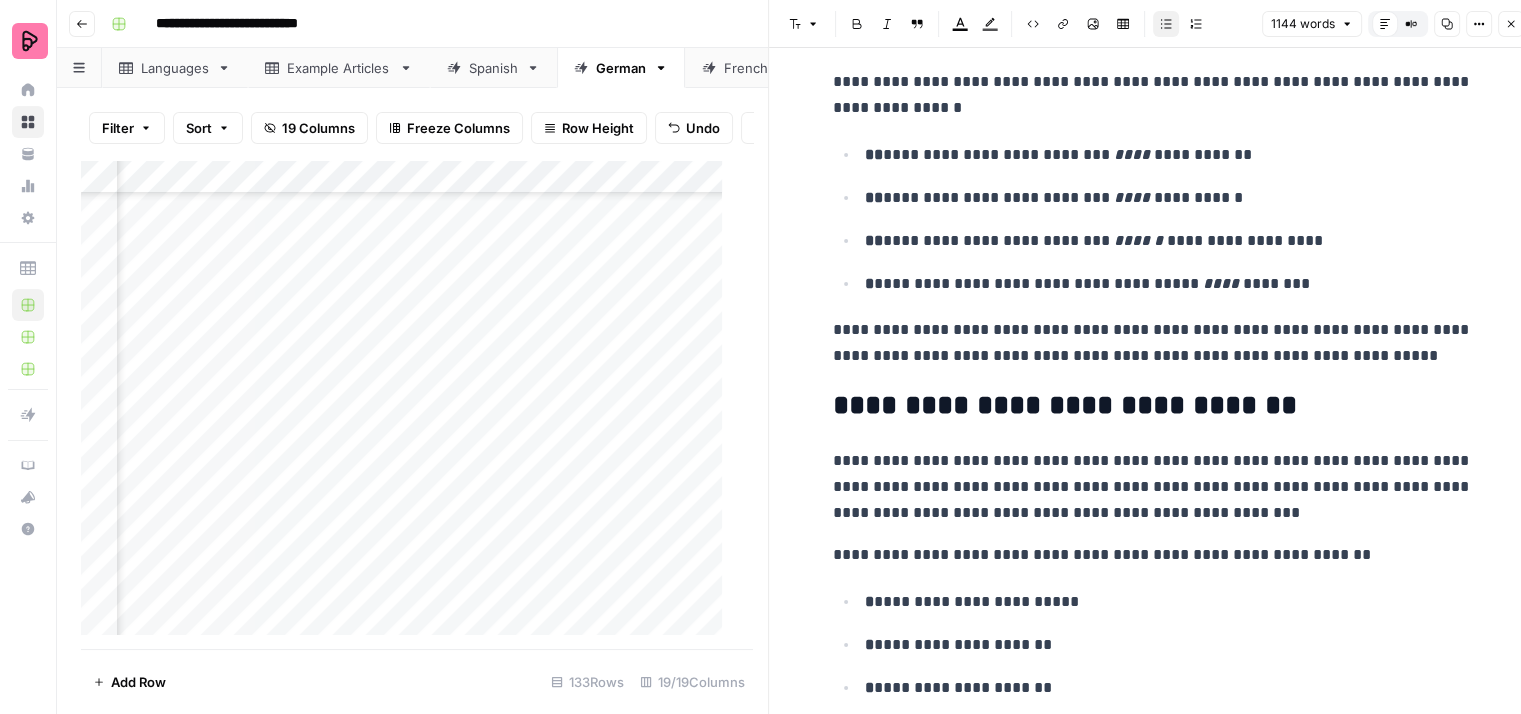 click on "**********" at bounding box center [1169, 155] 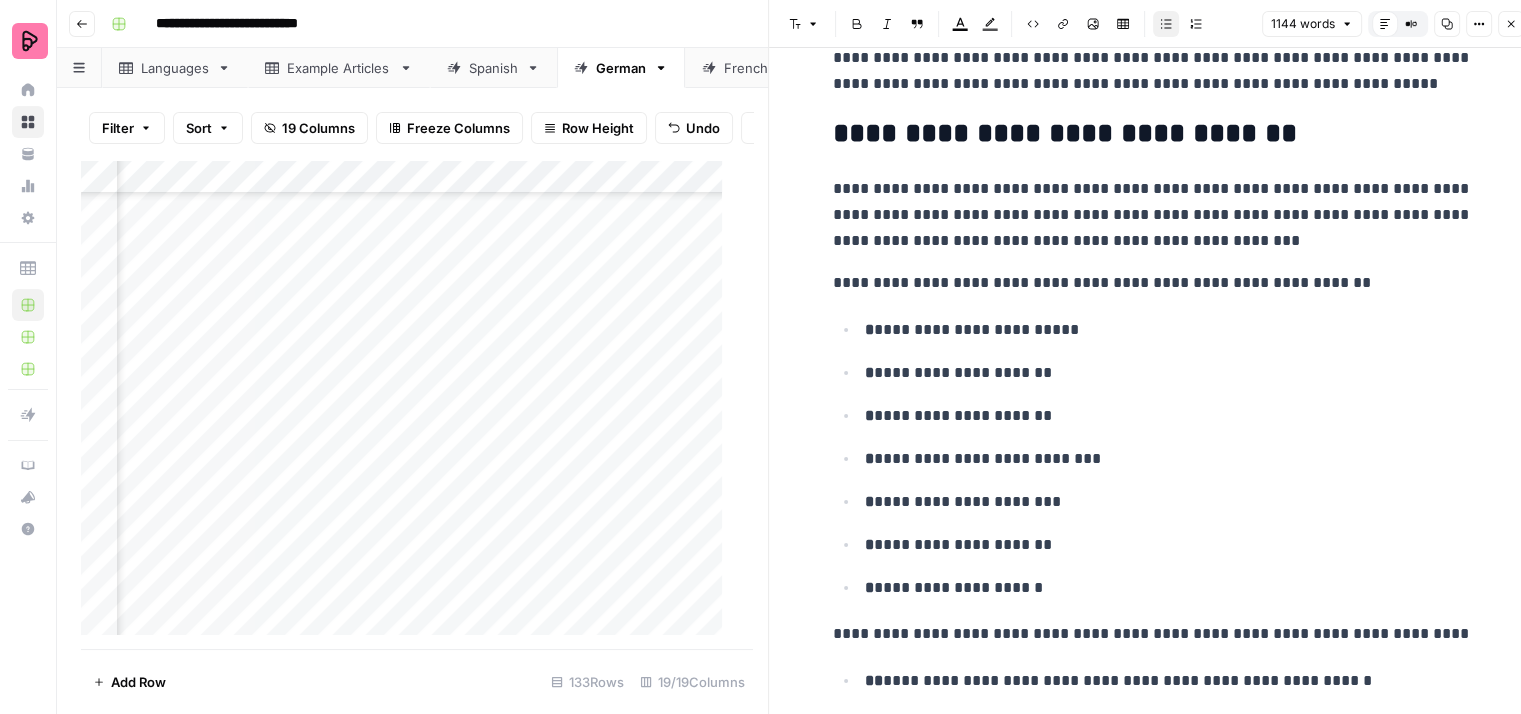 scroll, scrollTop: 1400, scrollLeft: 0, axis: vertical 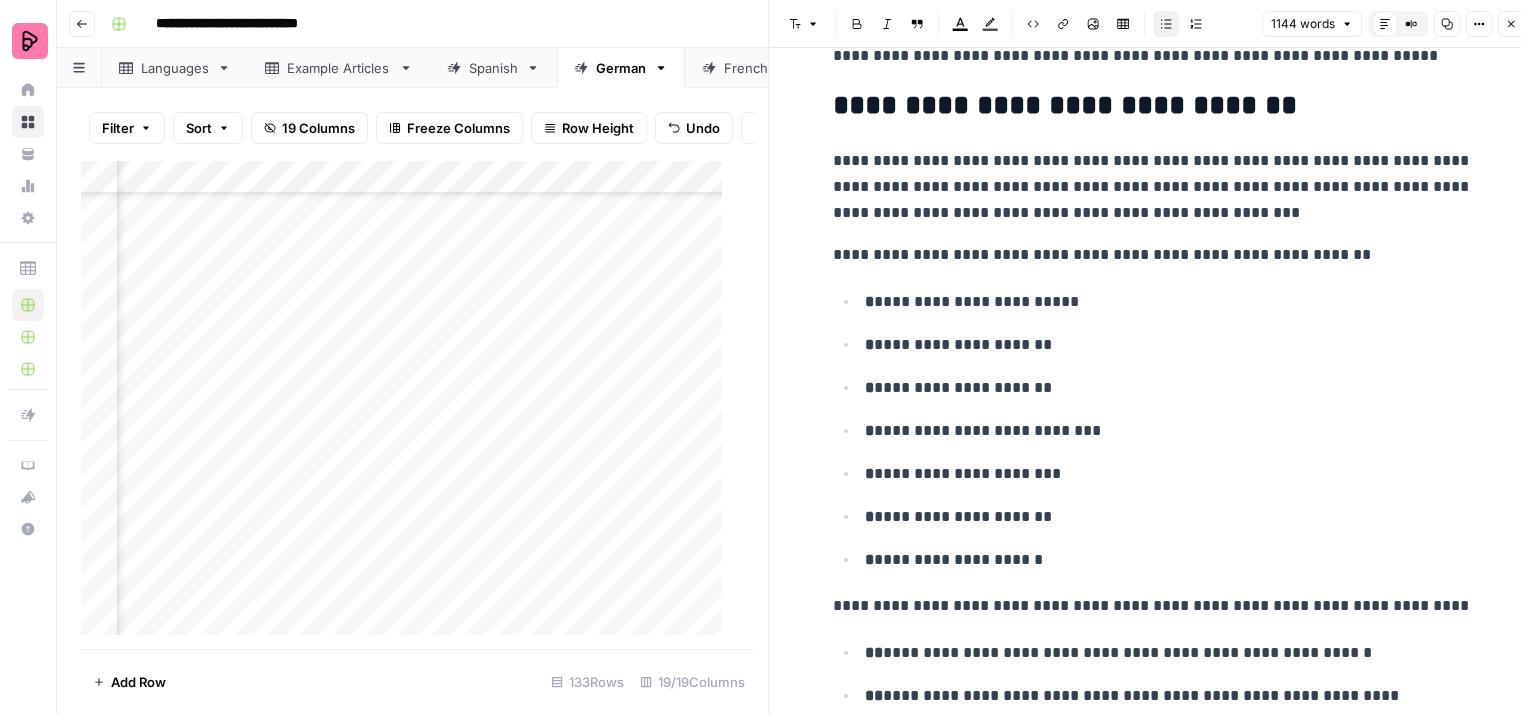 click on "**********" at bounding box center [1169, 345] 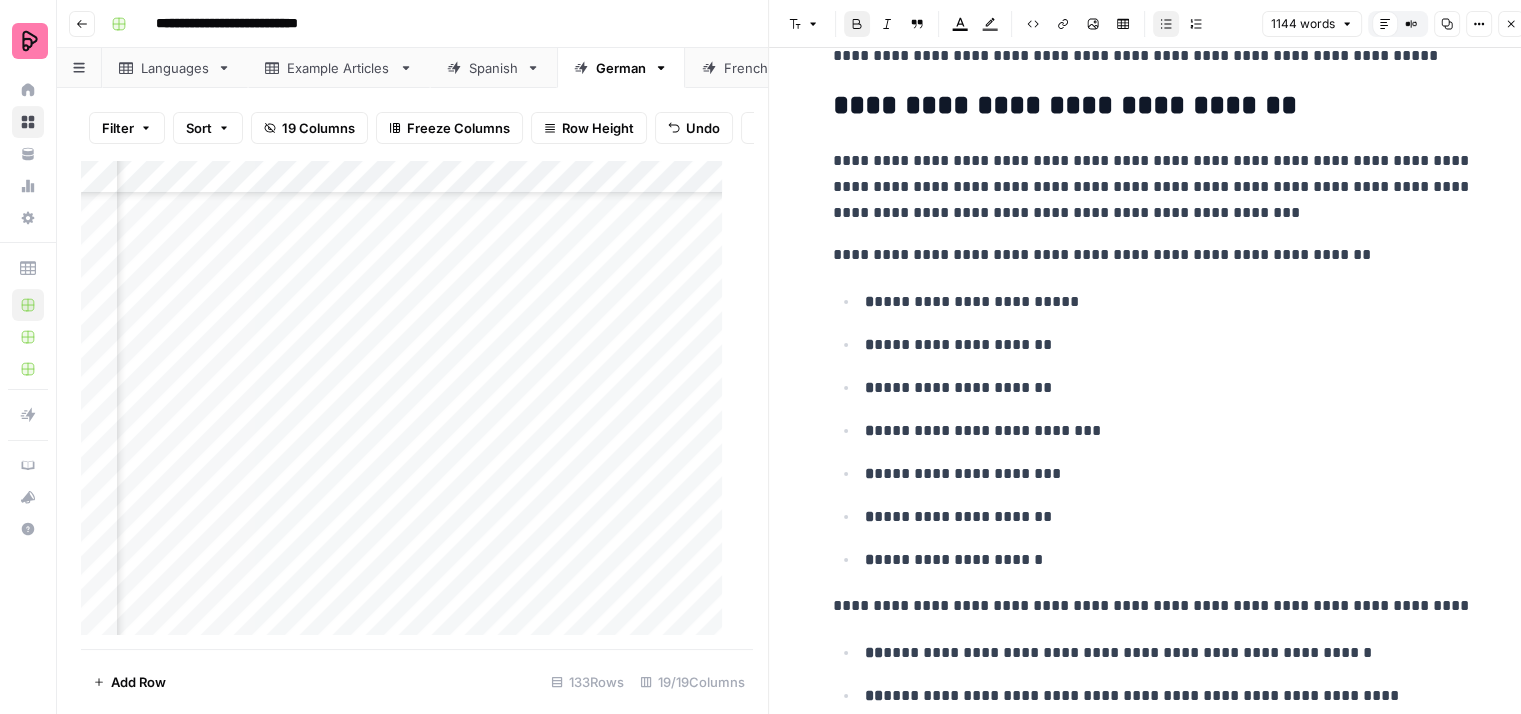 click on "**********" at bounding box center (1169, 388) 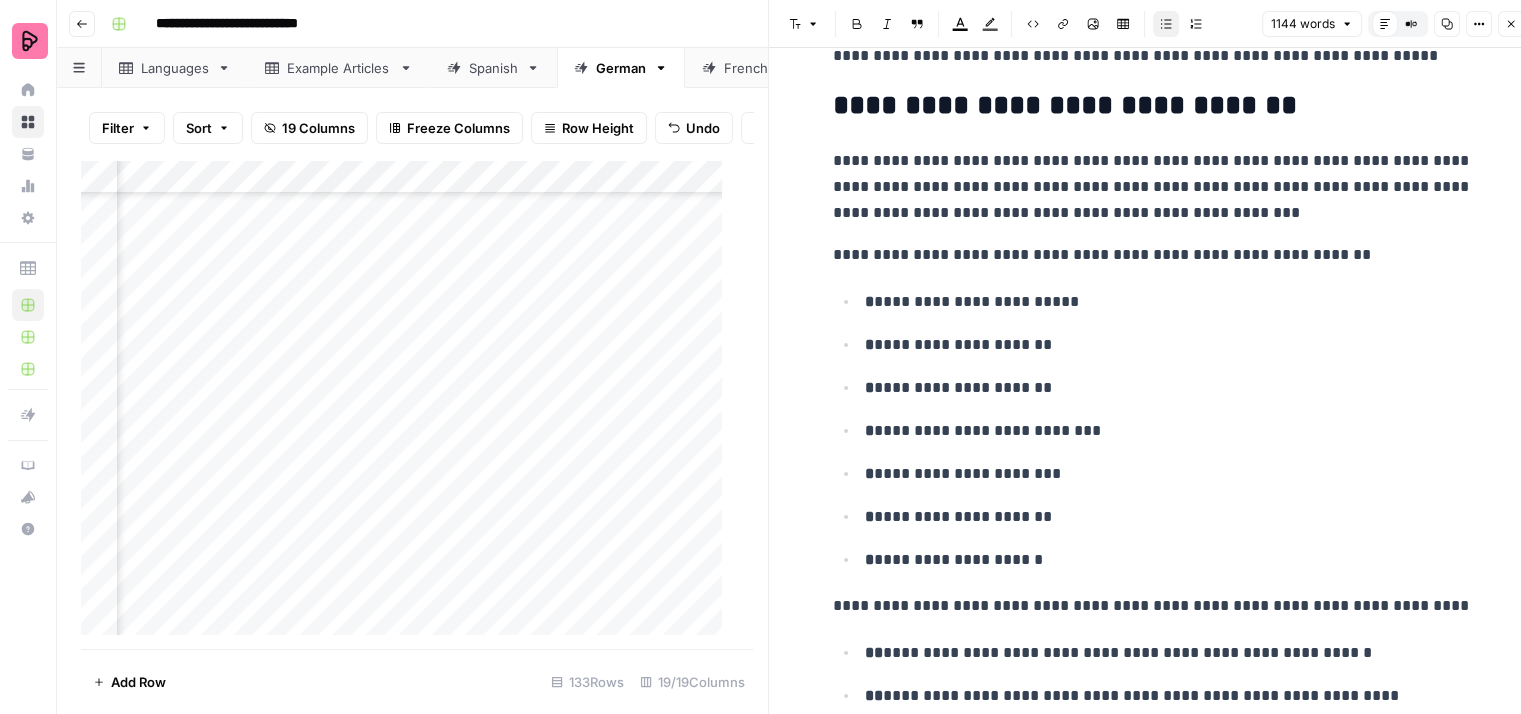 click on "**********" at bounding box center (1169, 431) 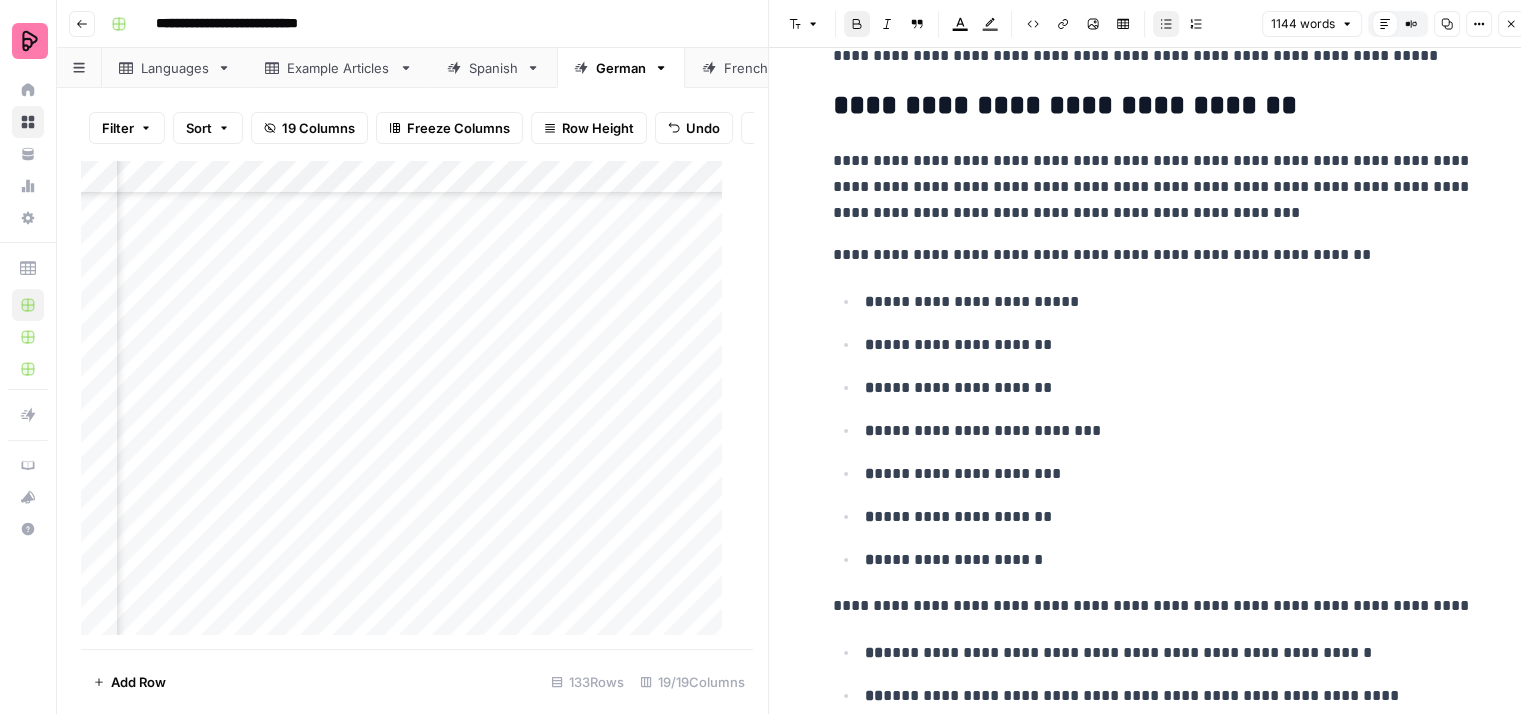 click on "**********" at bounding box center [1166, 473] 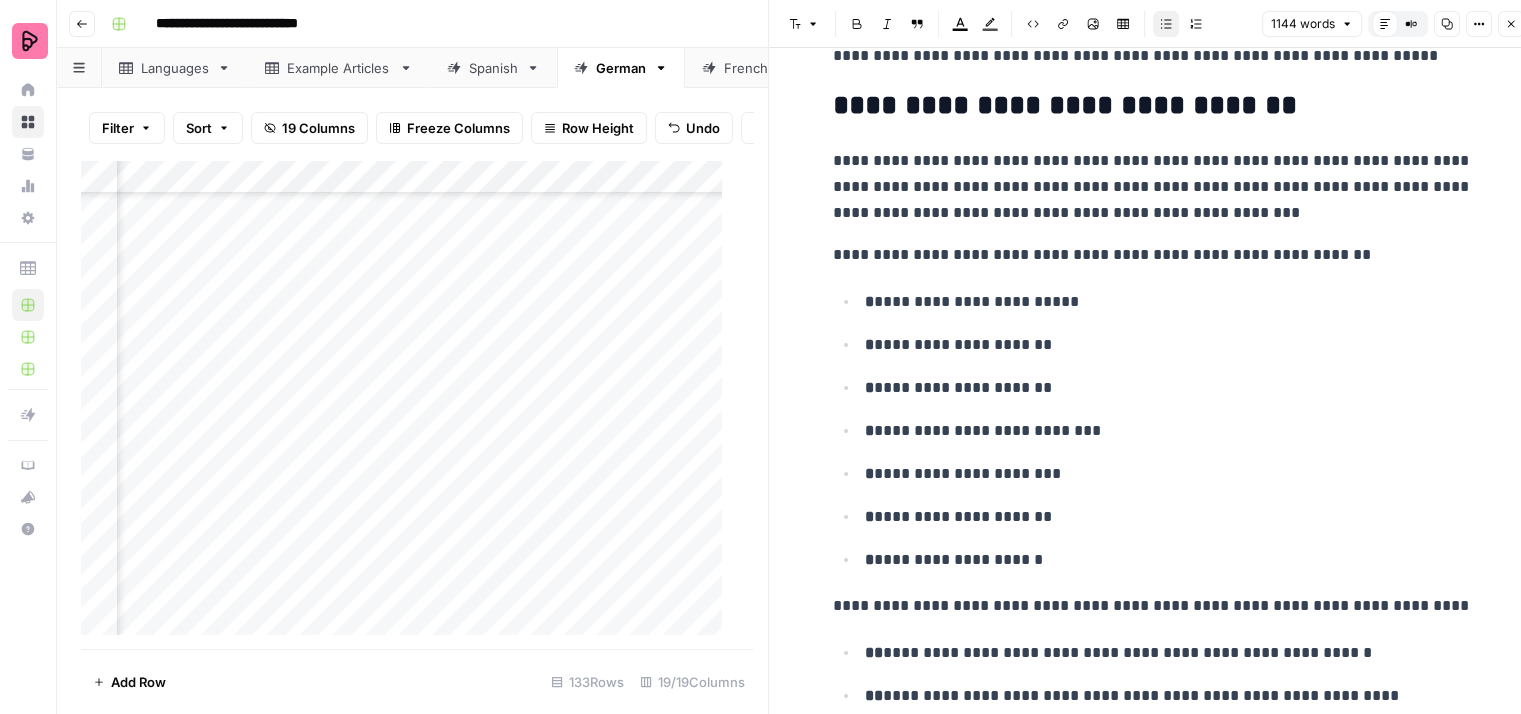 click on "**********" at bounding box center [1169, 517] 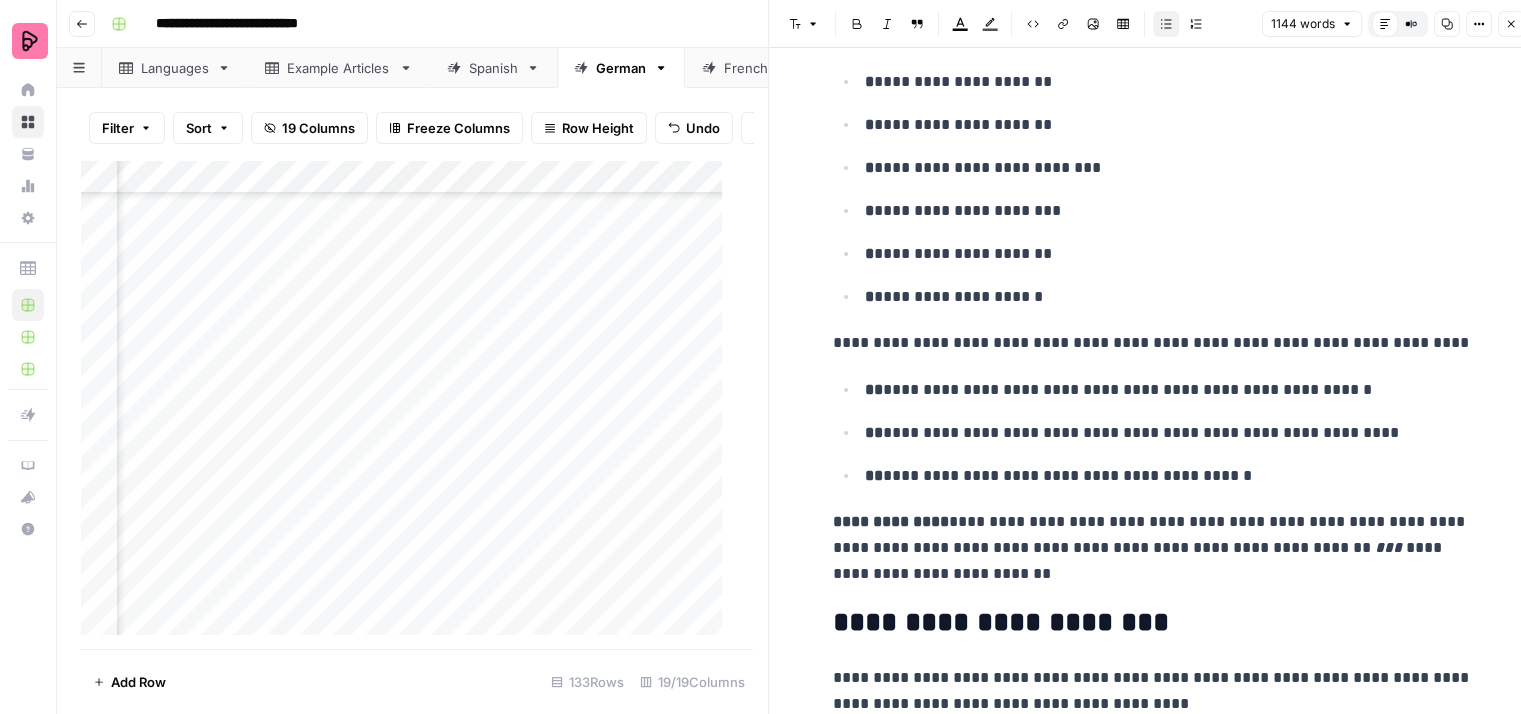 scroll, scrollTop: 1700, scrollLeft: 0, axis: vertical 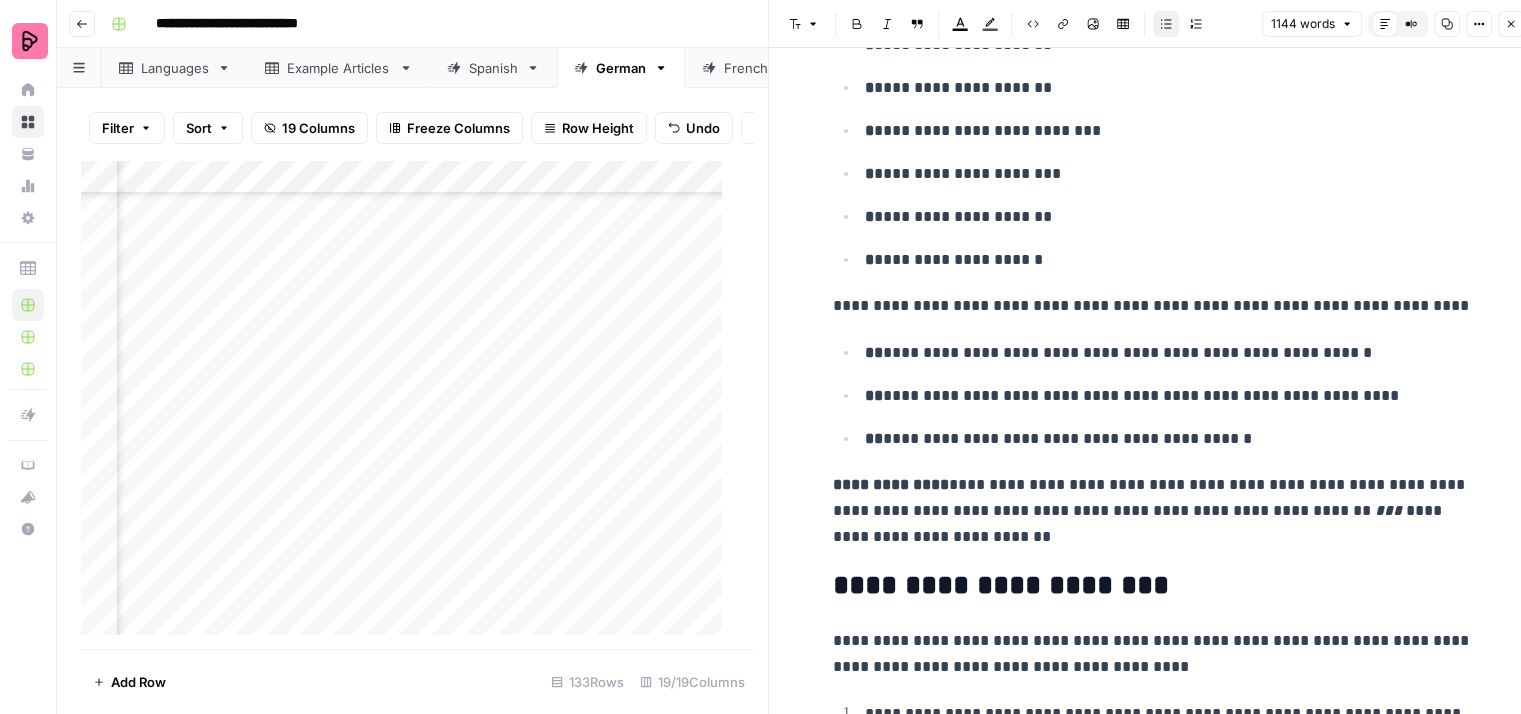 click on "**********" at bounding box center [1169, 353] 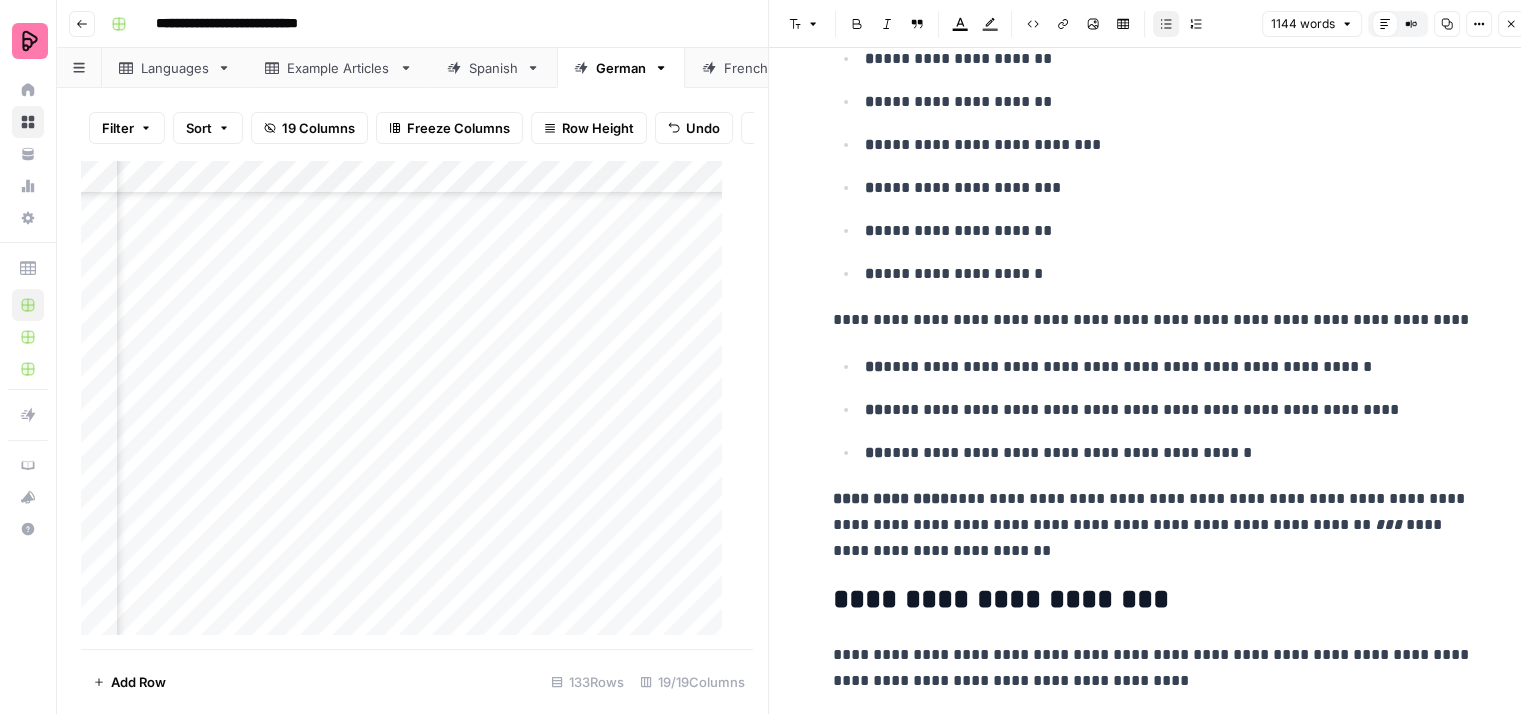 scroll, scrollTop: 1700, scrollLeft: 0, axis: vertical 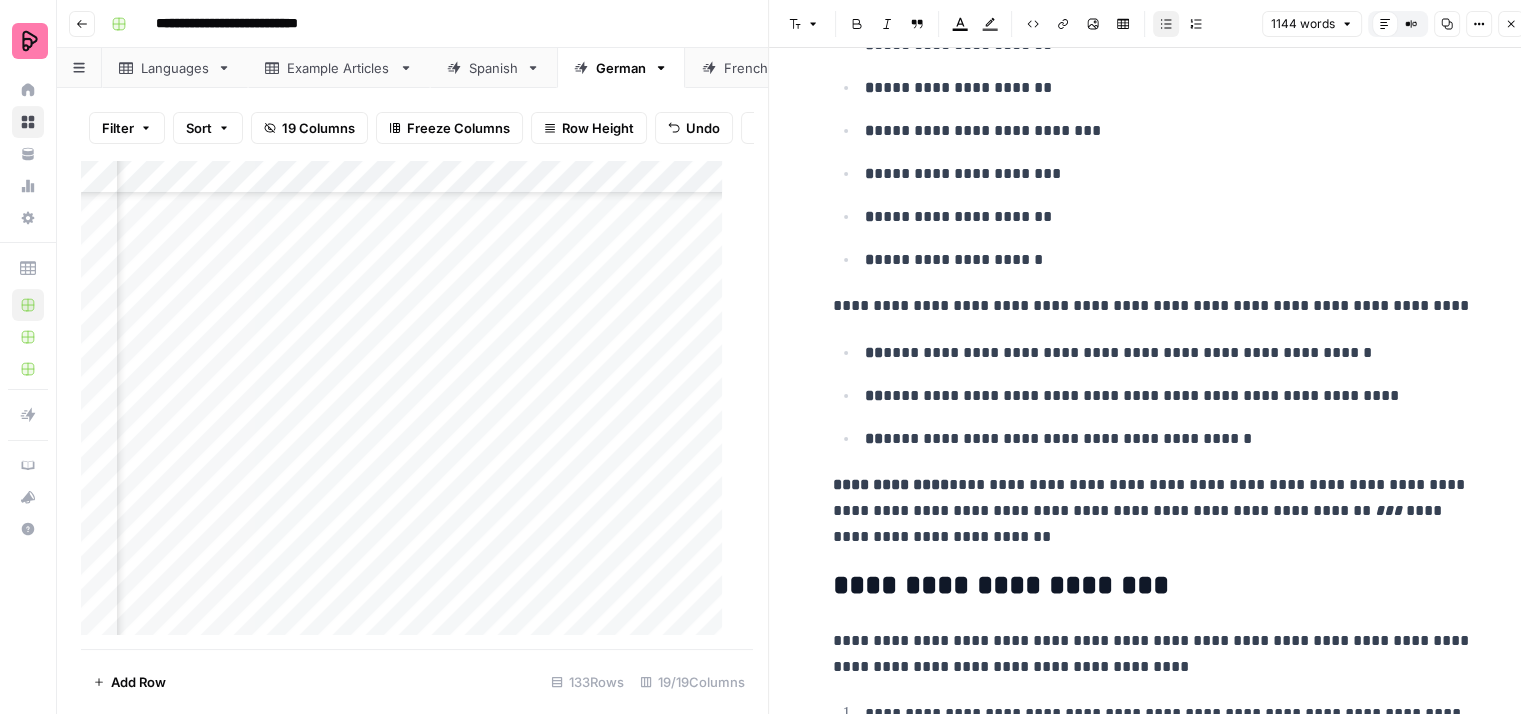 click on "**********" at bounding box center (1169, 439) 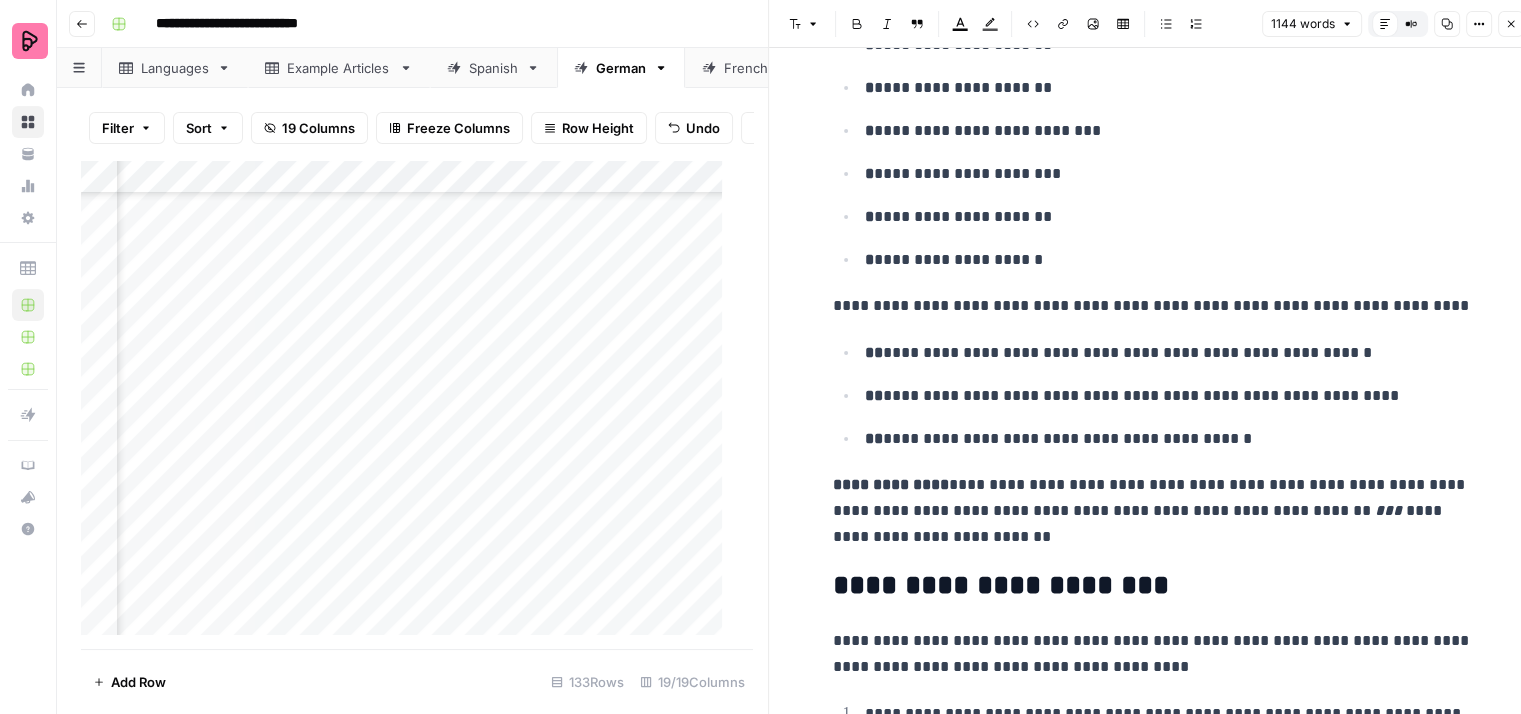 click on "**********" at bounding box center [1153, 1088] 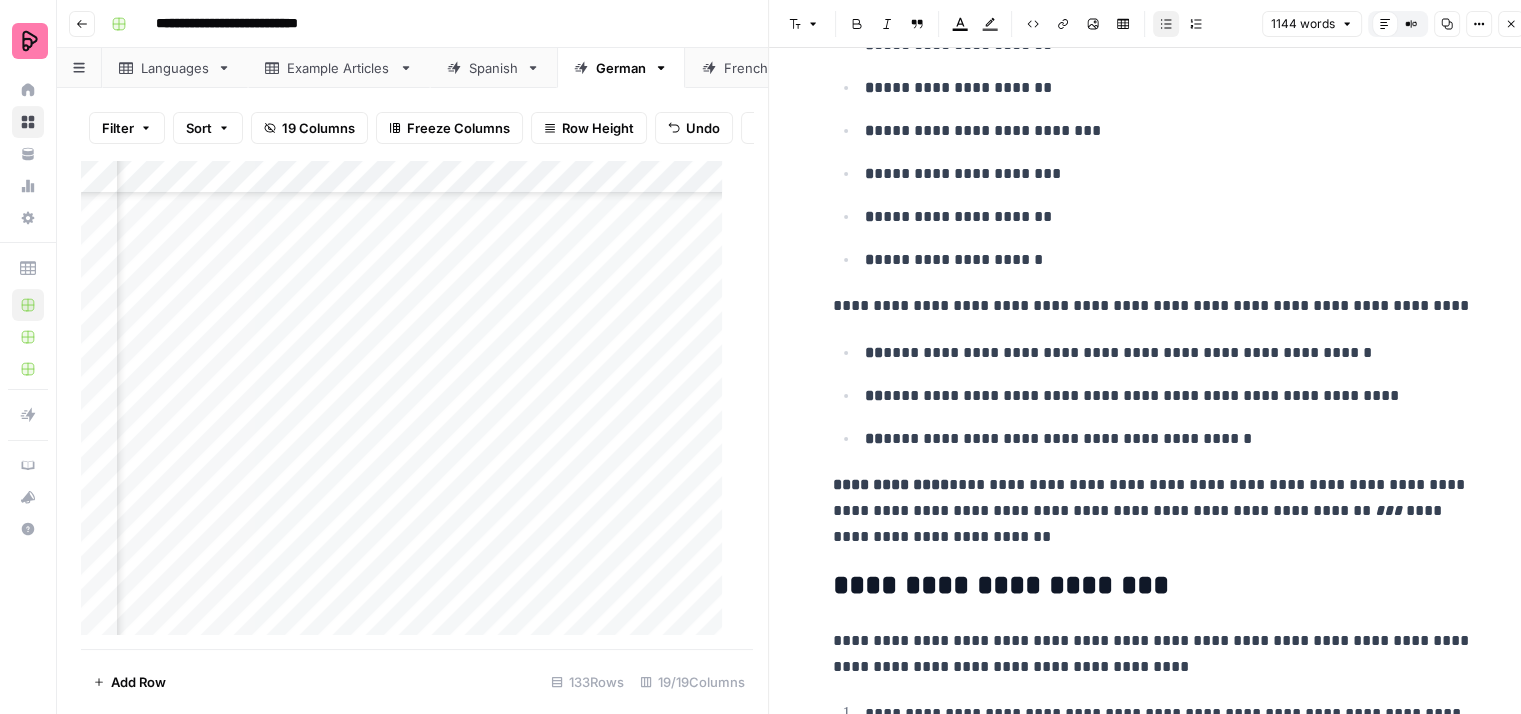 click on "**********" at bounding box center (1169, 439) 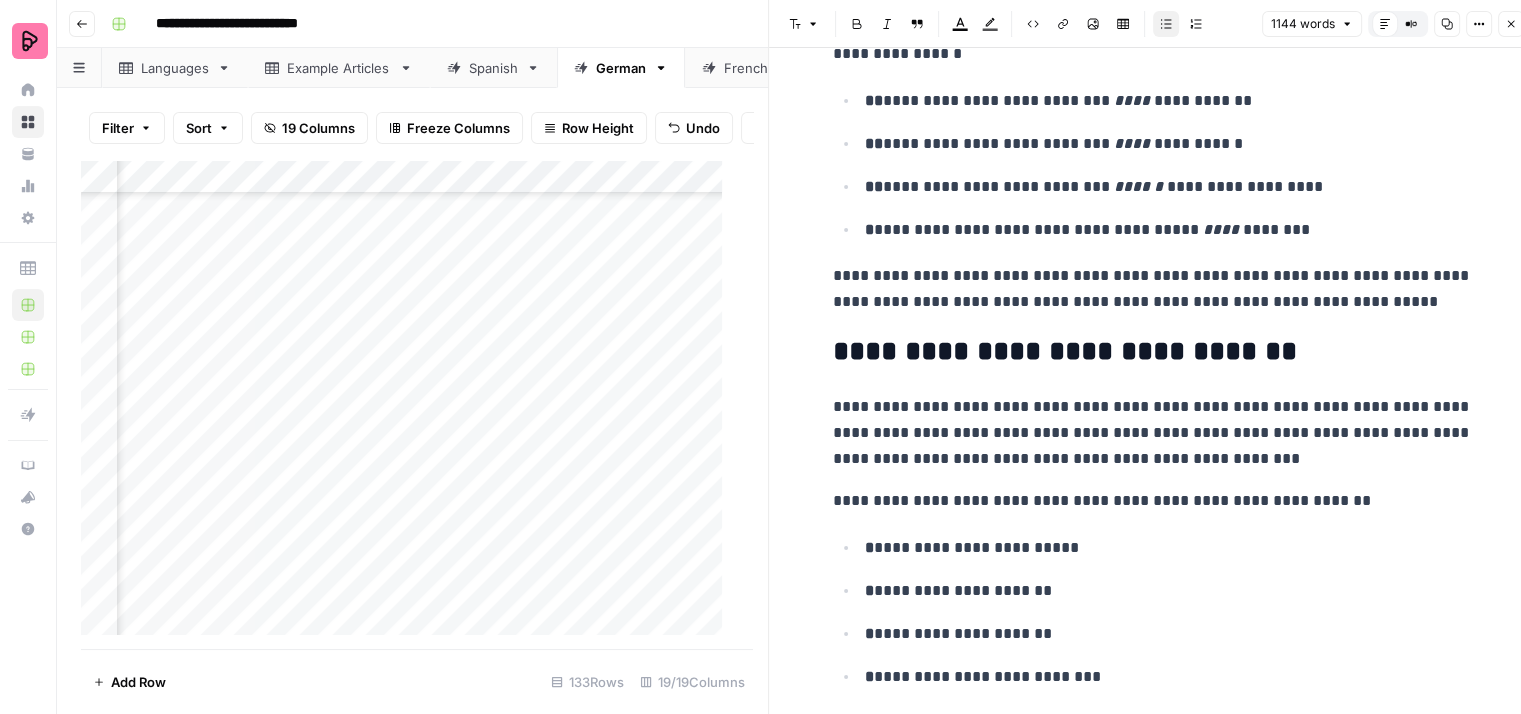 scroll, scrollTop: 1000, scrollLeft: 0, axis: vertical 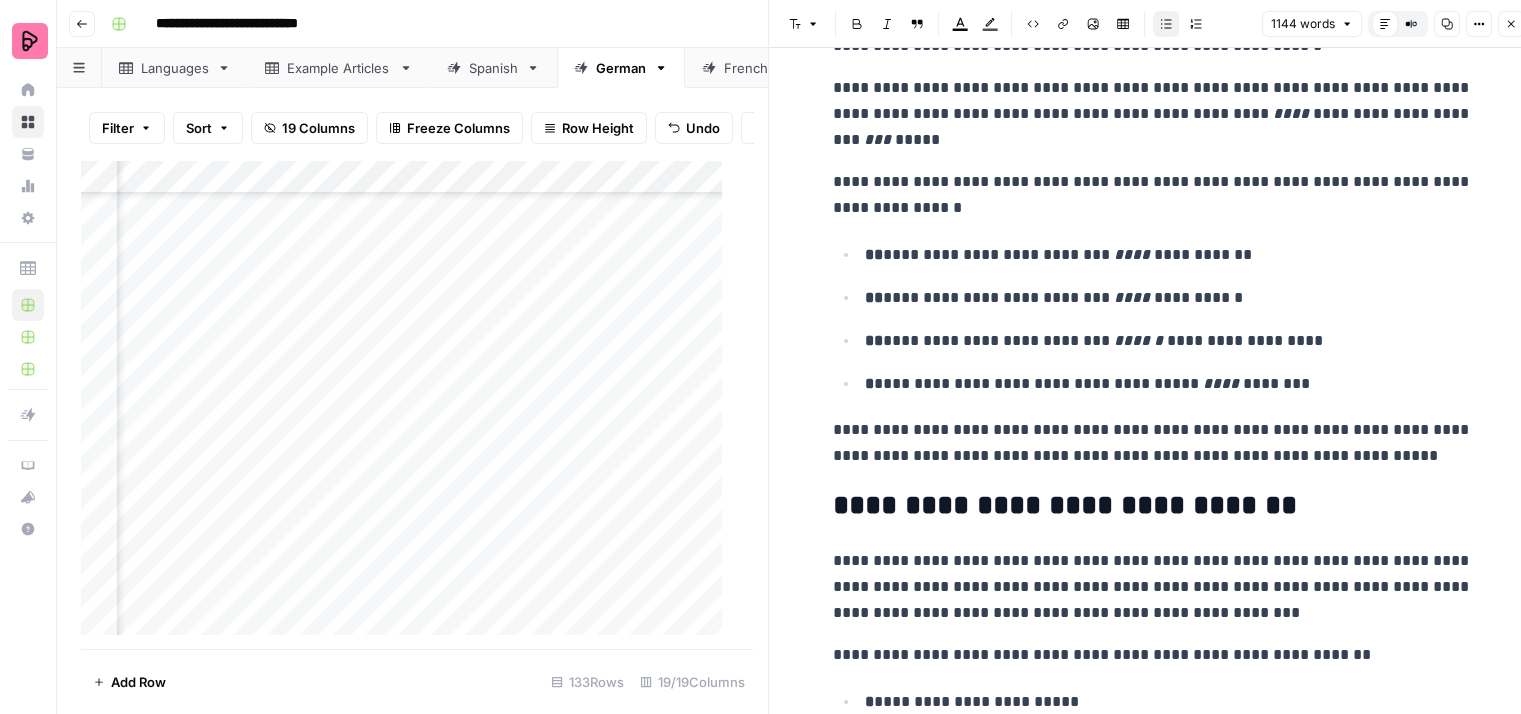 click on "**********" at bounding box center (1169, 255) 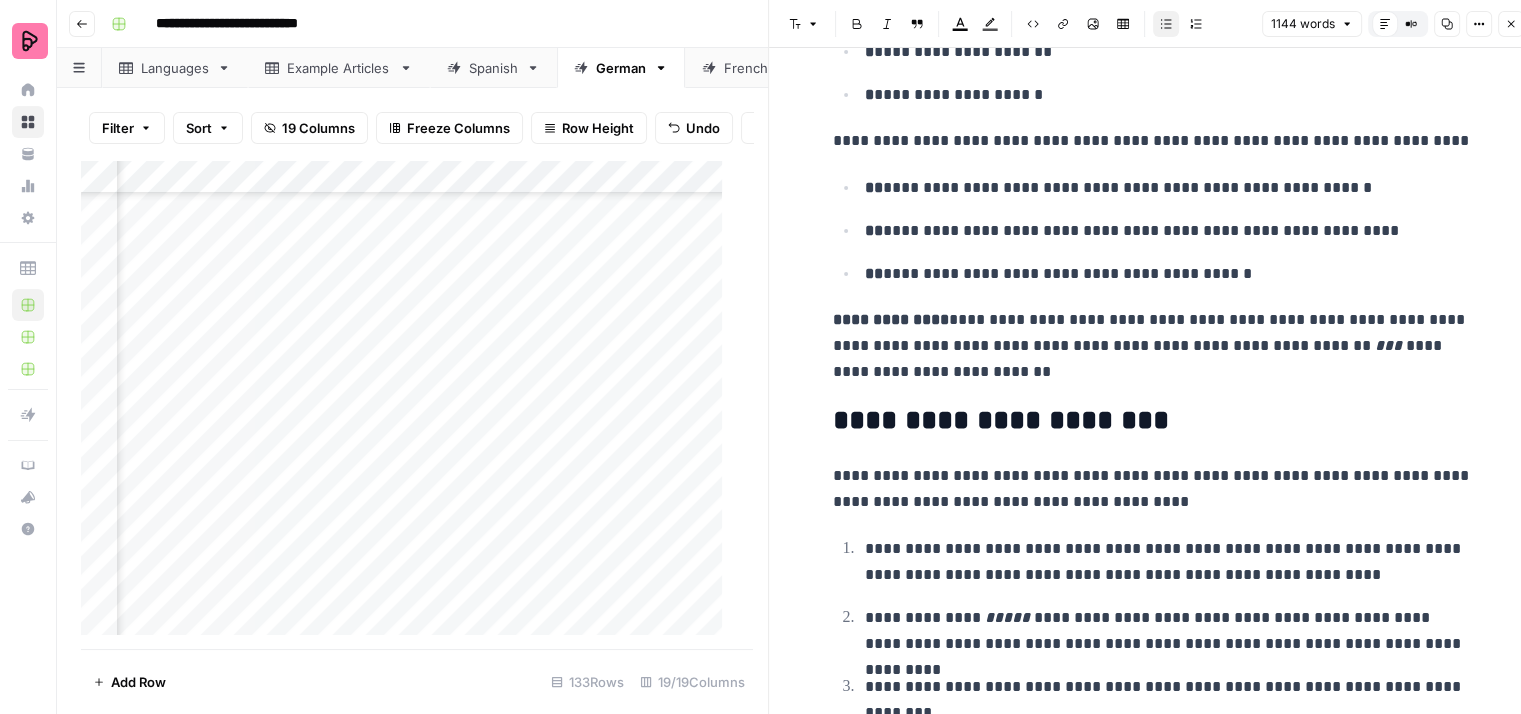 scroll, scrollTop: 1900, scrollLeft: 0, axis: vertical 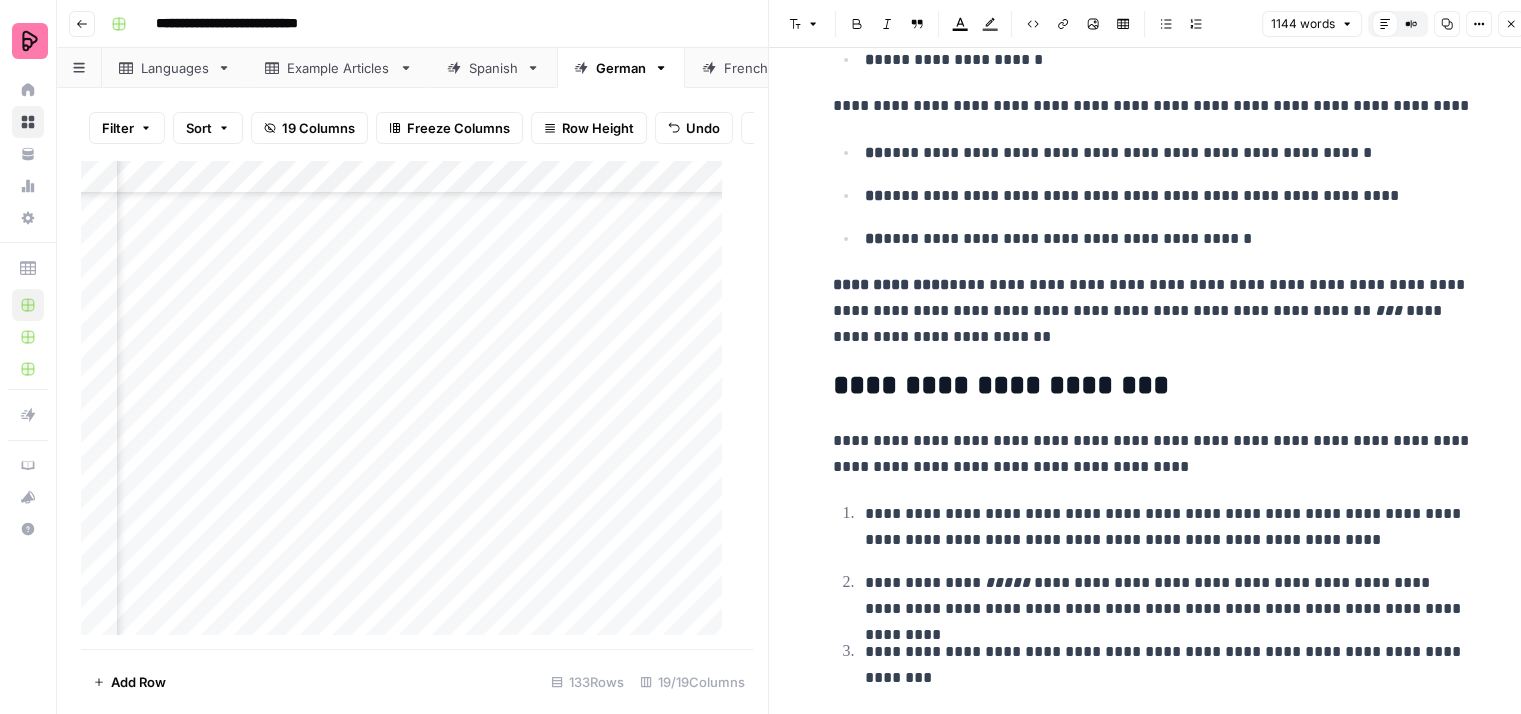 click on "**********" at bounding box center [1153, 311] 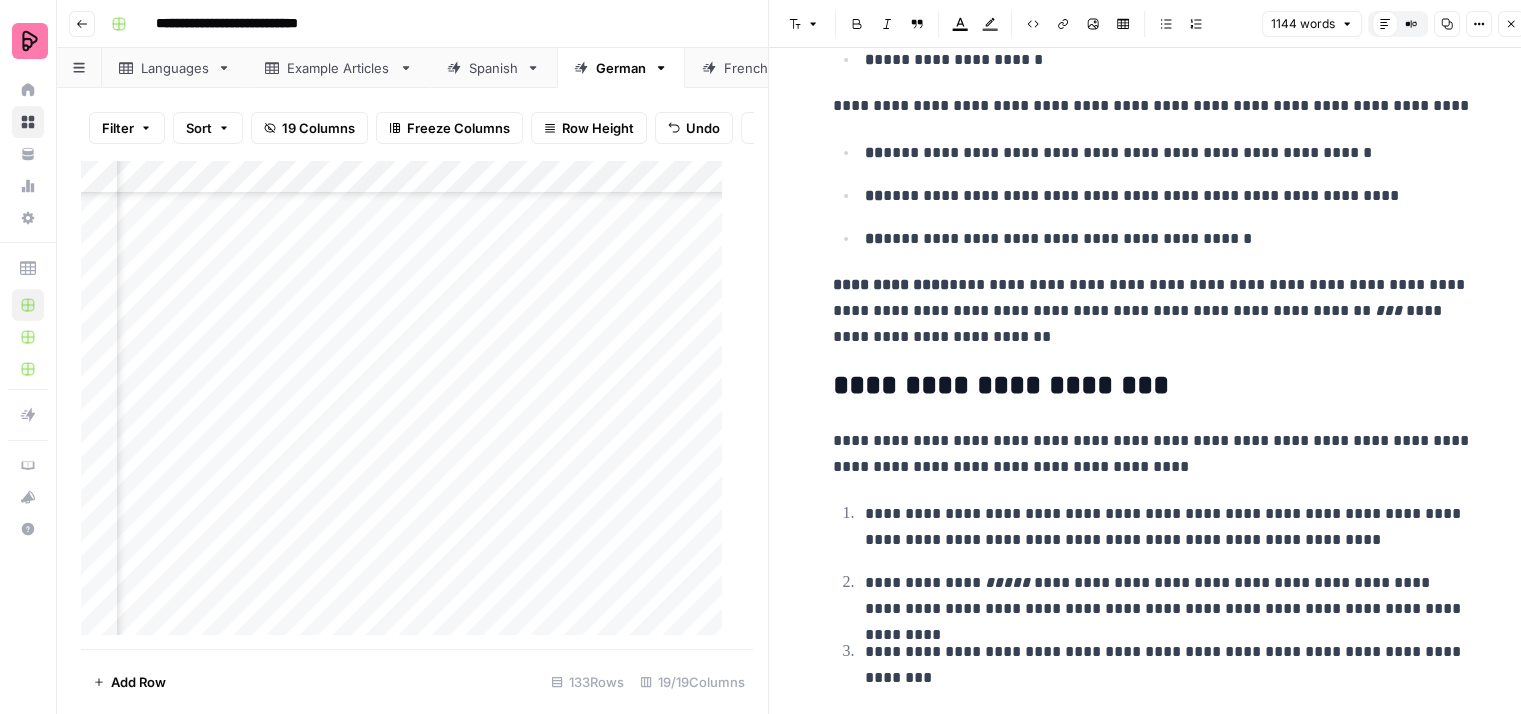 click on "**********" at bounding box center [1153, 311] 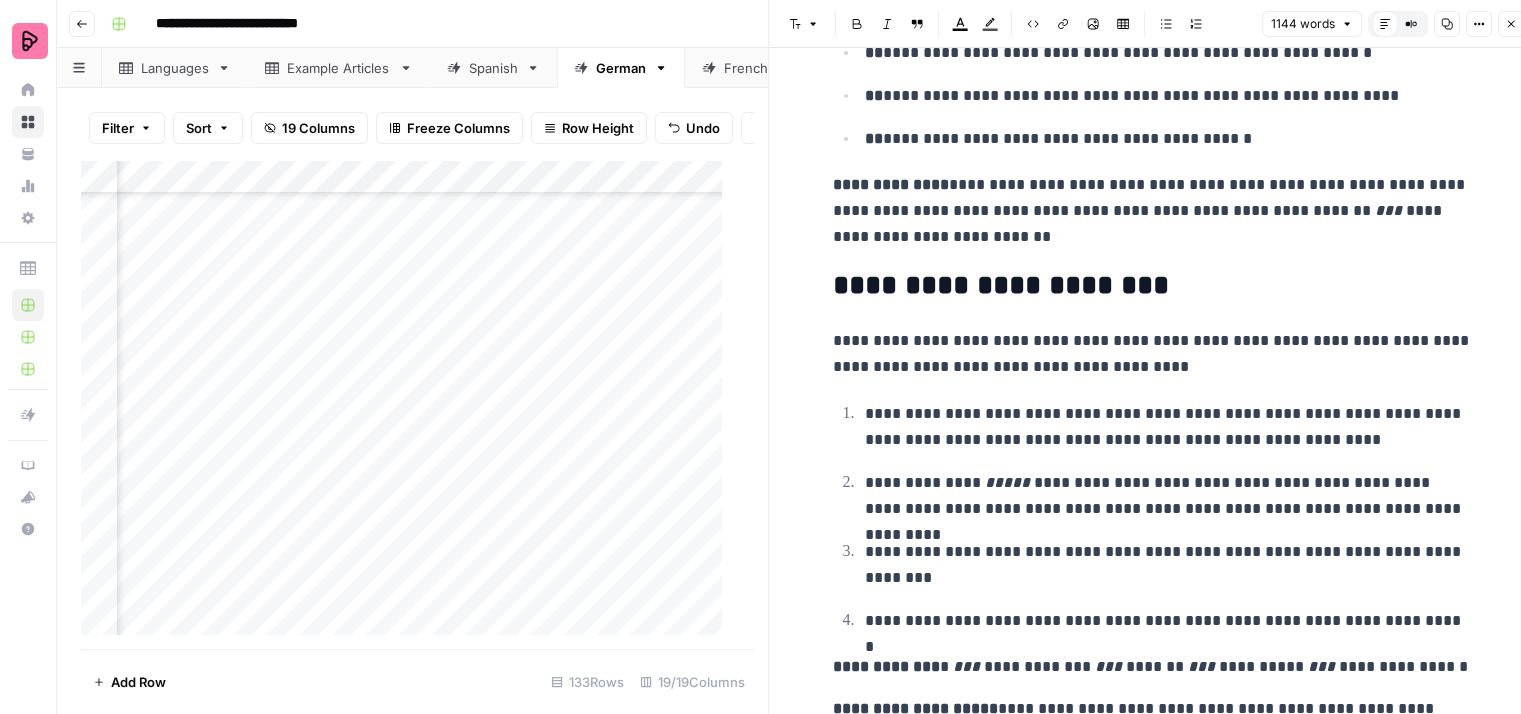 scroll, scrollTop: 2100, scrollLeft: 0, axis: vertical 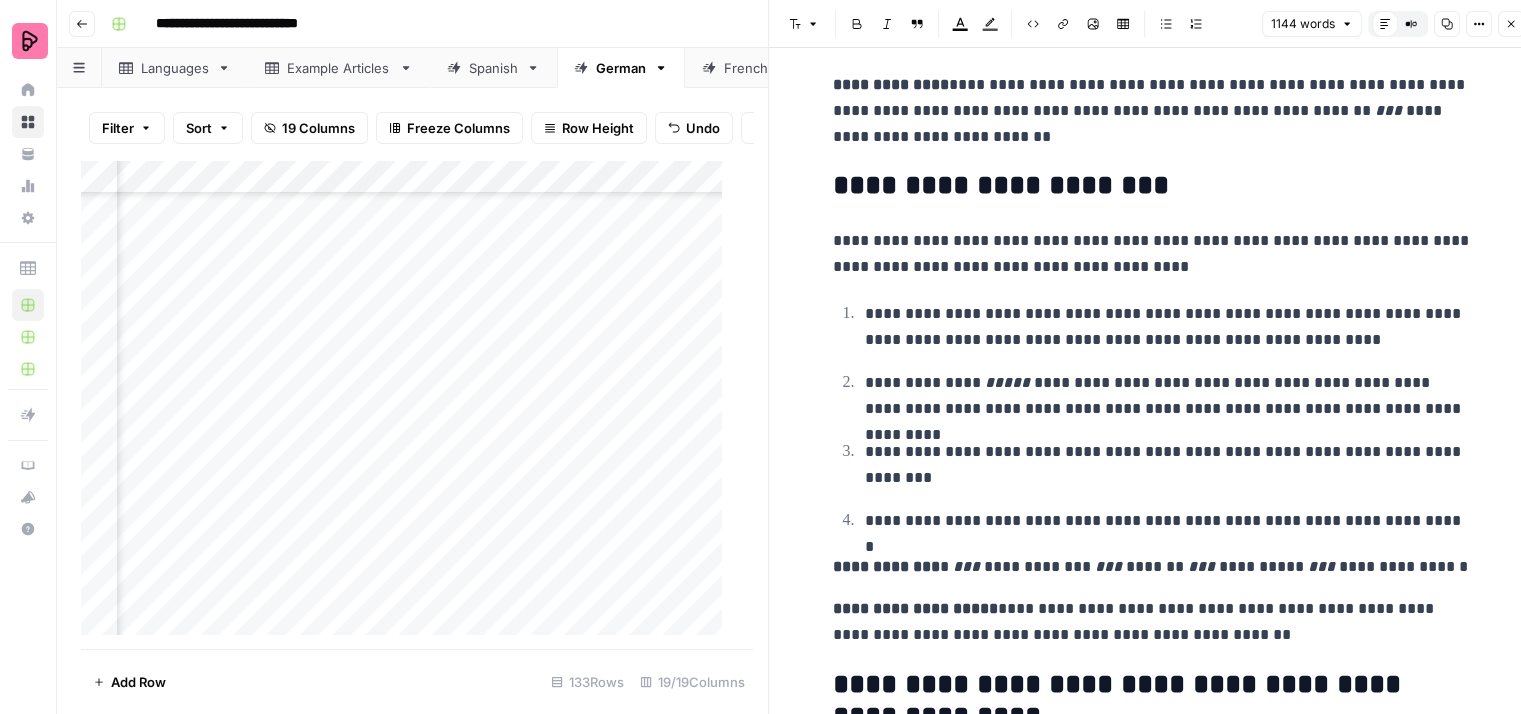 click on "**********" at bounding box center (1153, 254) 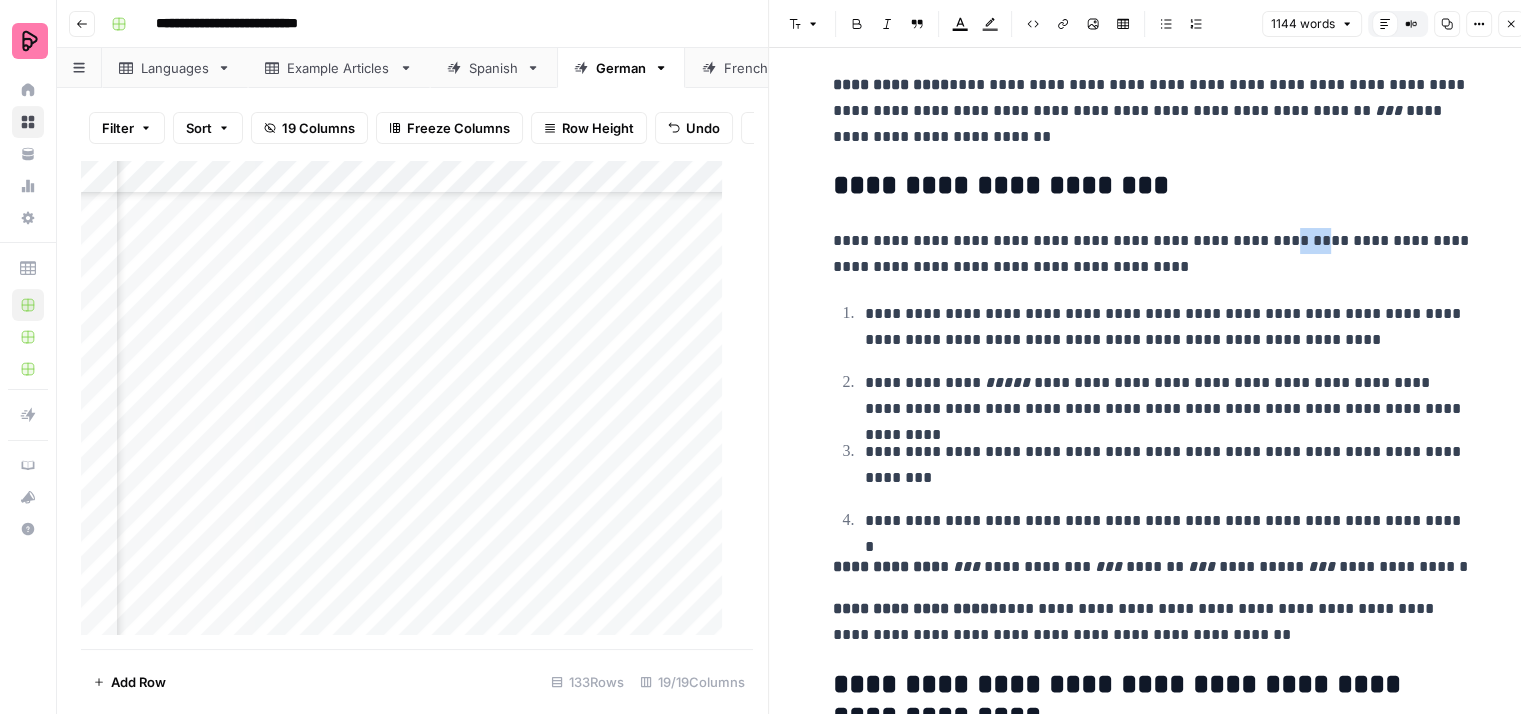 click on "**********" at bounding box center [1153, 254] 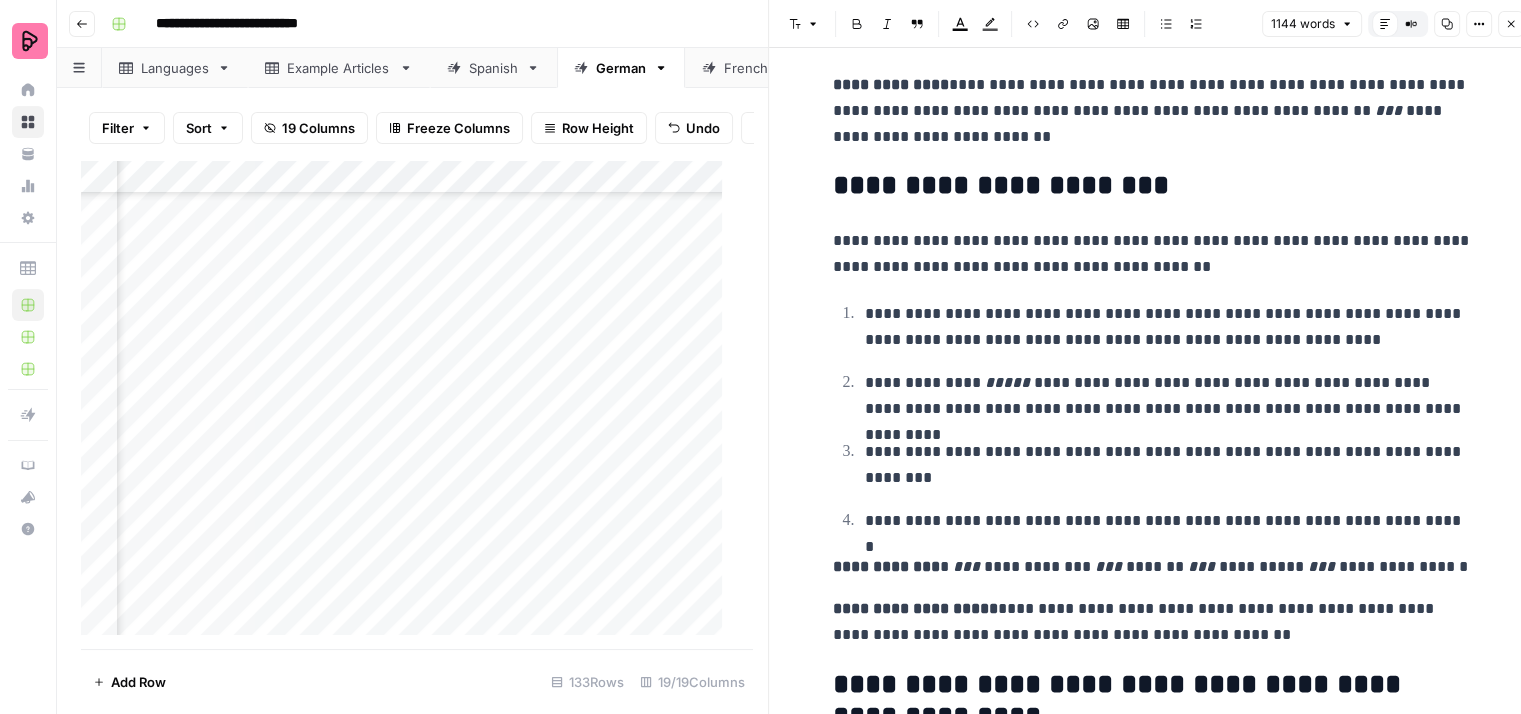 click on "**********" at bounding box center (1153, 254) 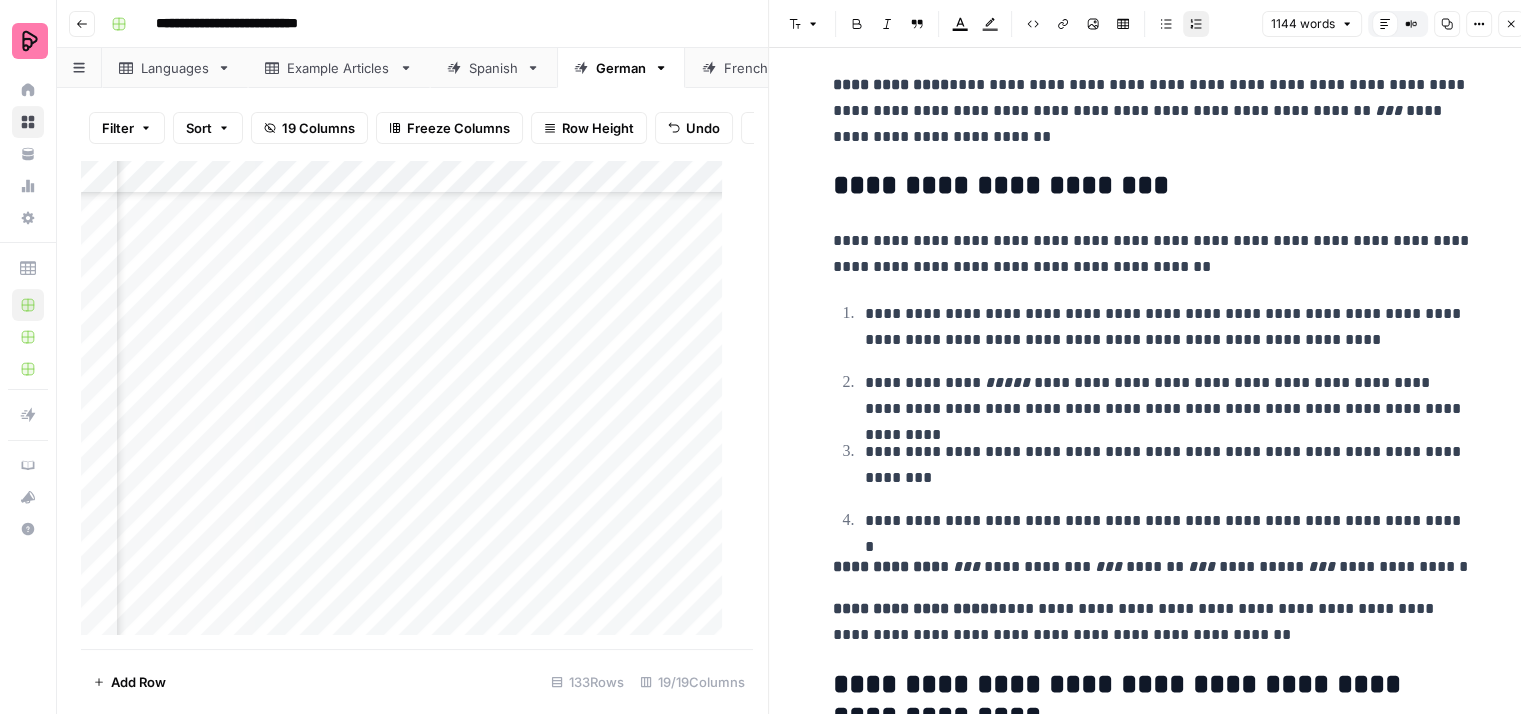 click on "**********" at bounding box center [1169, 327] 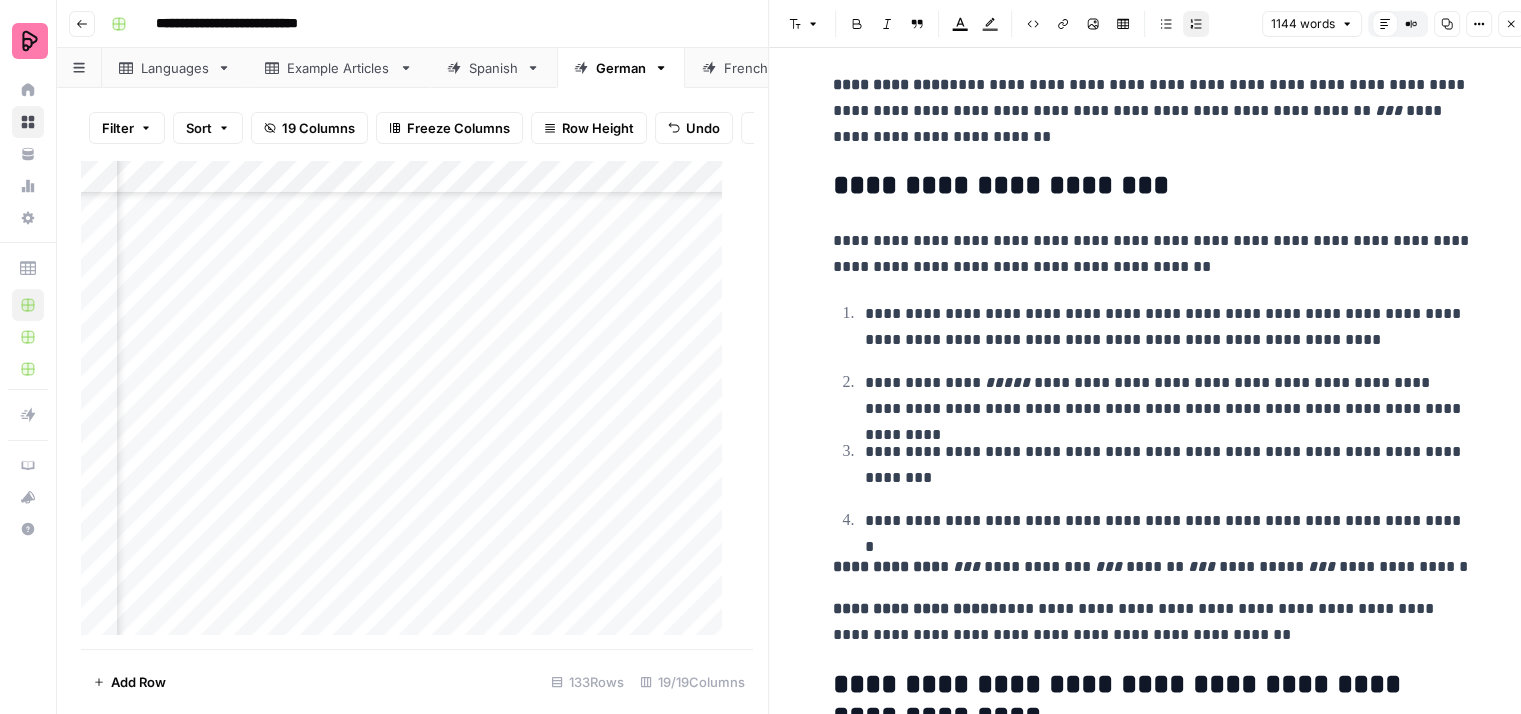 click on "**********" at bounding box center (1169, 396) 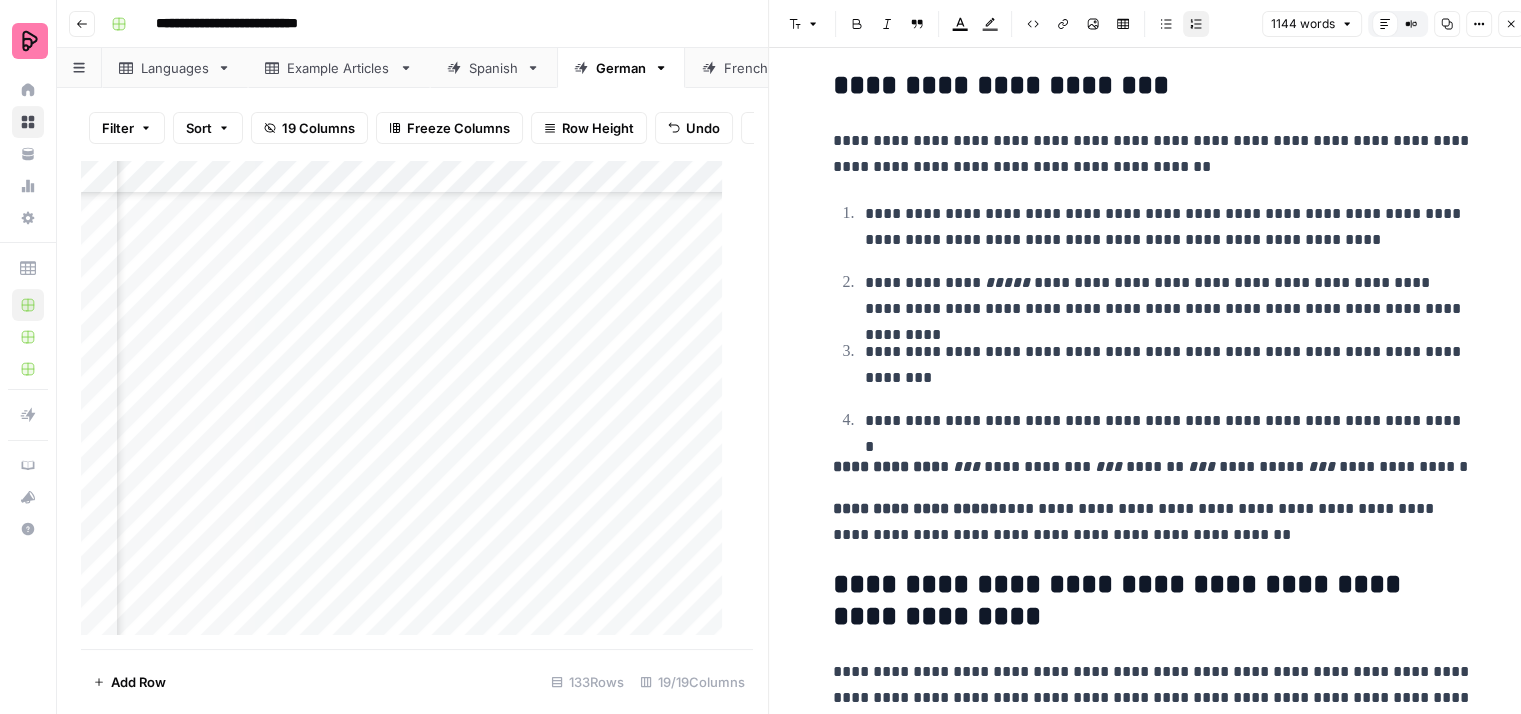 click on "**********" at bounding box center [1169, 421] 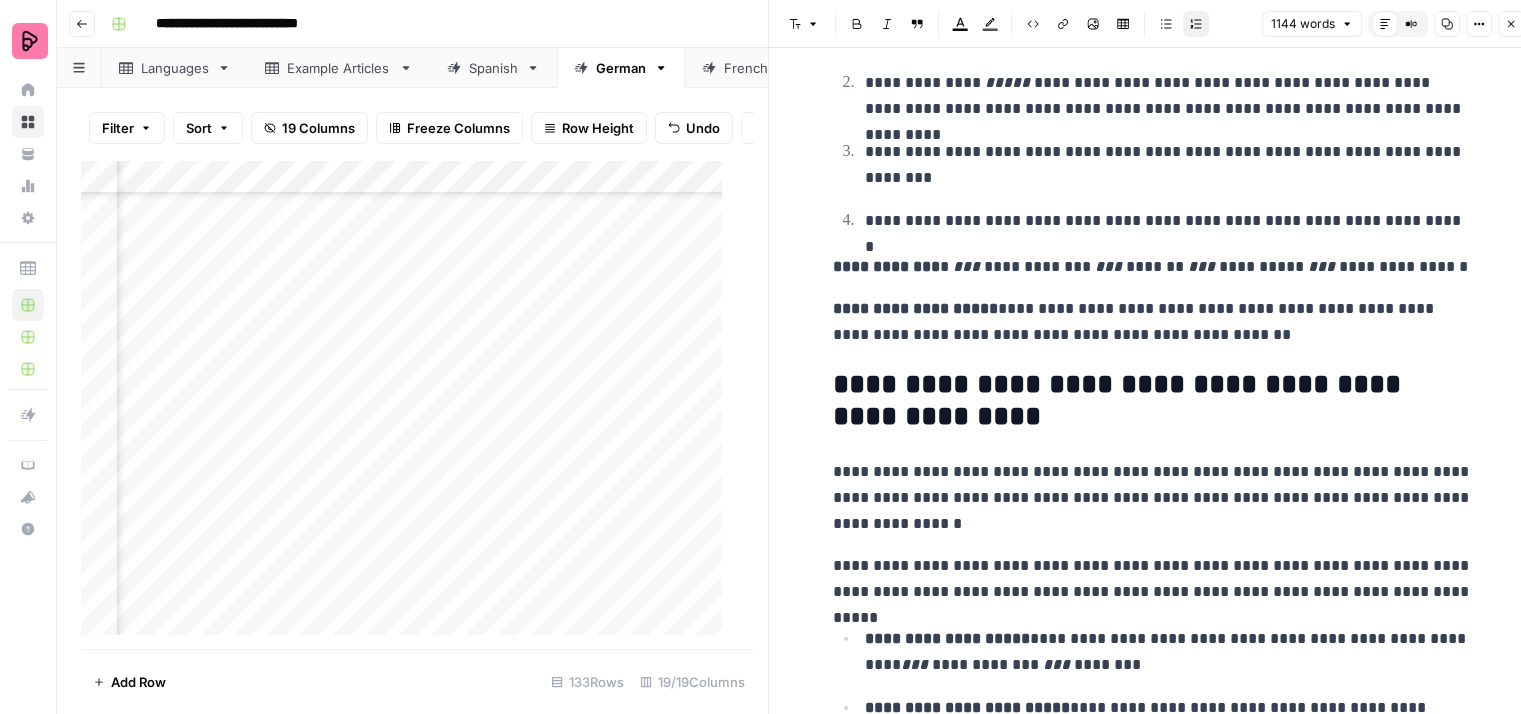 scroll, scrollTop: 2500, scrollLeft: 0, axis: vertical 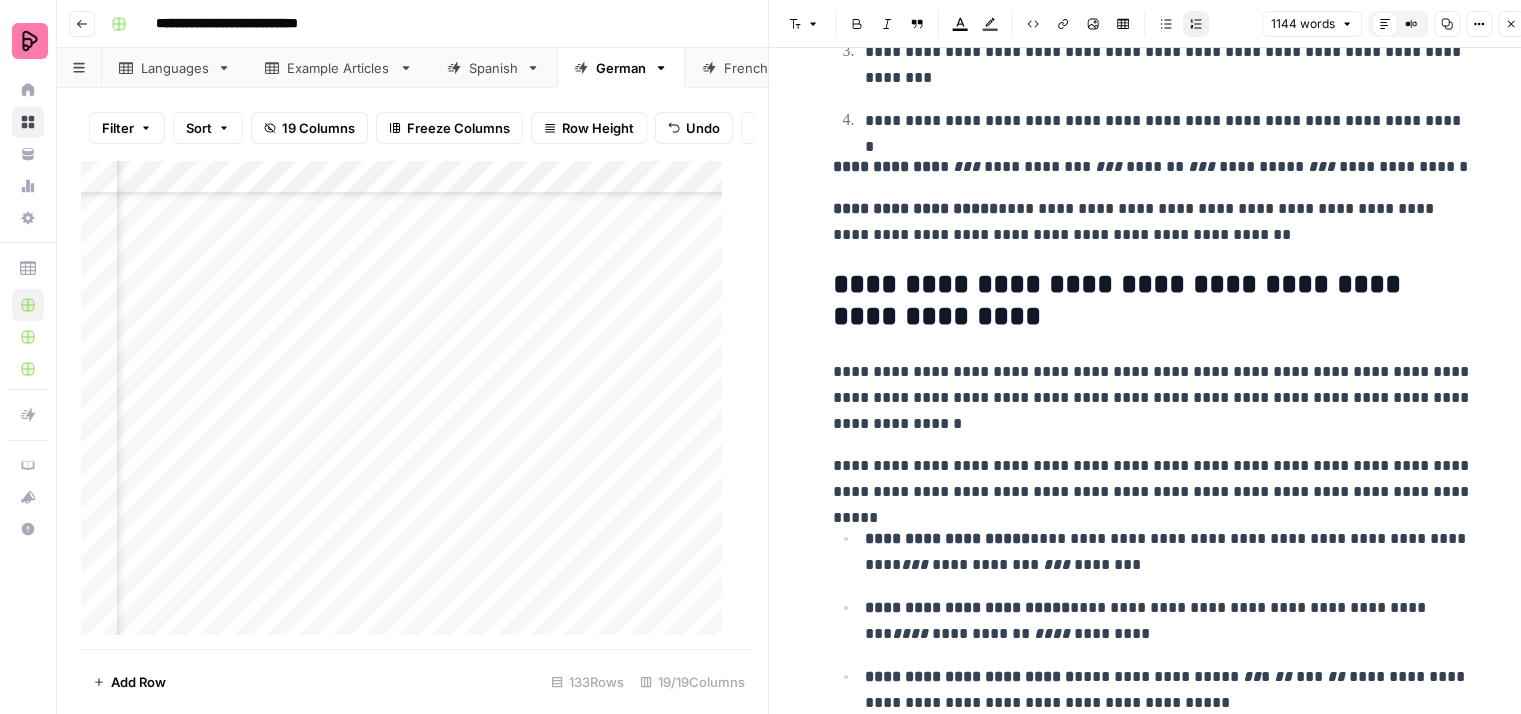 click on "**********" at bounding box center [1153, 222] 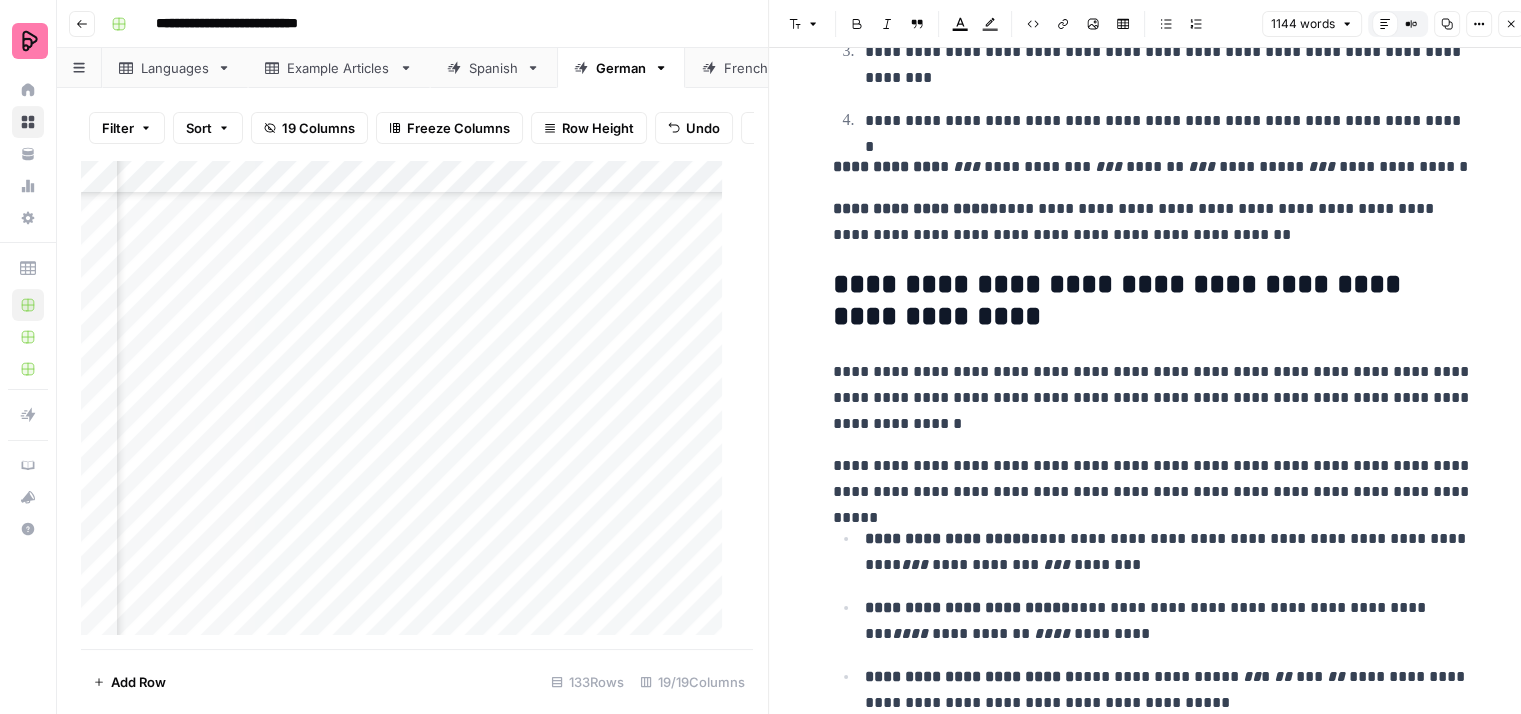 click on "**********" at bounding box center [1153, 301] 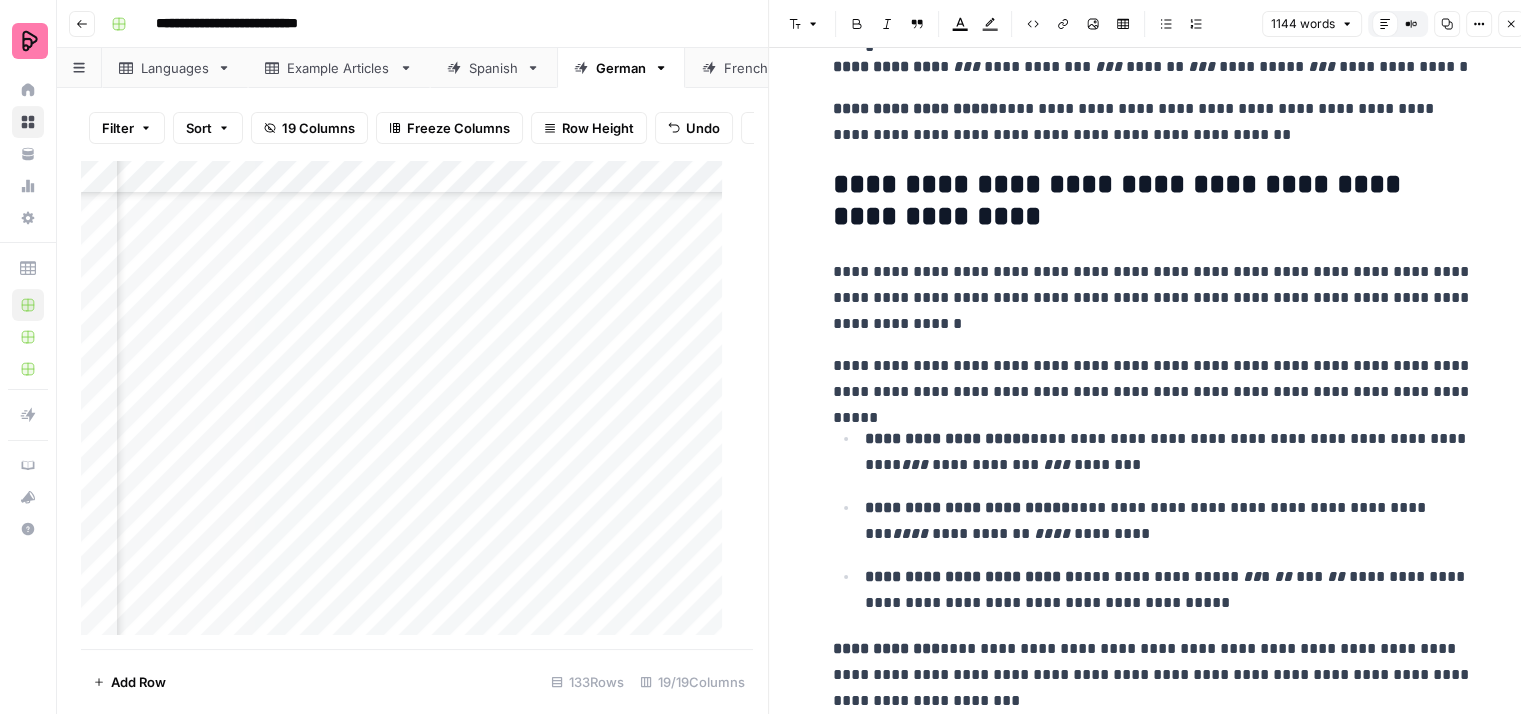 scroll, scrollTop: 2700, scrollLeft: 0, axis: vertical 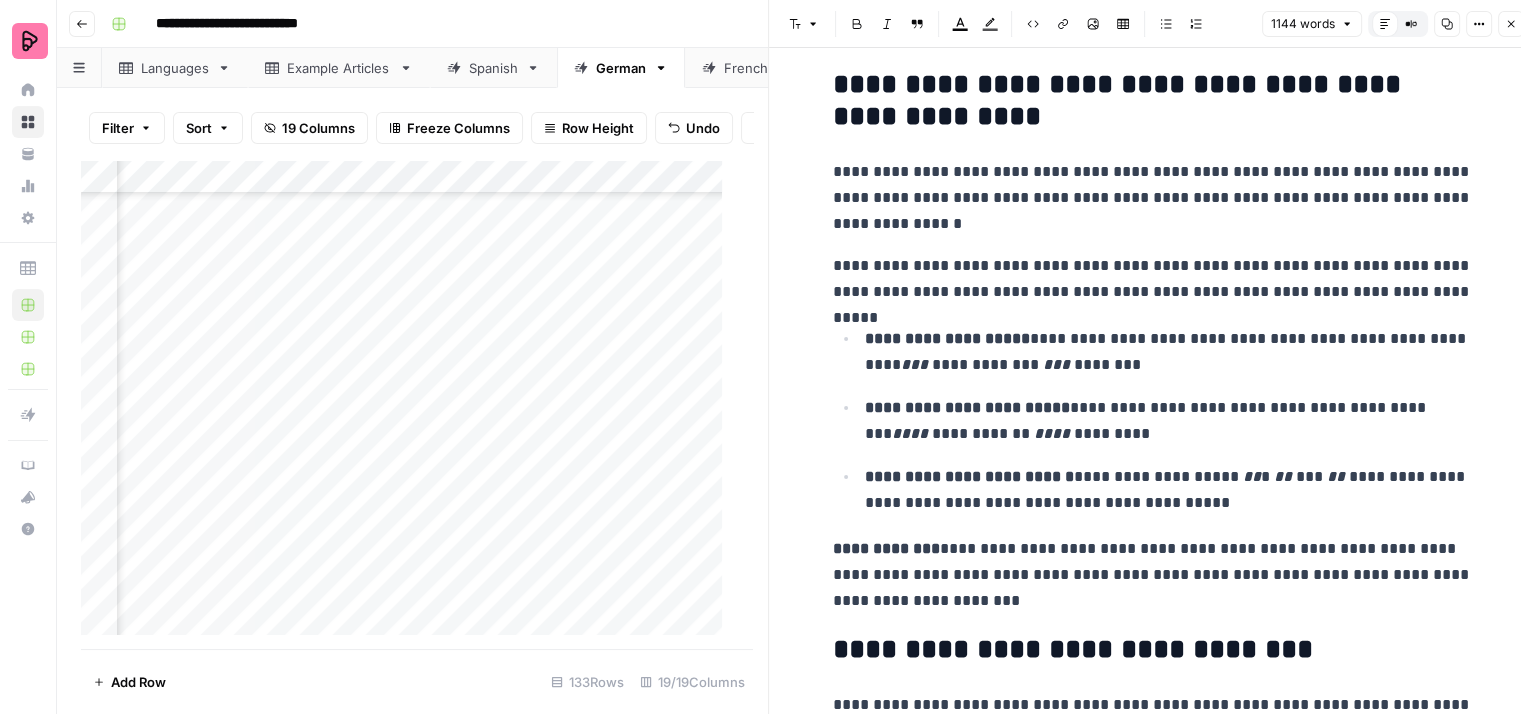 click on "**********" at bounding box center (1153, 198) 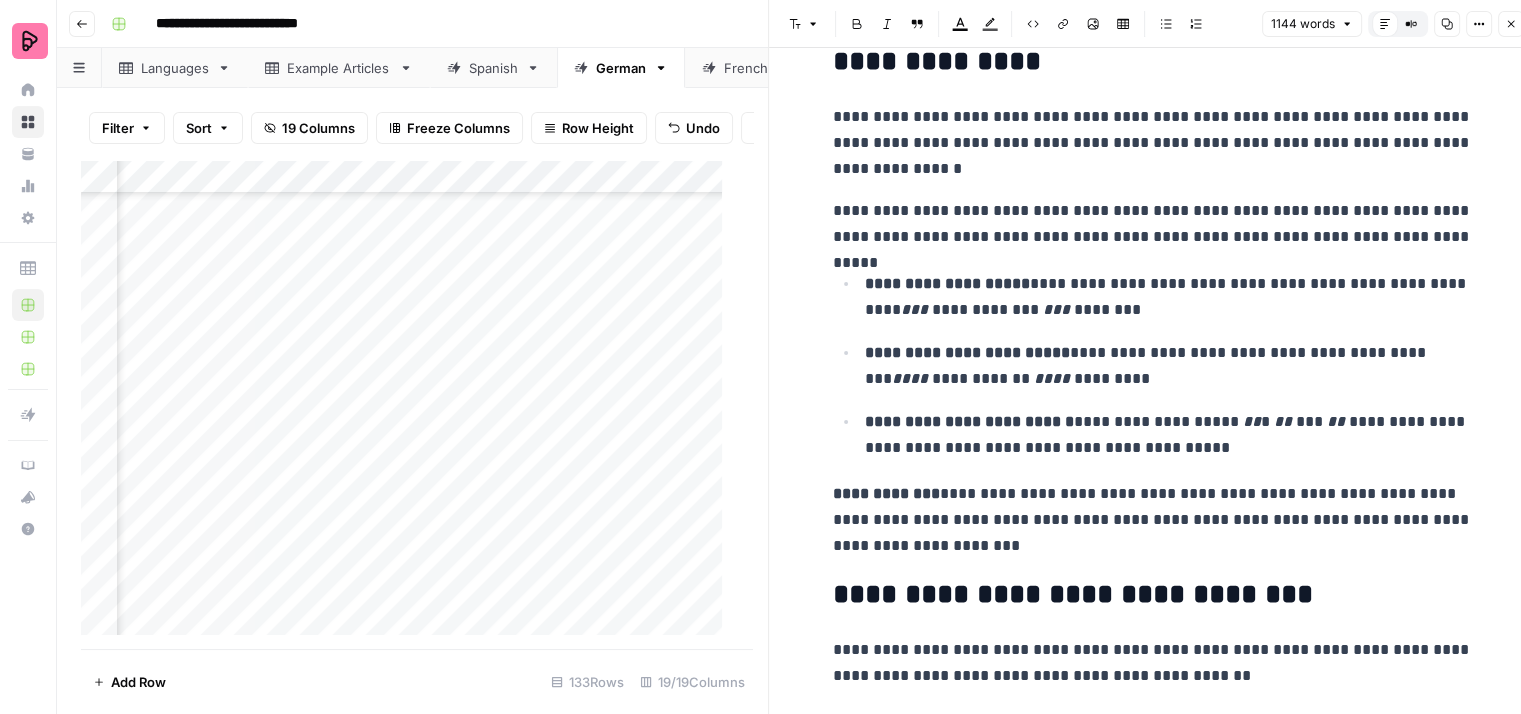 scroll, scrollTop: 2800, scrollLeft: 0, axis: vertical 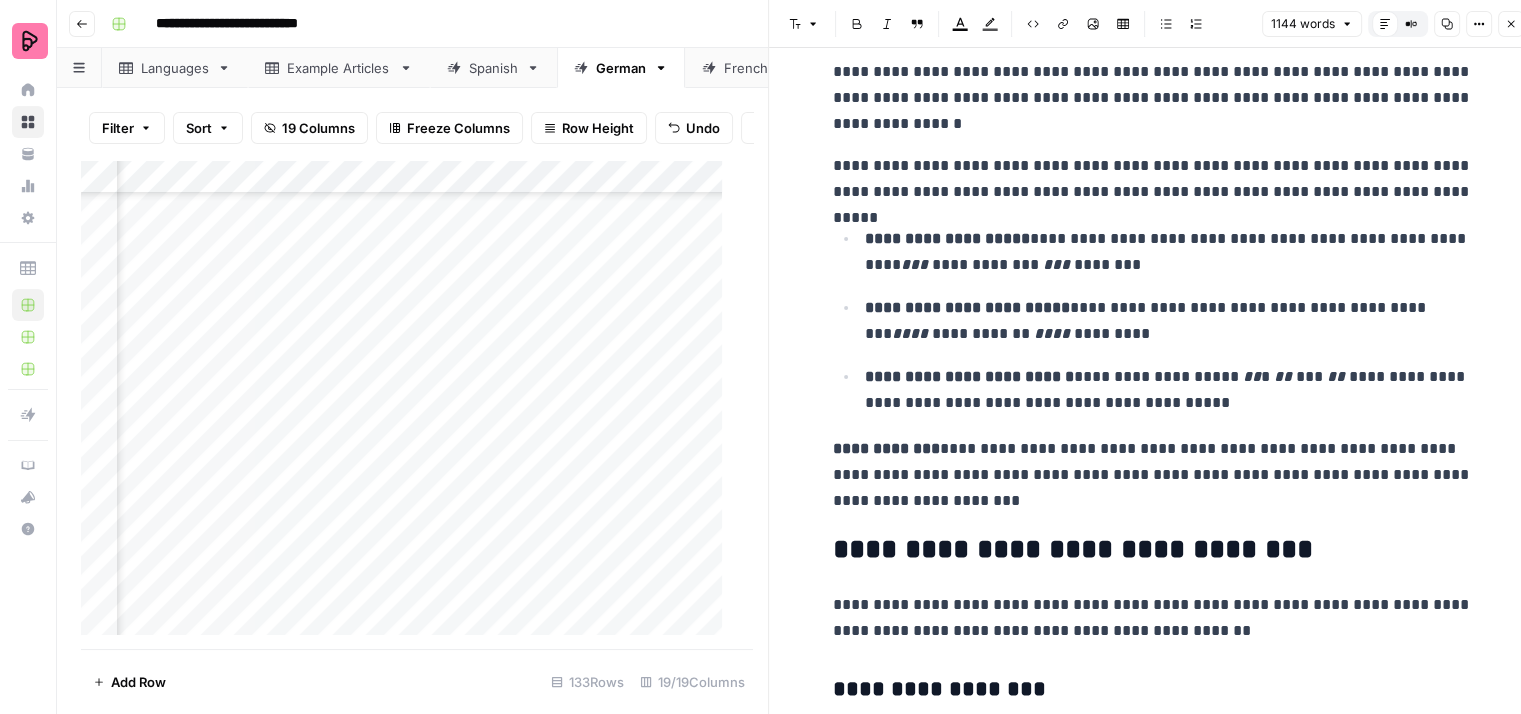 click on "**********" at bounding box center (1153, 179) 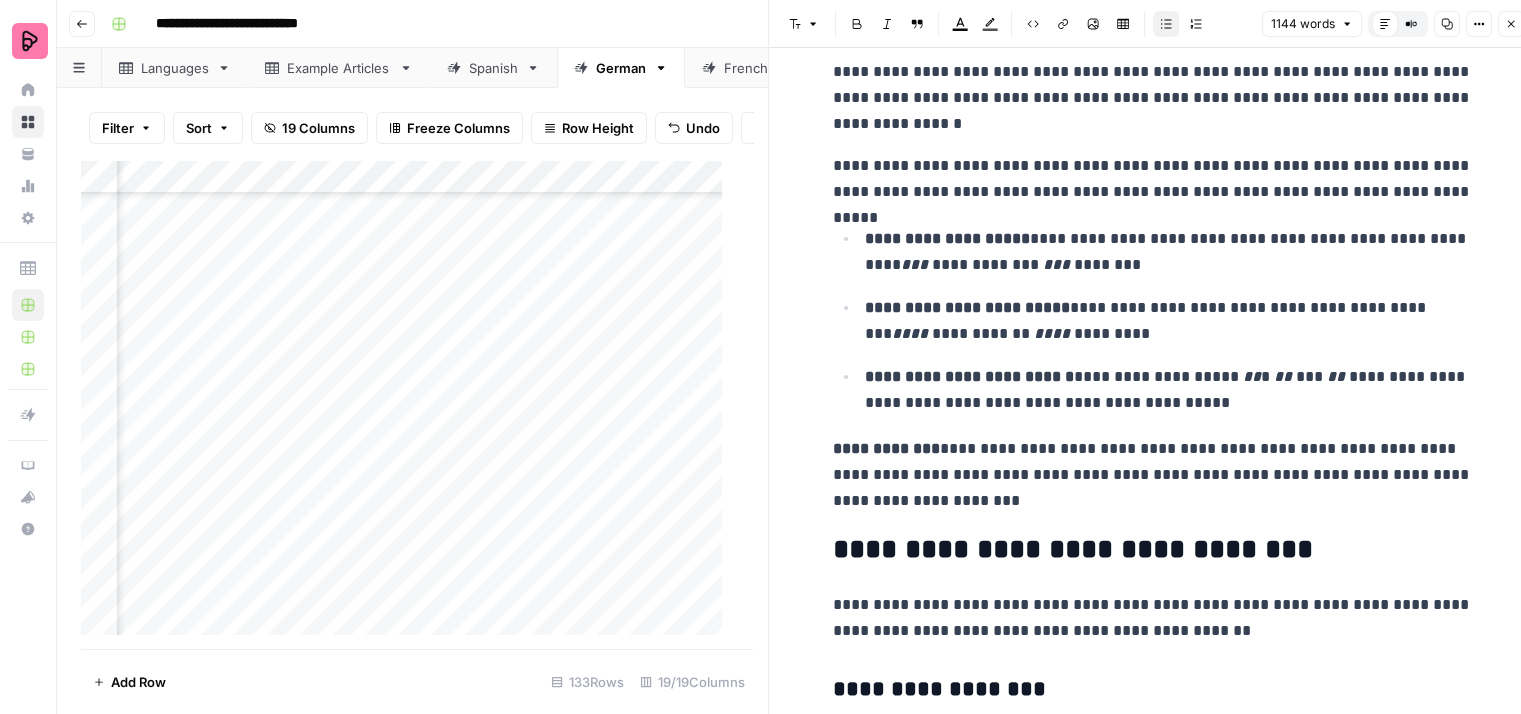 click on "**********" at bounding box center [1169, 252] 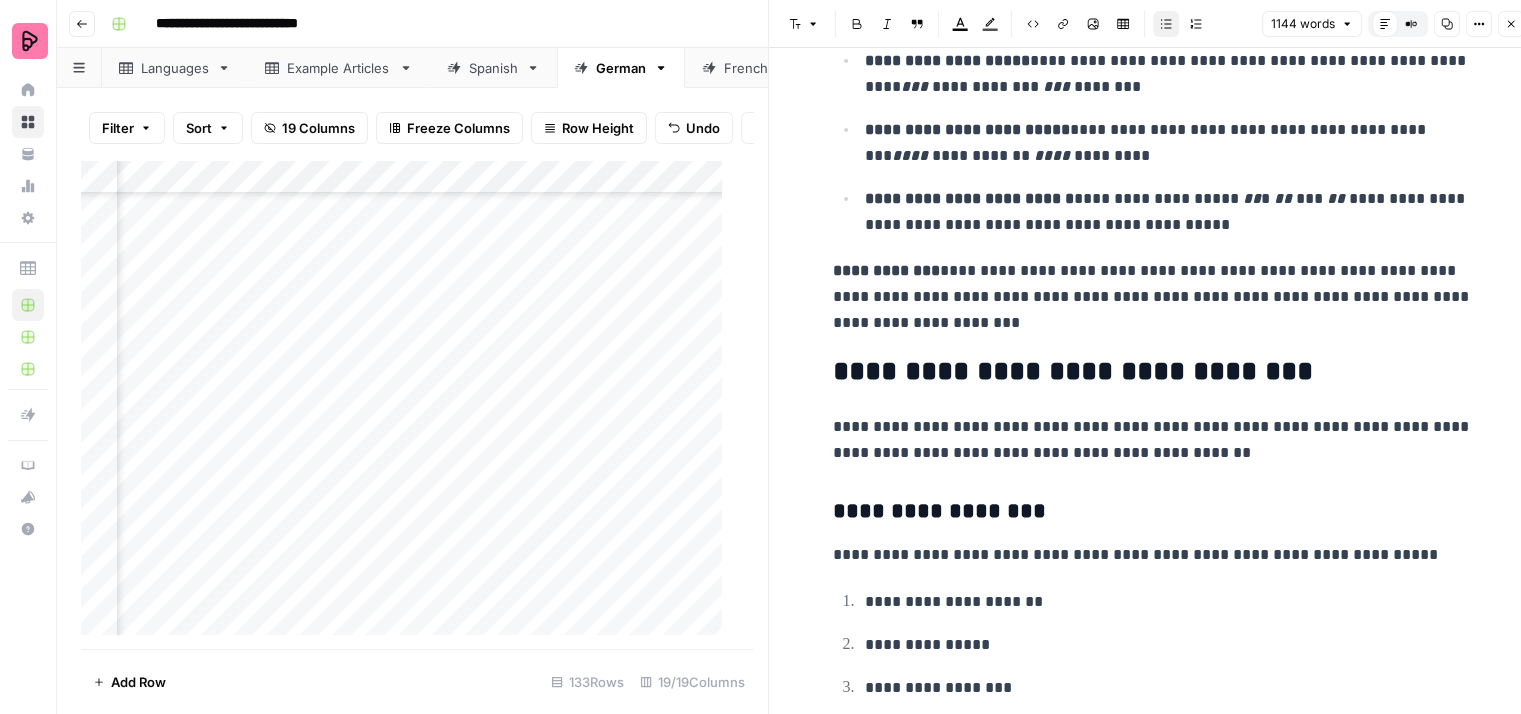 scroll, scrollTop: 3000, scrollLeft: 0, axis: vertical 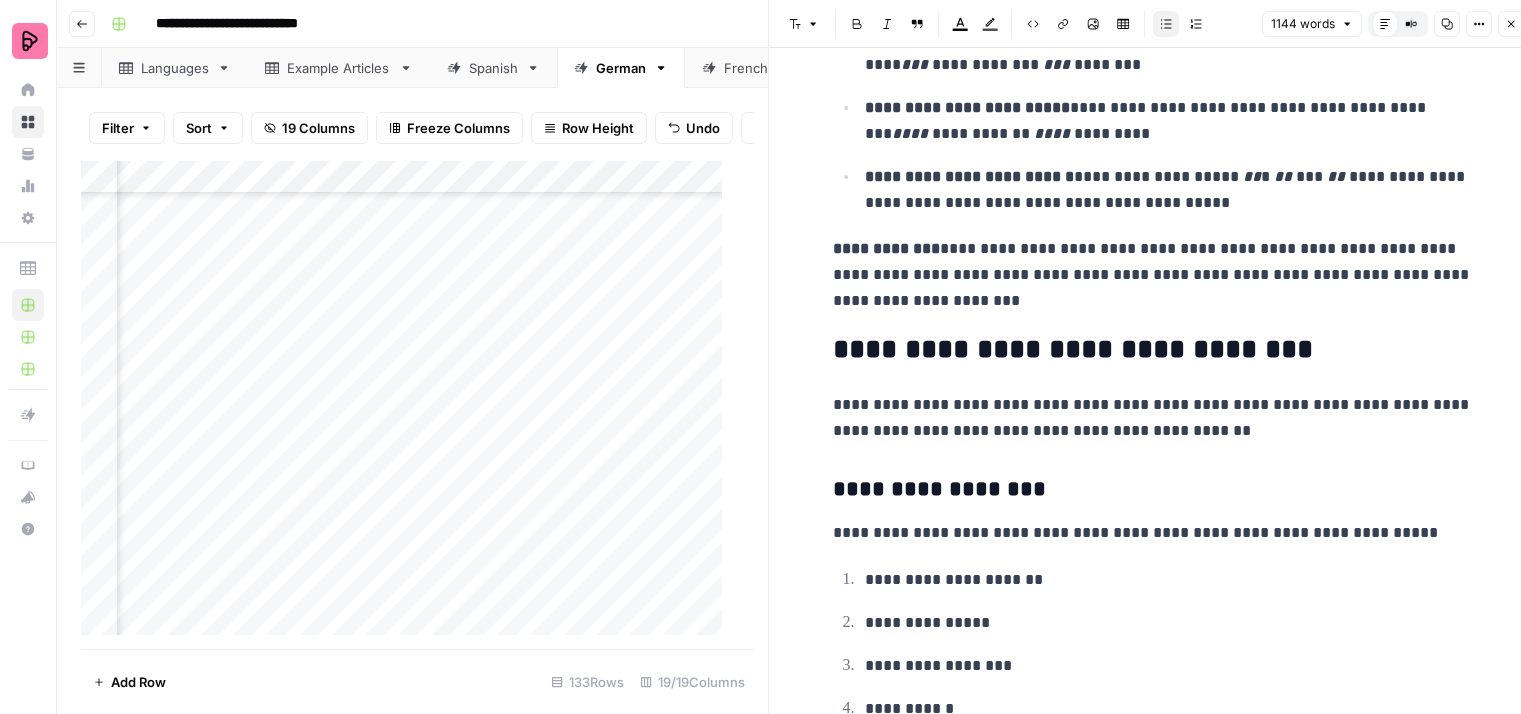 click on "**********" at bounding box center [1153, -212] 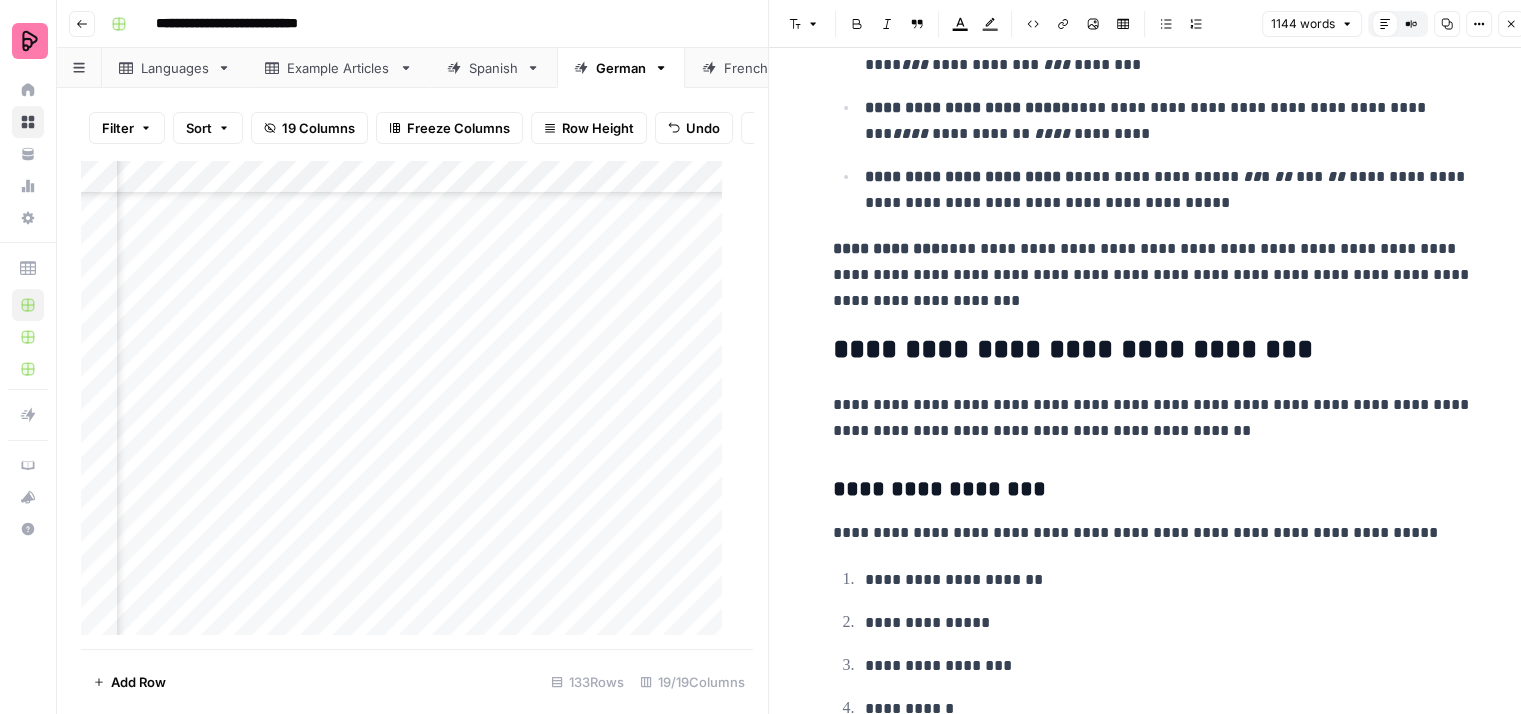 click on "**********" at bounding box center [1153, 275] 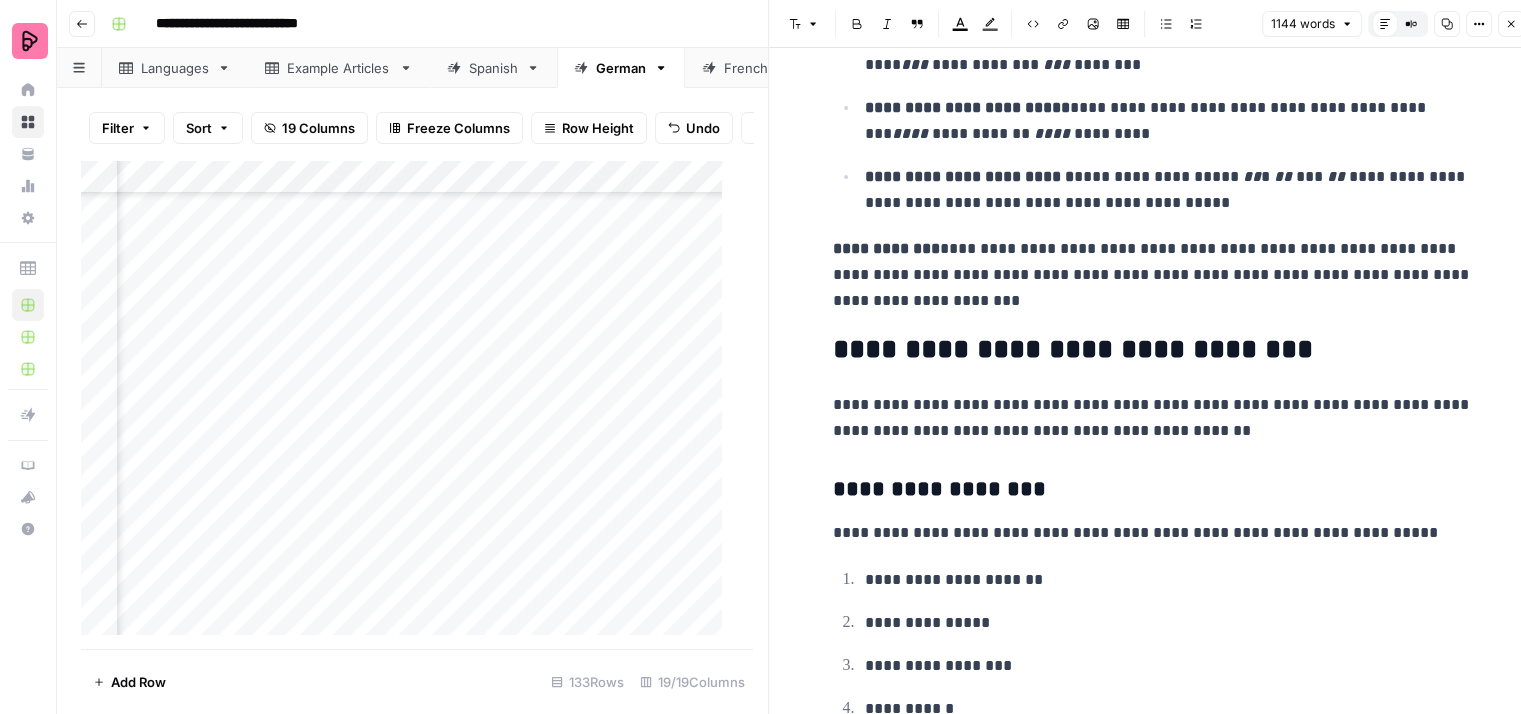 click on "**********" at bounding box center [1153, 275] 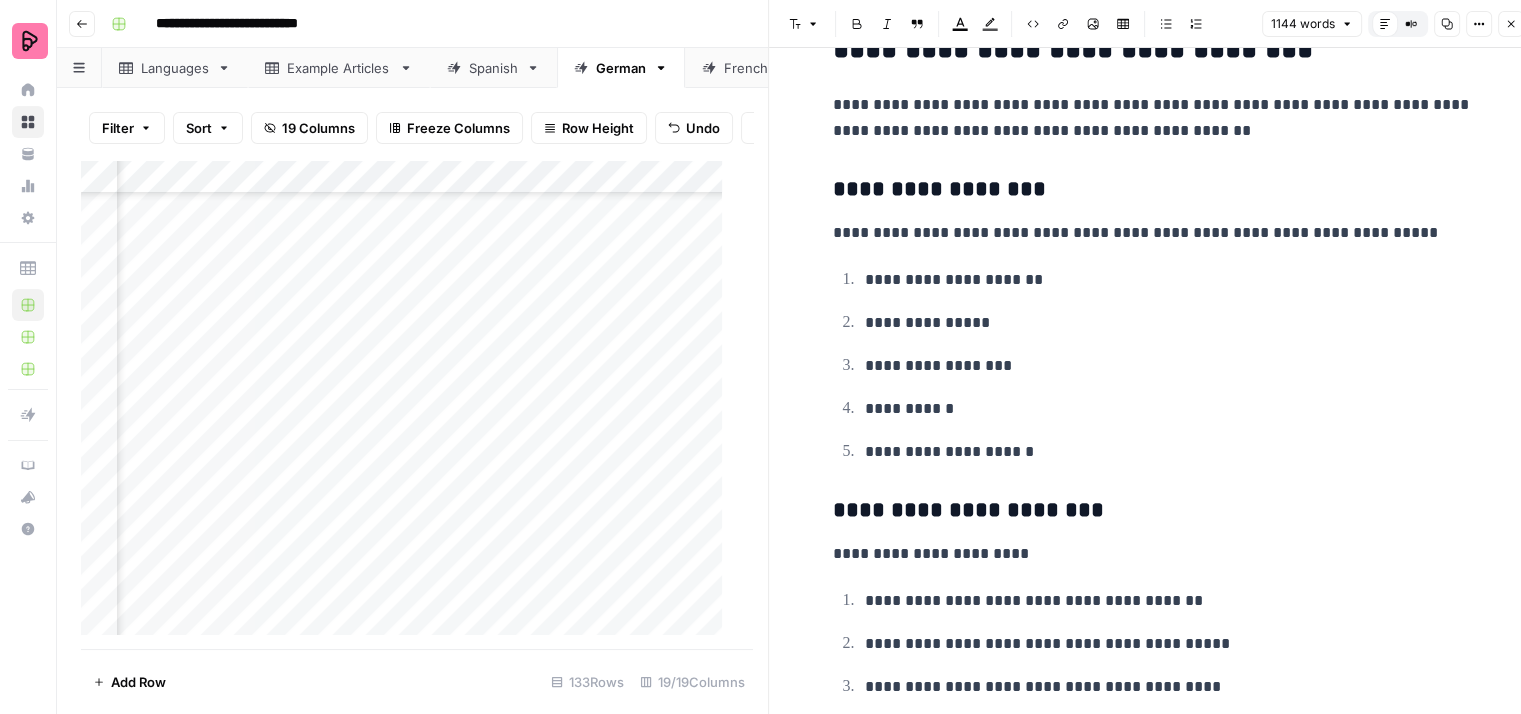 scroll, scrollTop: 3200, scrollLeft: 0, axis: vertical 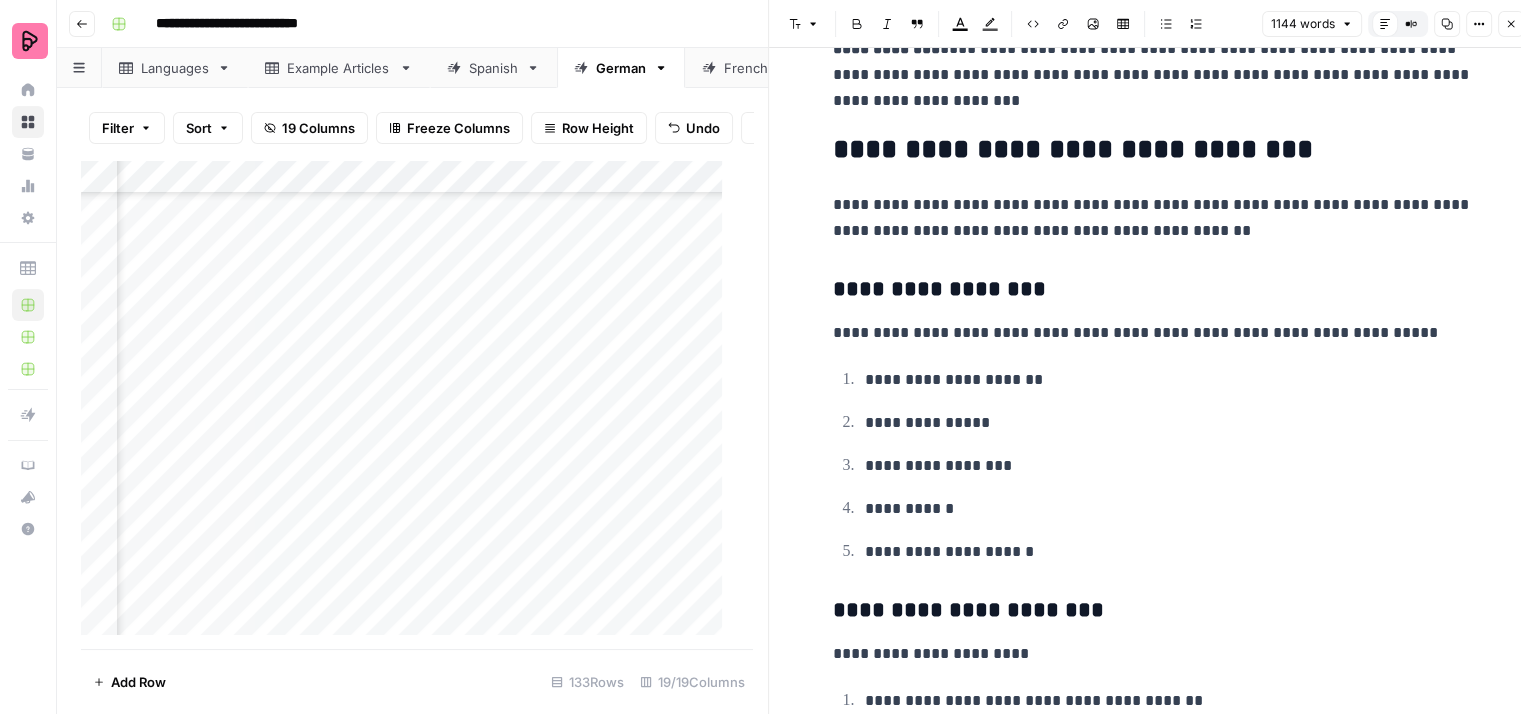 click on "**********" at bounding box center (1153, 218) 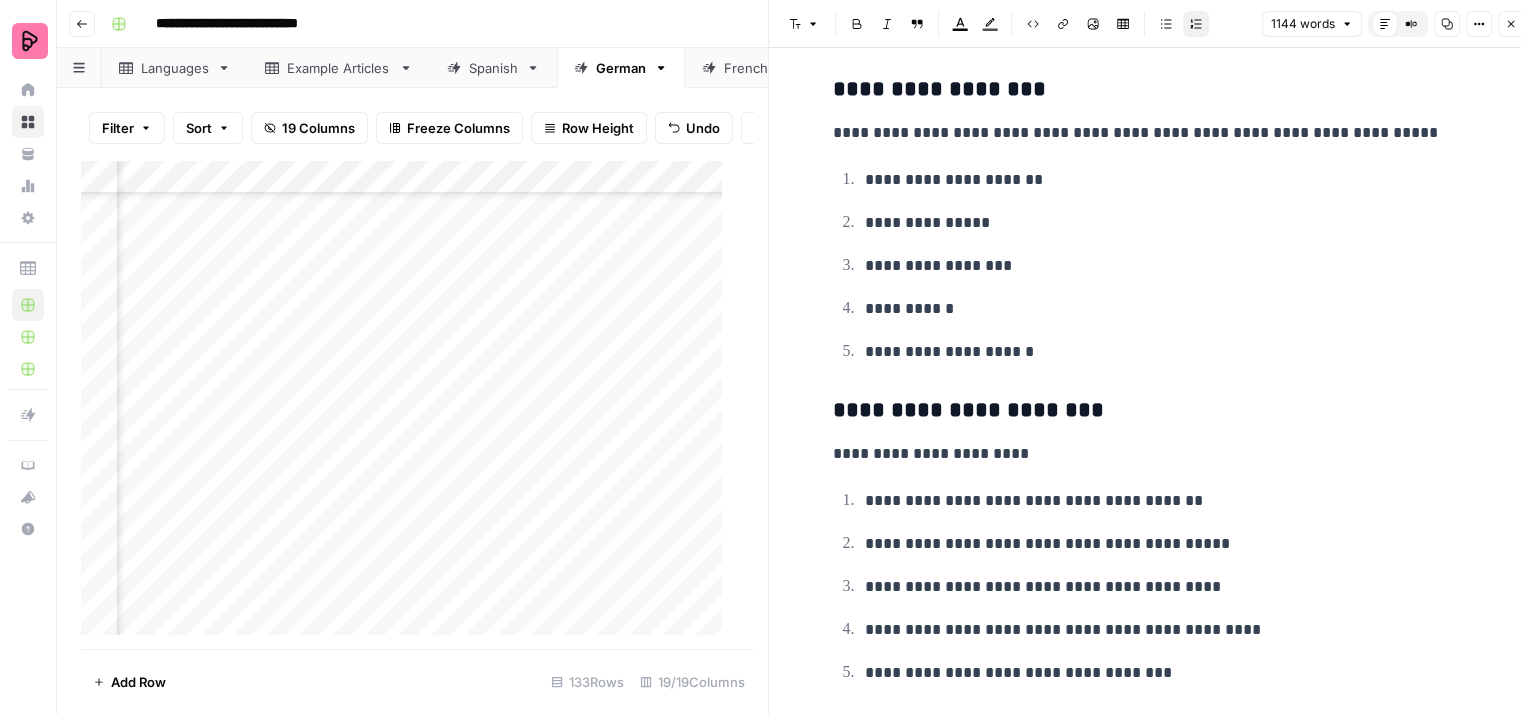 scroll, scrollTop: 3500, scrollLeft: 0, axis: vertical 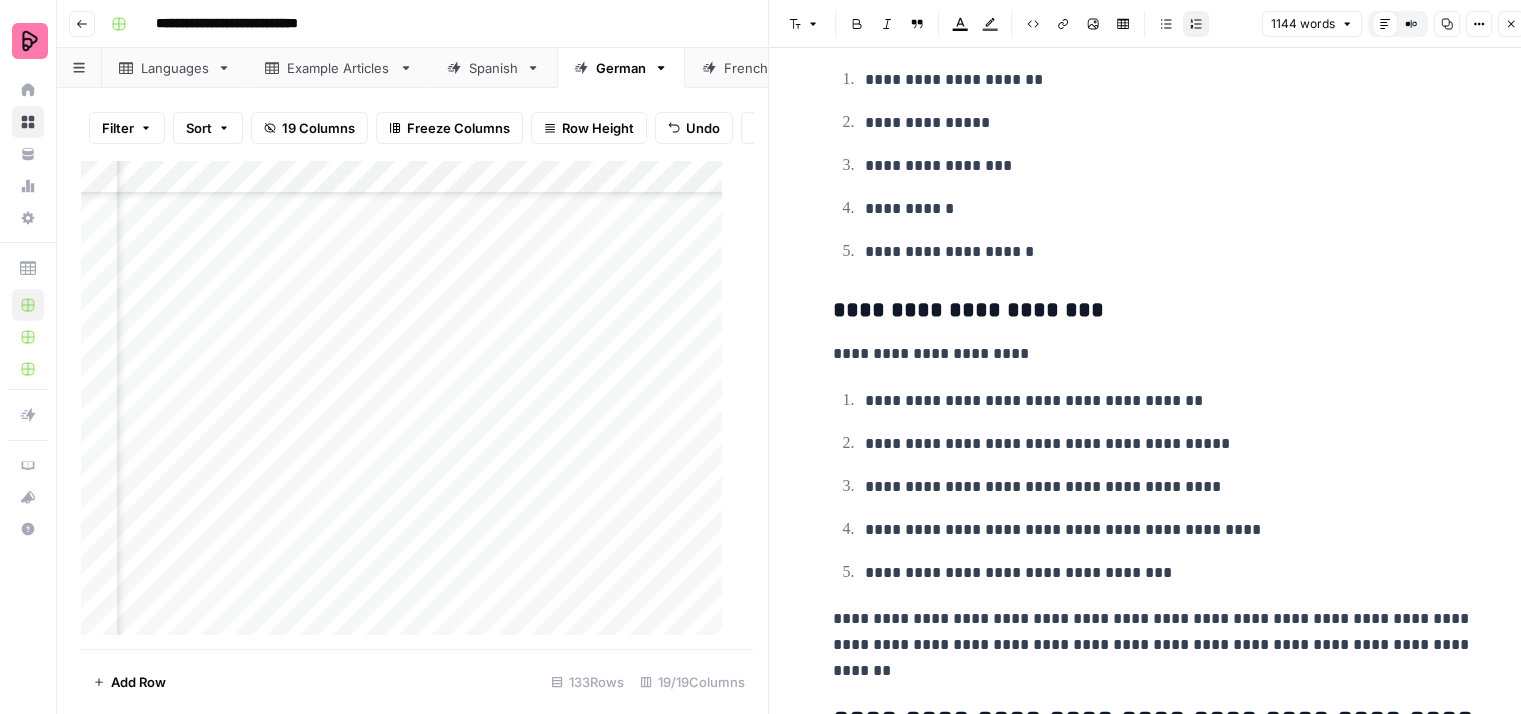 click on "**********" at bounding box center [1169, 252] 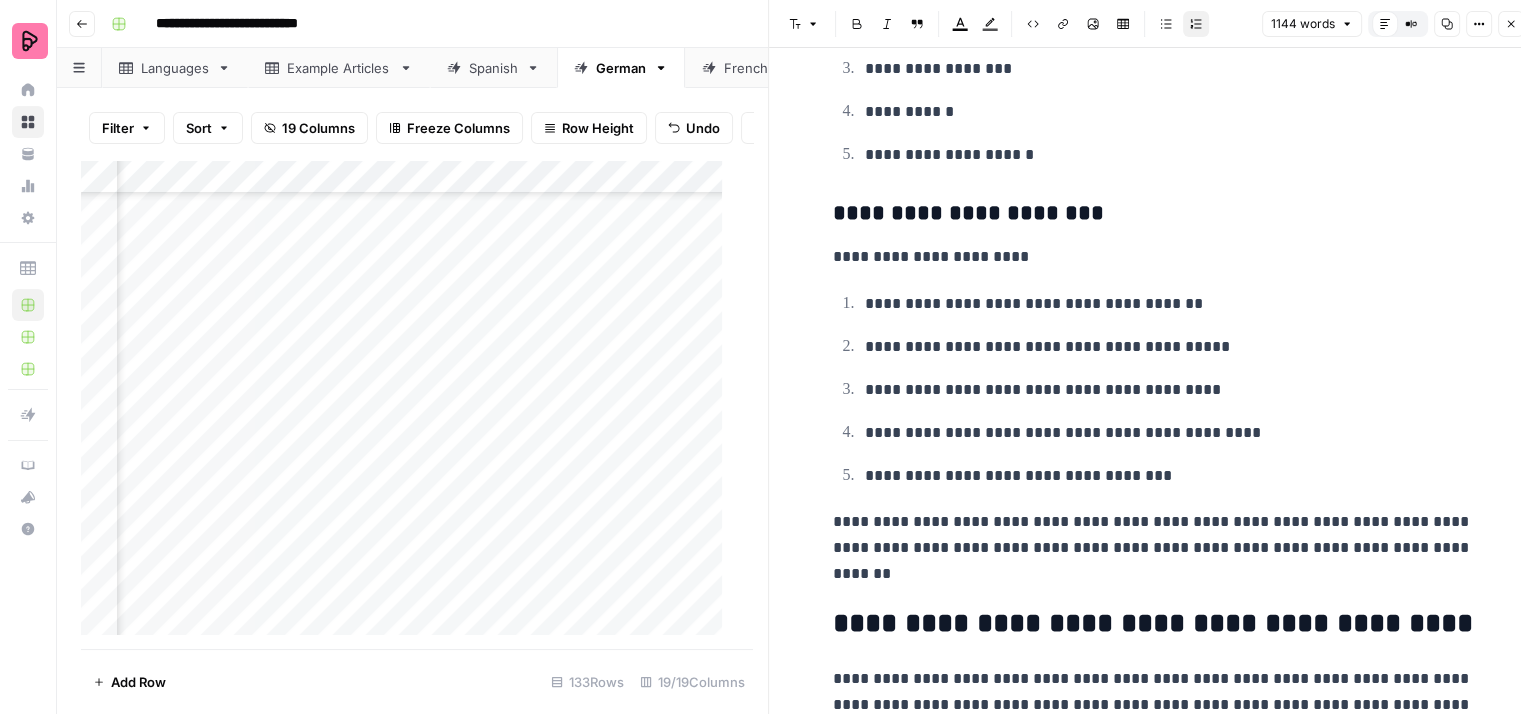scroll, scrollTop: 3700, scrollLeft: 0, axis: vertical 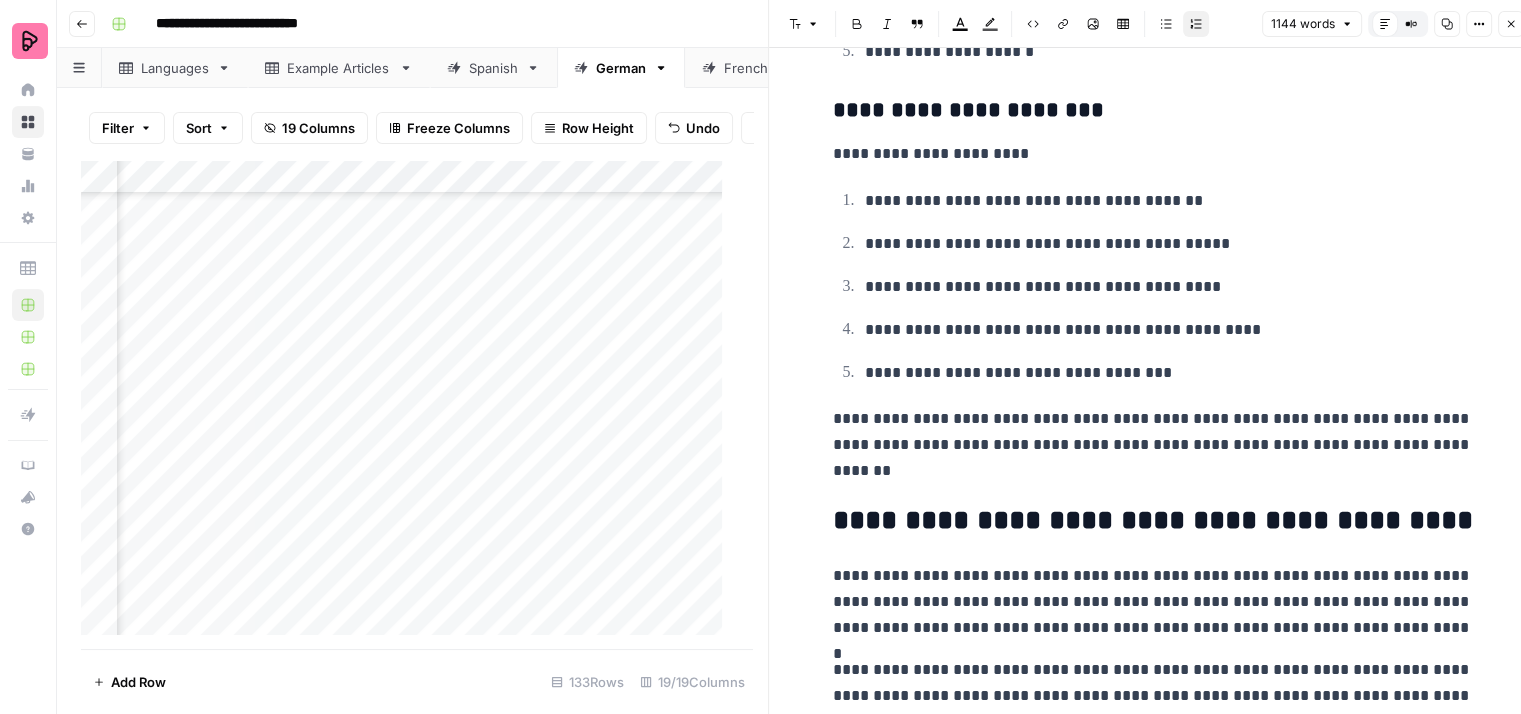click on "**********" at bounding box center [1169, 287] 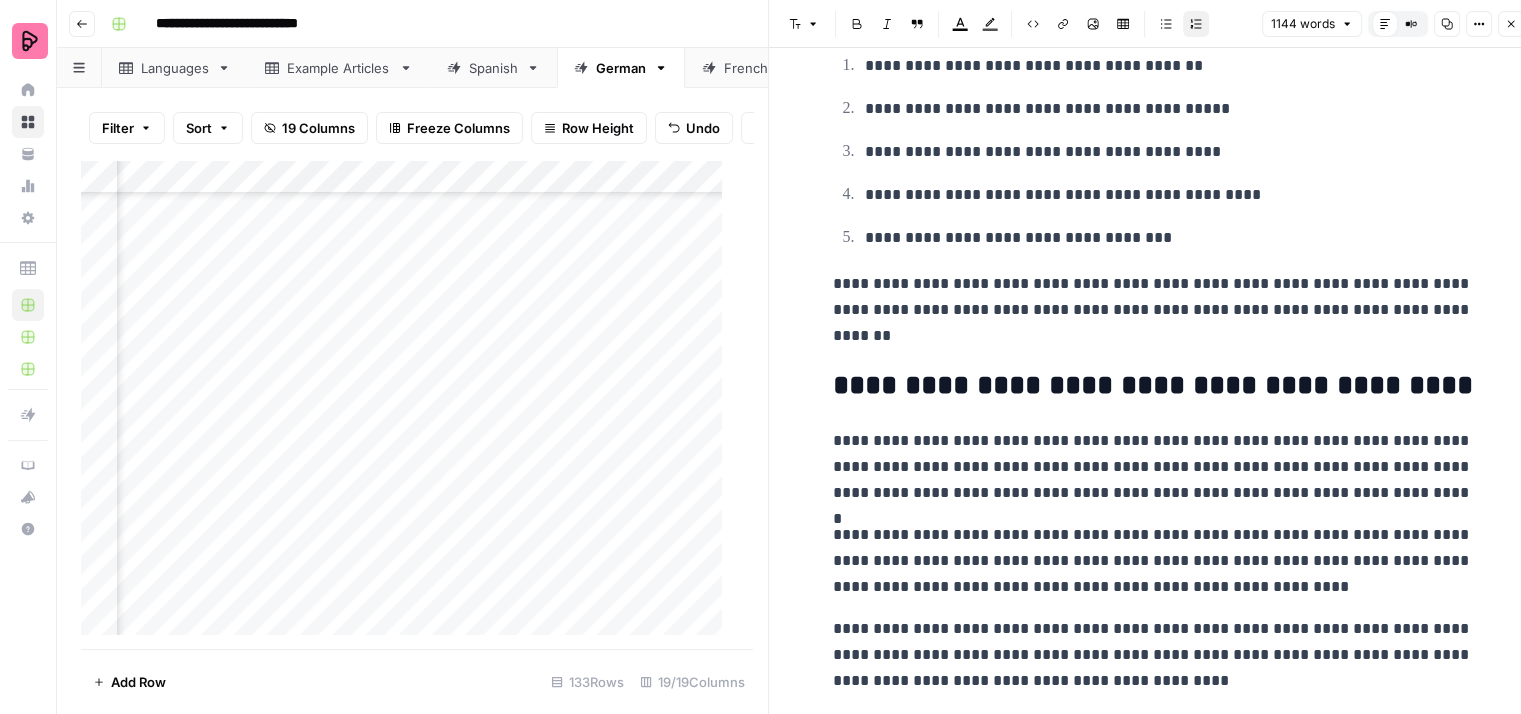 scroll, scrollTop: 3900, scrollLeft: 0, axis: vertical 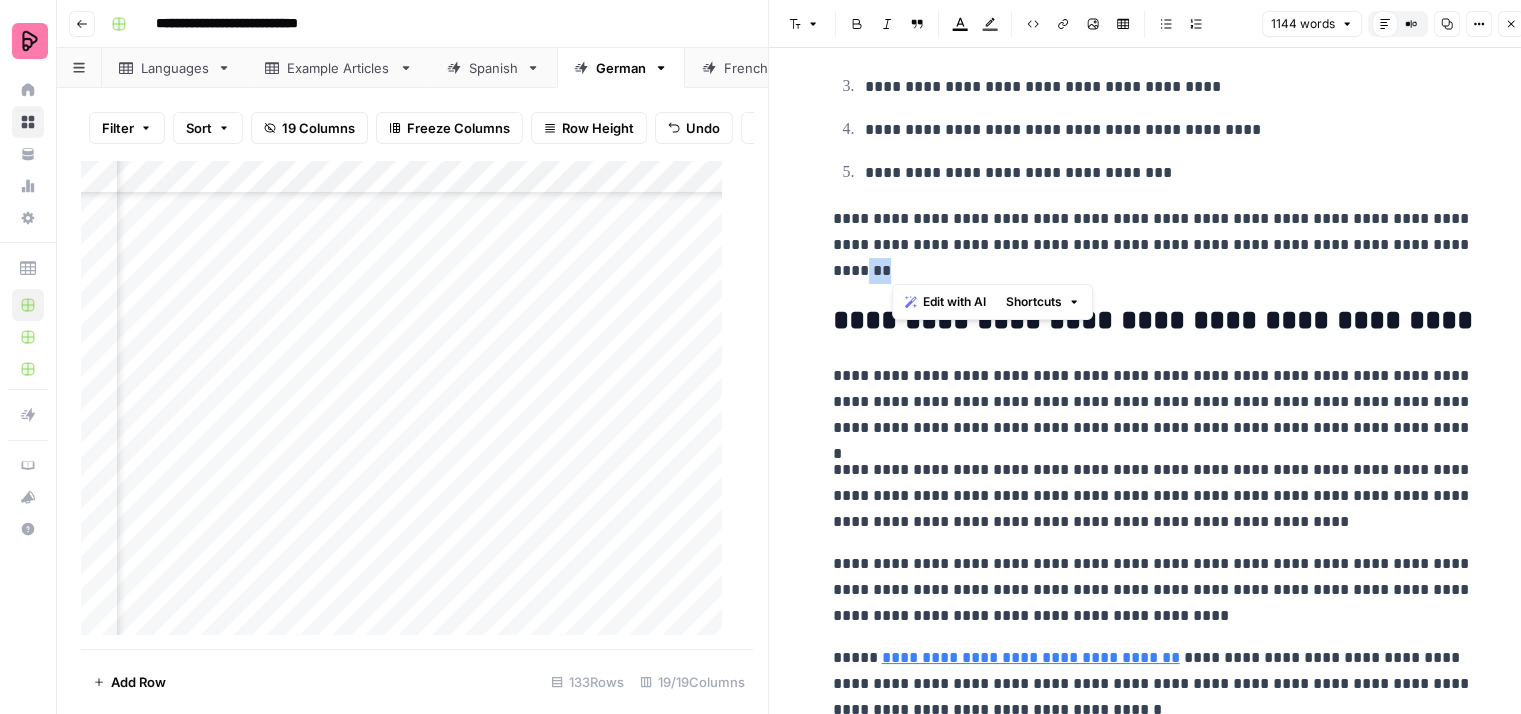drag, startPoint x: 920, startPoint y: 258, endPoint x: 888, endPoint y: 257, distance: 32.01562 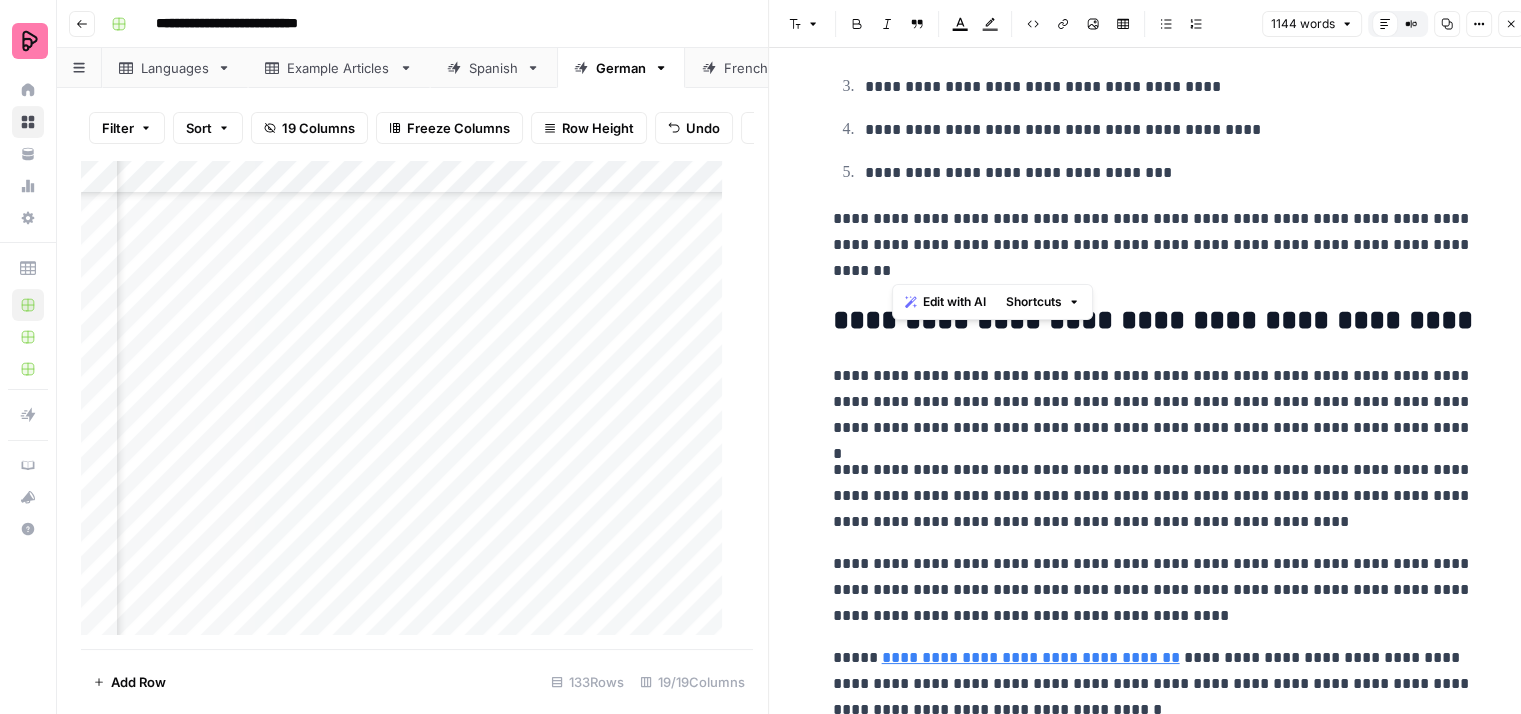click on "**********" at bounding box center [1153, 245] 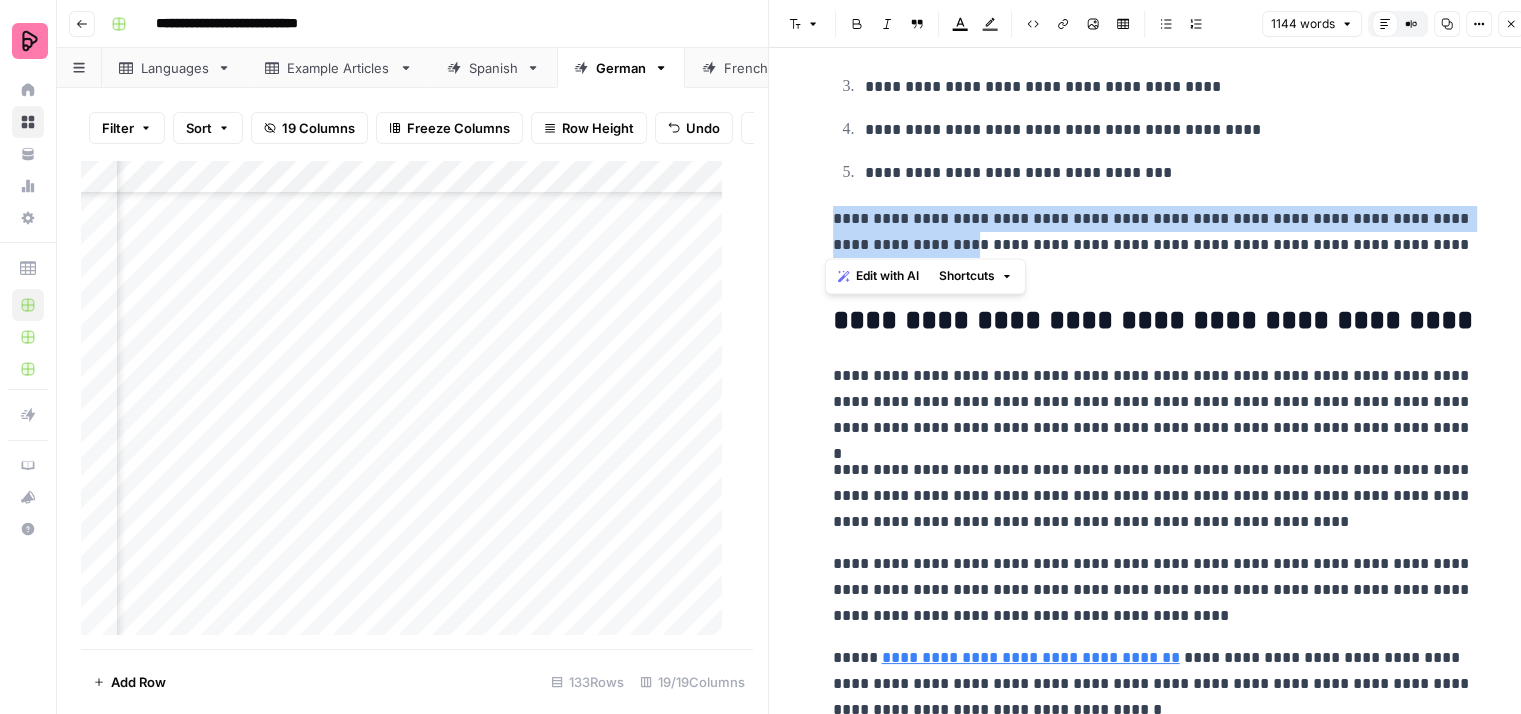 drag, startPoint x: 952, startPoint y: 234, endPoint x: 824, endPoint y: 209, distance: 130.41856 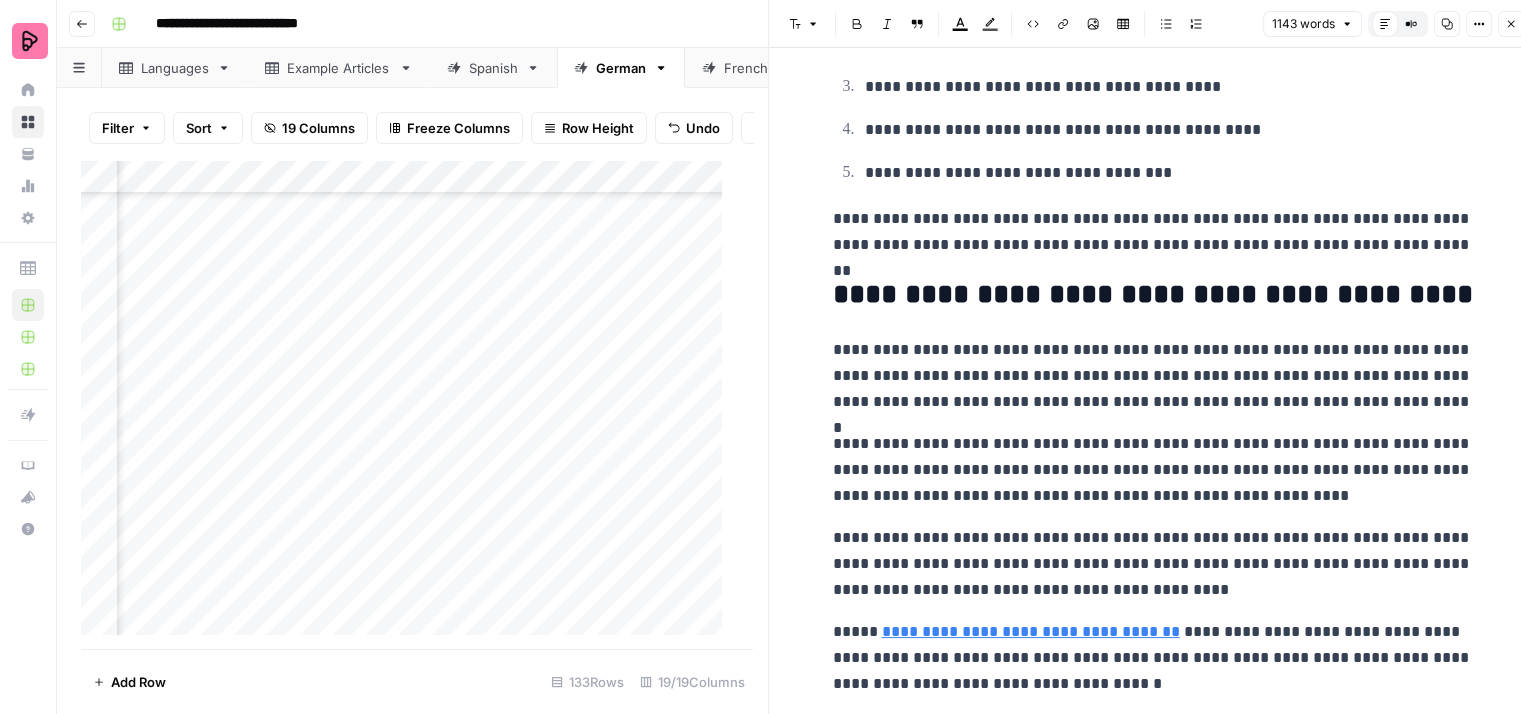 click on "**********" at bounding box center [1153, 232] 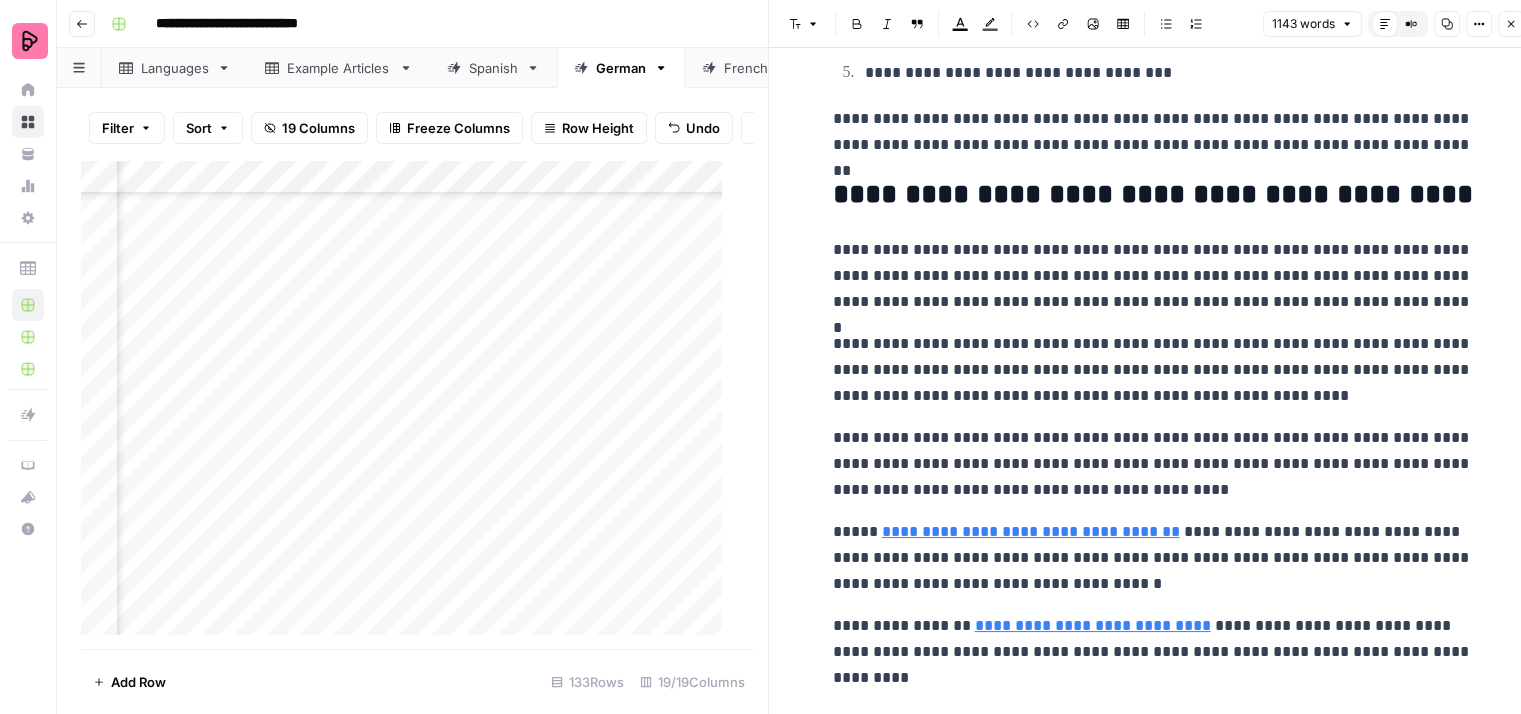 scroll, scrollTop: 4100, scrollLeft: 0, axis: vertical 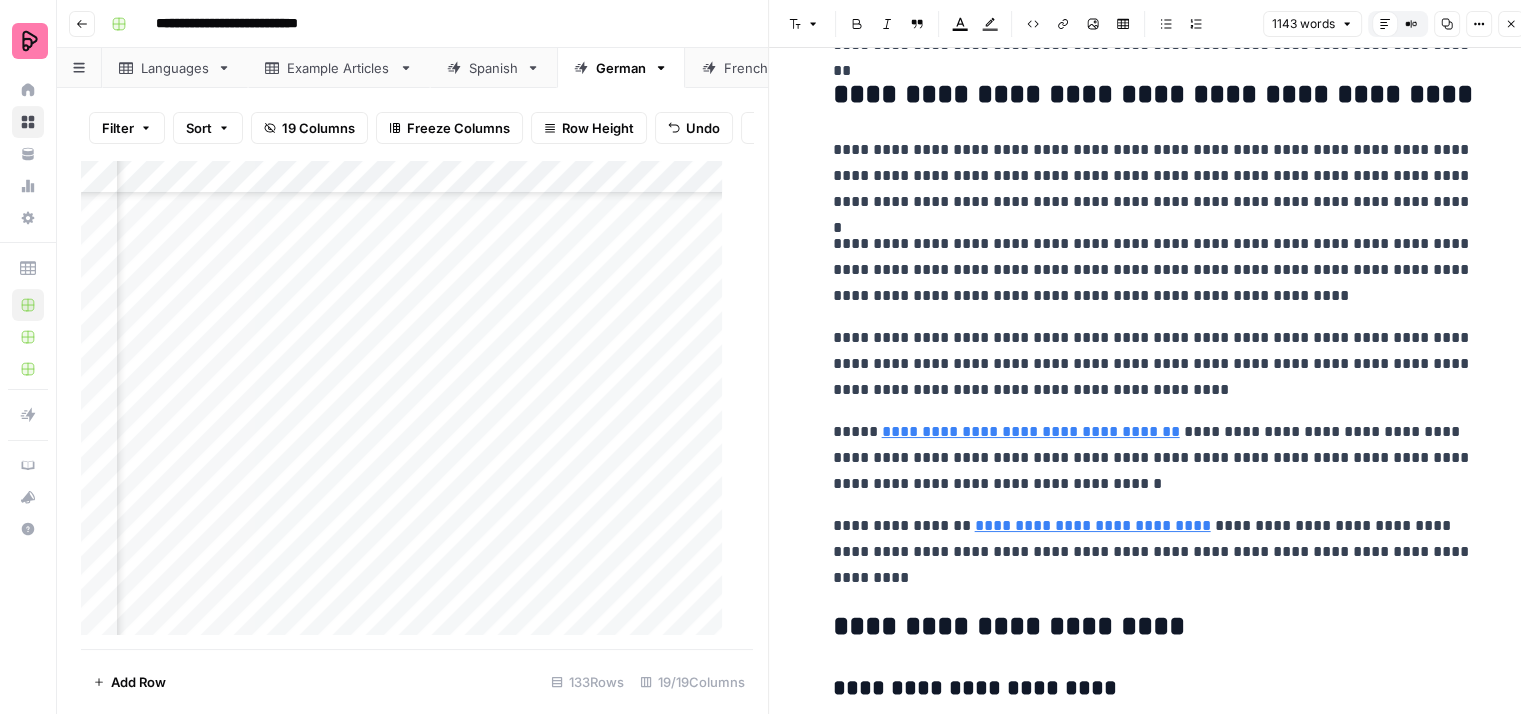 click on "**********" at bounding box center (1153, 270) 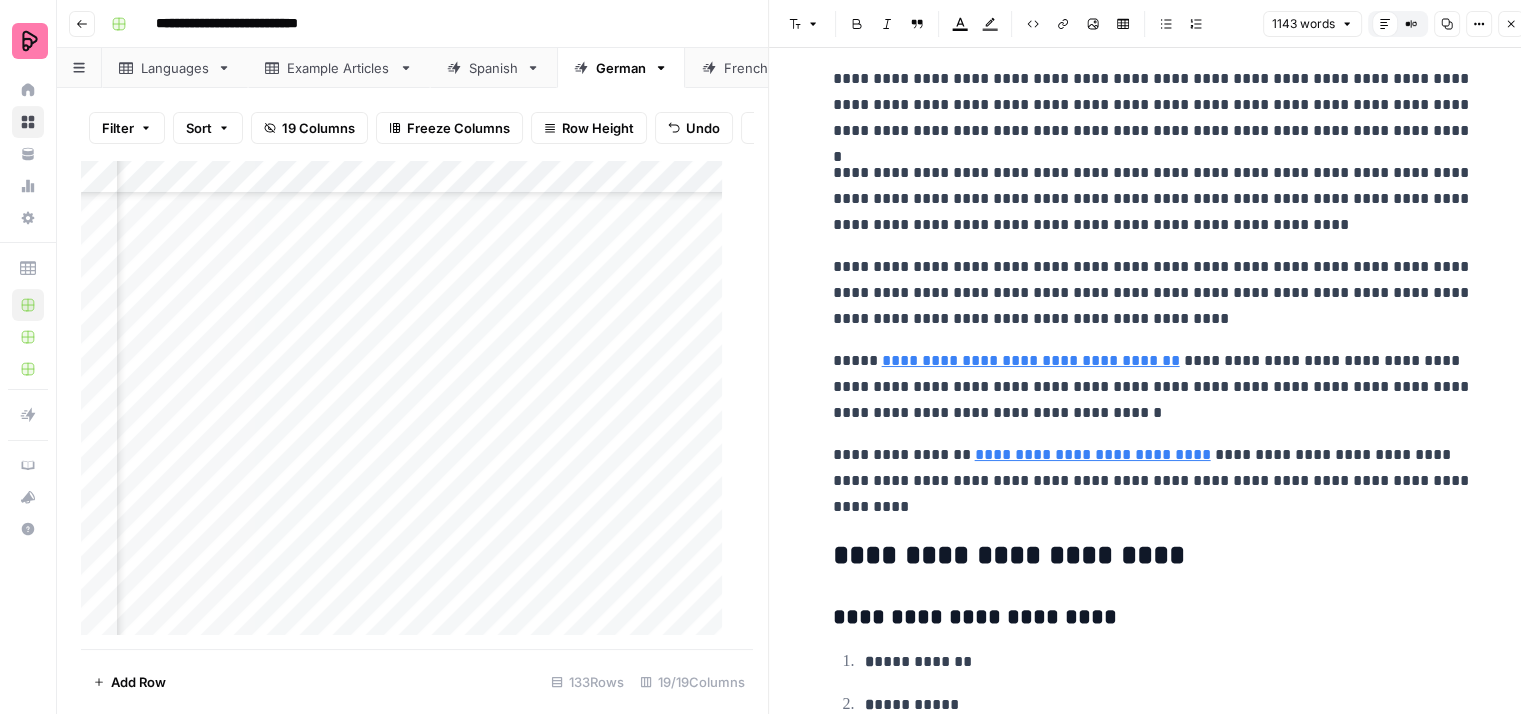 scroll, scrollTop: 4200, scrollLeft: 0, axis: vertical 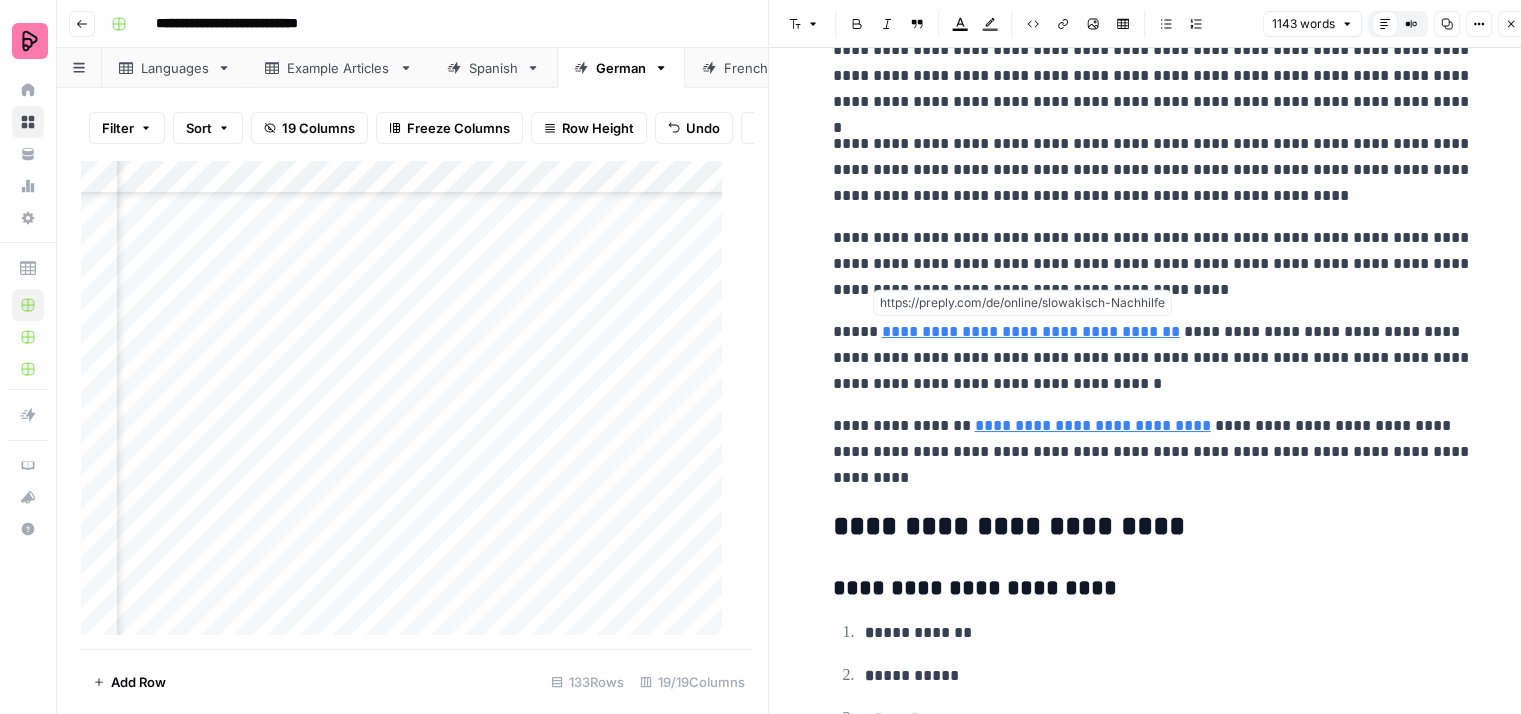 click on "**********" at bounding box center [1031, 331] 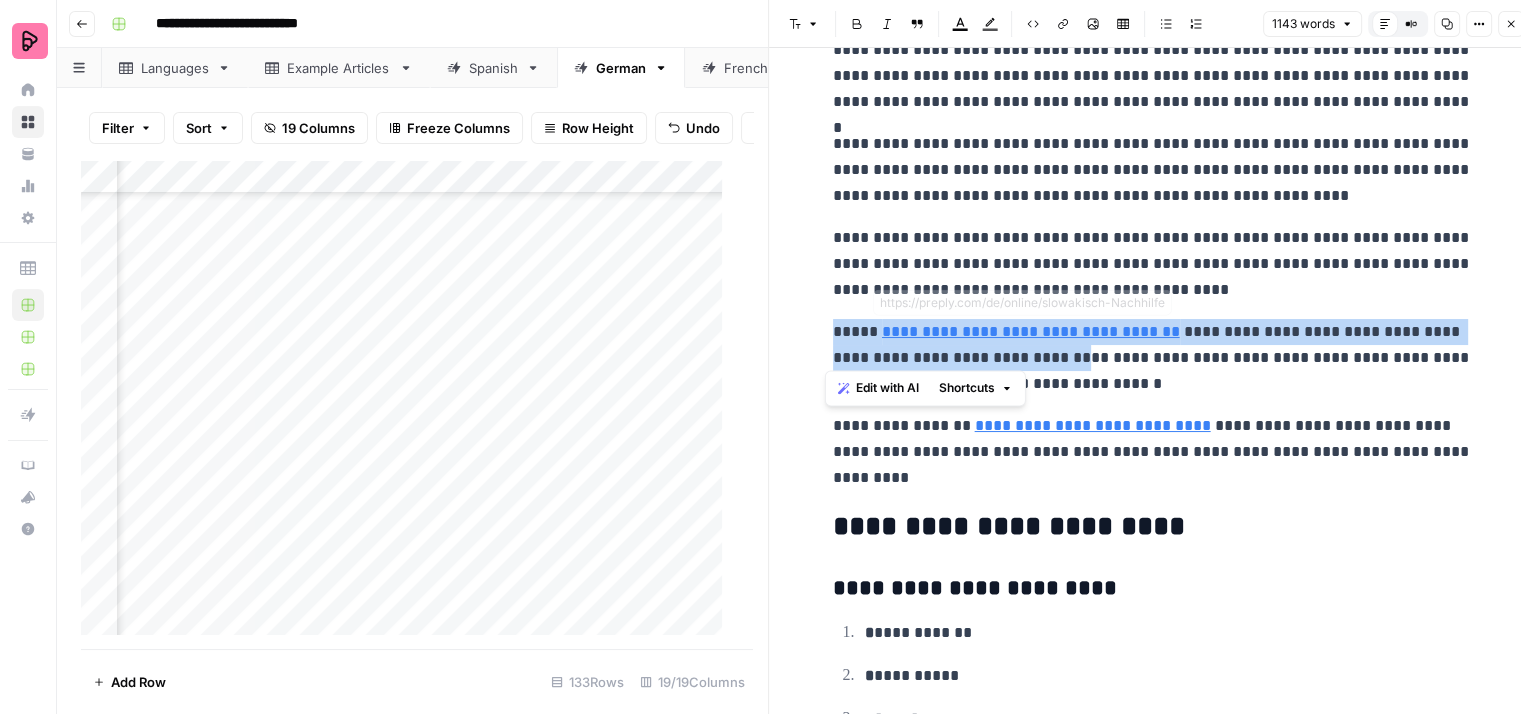 drag, startPoint x: 1063, startPoint y: 353, endPoint x: 808, endPoint y: 321, distance: 257 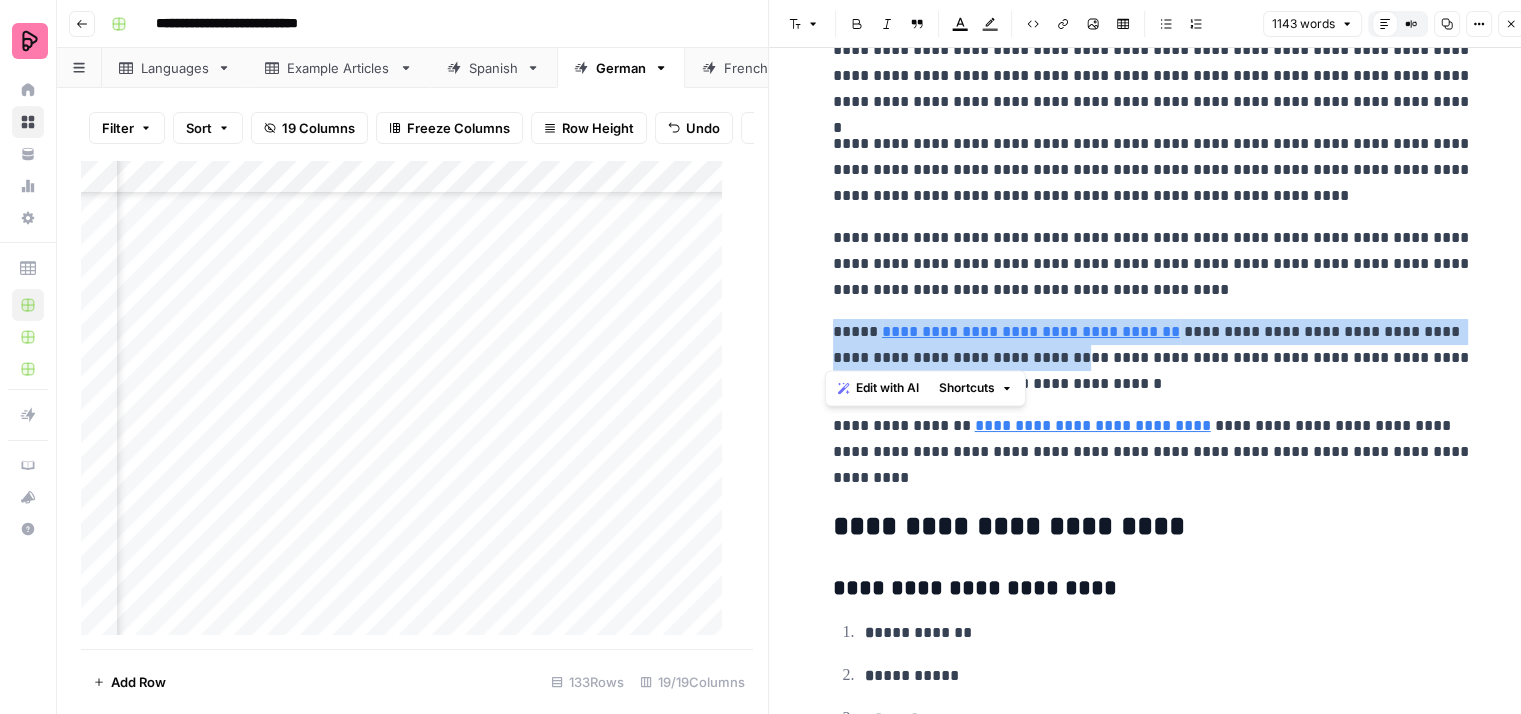 copy on "**********" 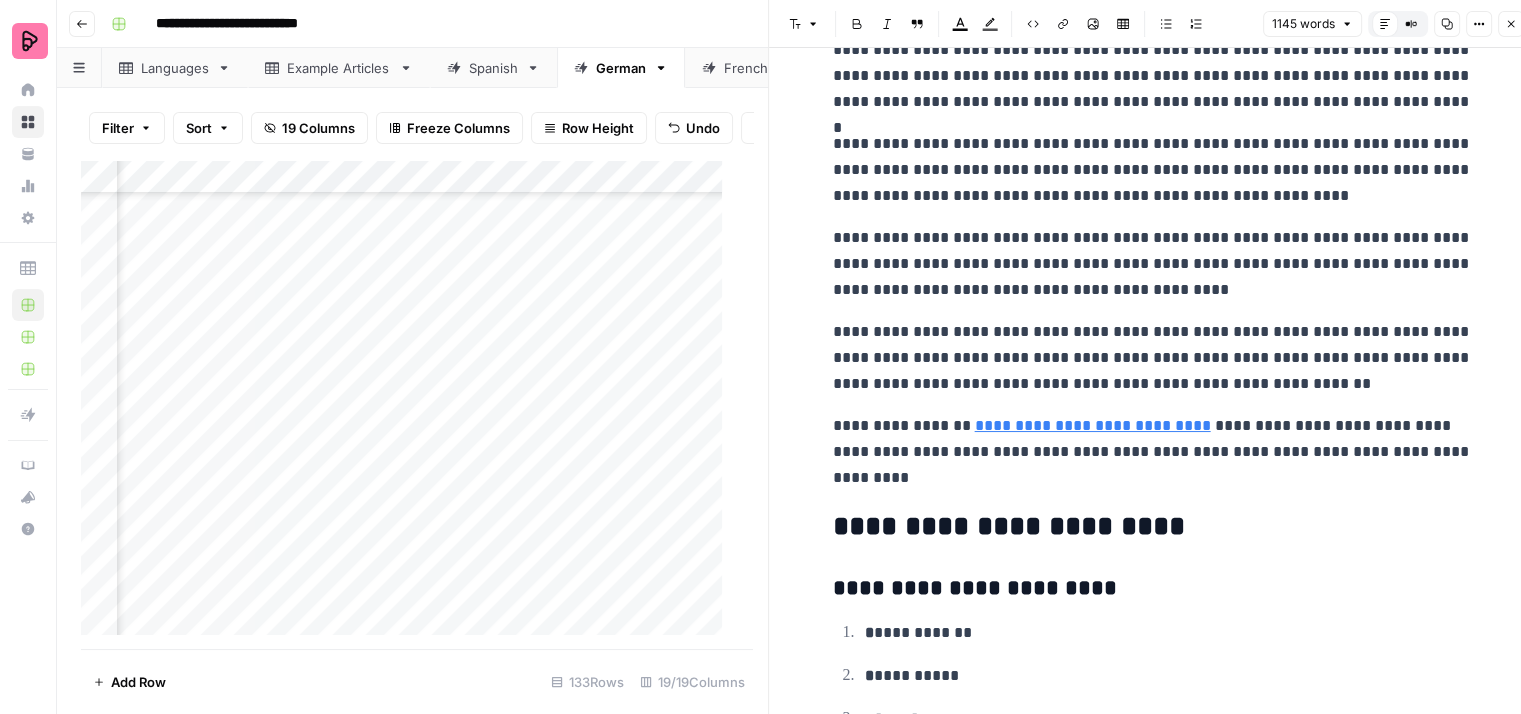 click on "**********" at bounding box center (1153, -1425) 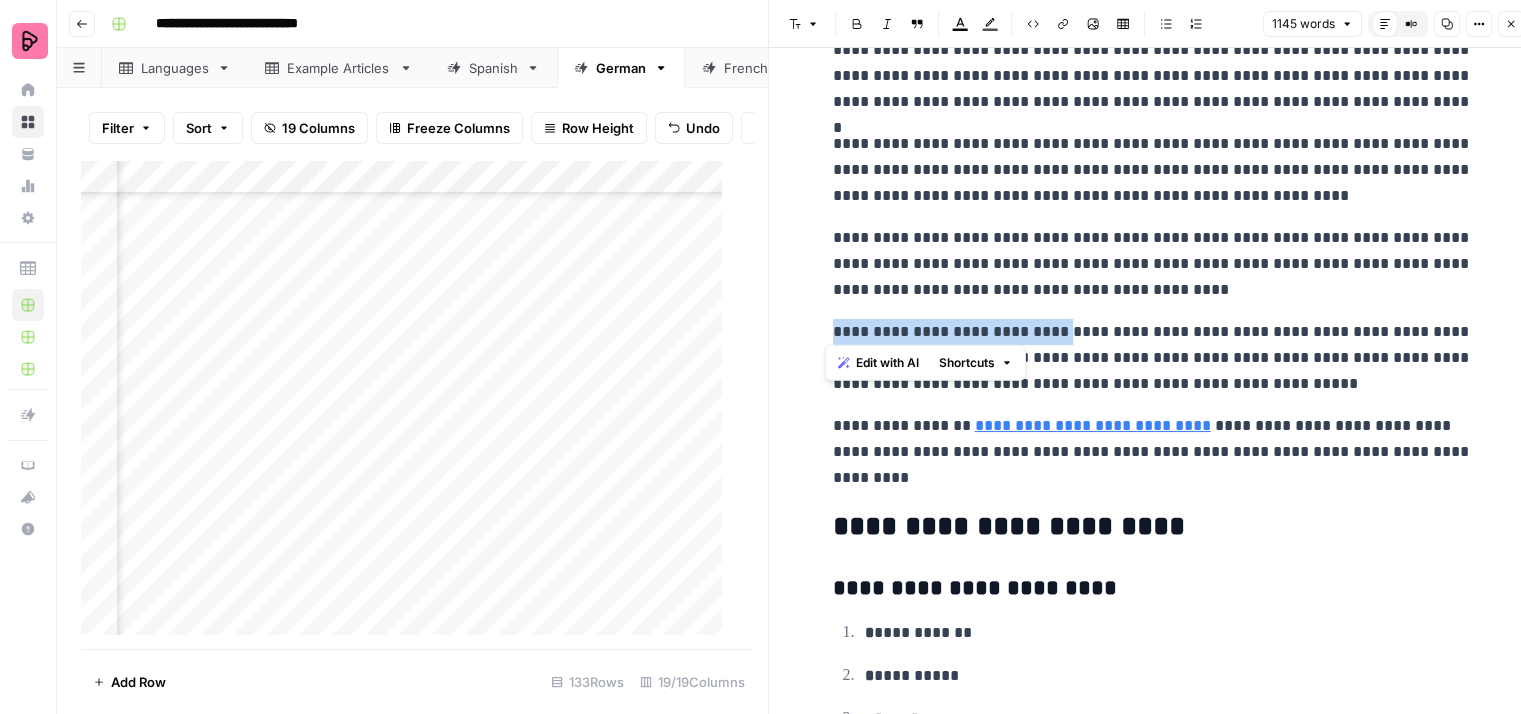 drag, startPoint x: 1040, startPoint y: 327, endPoint x: 821, endPoint y: 322, distance: 219.05707 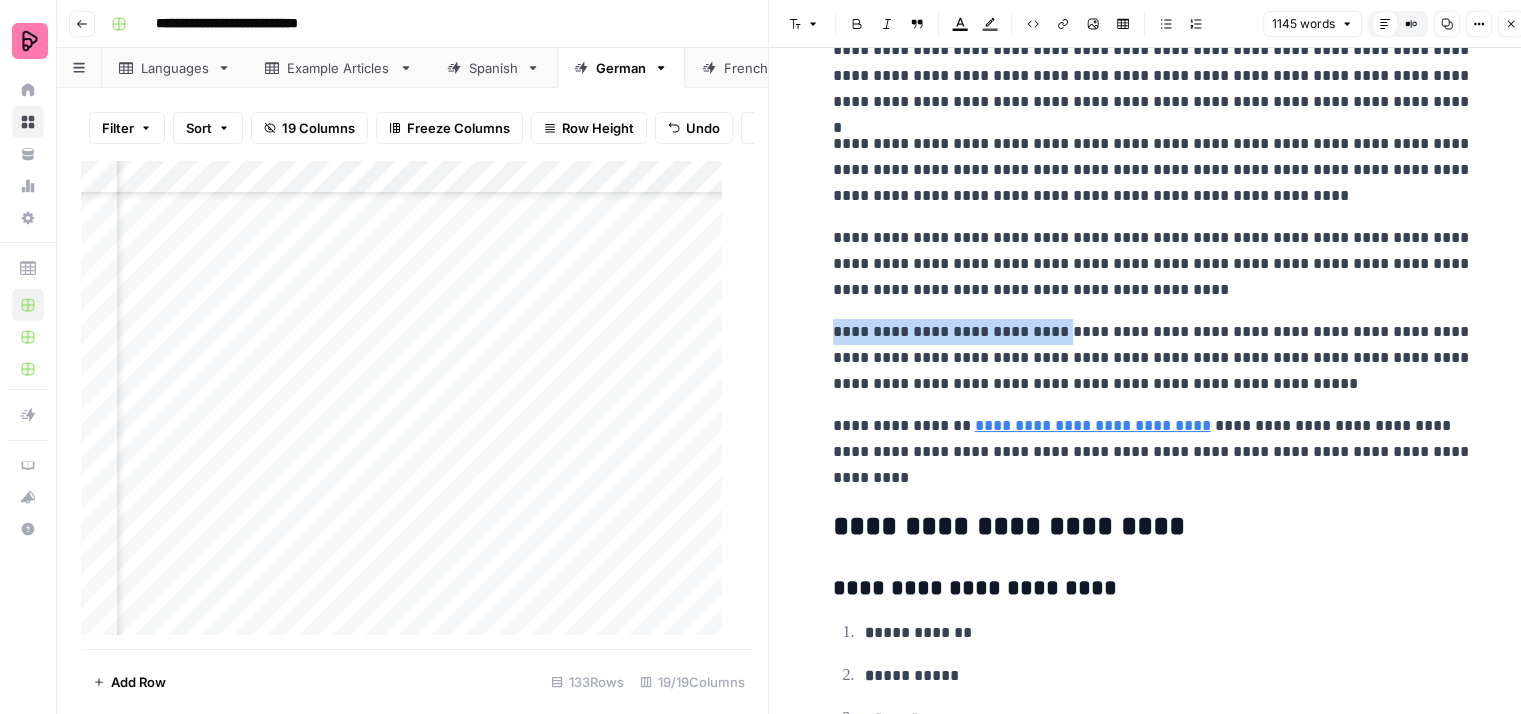 click 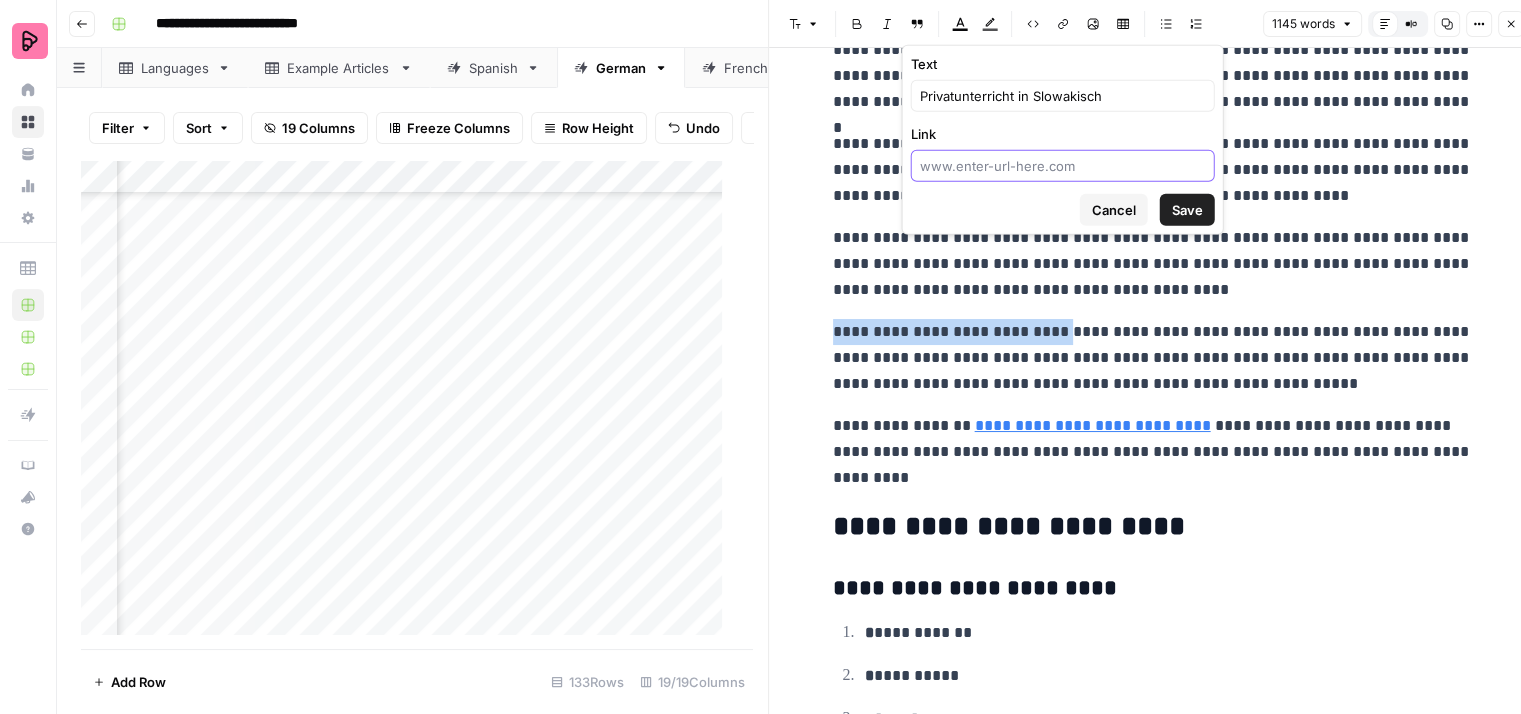 click on "Link" at bounding box center [1063, 166] 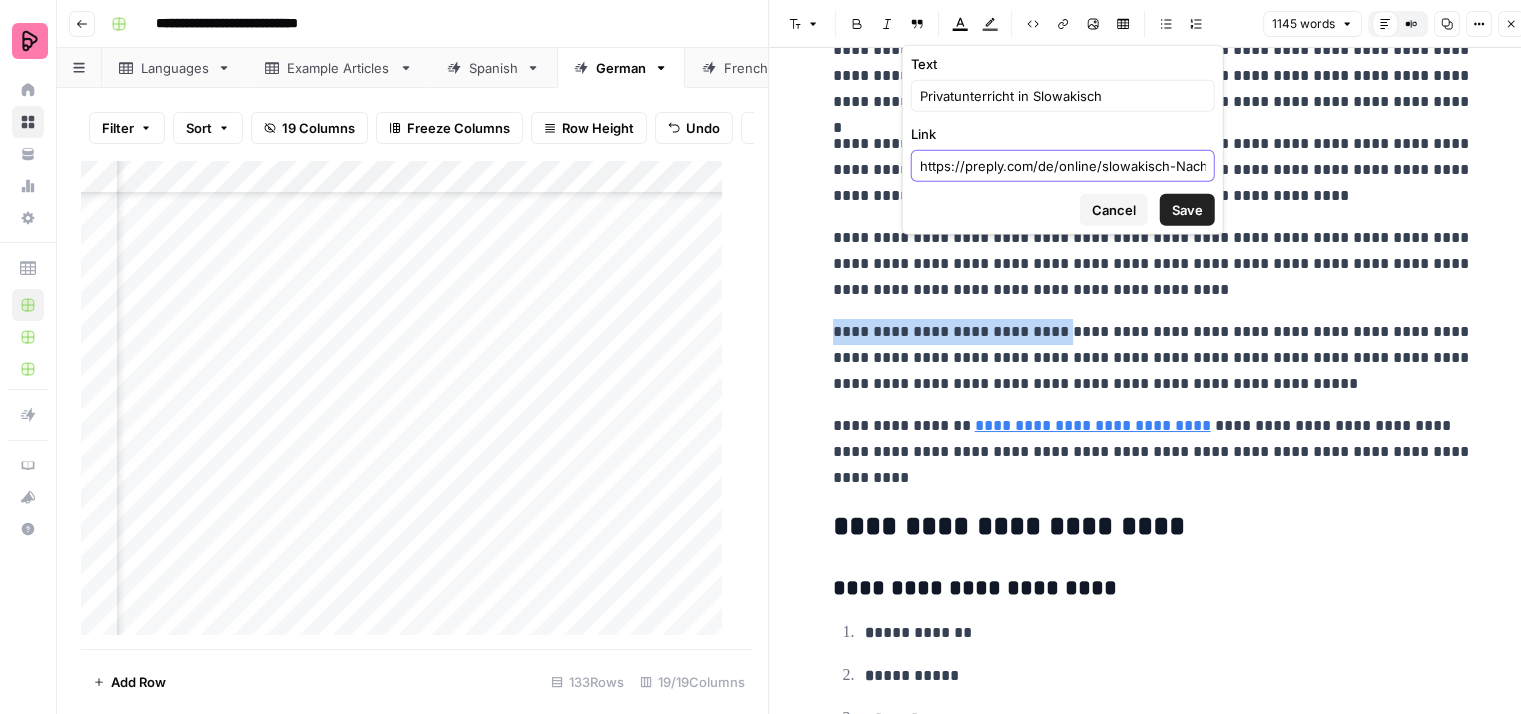 scroll, scrollTop: 0, scrollLeft: 24, axis: horizontal 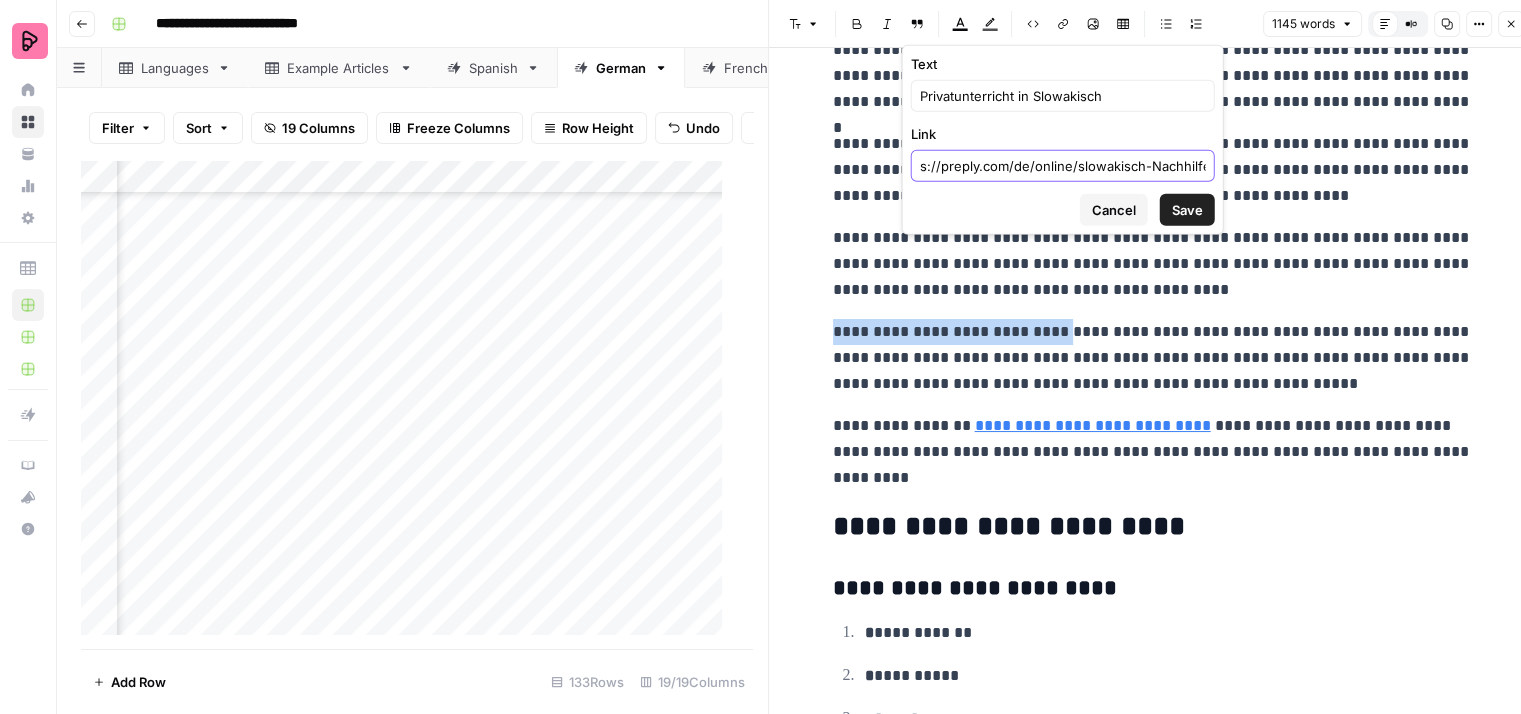 type on "https://preply.com/de/online/slowakisch-Nachhilfe" 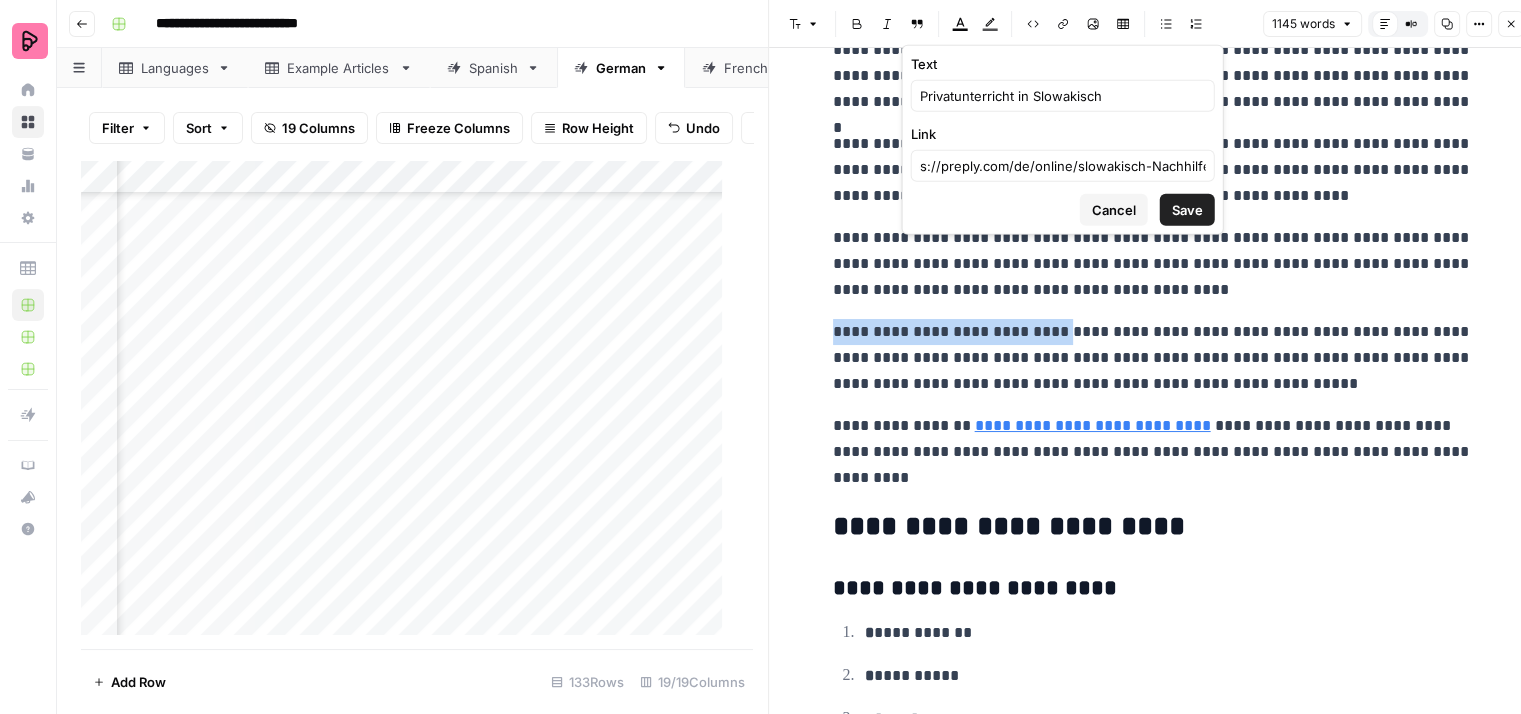 scroll, scrollTop: 0, scrollLeft: 0, axis: both 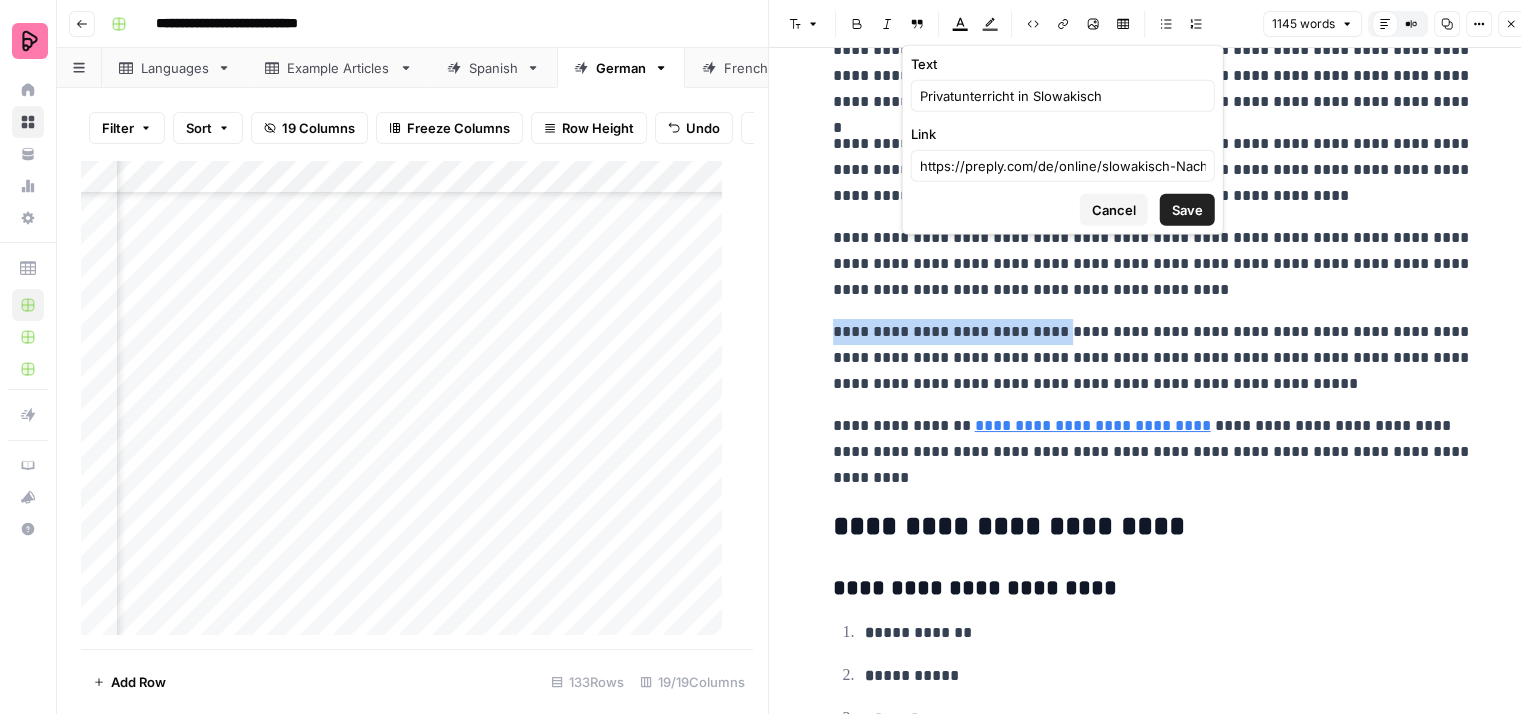 click on "Save" at bounding box center [1187, 210] 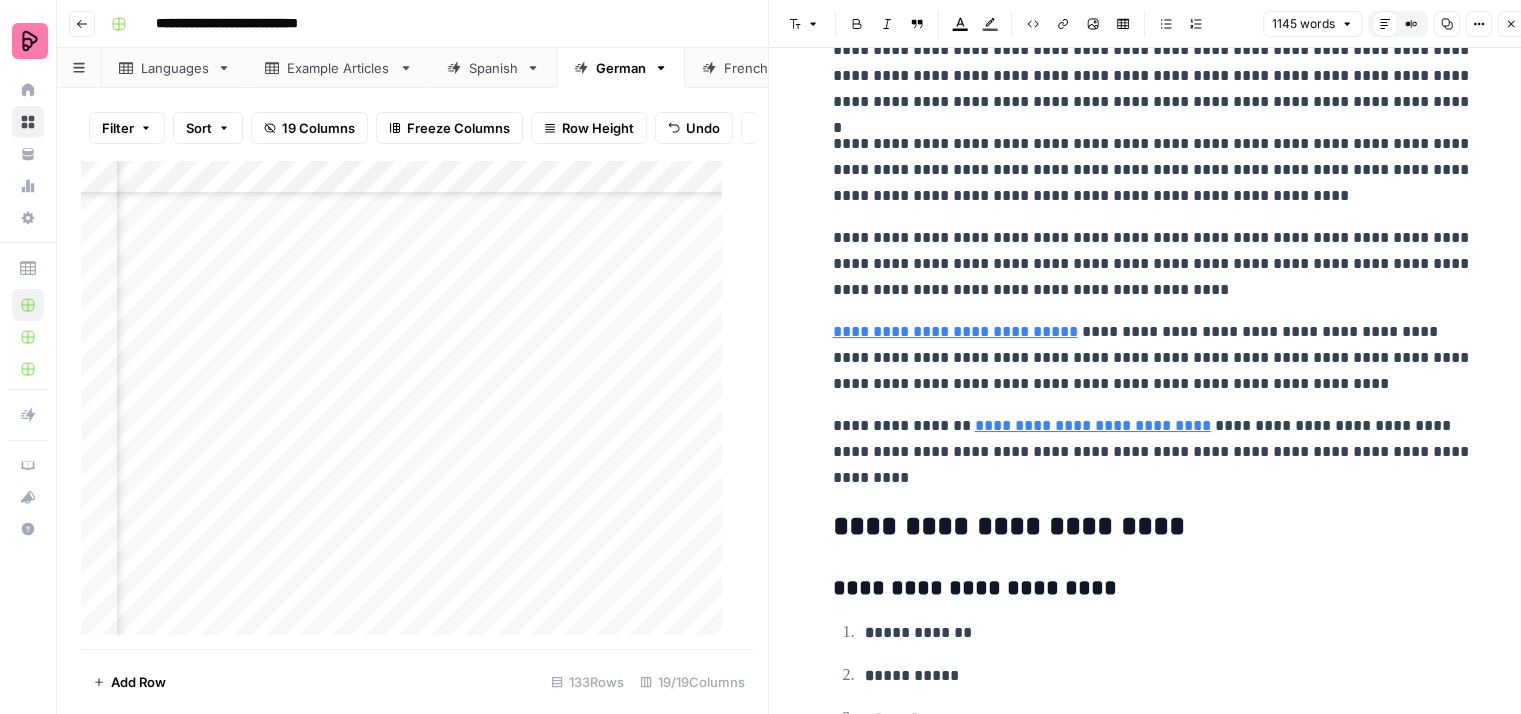 click on "**********" at bounding box center [1153, 358] 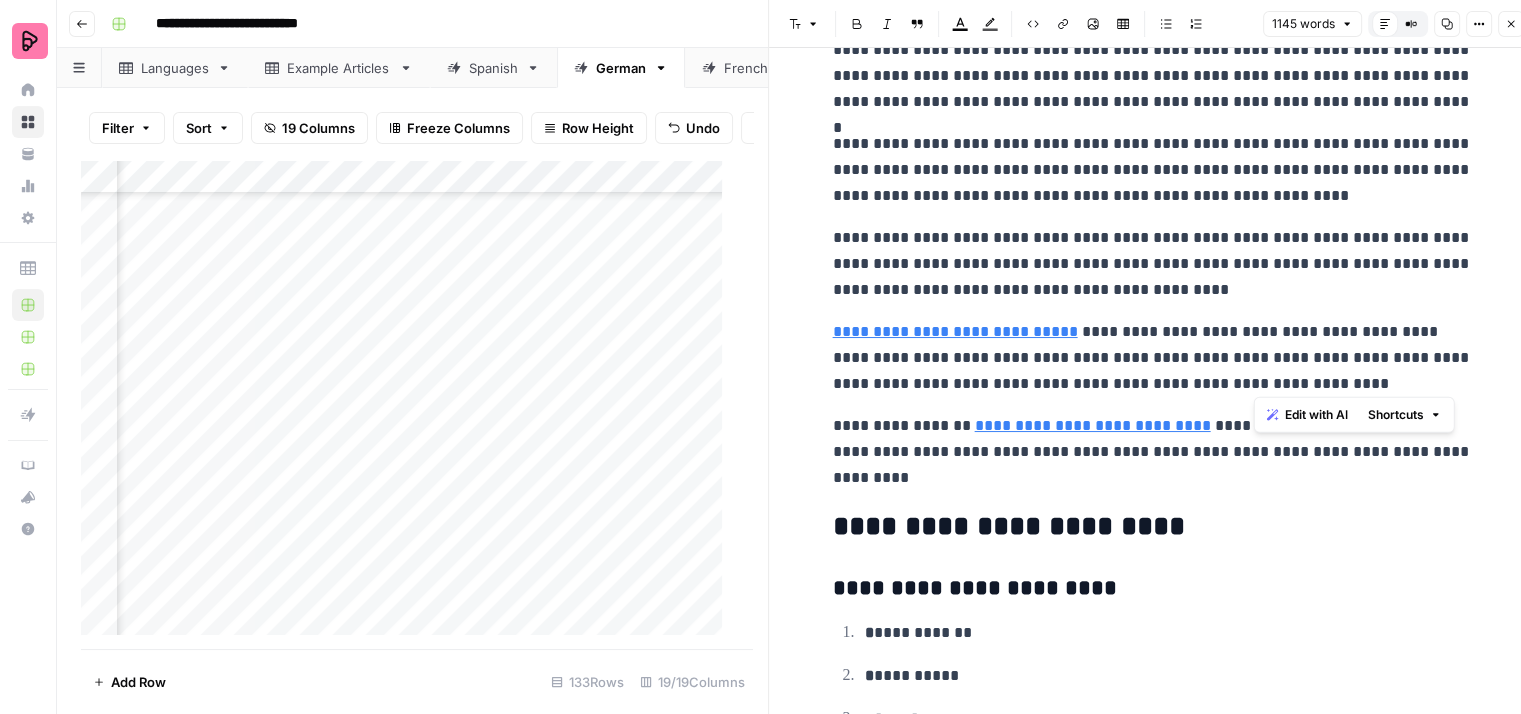 drag, startPoint x: 1311, startPoint y: 378, endPoint x: 1257, endPoint y: 349, distance: 61.294373 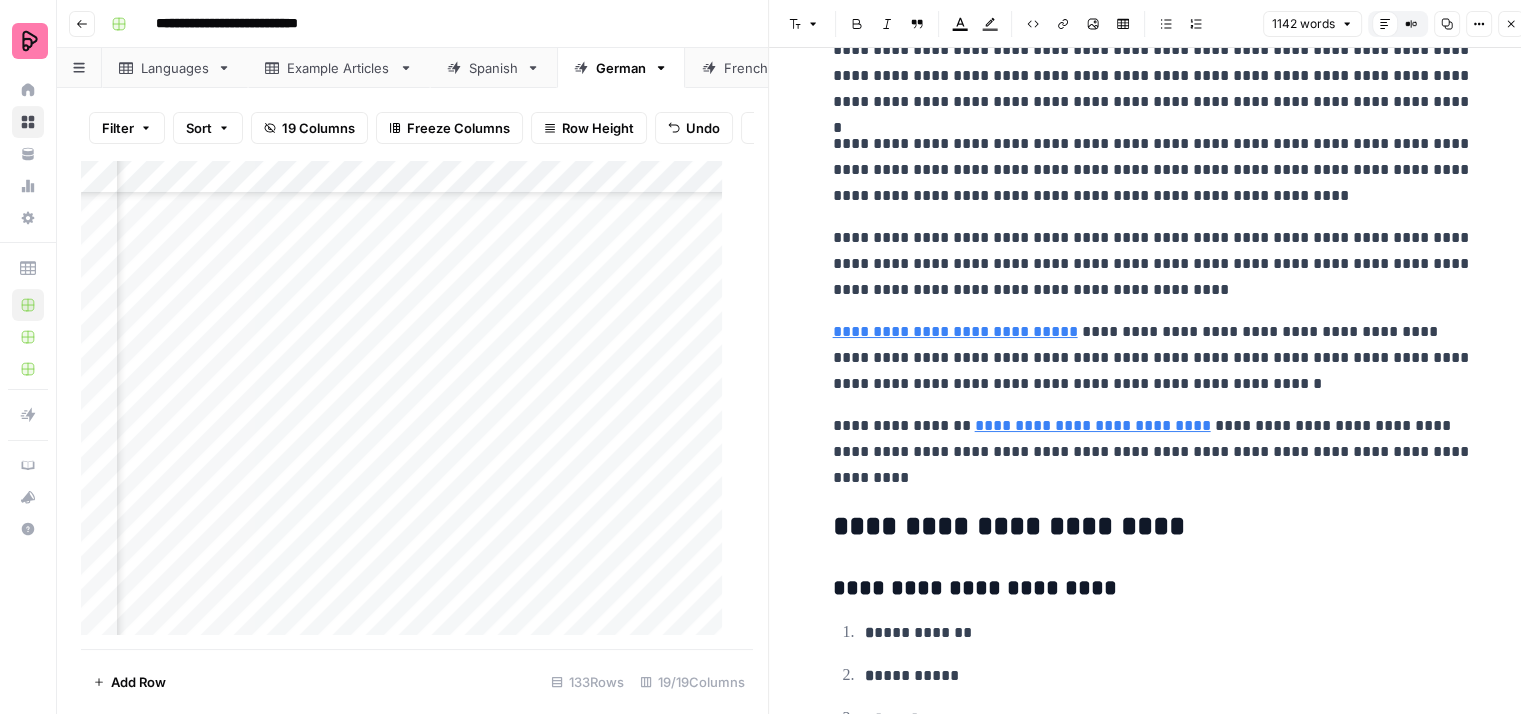 click on "**********" at bounding box center [1153, 358] 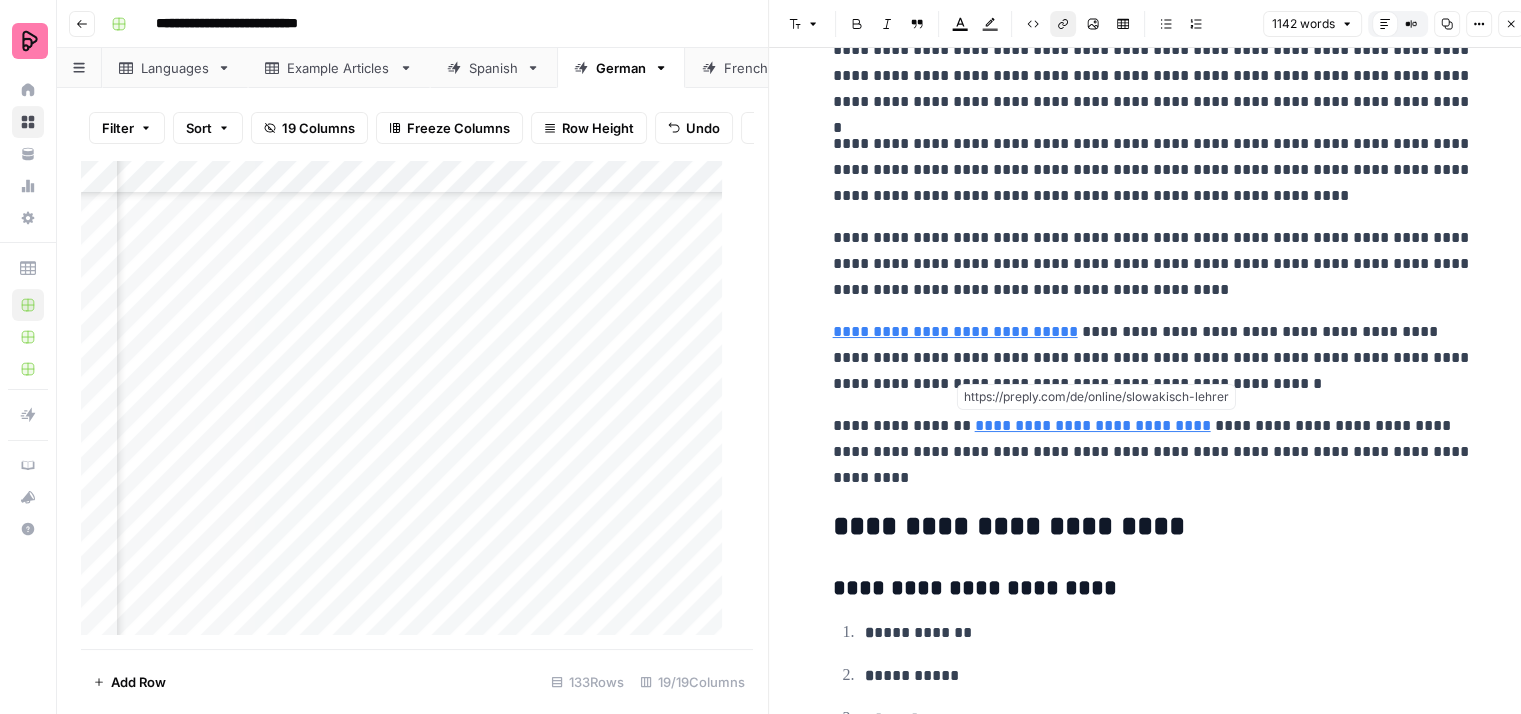 click on "**********" at bounding box center (1093, 425) 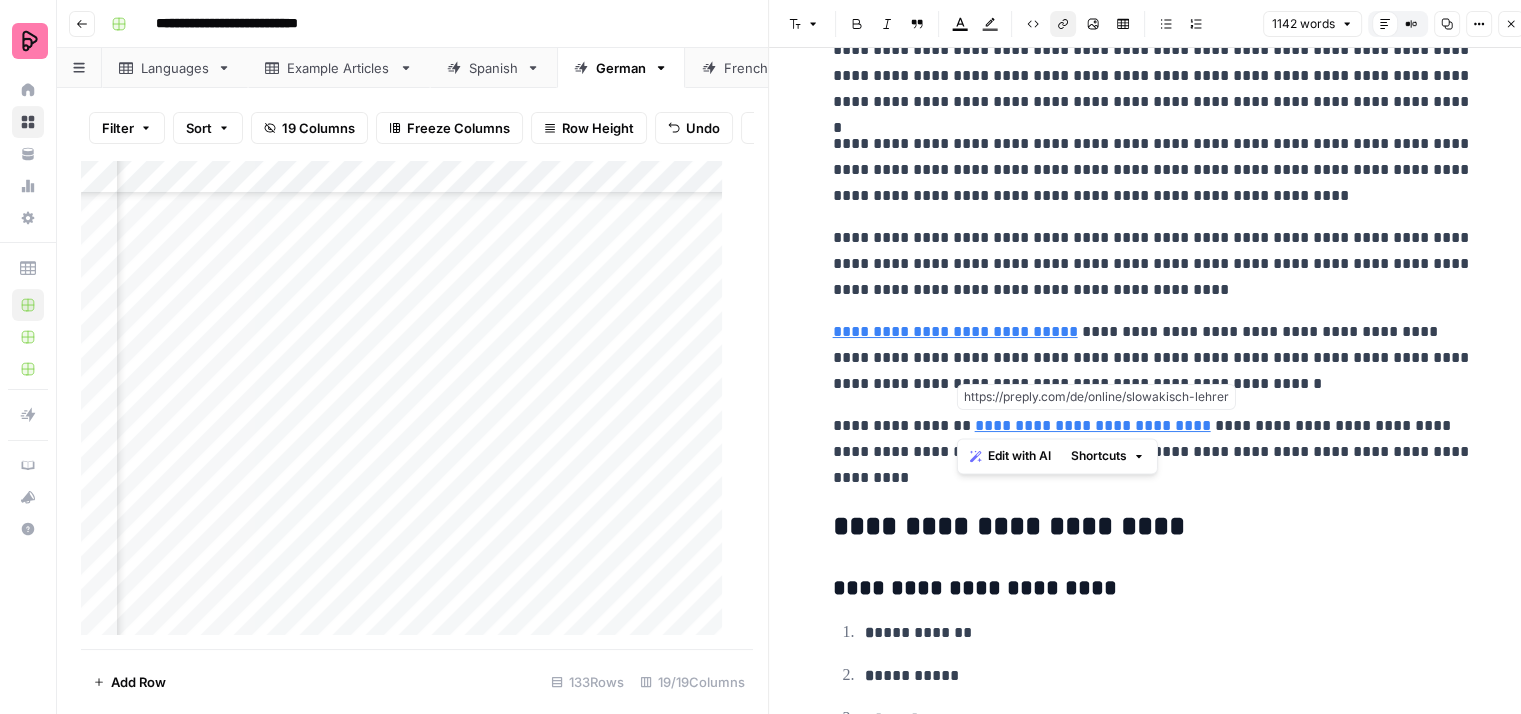 drag, startPoint x: 1184, startPoint y: 418, endPoint x: 960, endPoint y: 415, distance: 224.0201 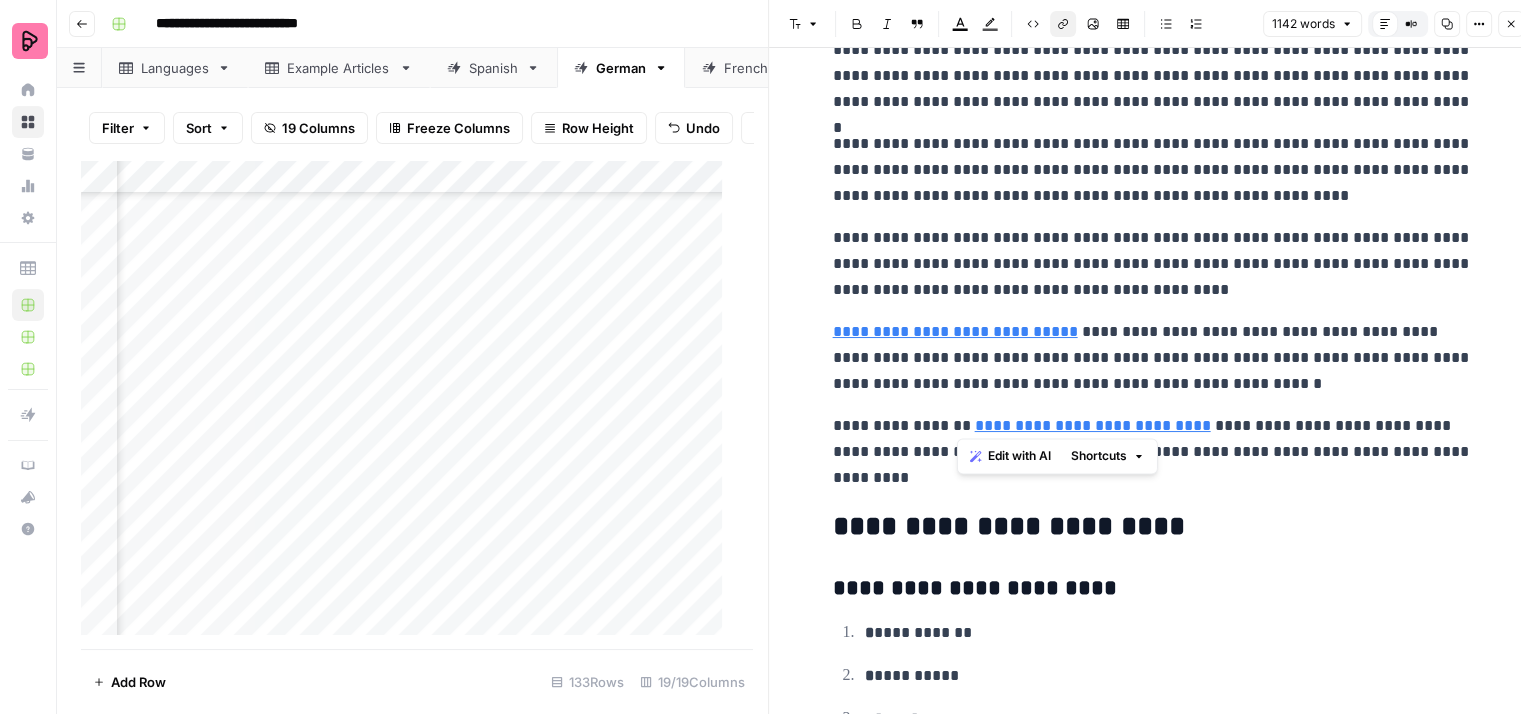 click 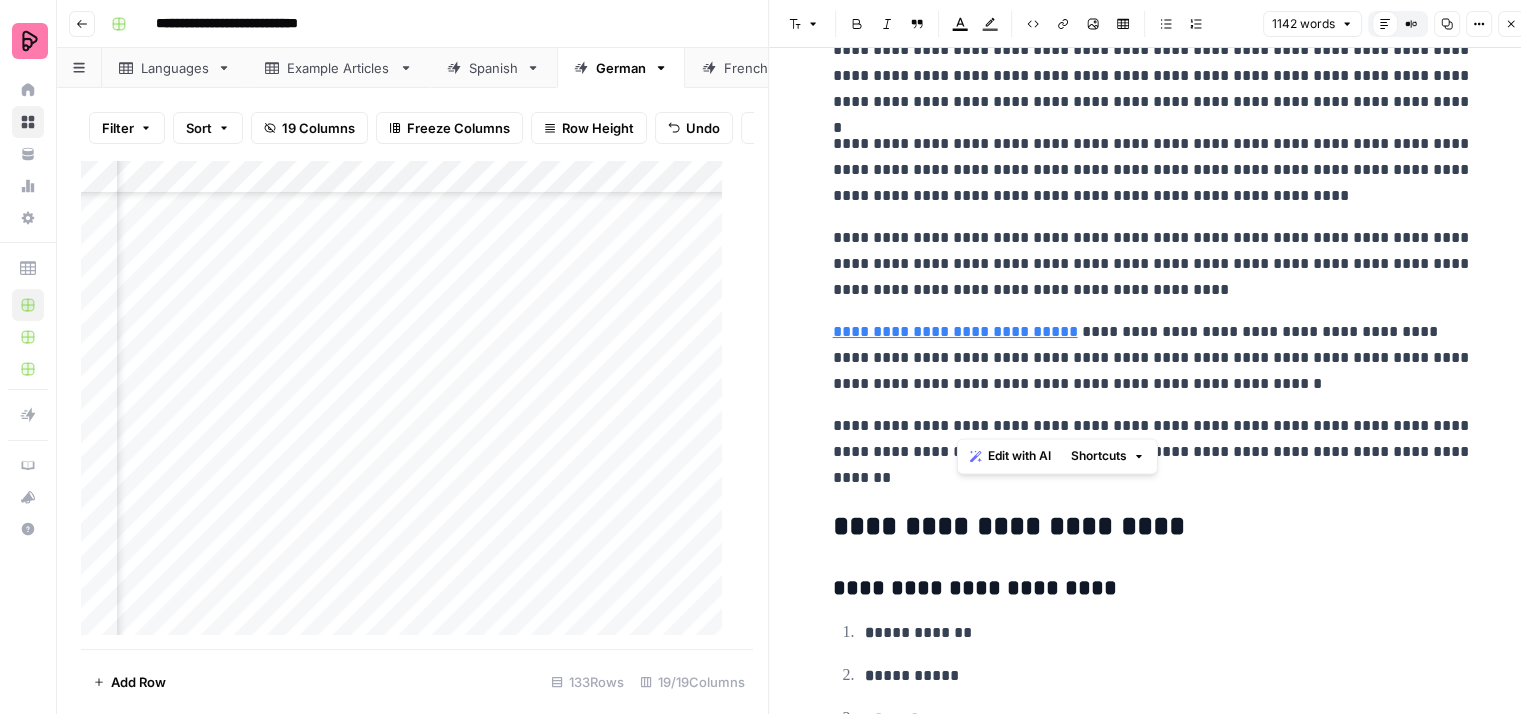 click 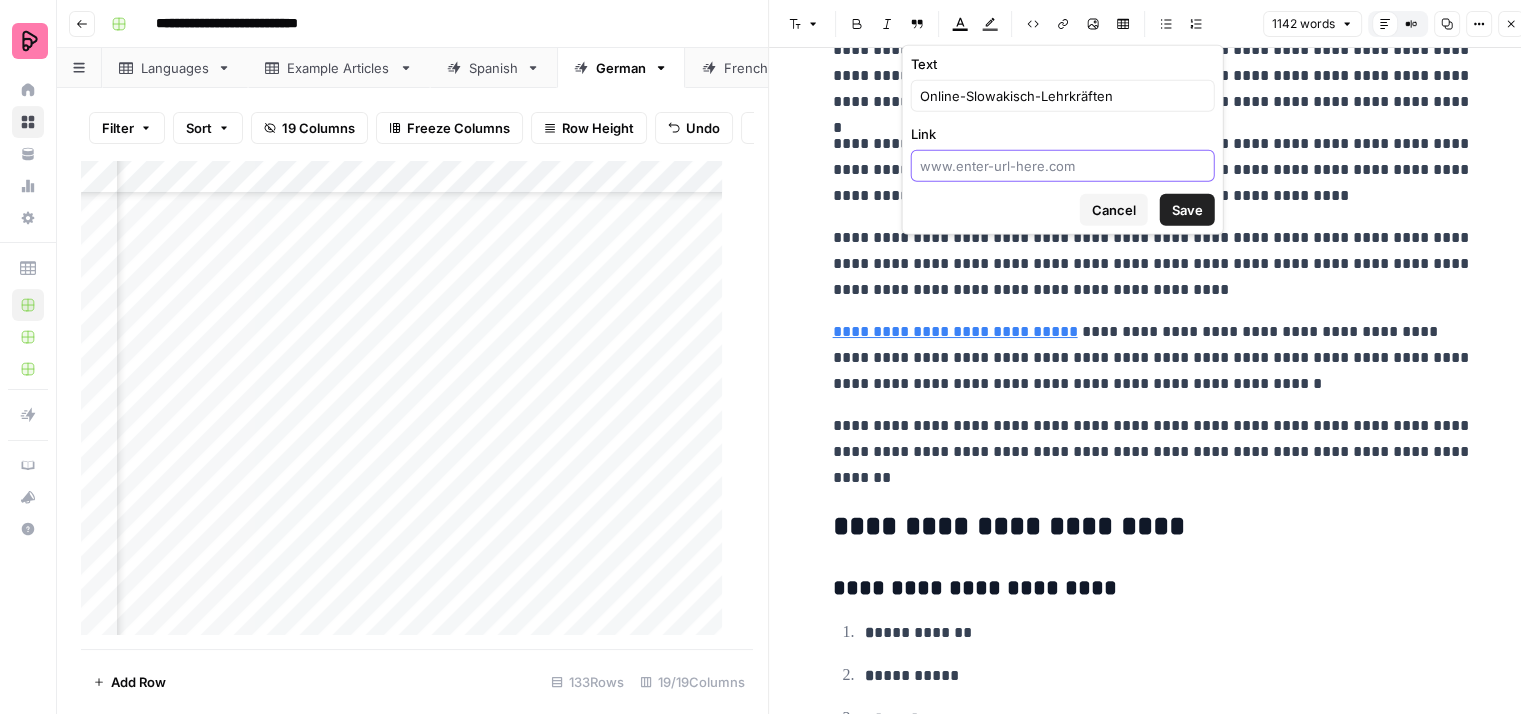 click on "Link" at bounding box center (1063, 166) 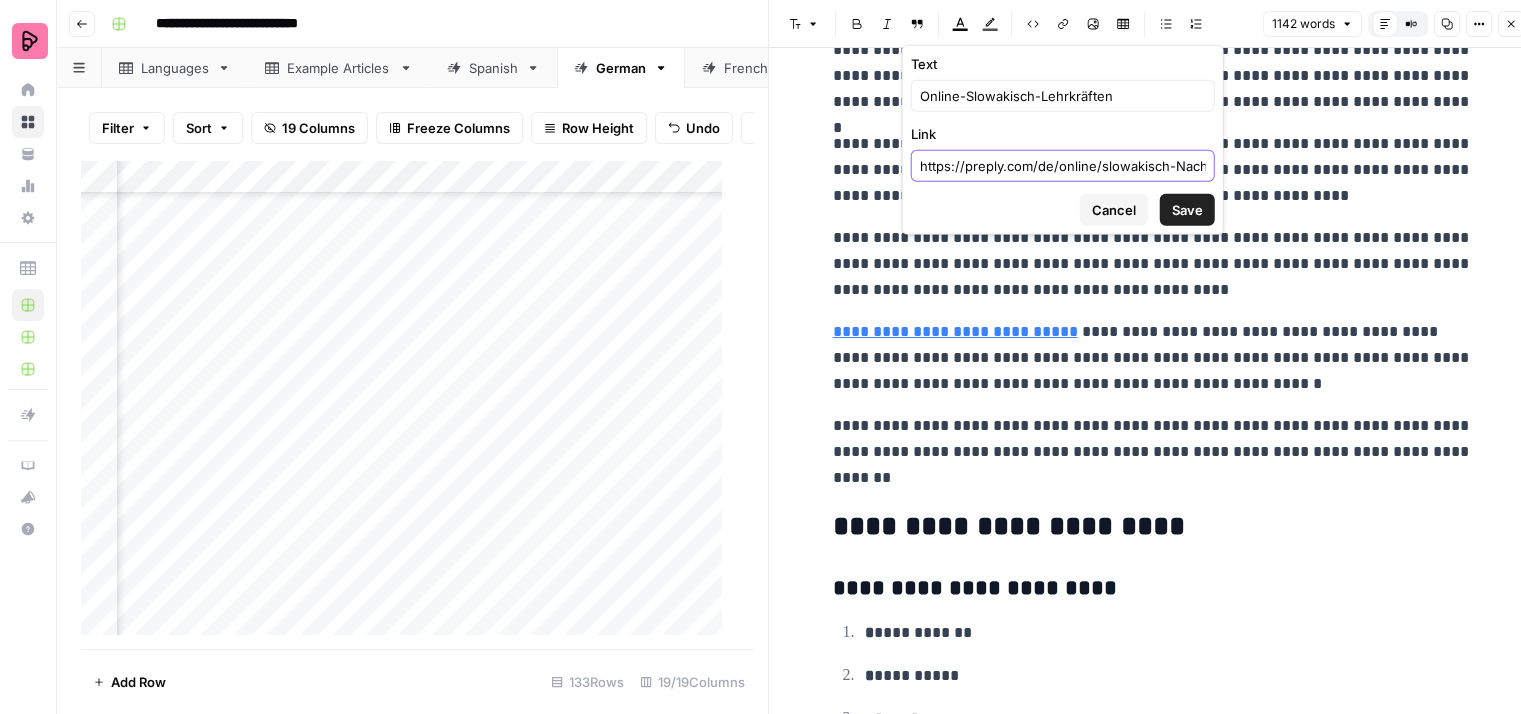 scroll, scrollTop: 0, scrollLeft: 24, axis: horizontal 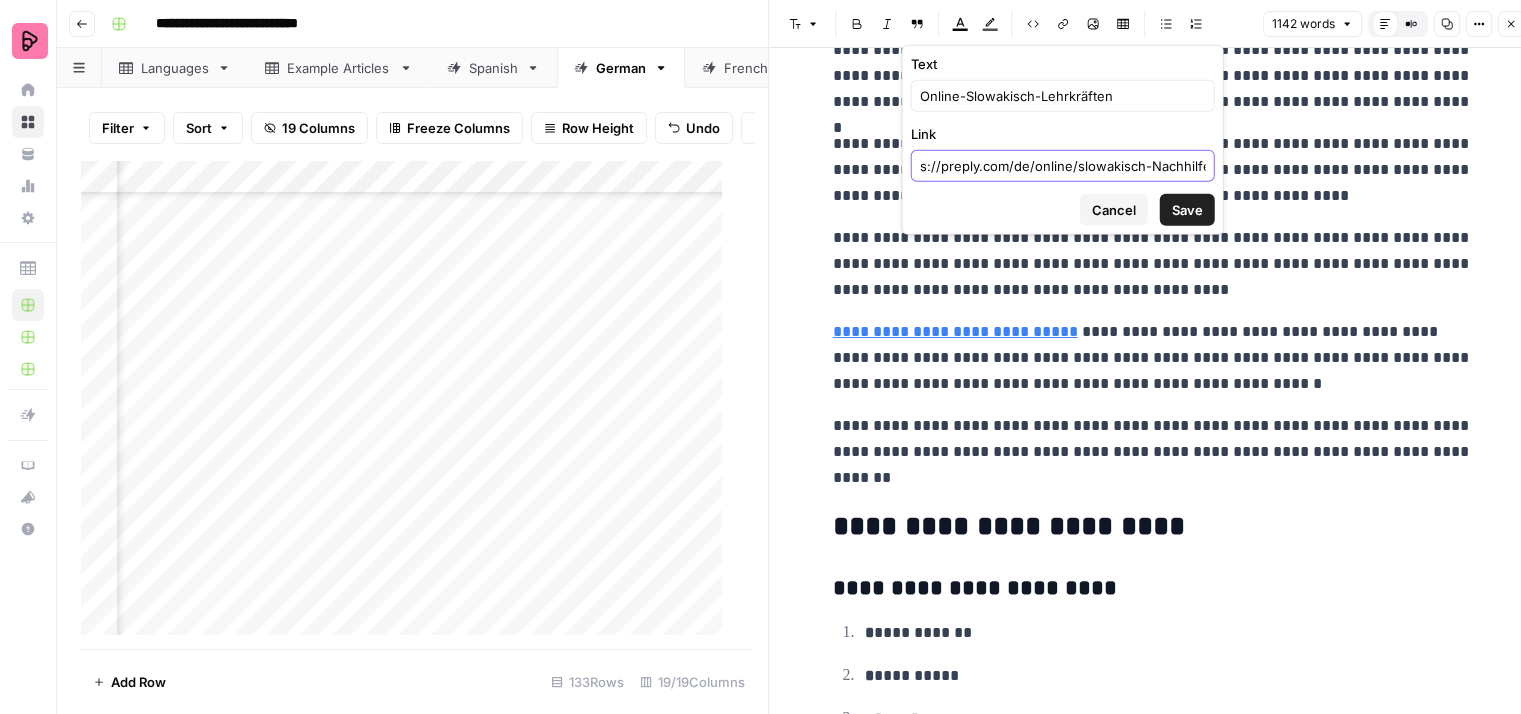 type on "https://preply.com/de/online/slowakisch-Nachhilfe" 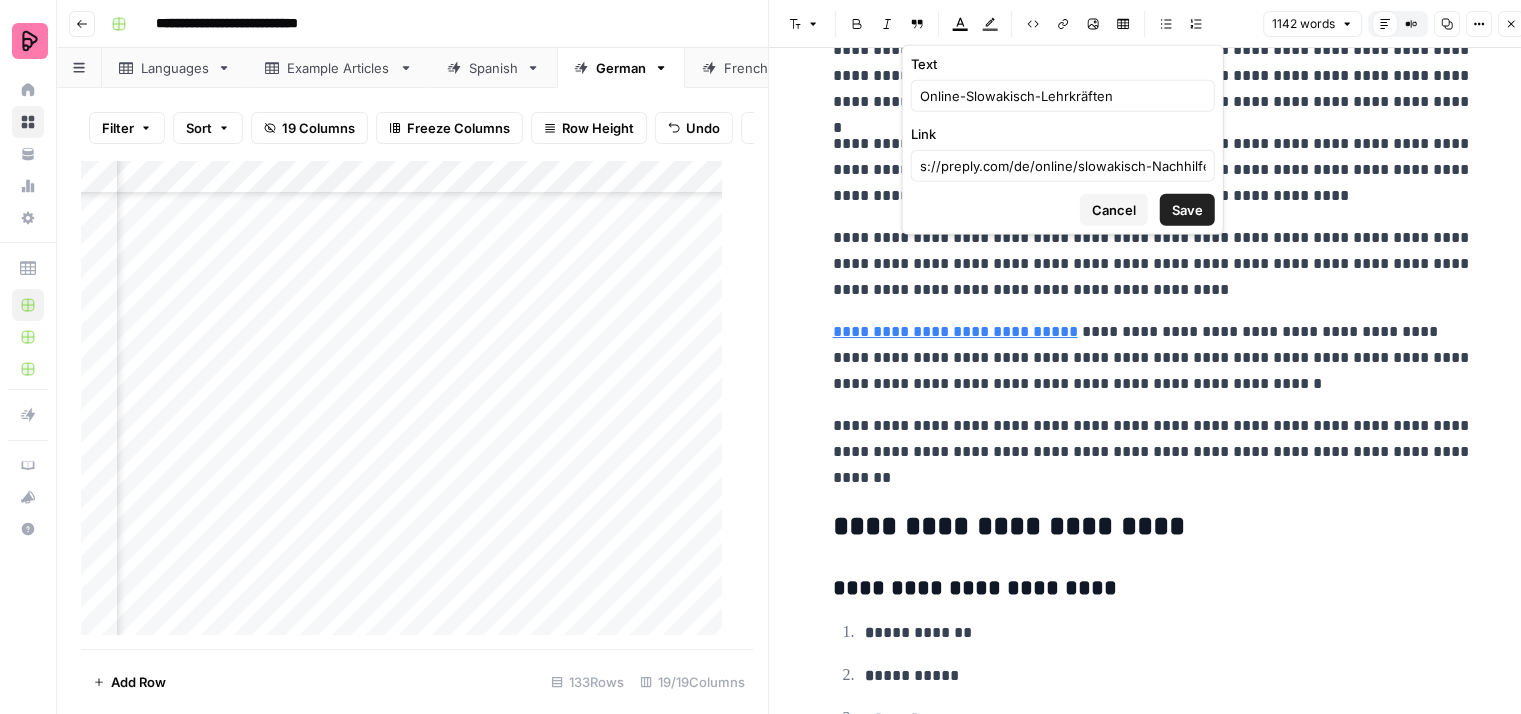 click on "Save" at bounding box center [1187, 210] 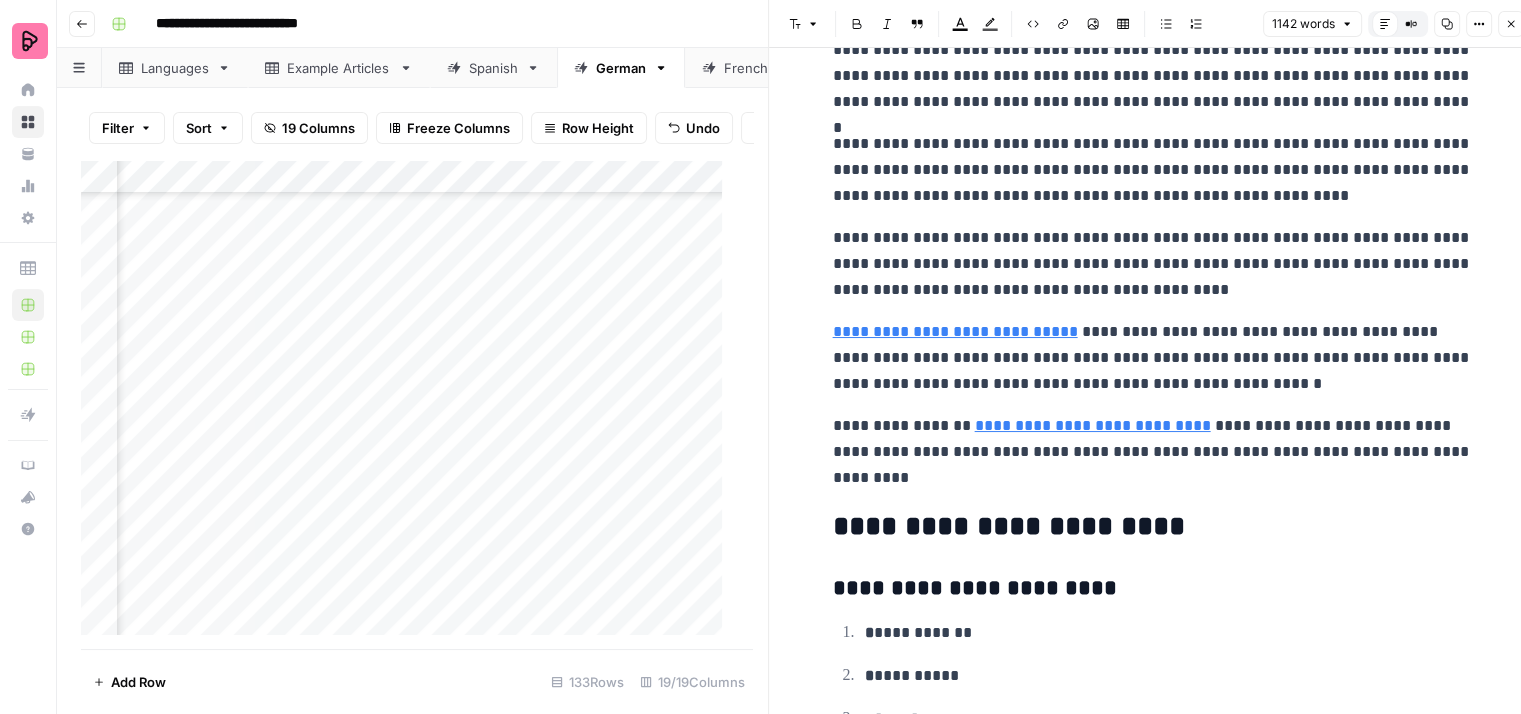 click on "**********" at bounding box center [1153, 358] 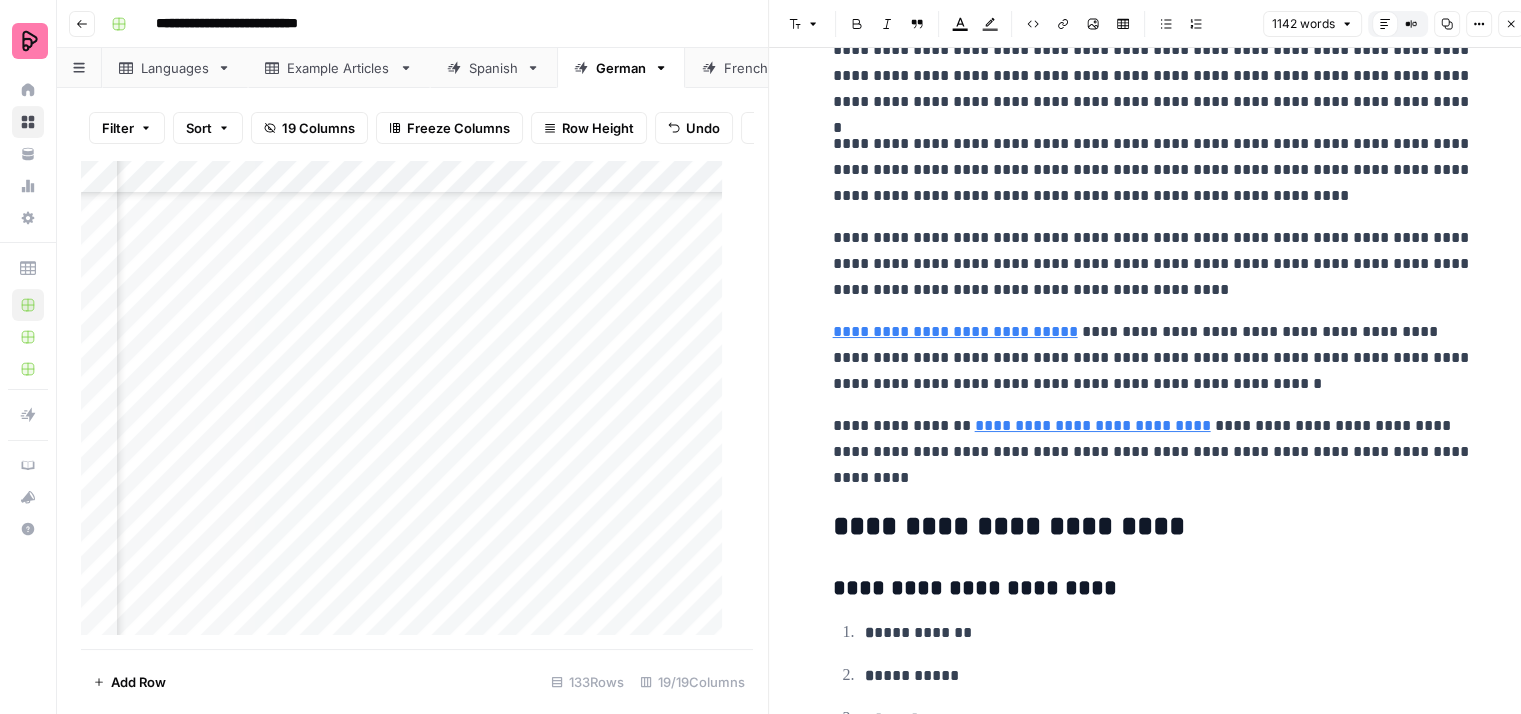 click on "**********" at bounding box center [1153, 452] 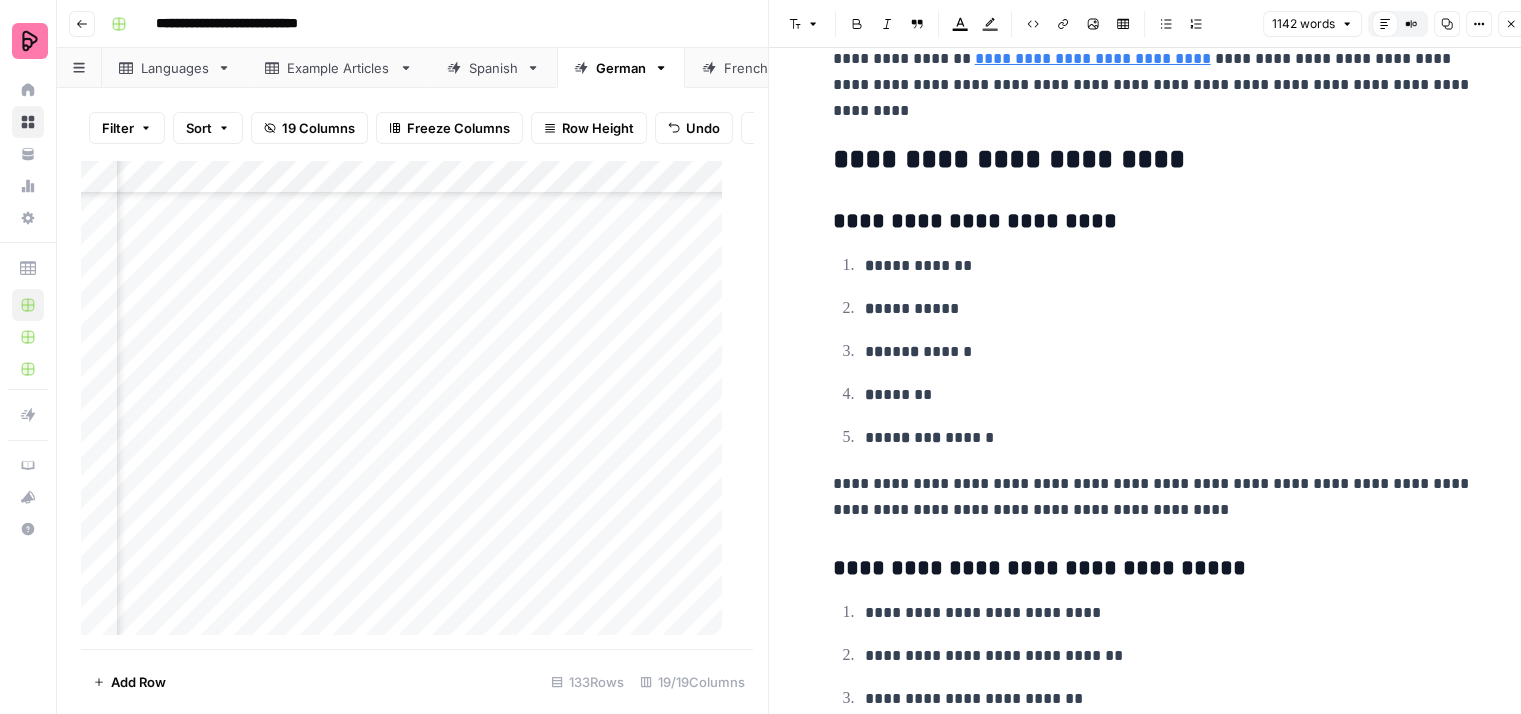 scroll, scrollTop: 4600, scrollLeft: 0, axis: vertical 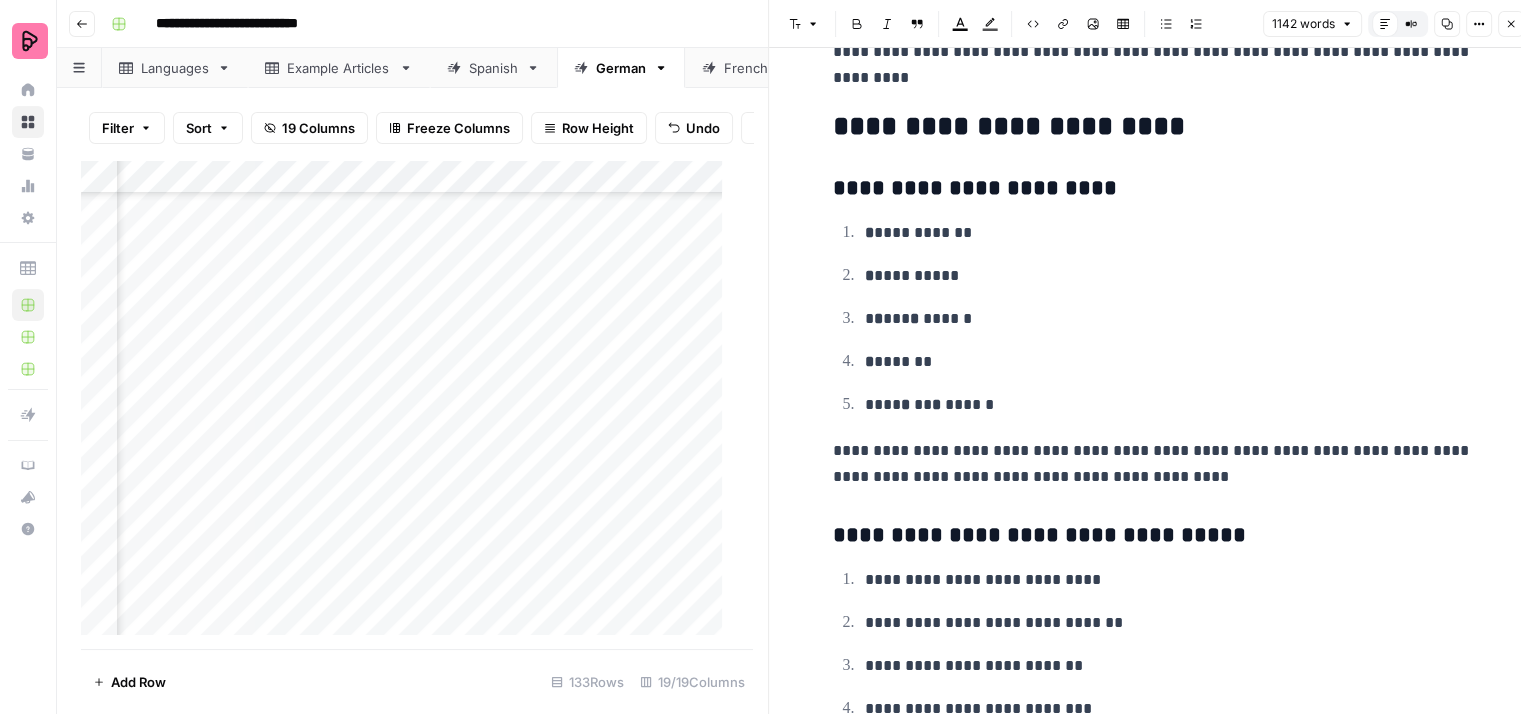 click on "**********" at bounding box center [1153, 464] 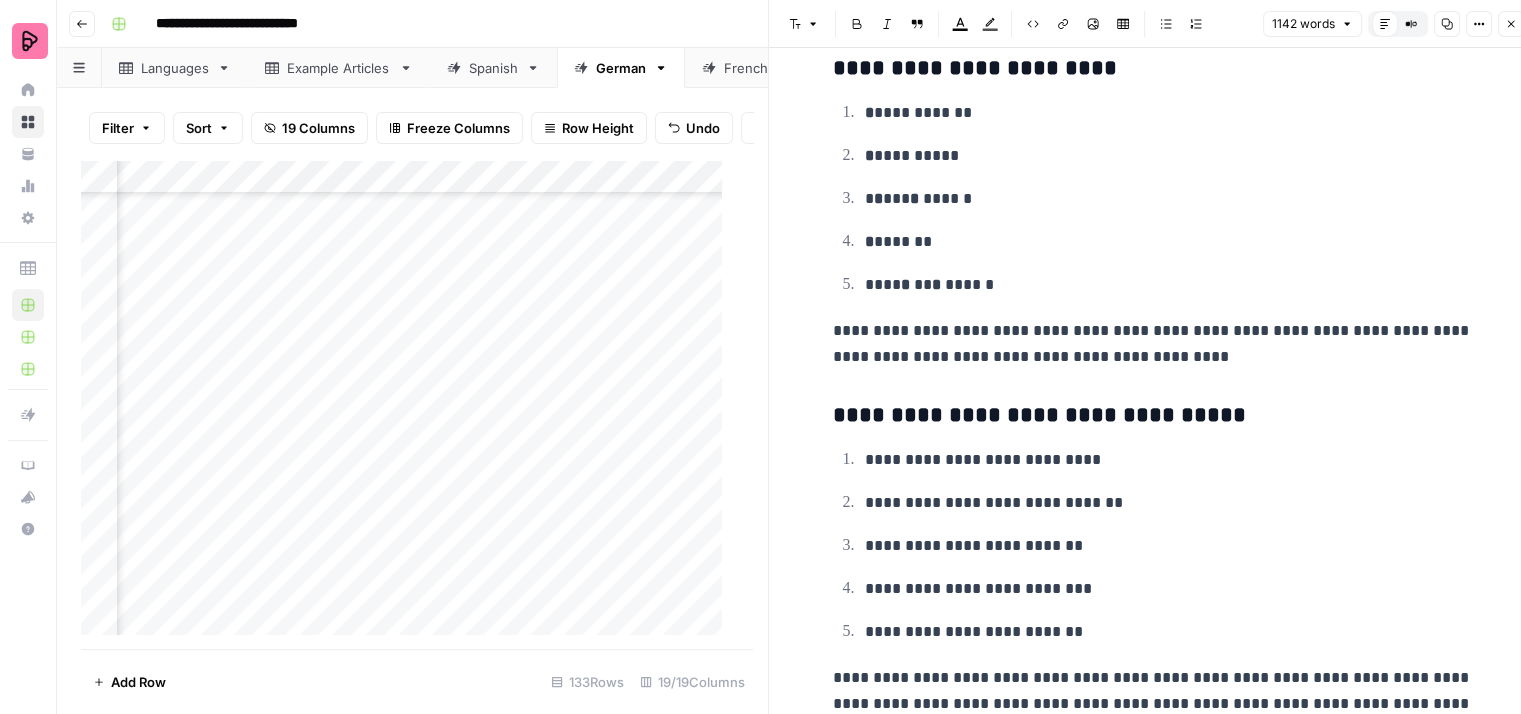 scroll, scrollTop: 4732, scrollLeft: 0, axis: vertical 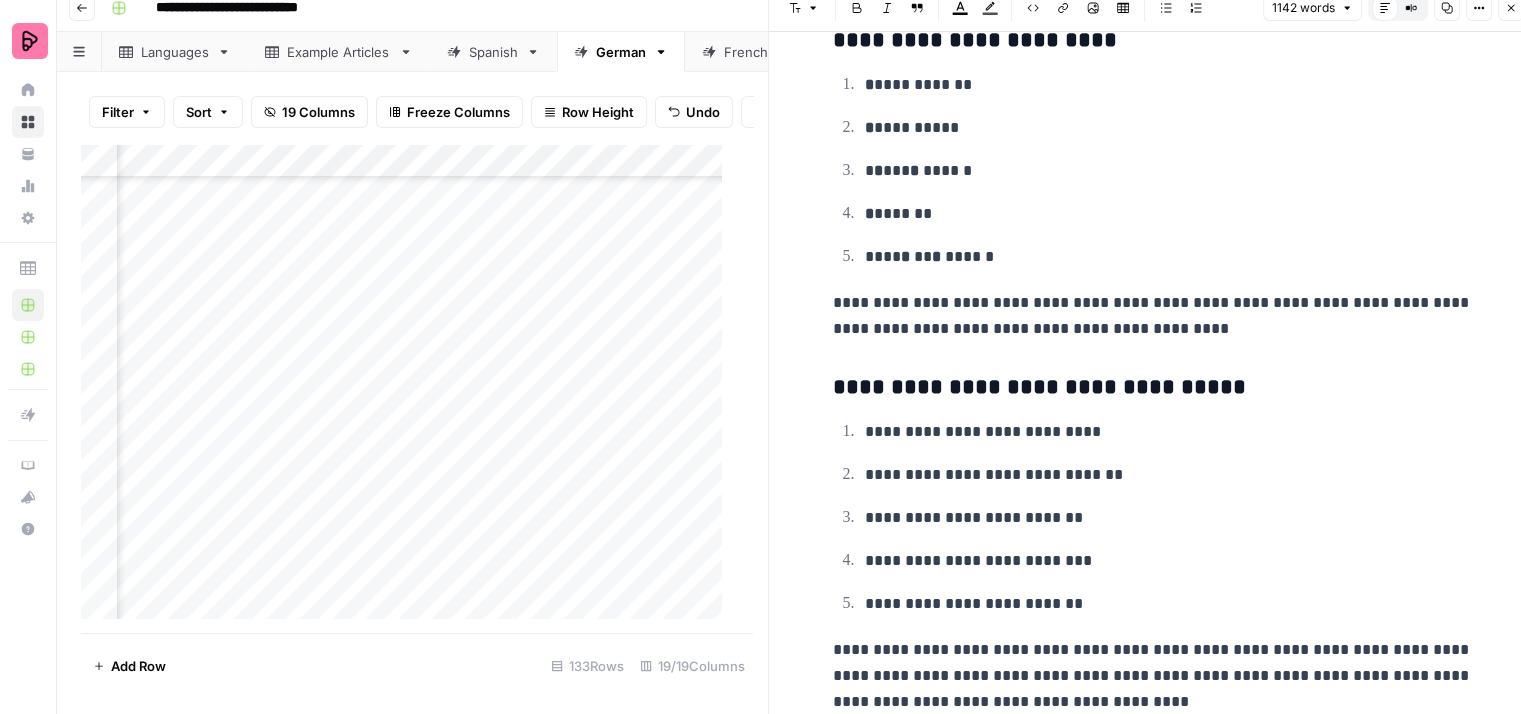 click 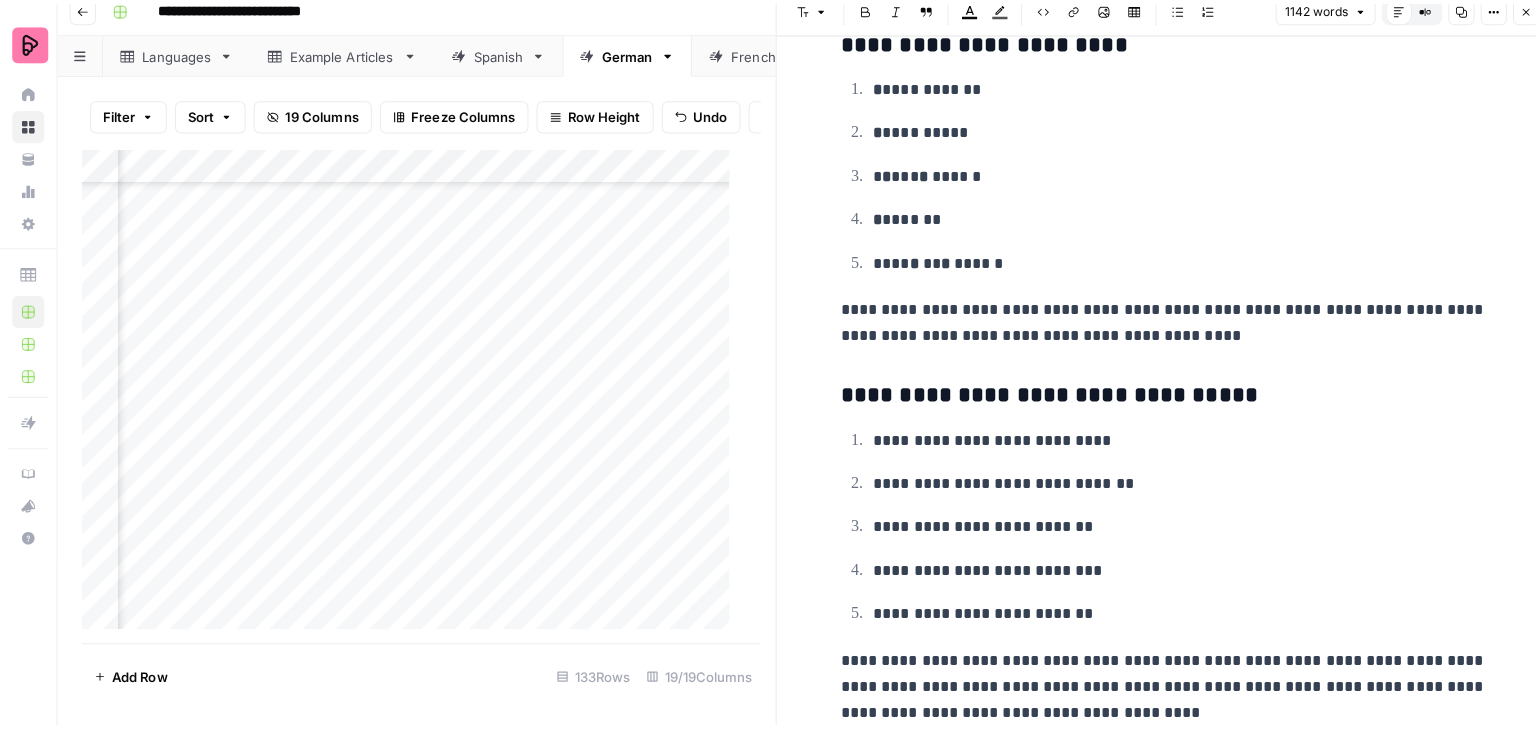 scroll, scrollTop: 0, scrollLeft: 0, axis: both 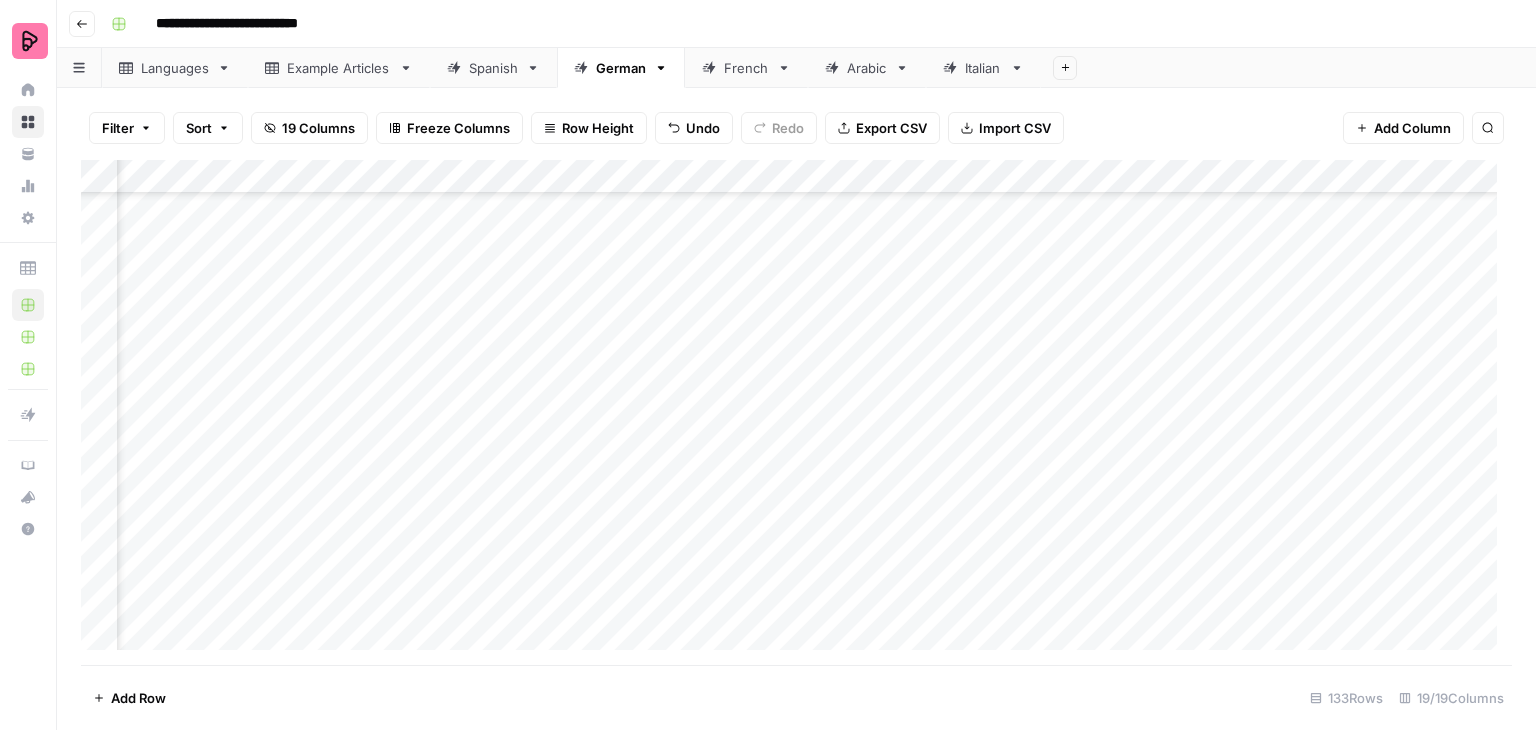 click on "Add Column" at bounding box center (796, 412) 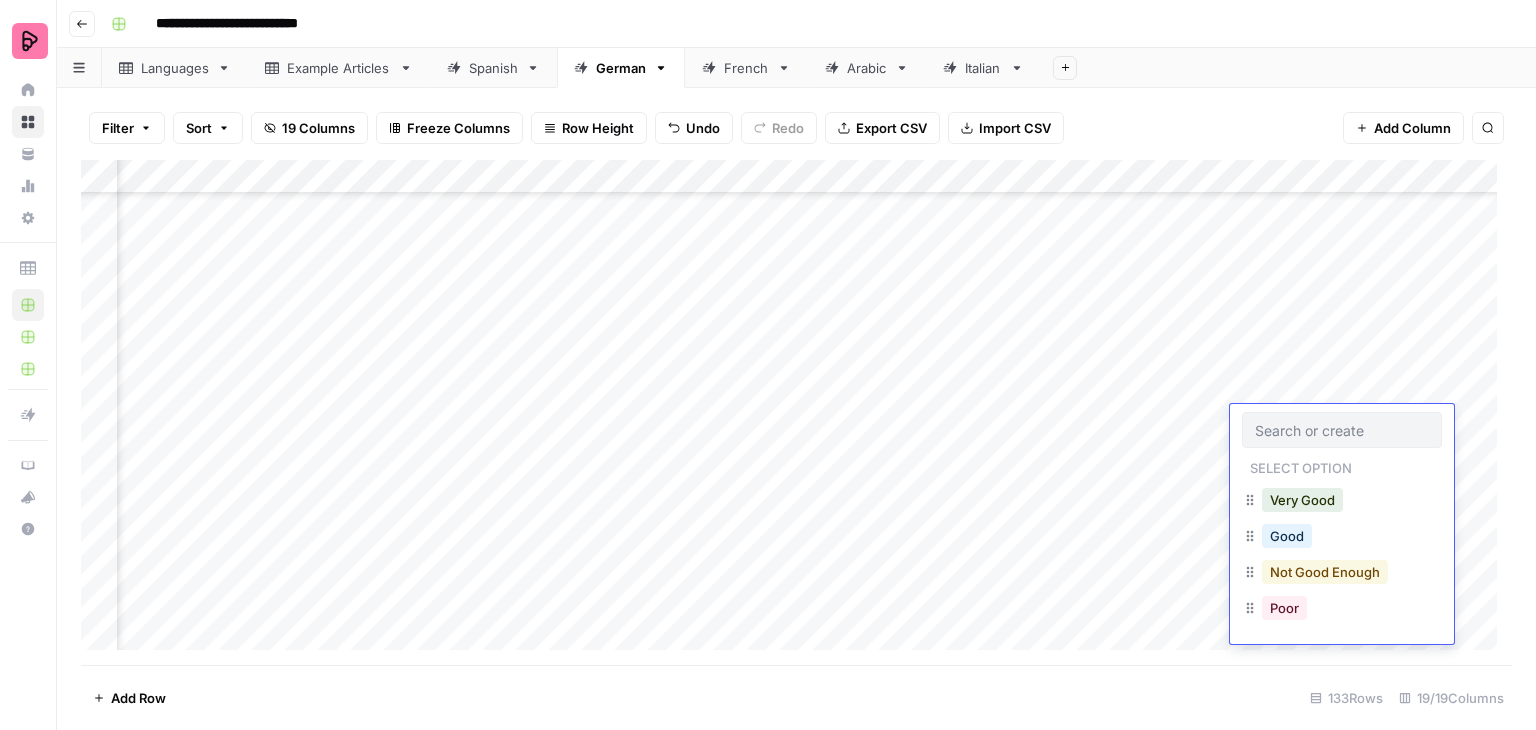 click on "Not Good Enough" at bounding box center [1325, 572] 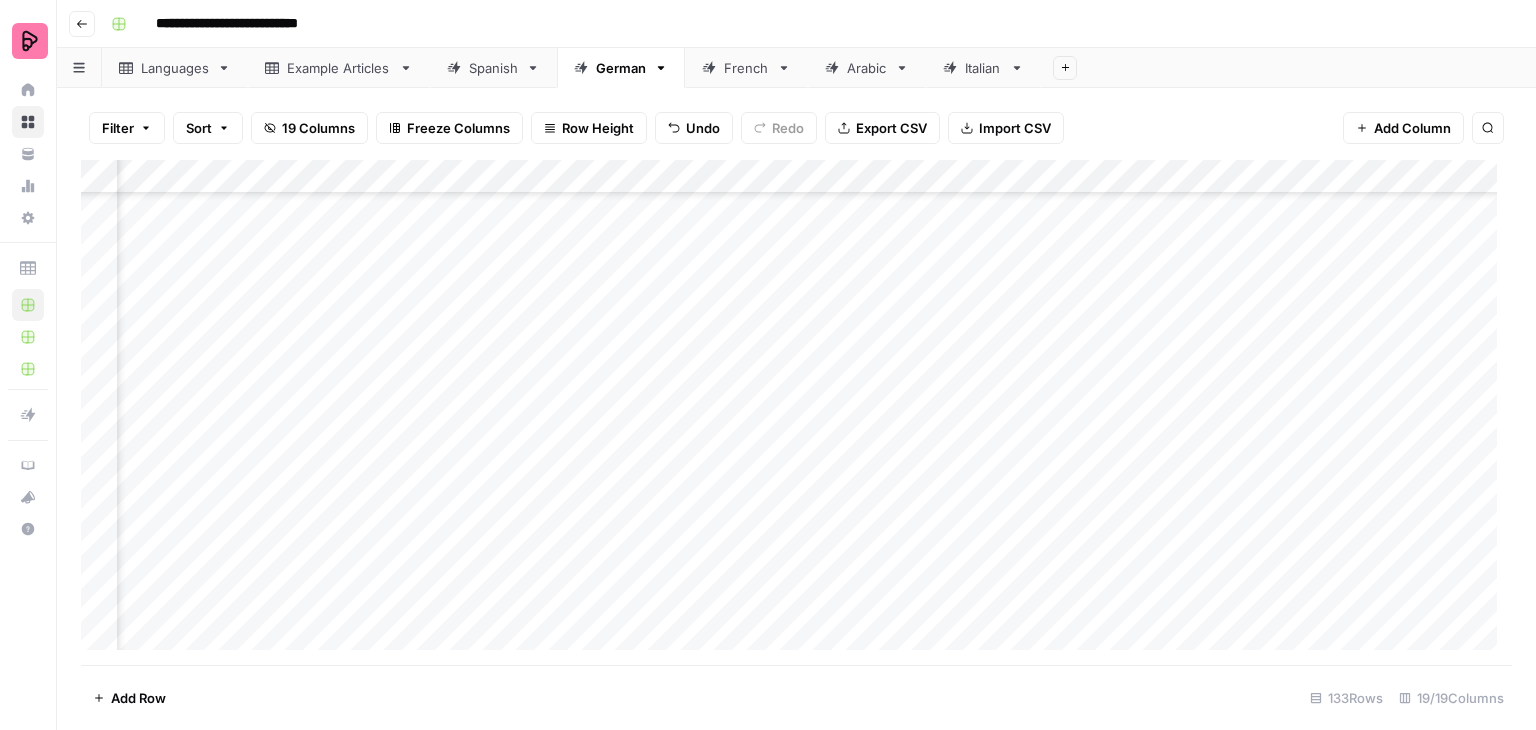click on "Add Column" at bounding box center (796, 412) 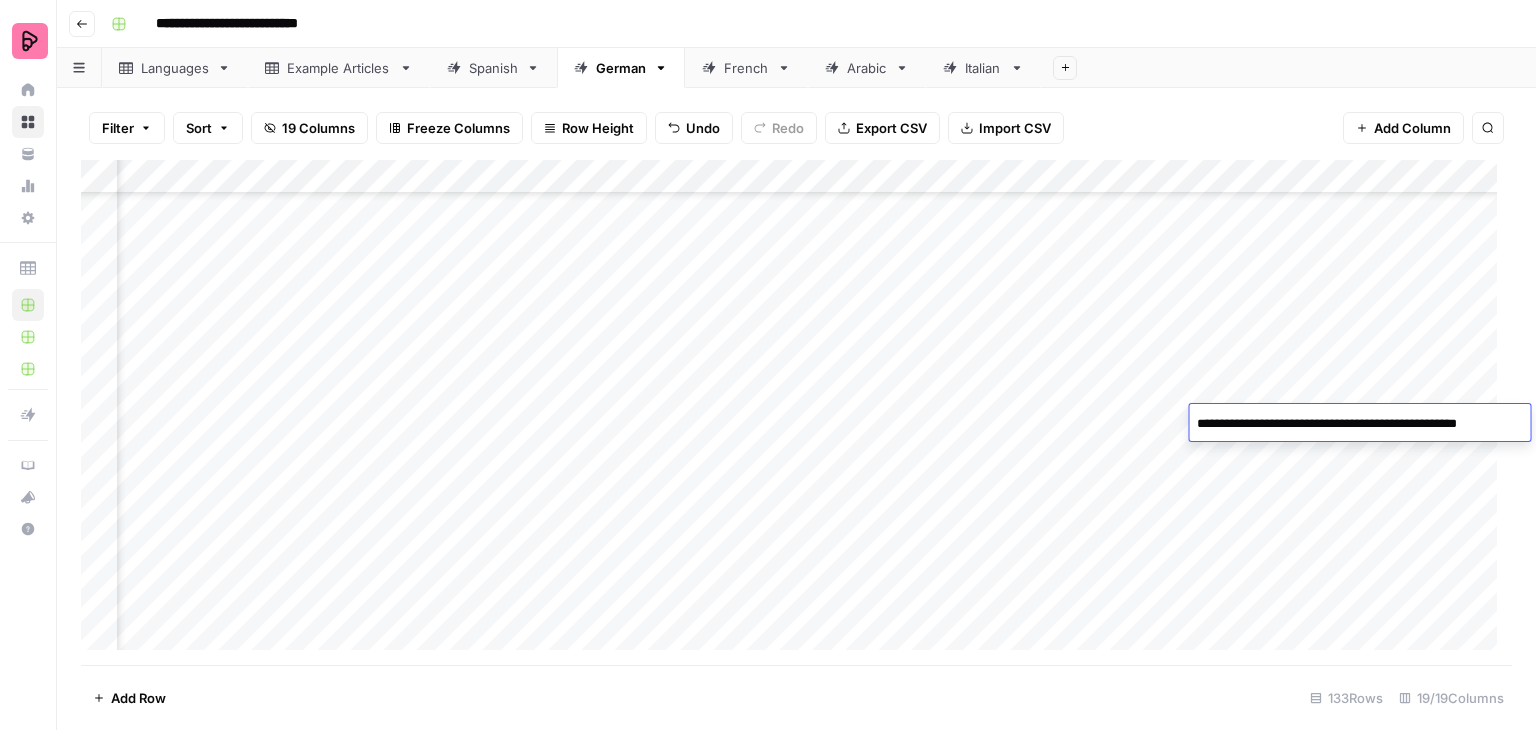 type on "**********" 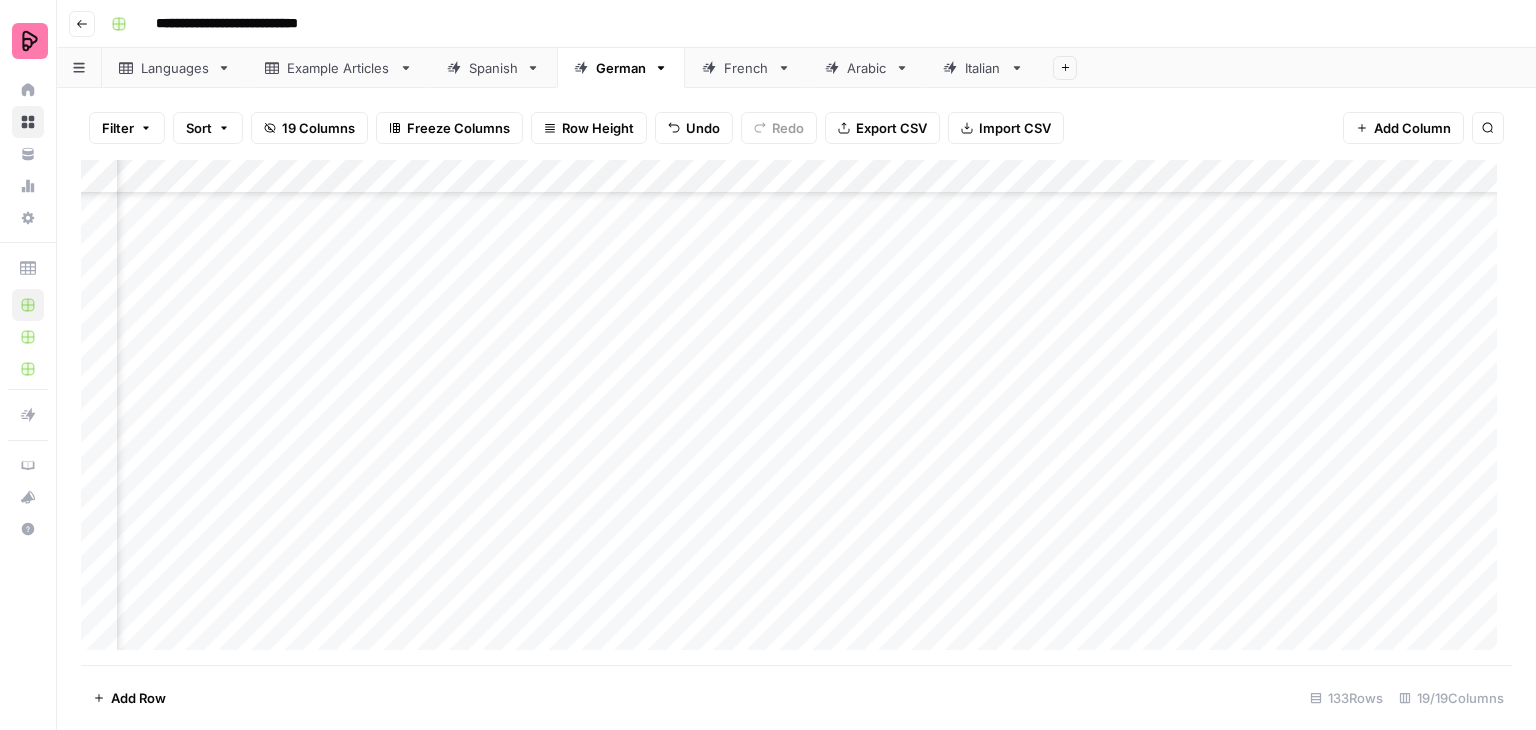 click on "Add Column" at bounding box center (796, 412) 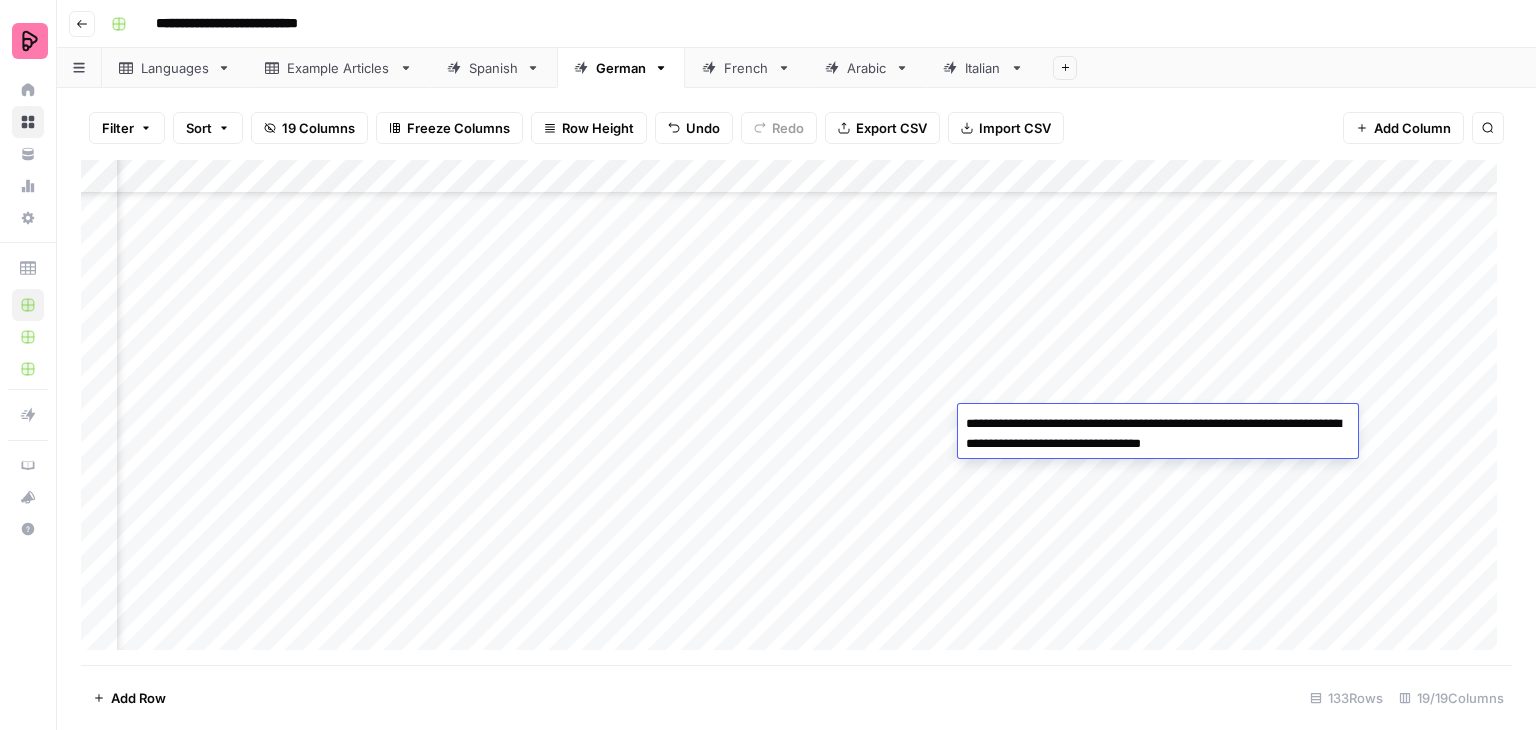 type on "**********" 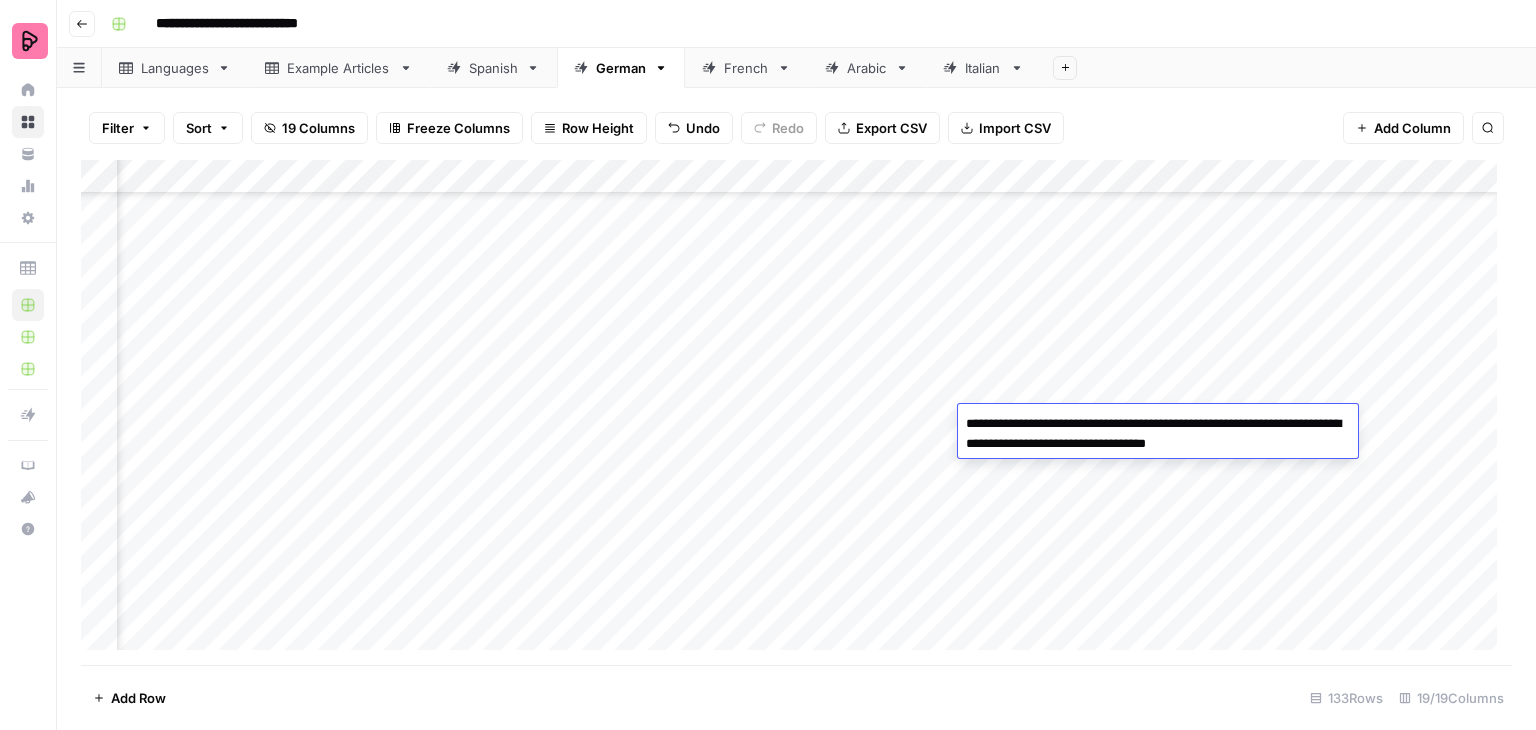 click on "Add Column" at bounding box center (796, 412) 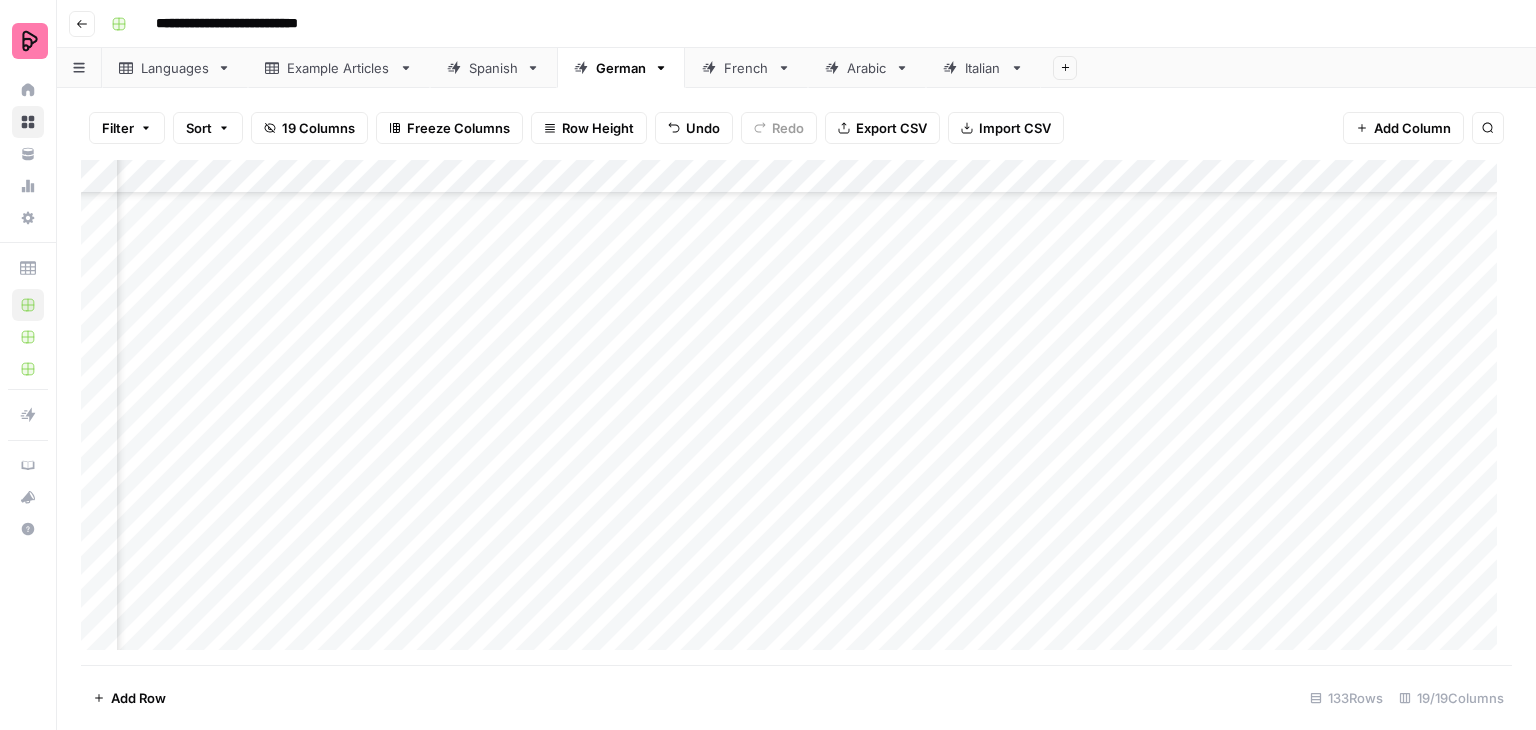click on "Add Column" at bounding box center [796, 412] 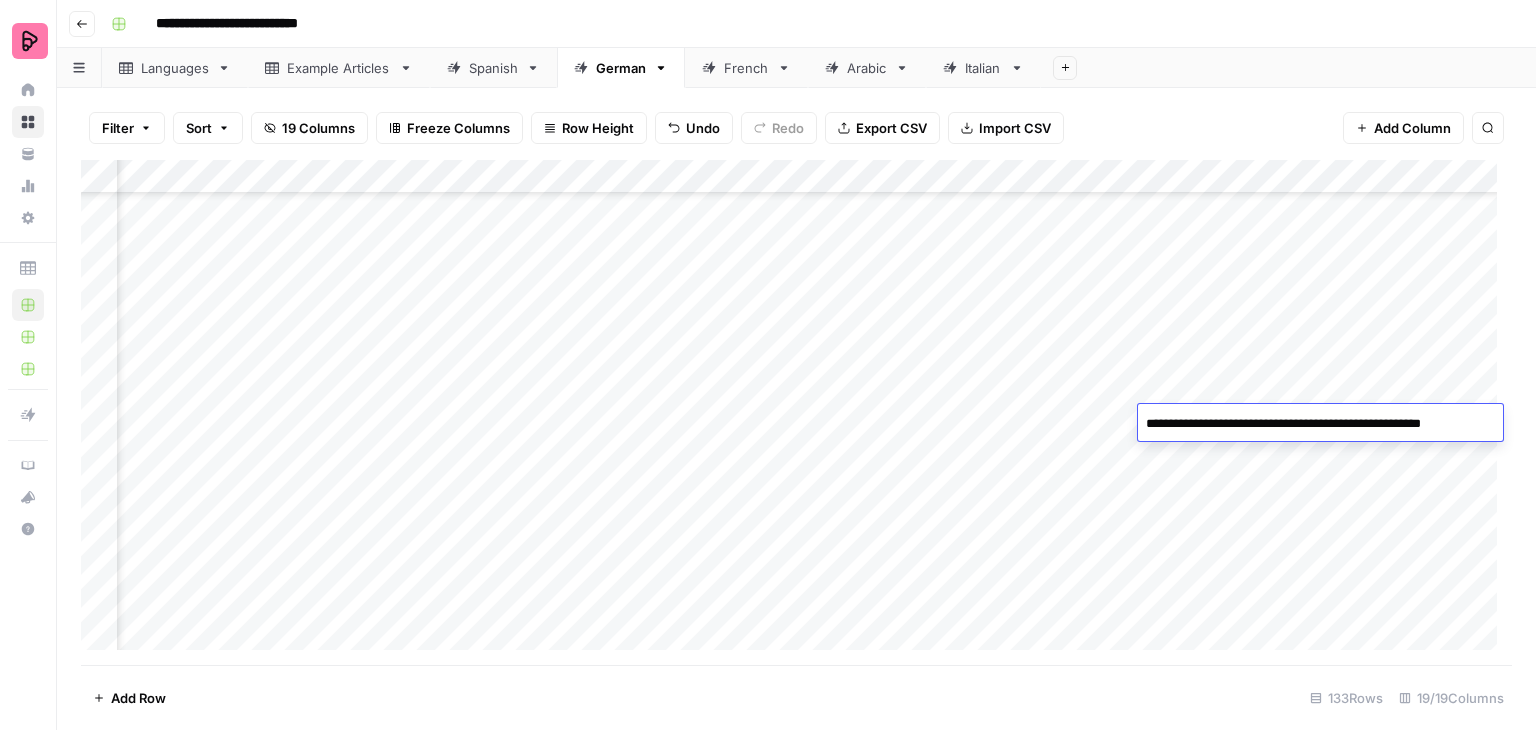 click on "**********" at bounding box center [1318, 424] 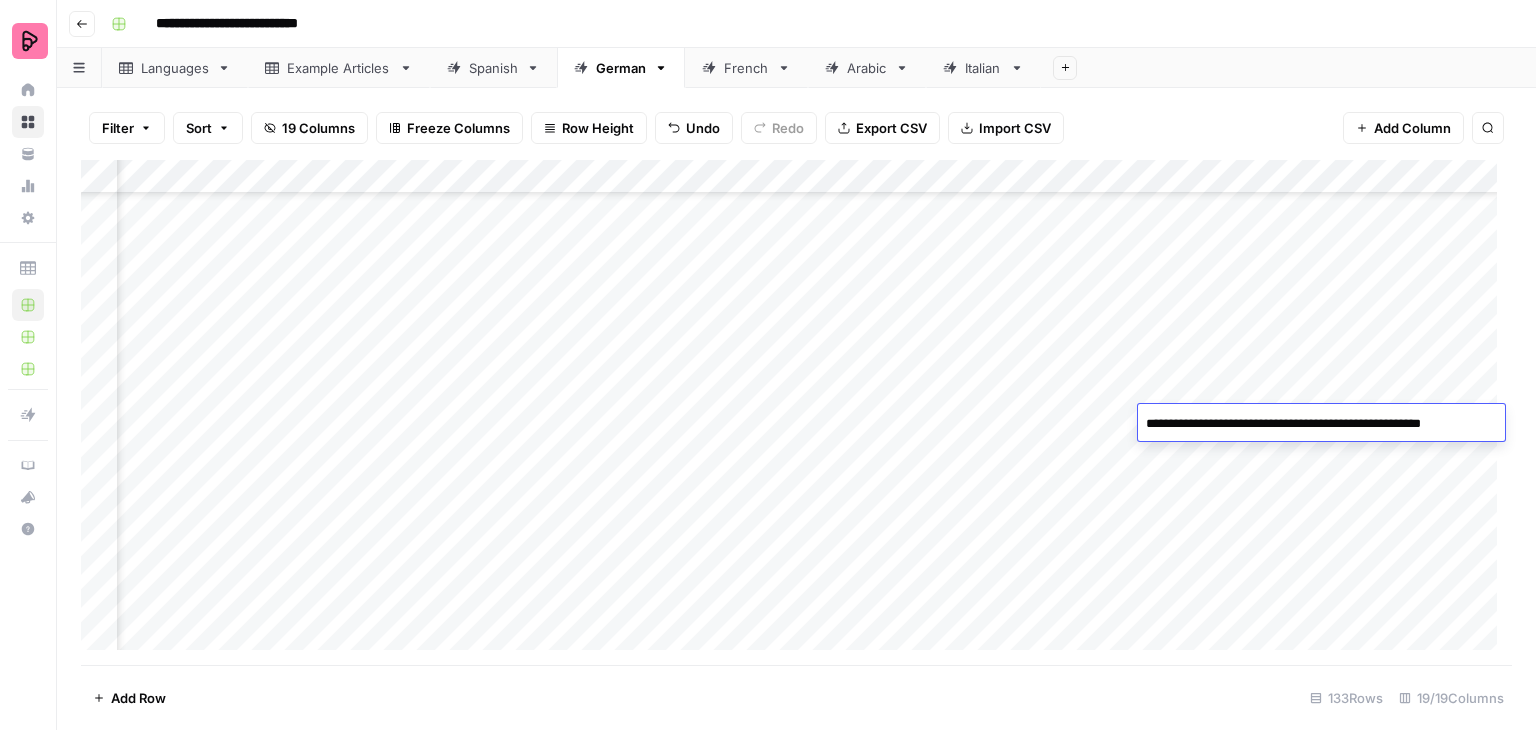 click on "**********" at bounding box center [1319, 424] 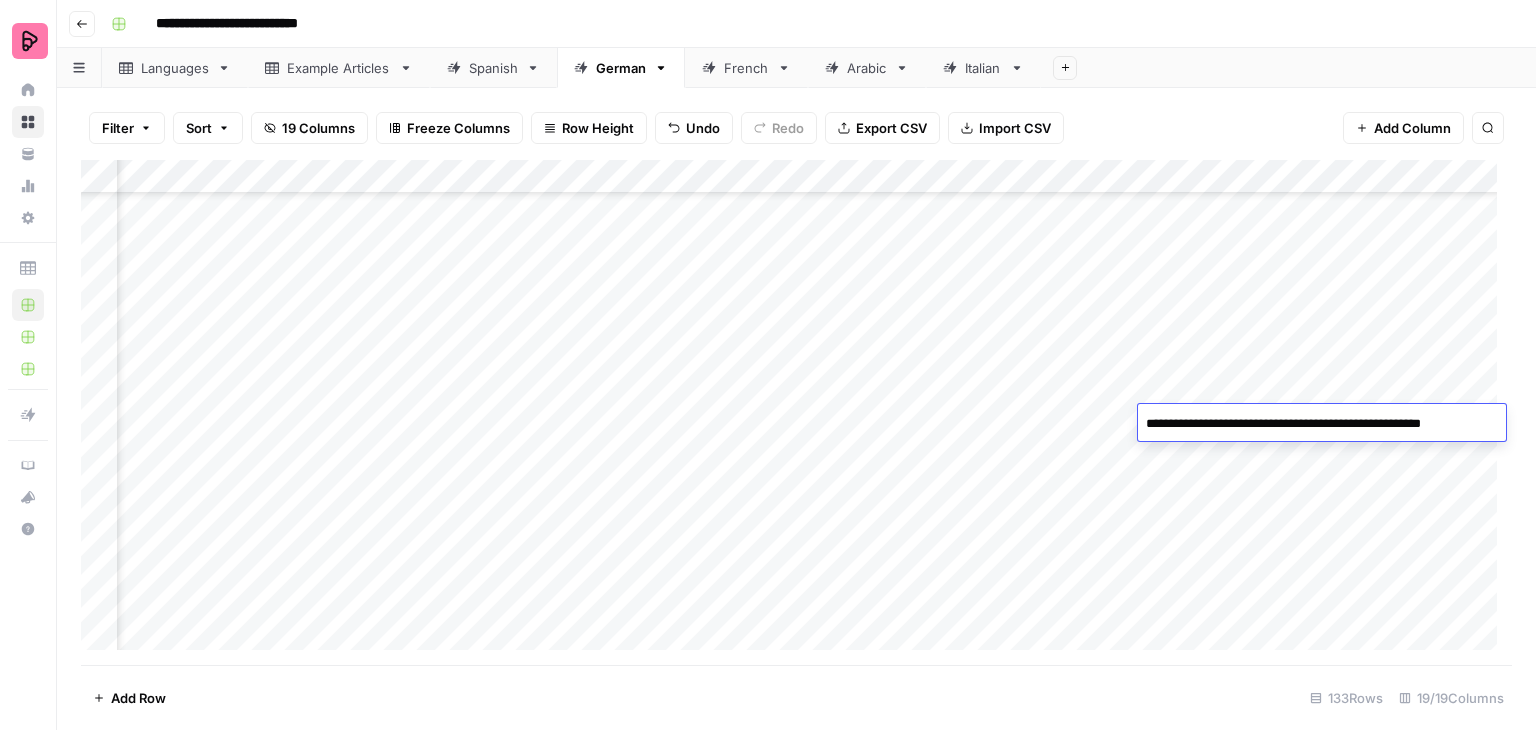 click on "**********" at bounding box center (1319, 424) 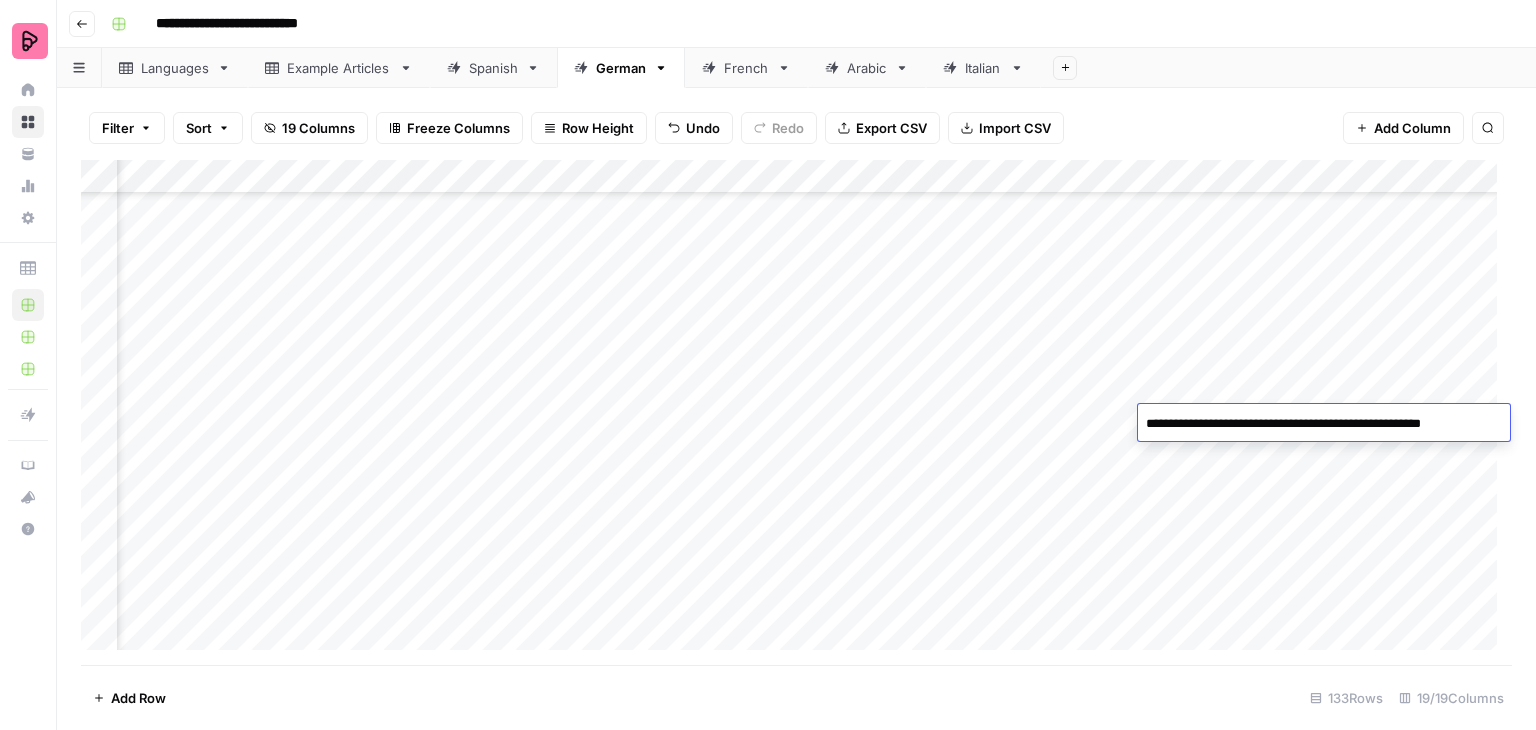 click on "**********" at bounding box center [1321, 424] 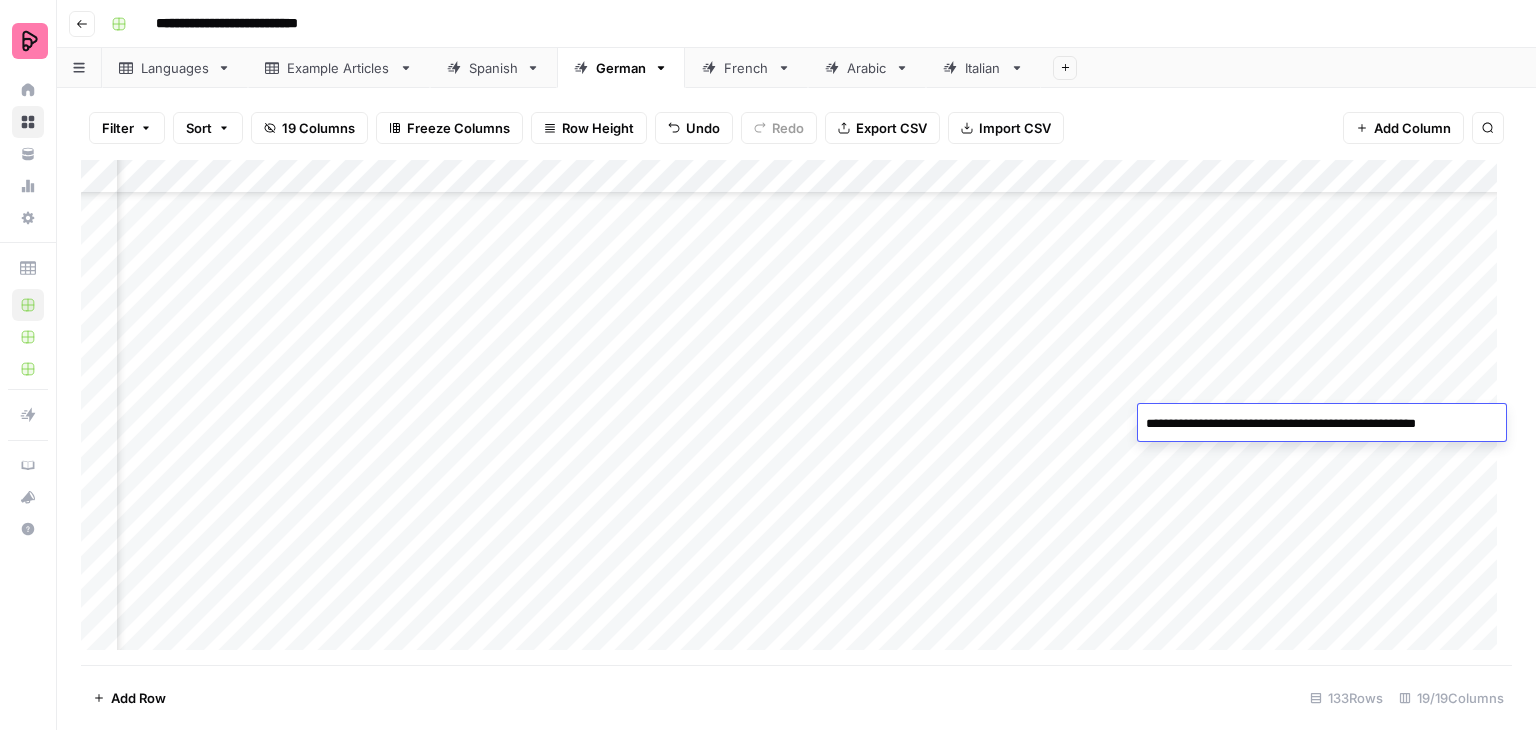 type on "**********" 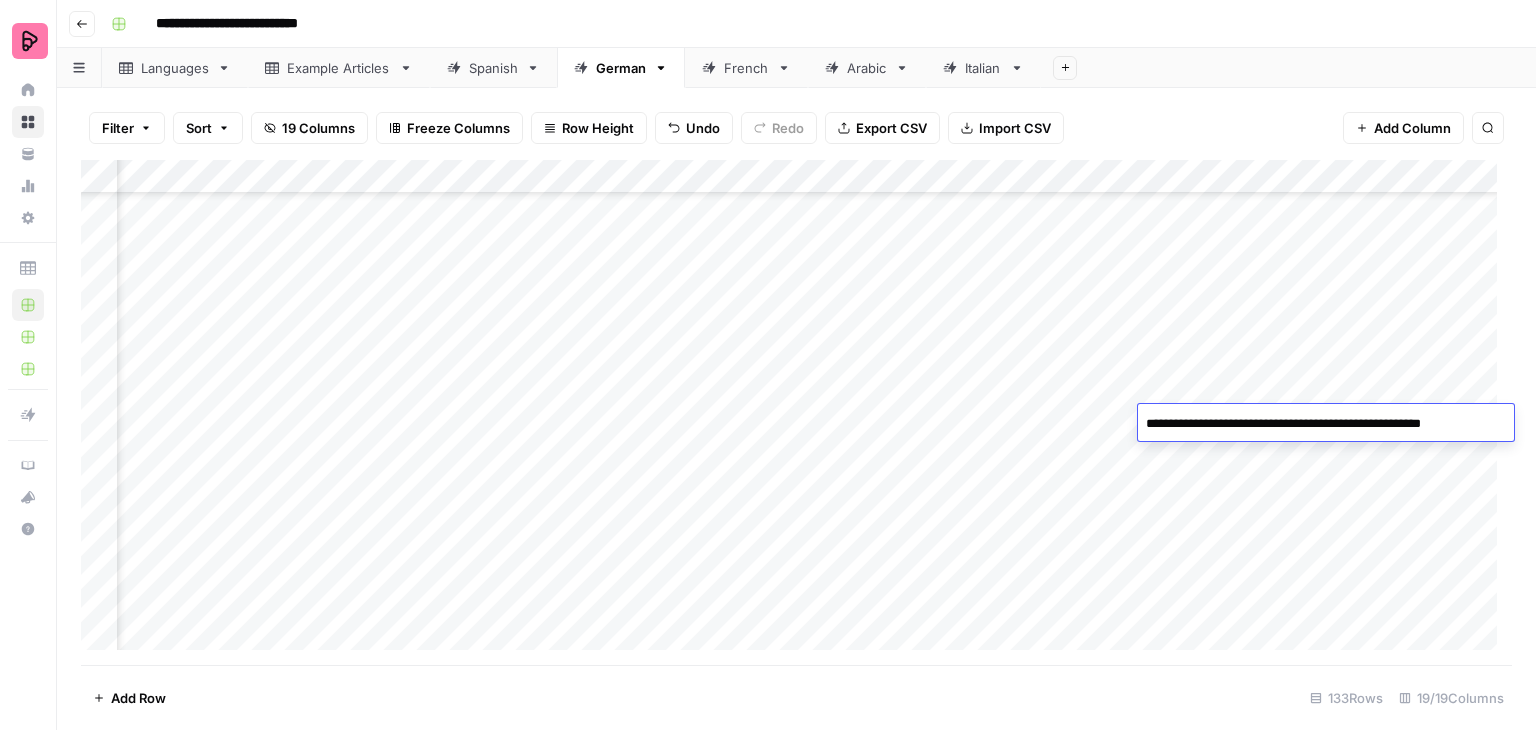 click on "Add Column" at bounding box center [796, 412] 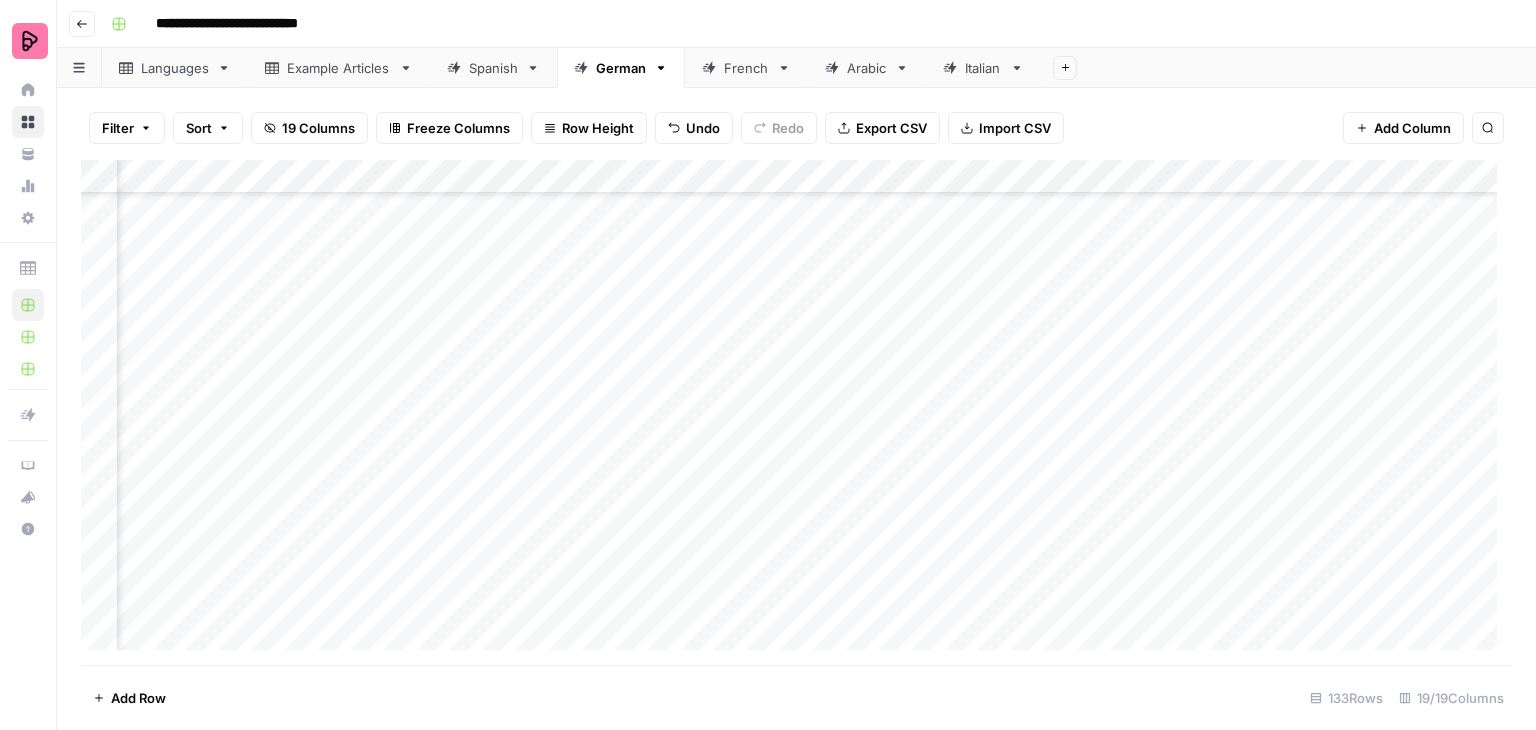 scroll, scrollTop: 3798, scrollLeft: 1710, axis: both 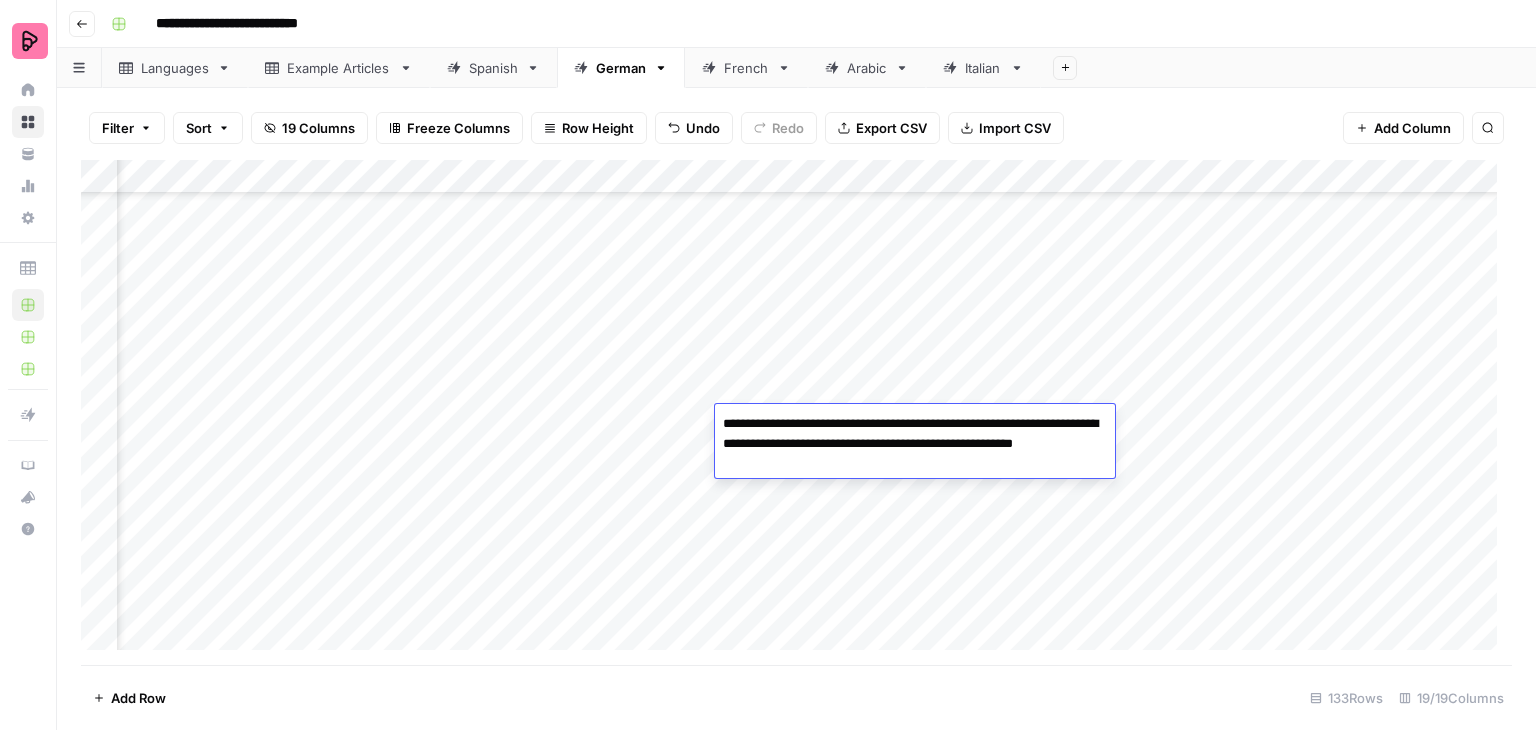 click on "**********" at bounding box center (915, 444) 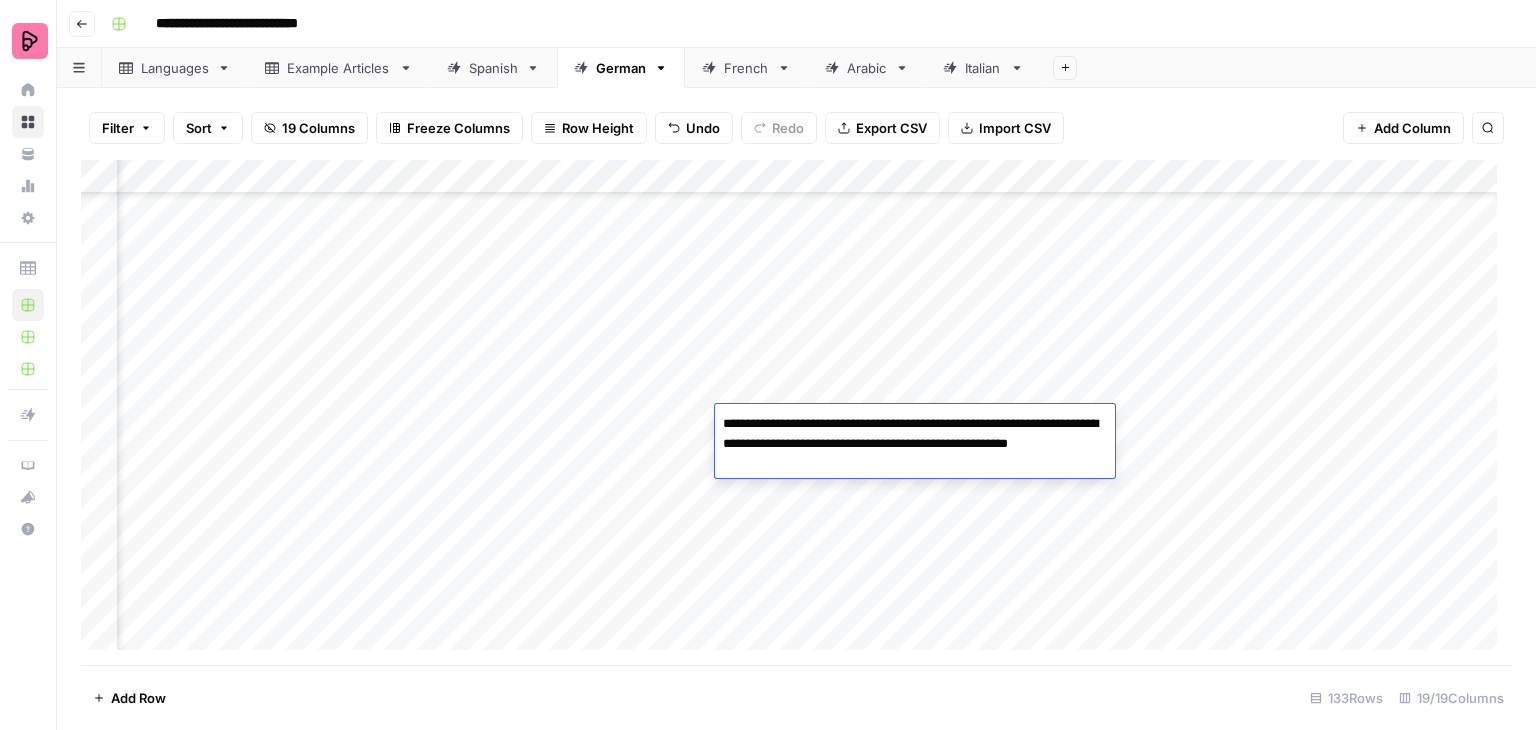 type on "**********" 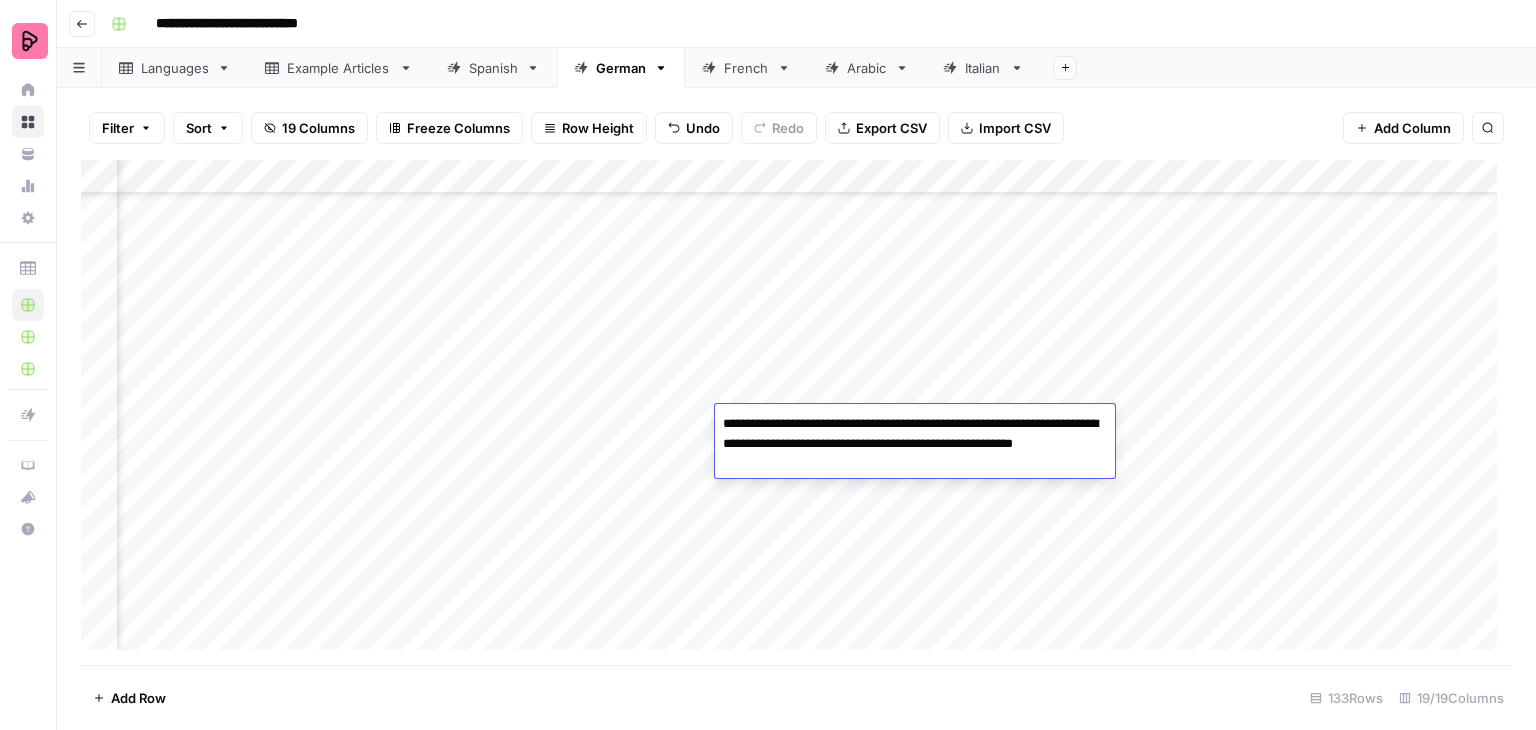 click on "**********" at bounding box center [915, 444] 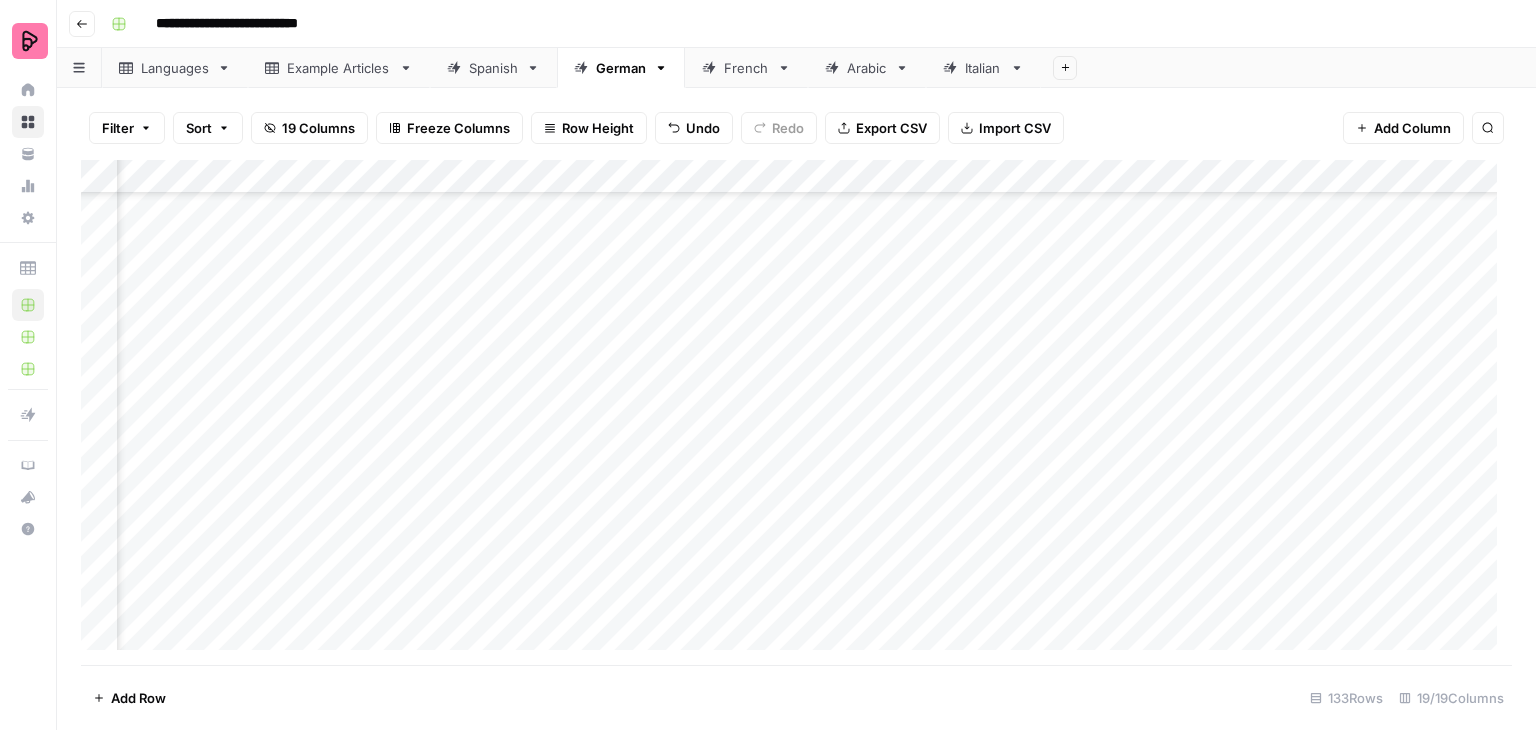 click on "Add Column" at bounding box center [796, 412] 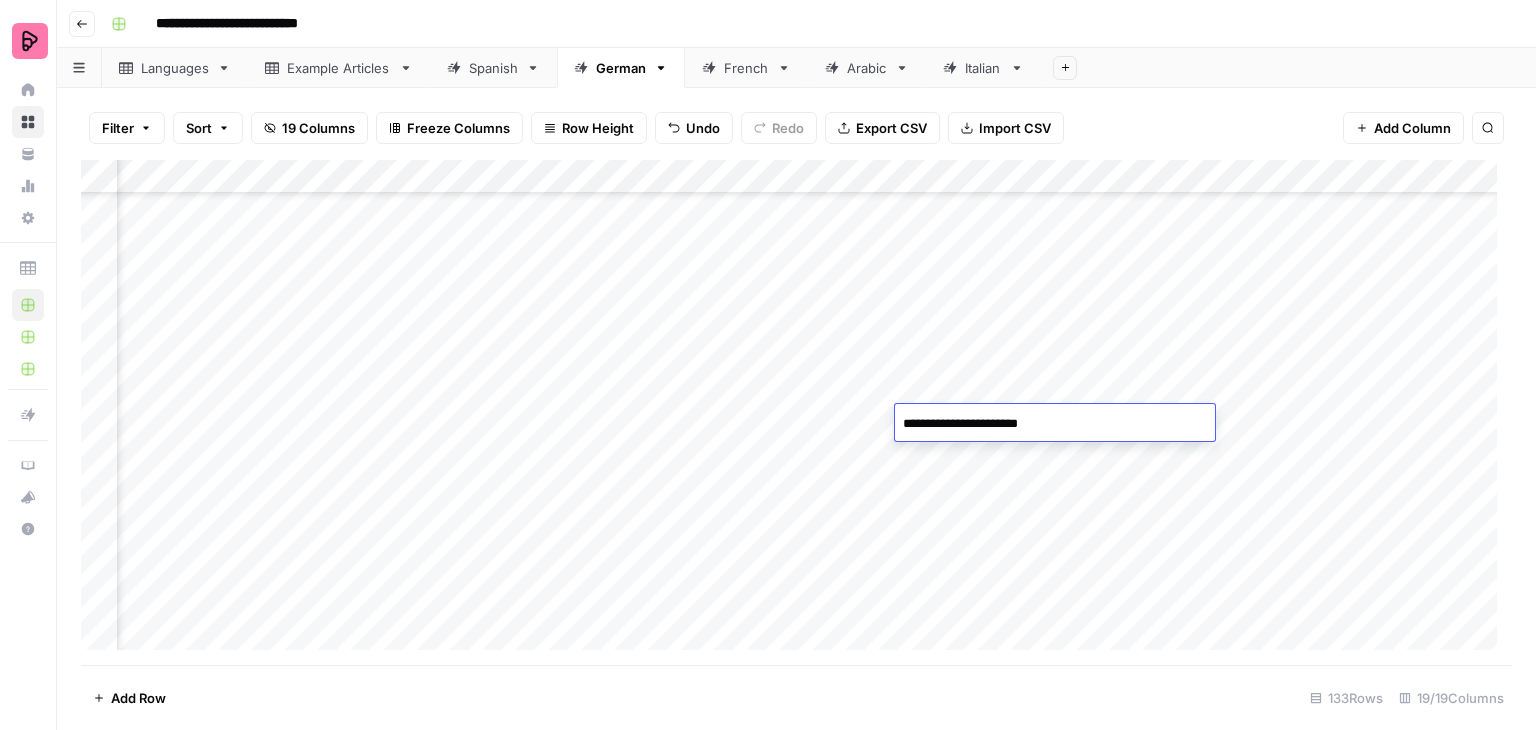 click on "Add Column" at bounding box center (796, 412) 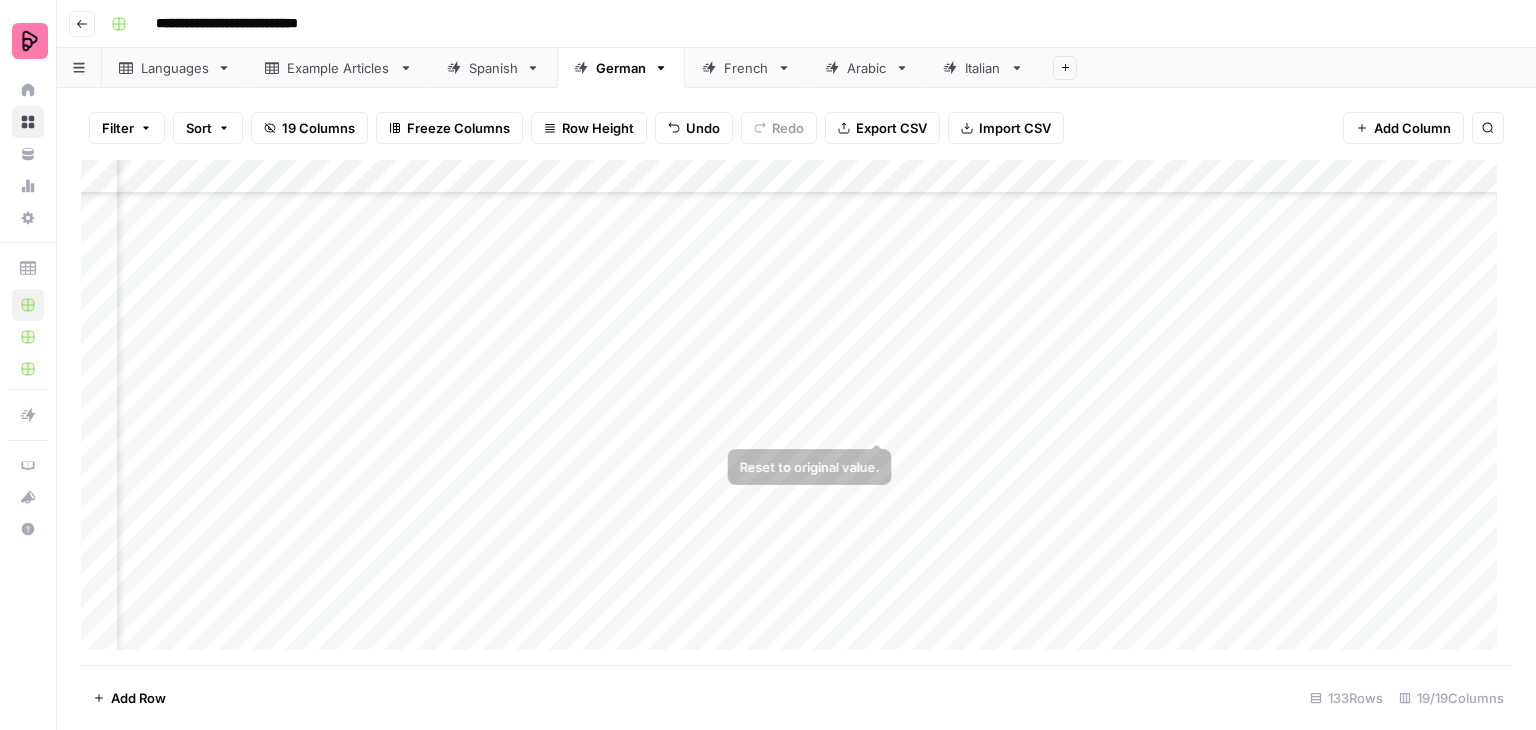 click on "Add Column" at bounding box center (796, 412) 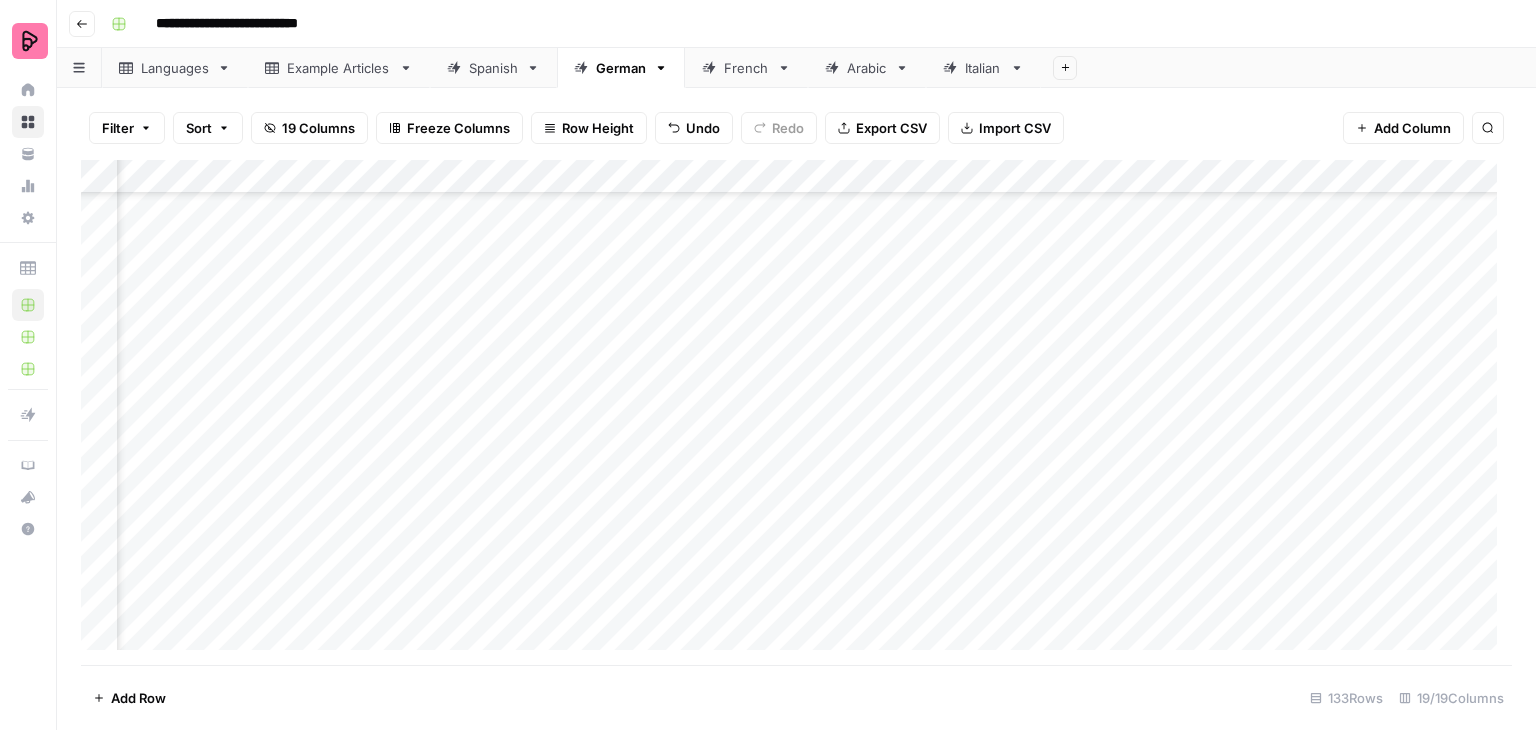 click on "Add Column" at bounding box center (796, 412) 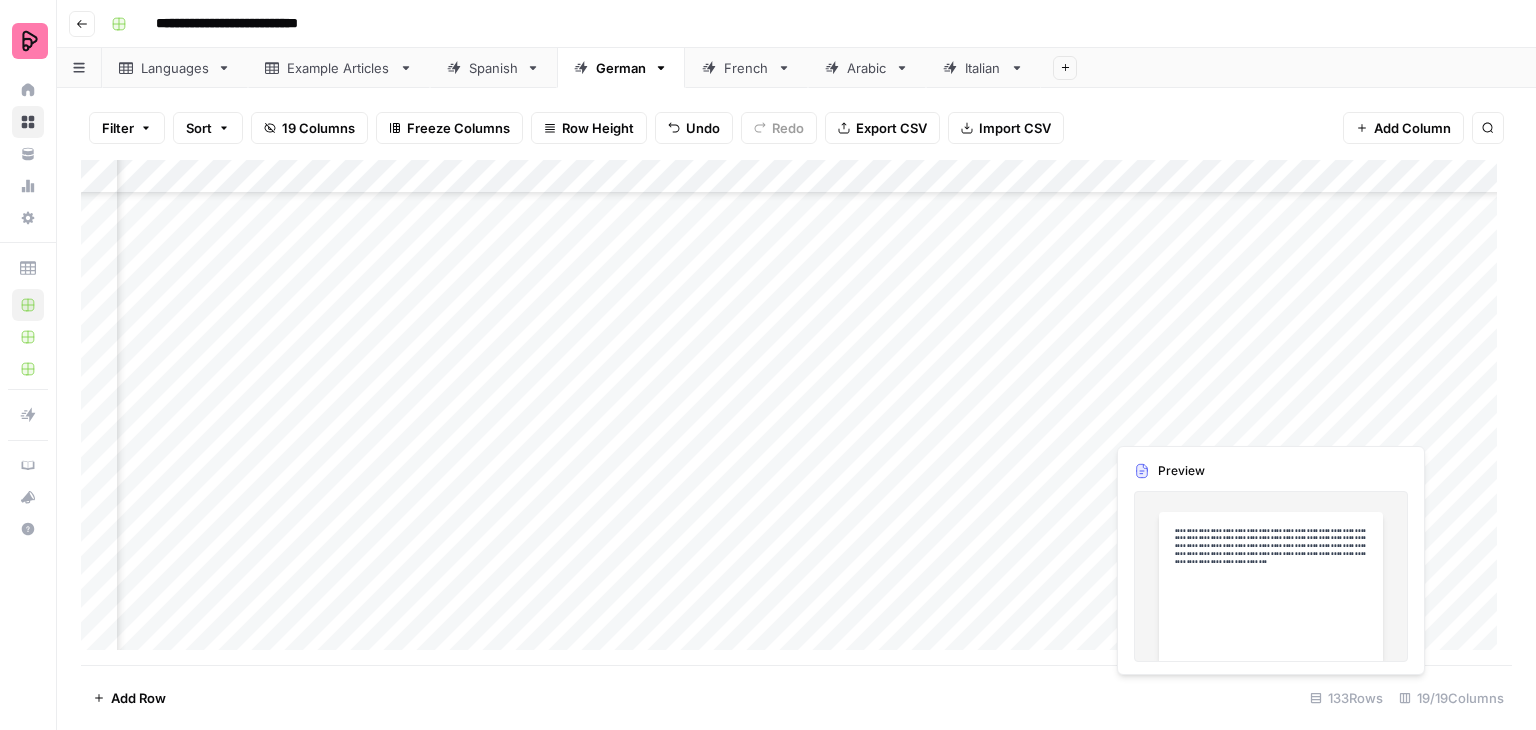 click on "Add Column" at bounding box center [796, 412] 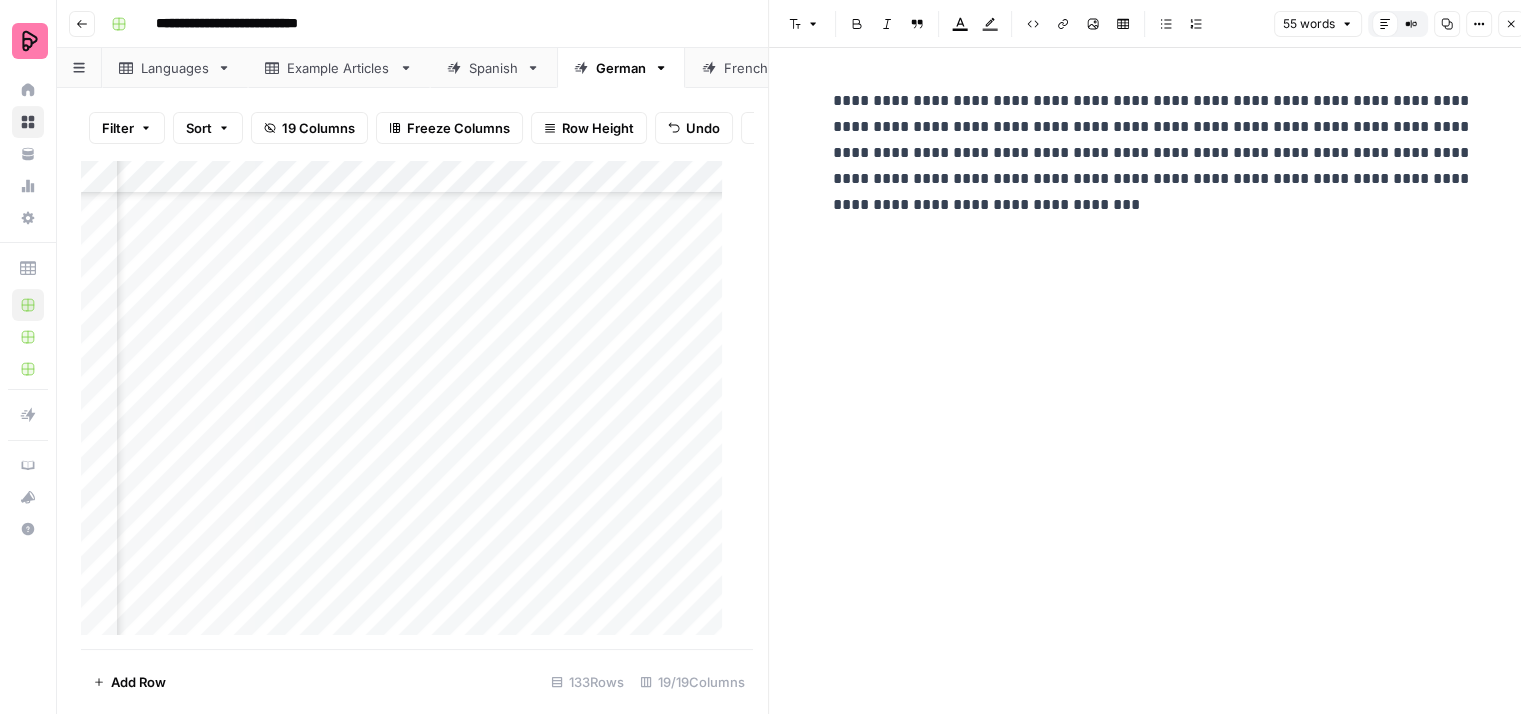 click on "**********" at bounding box center (1153, 153) 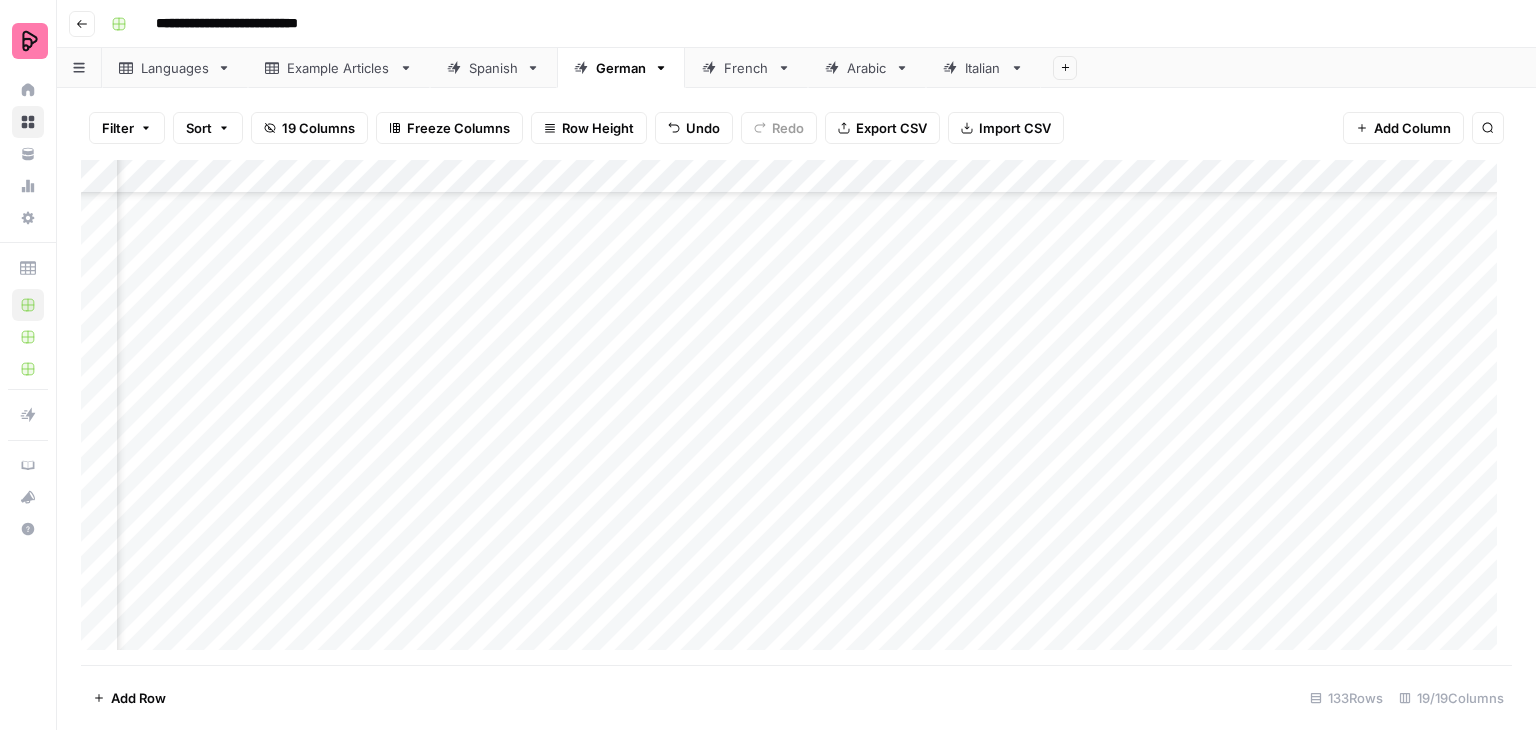 scroll, scrollTop: 3798, scrollLeft: 2406, axis: both 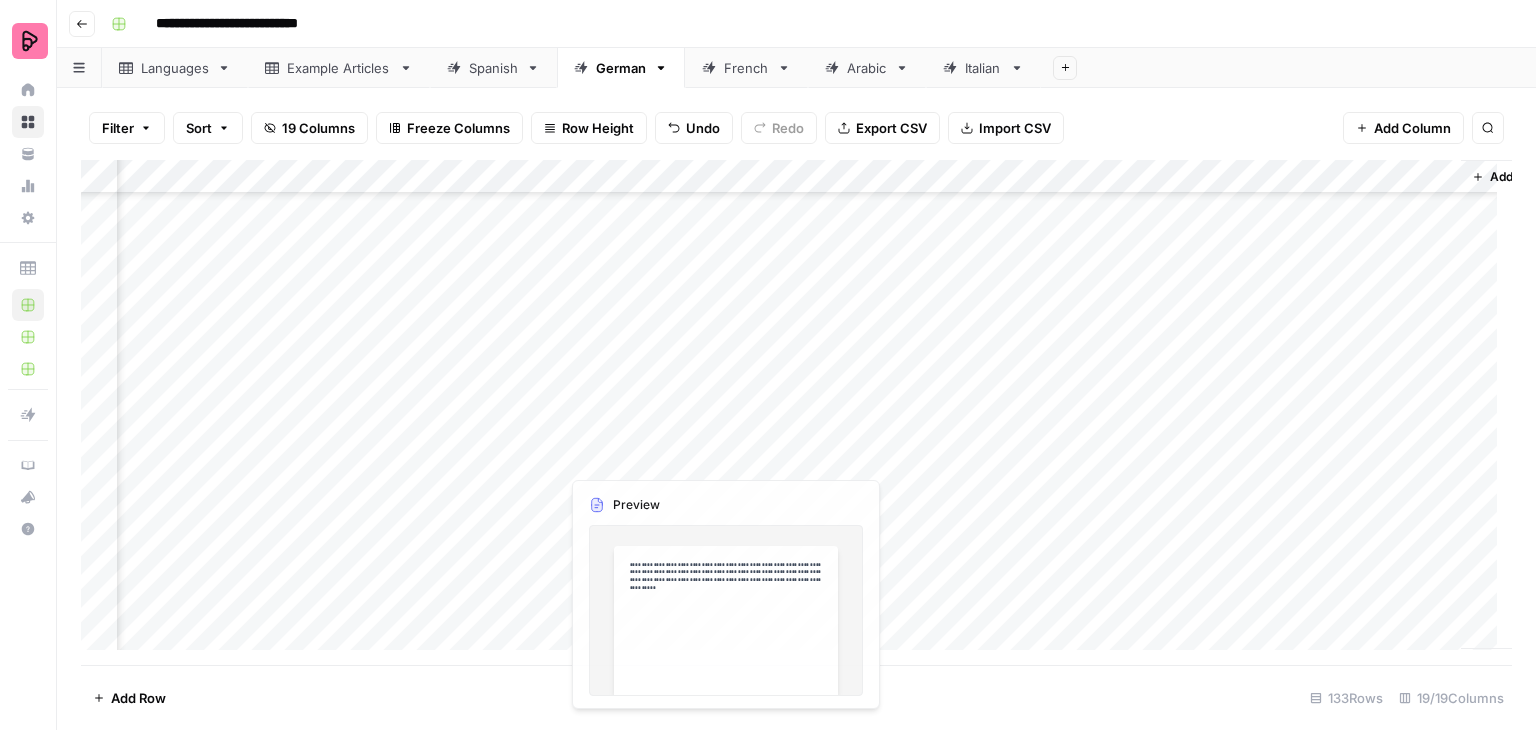 click on "Add Column" at bounding box center (796, 412) 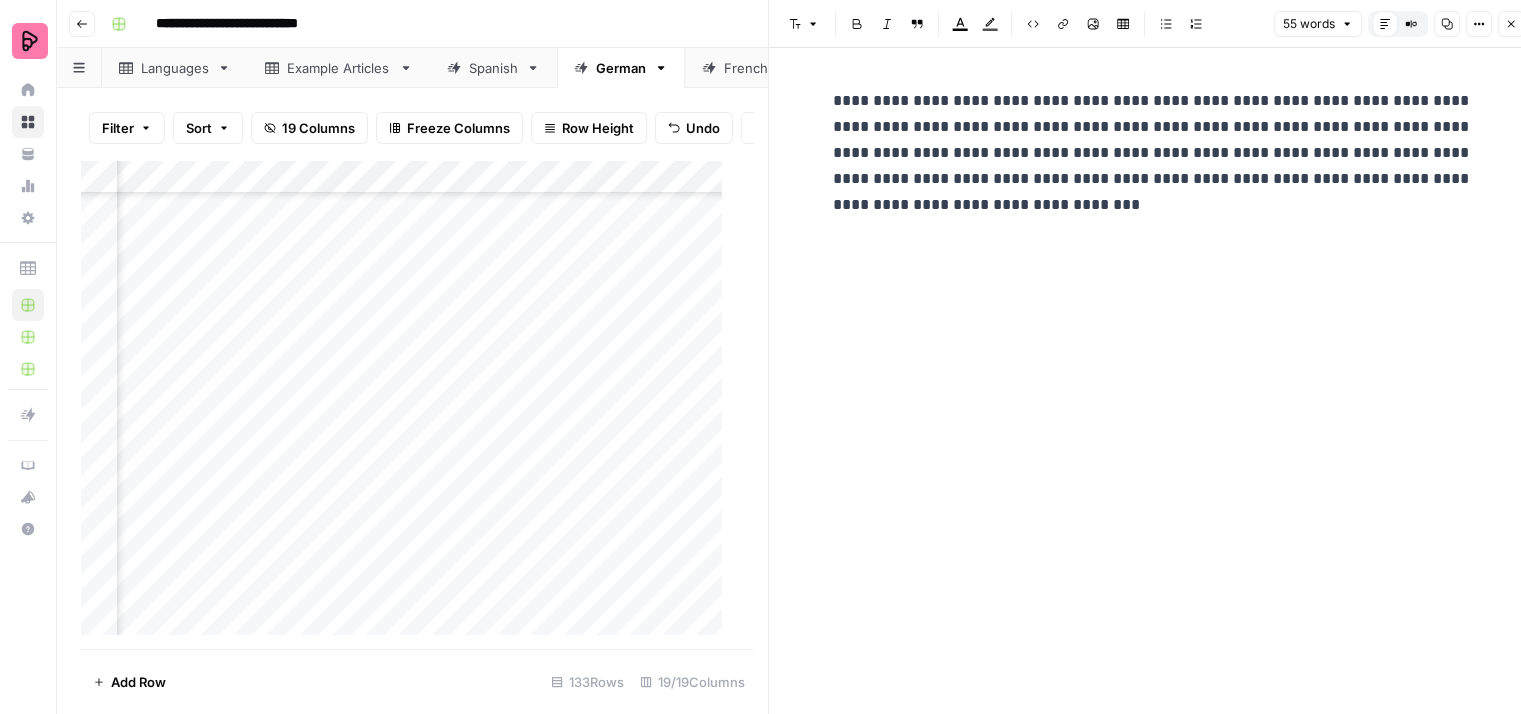click at bounding box center (650, 422) 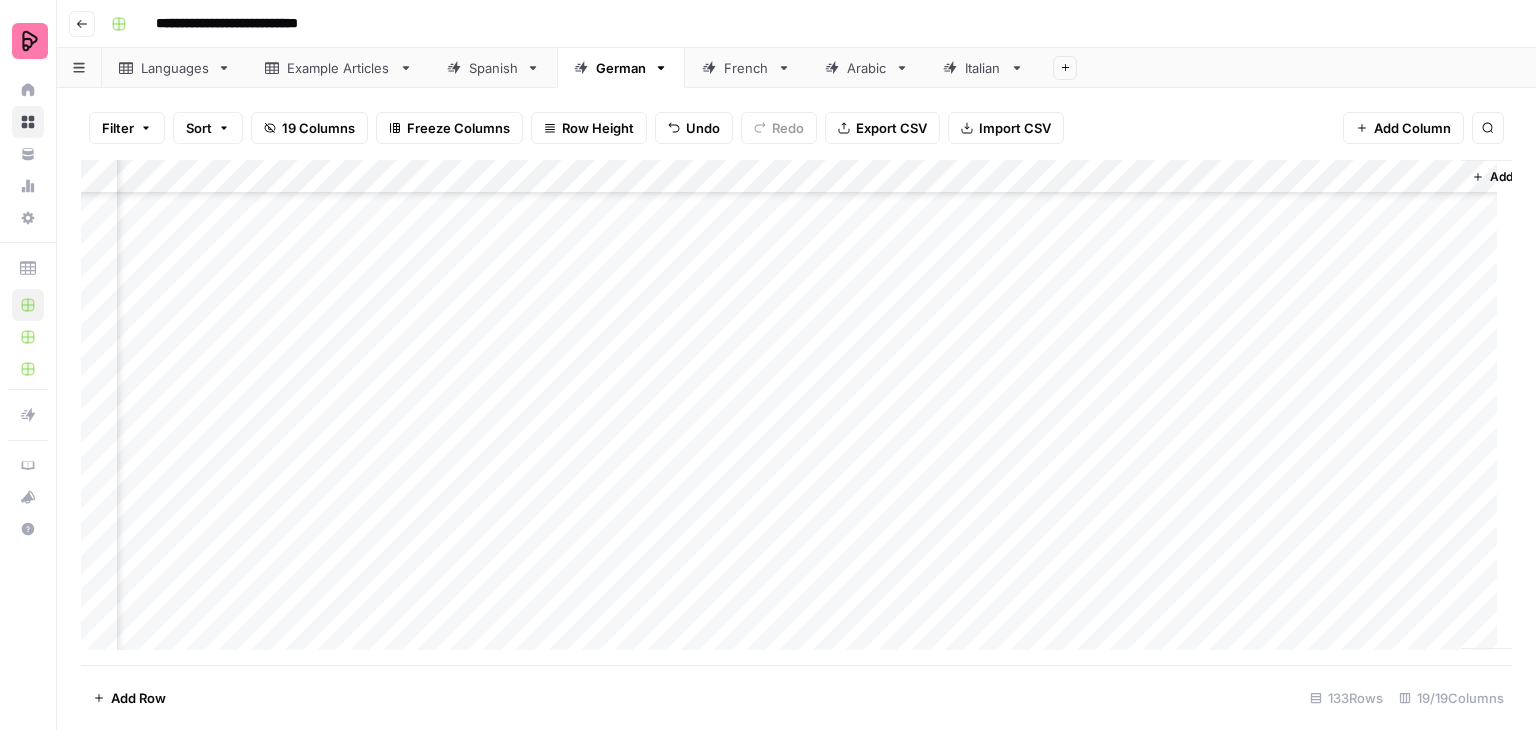 click on "Add Column" at bounding box center (796, 412) 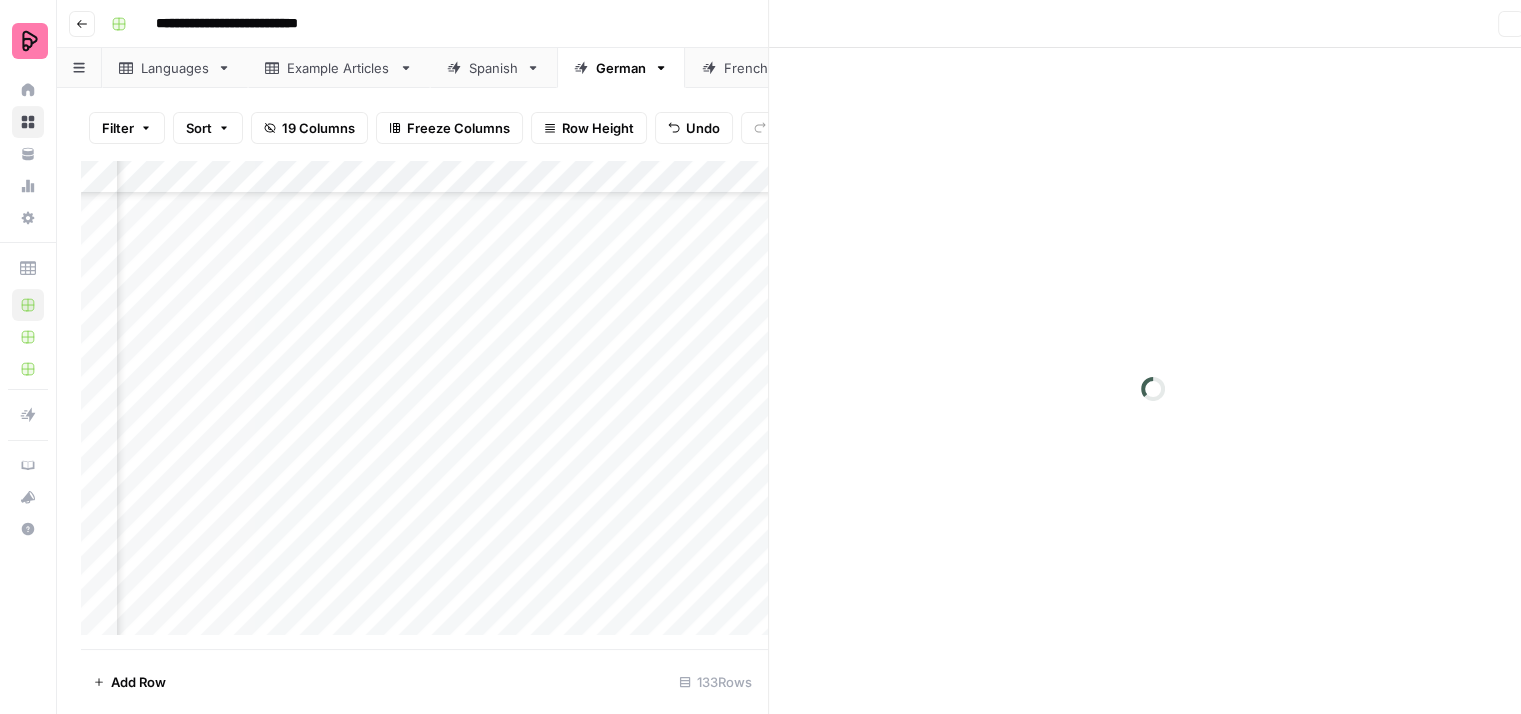 click at bounding box center [650, 422] 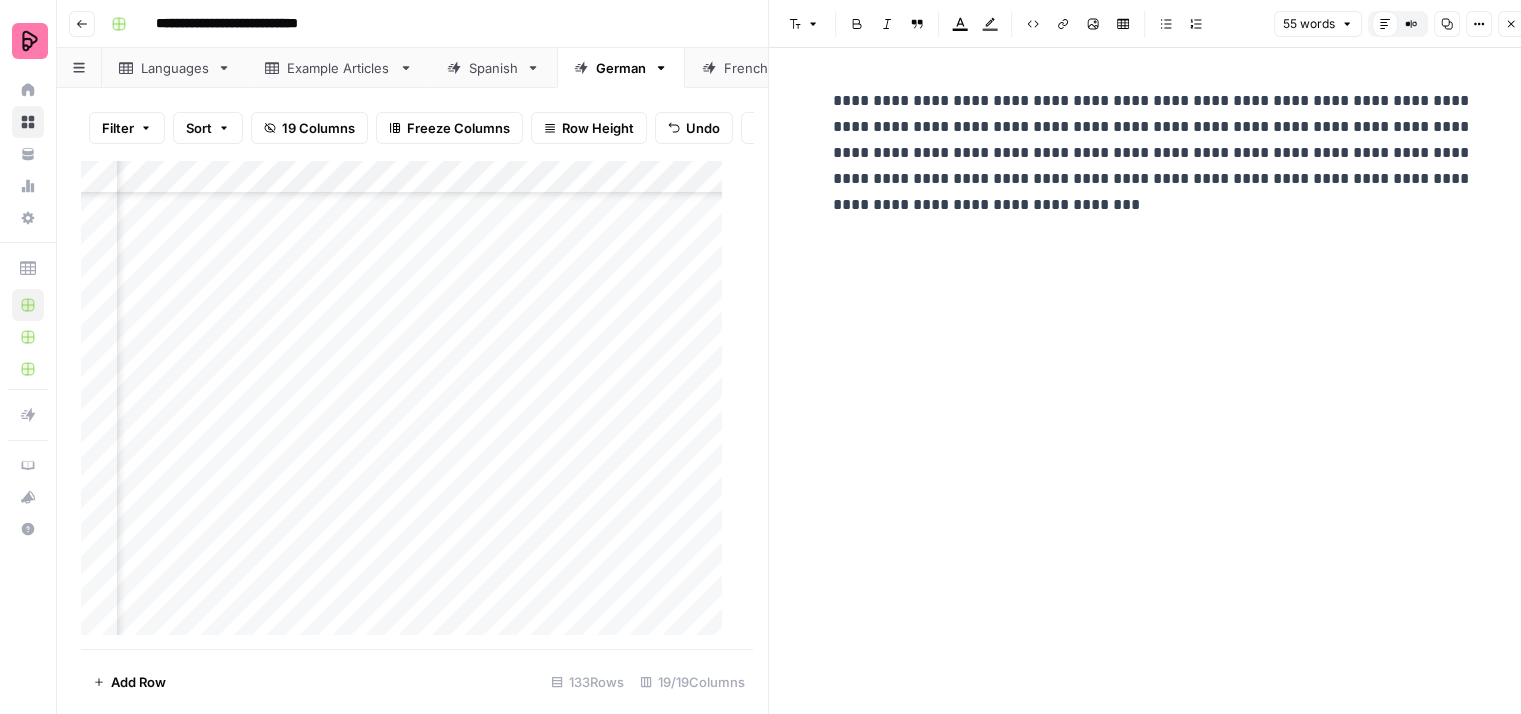 click 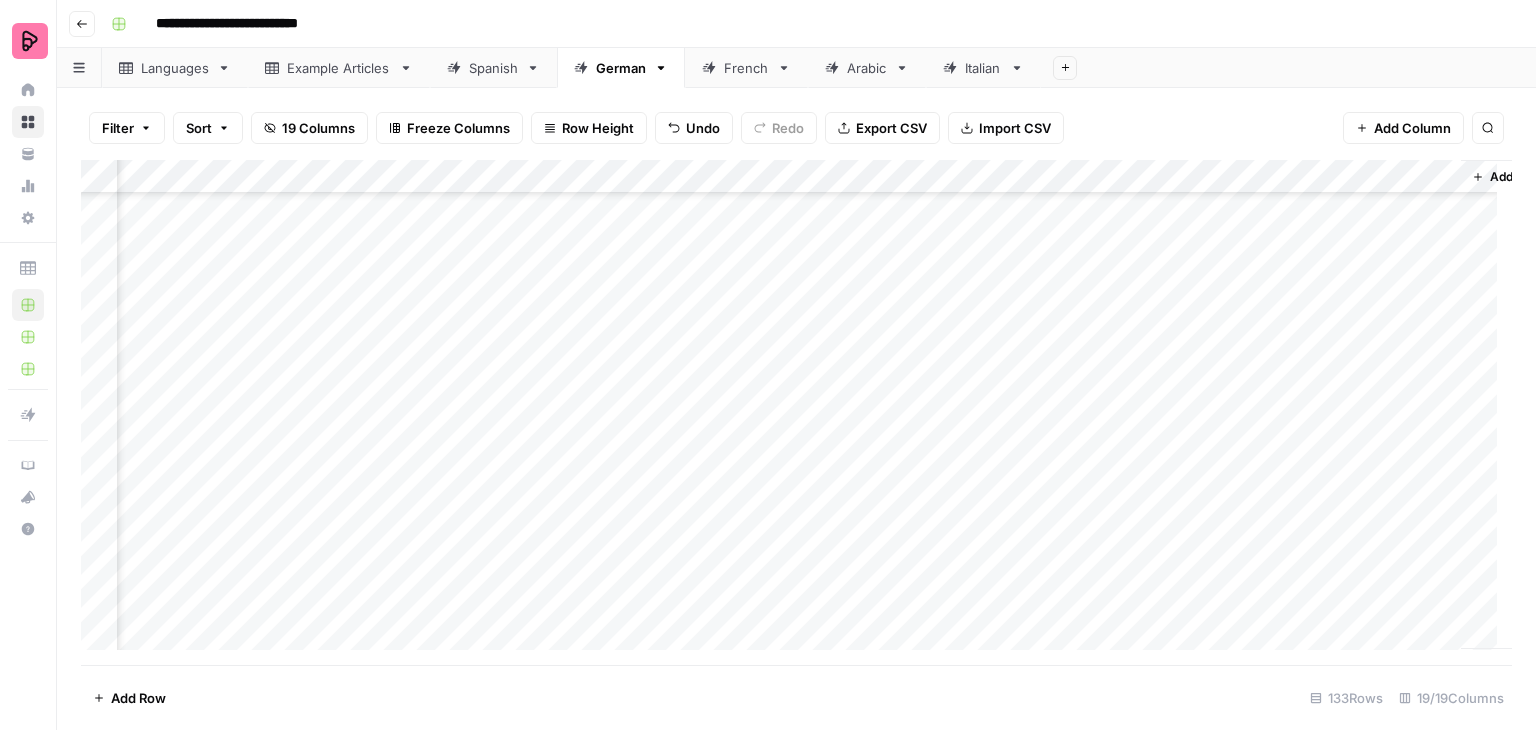 click on "Add Column" at bounding box center (796, 412) 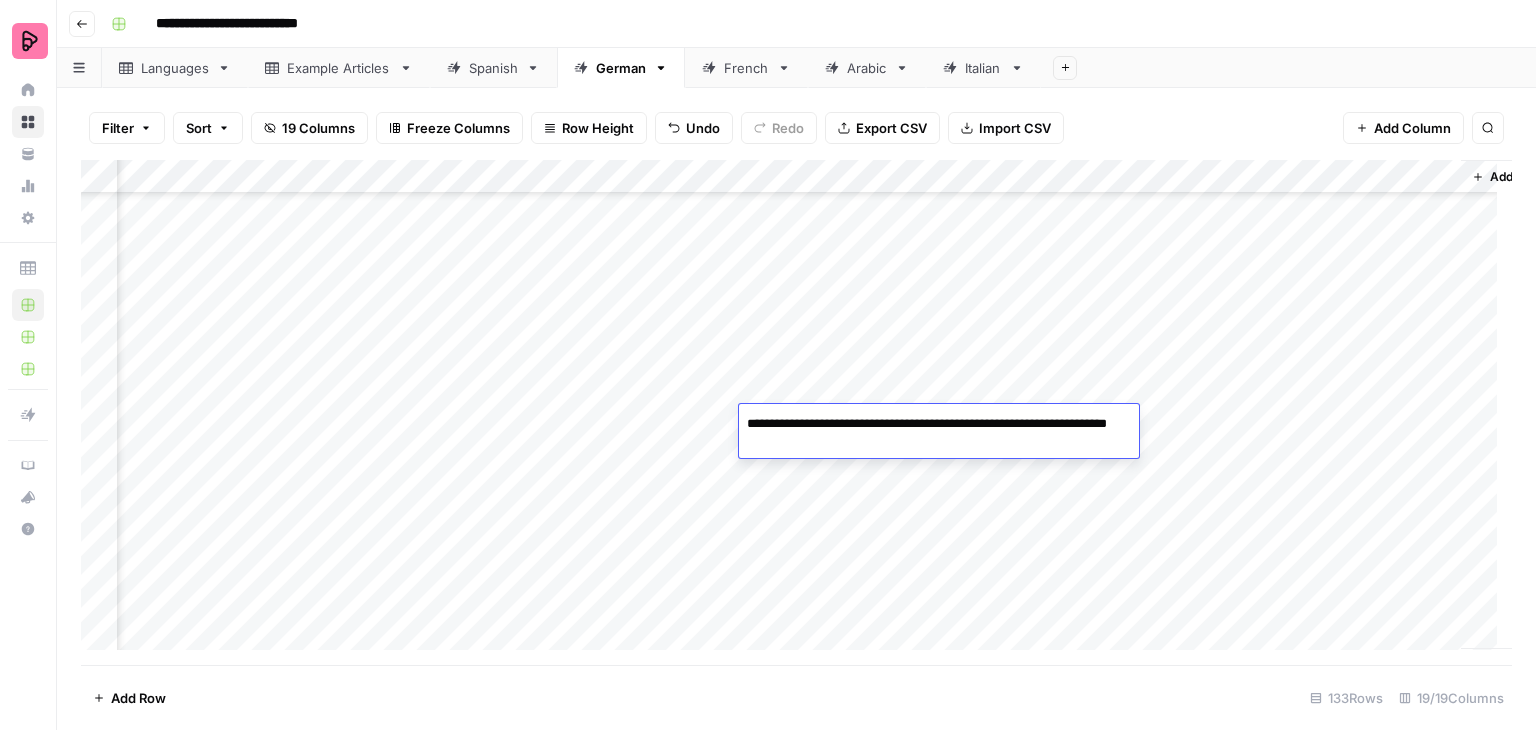 click on "Add Column" at bounding box center (796, 412) 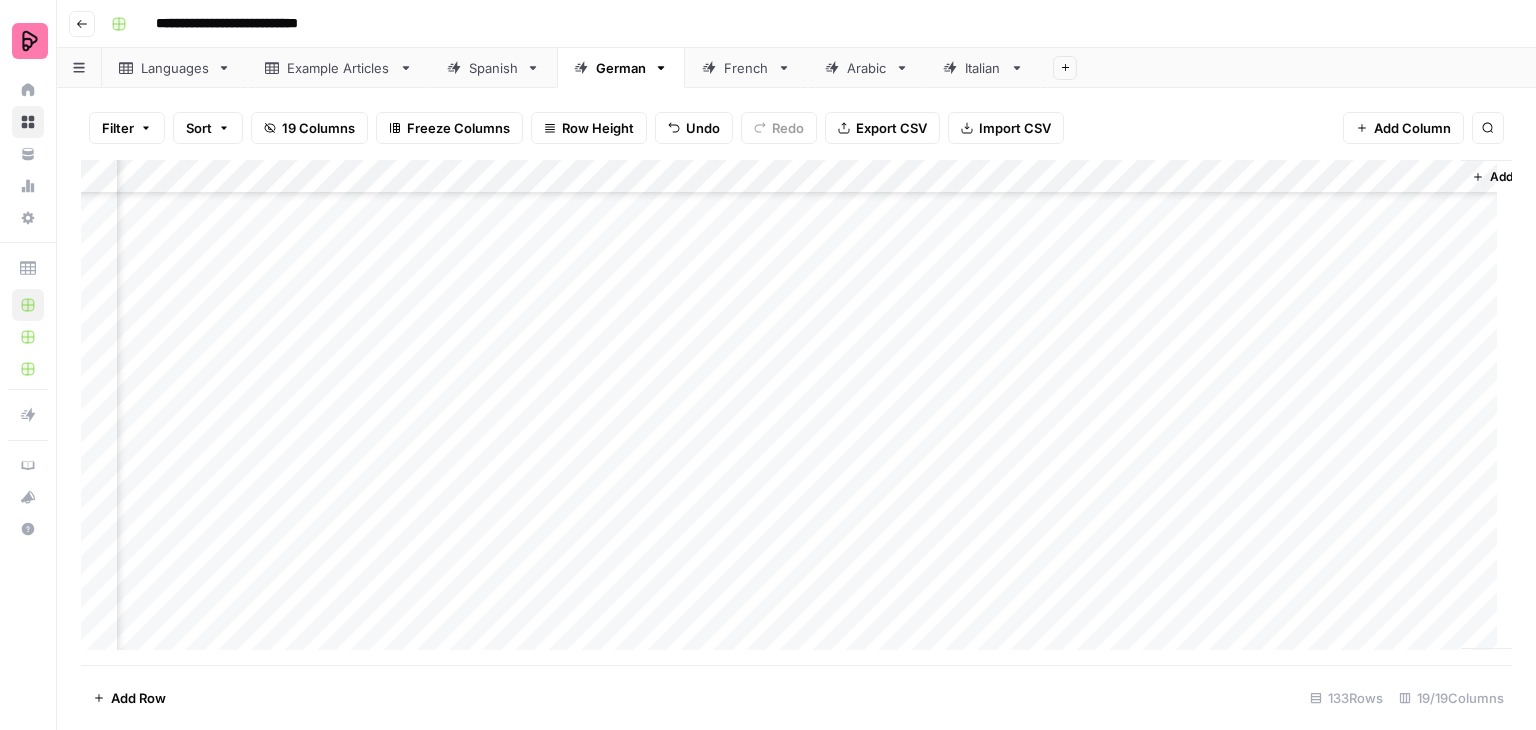 click on "Add Column" at bounding box center [796, 412] 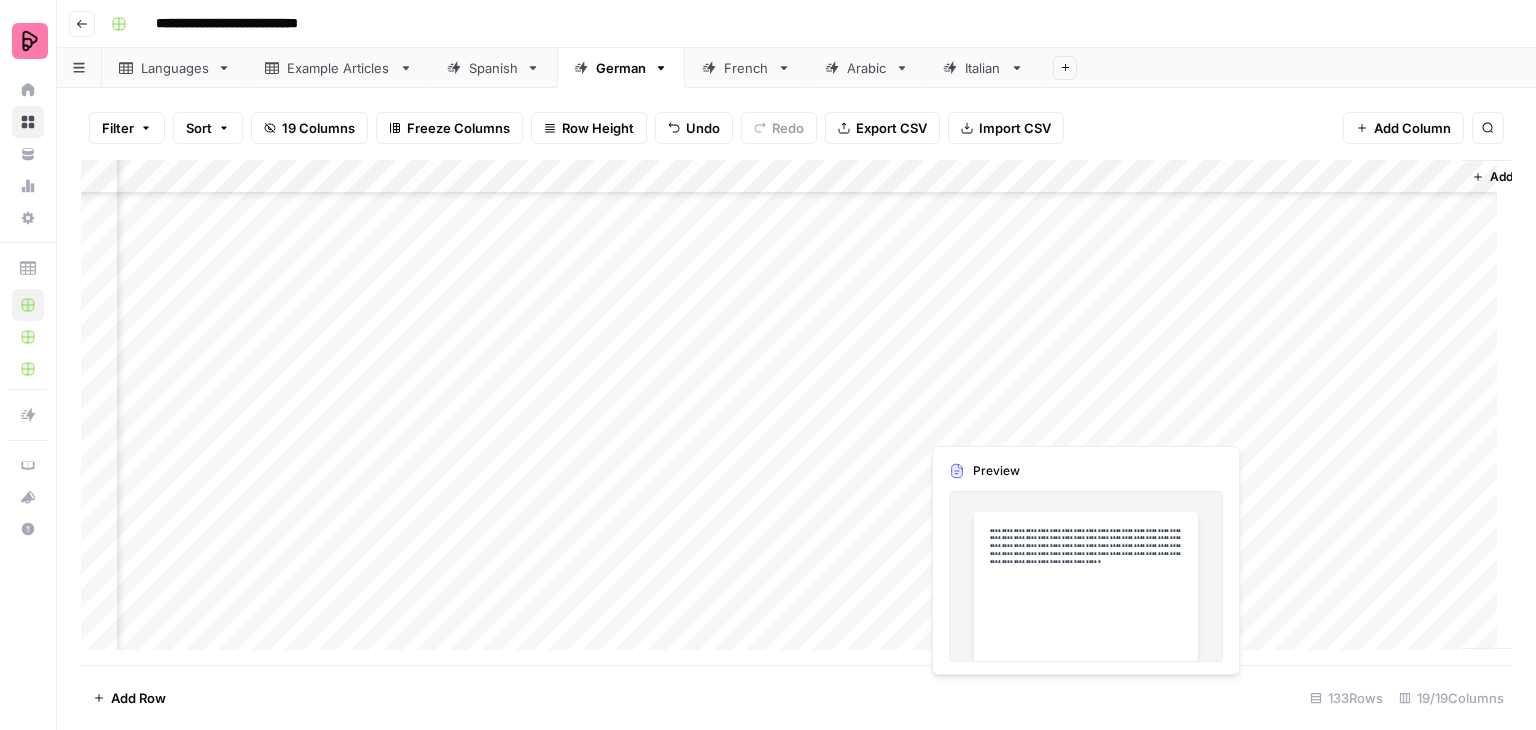 click on "Add Column" at bounding box center (796, 412) 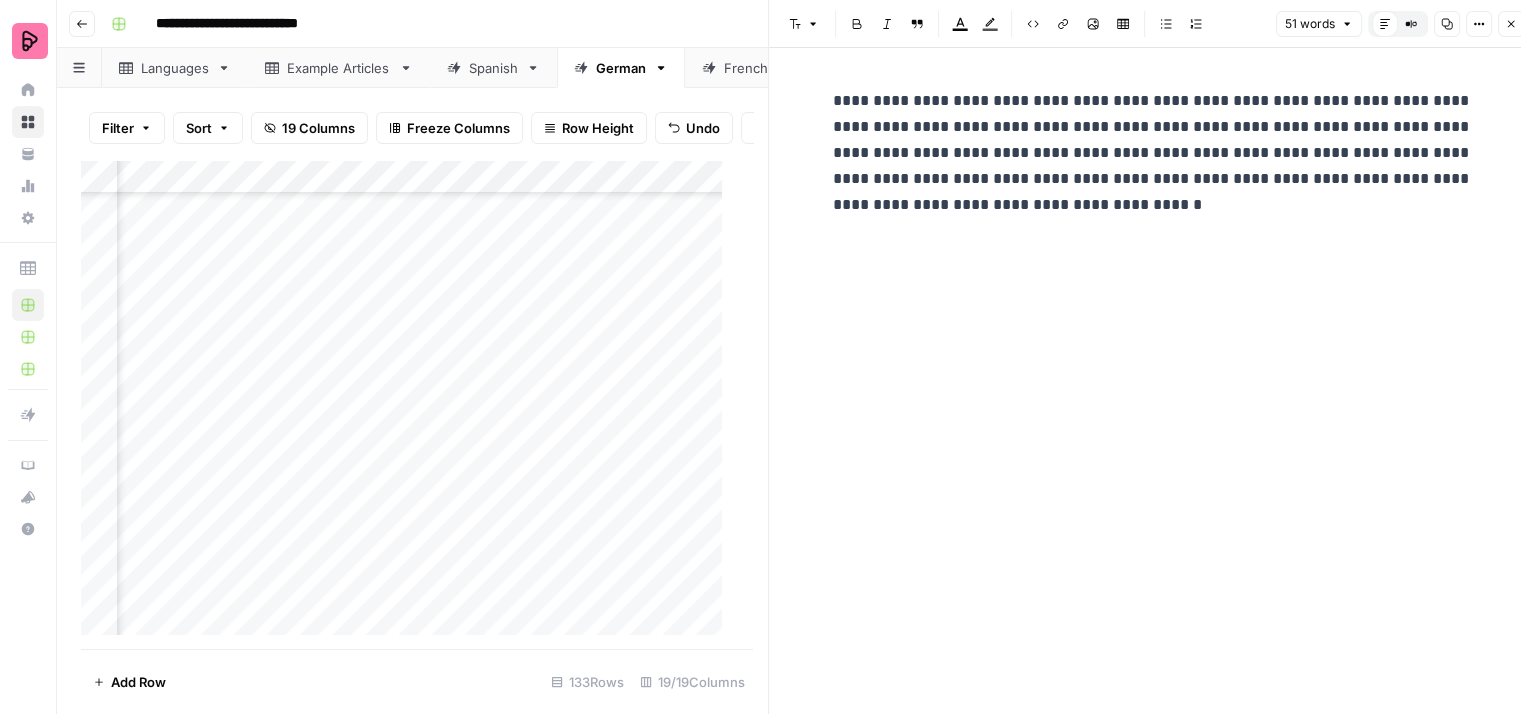click 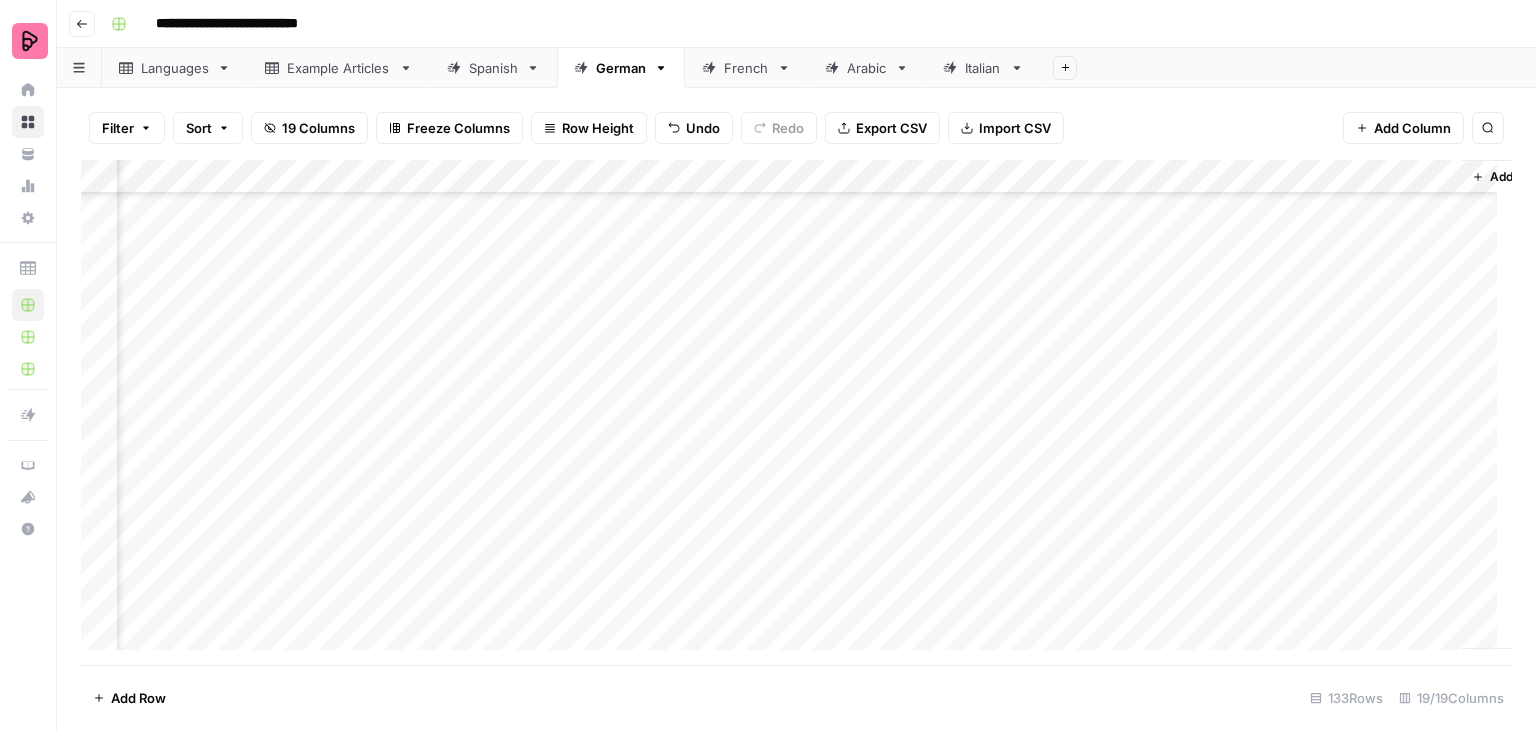click on "Add Column" at bounding box center [796, 412] 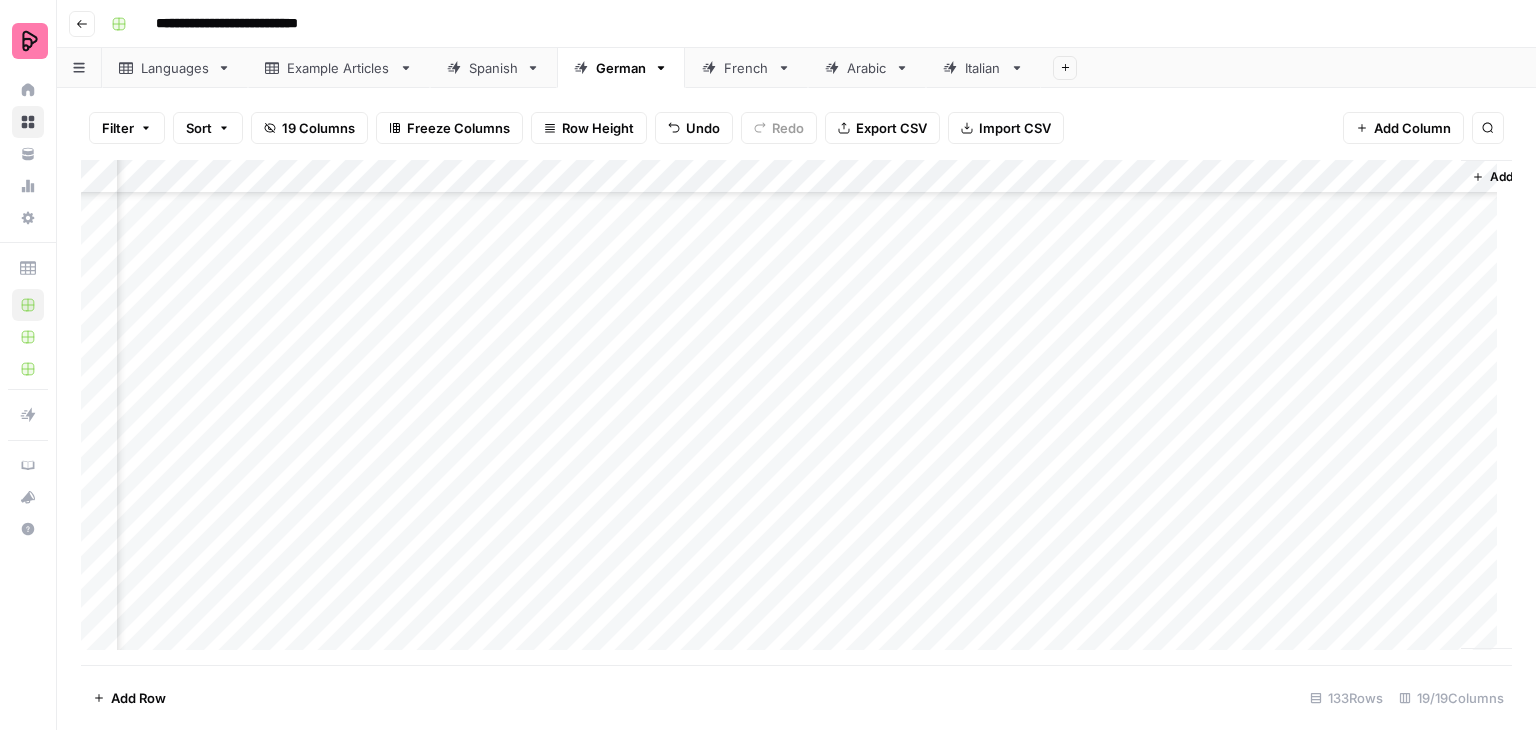 click on "Add Column" at bounding box center [796, 412] 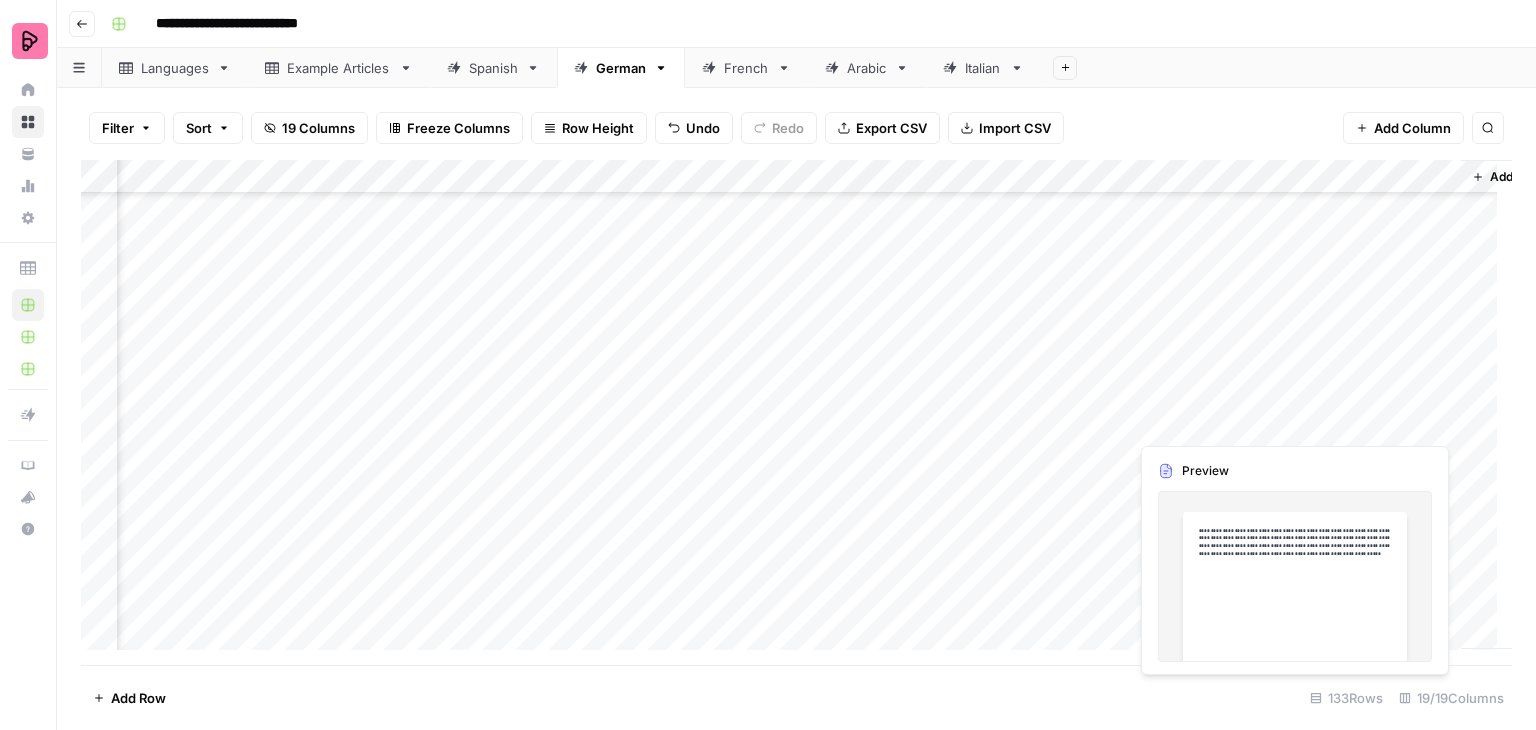 click on "Add Column" at bounding box center (796, 412) 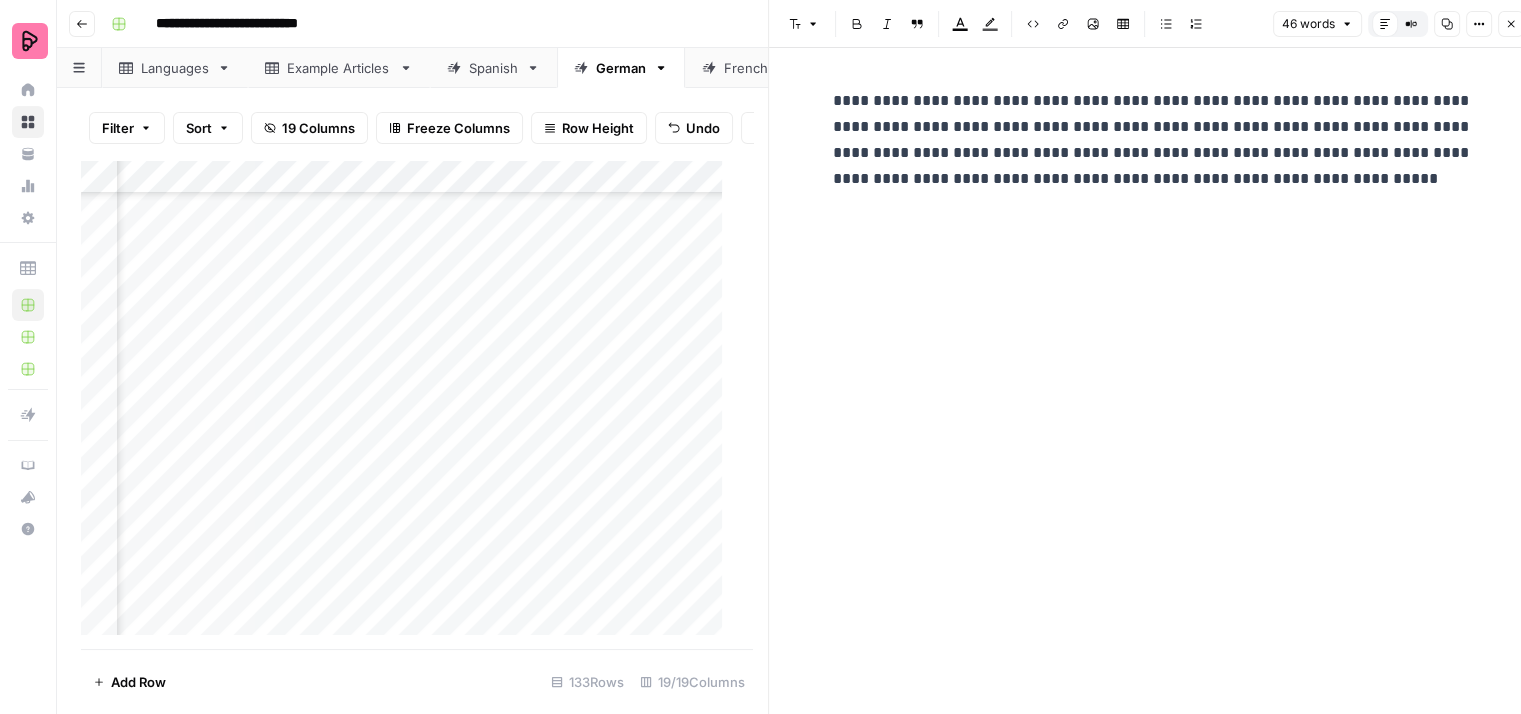 click on "**********" at bounding box center (1153, 140) 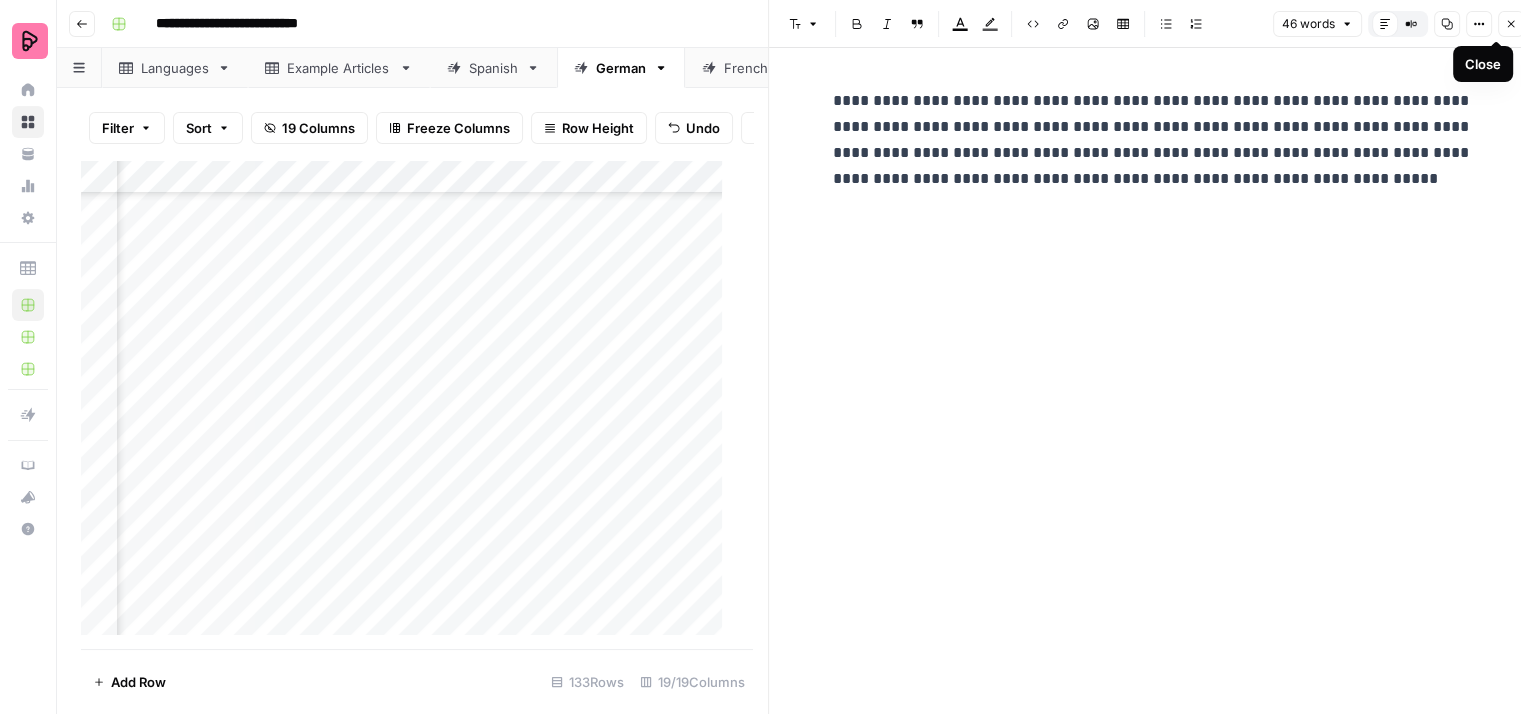click 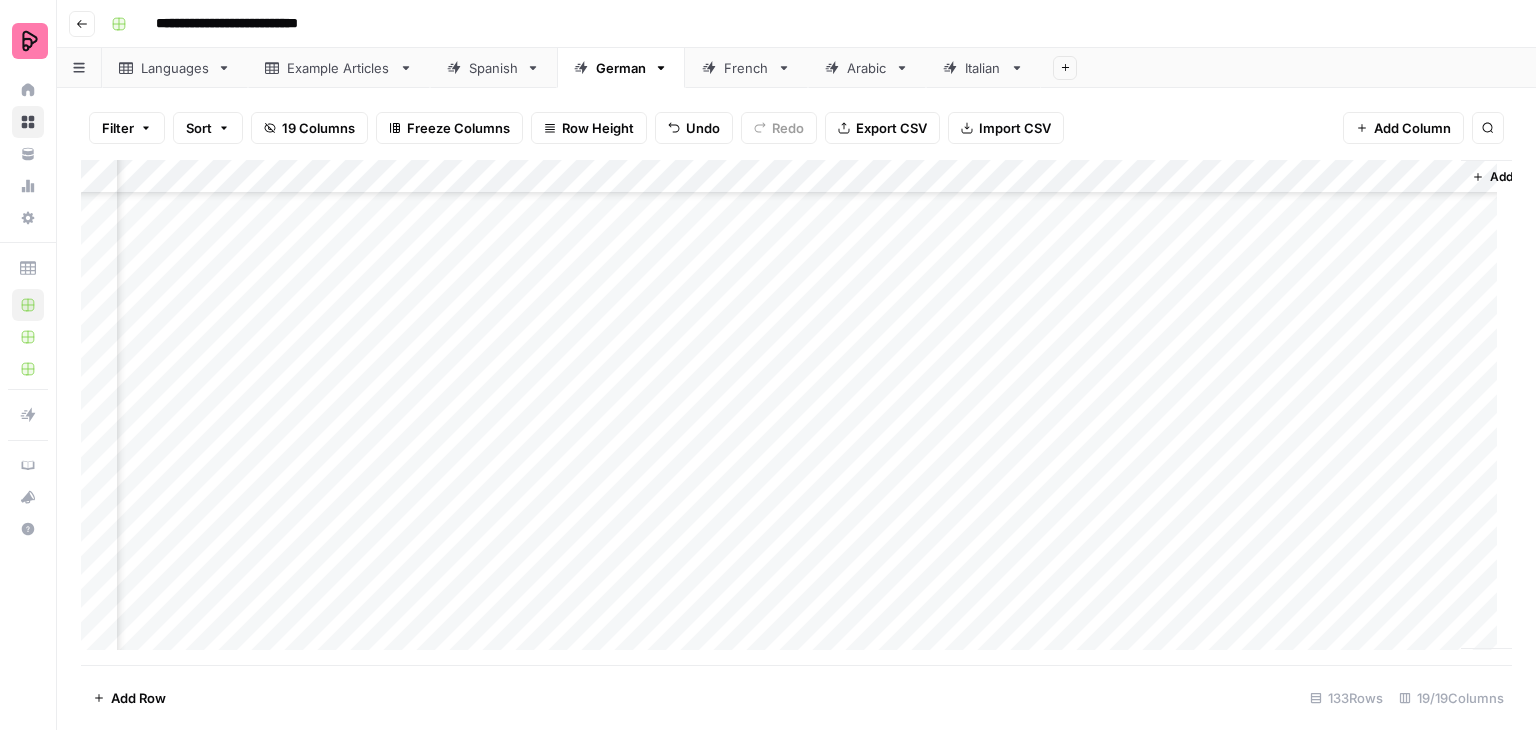click on "Add Column" at bounding box center [796, 412] 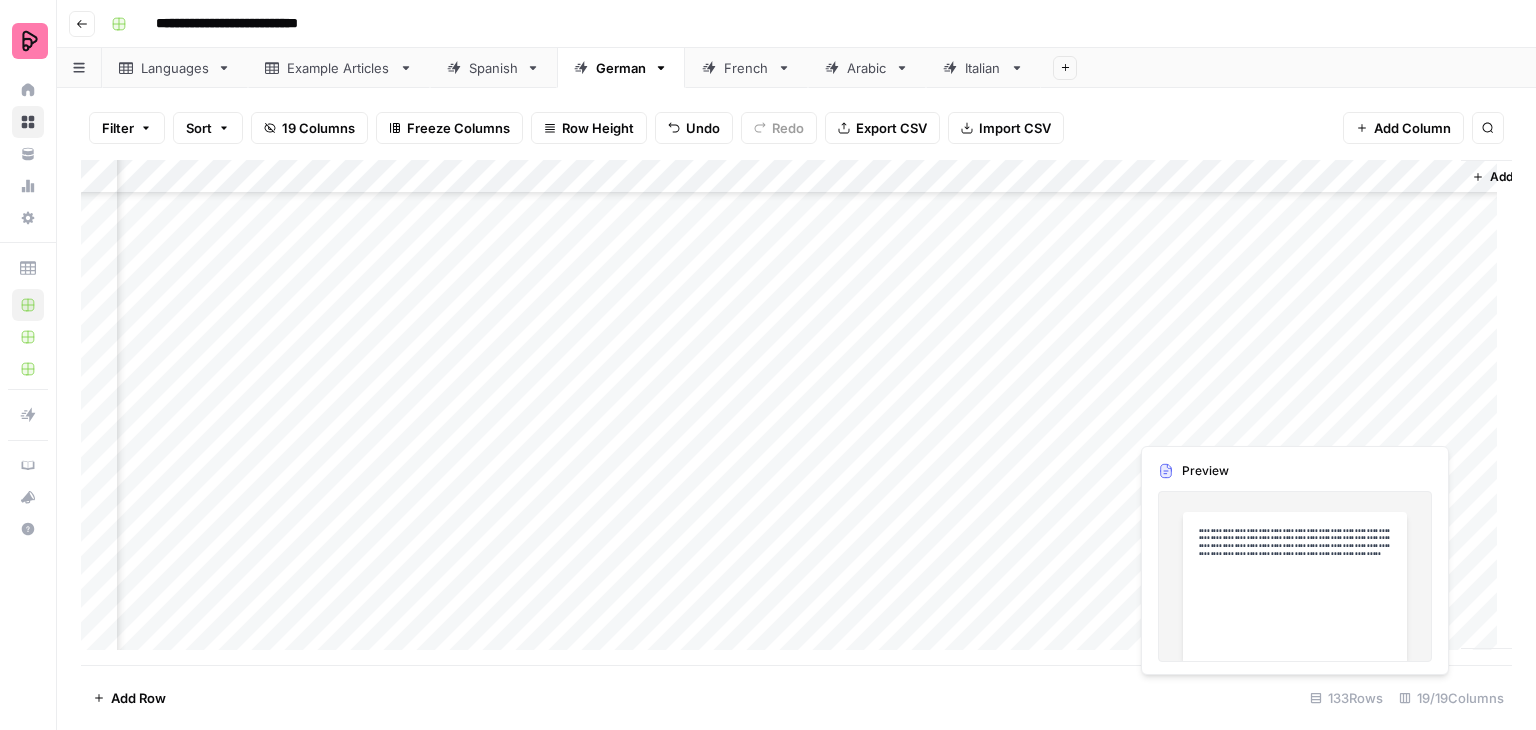 click at bounding box center (1370, 422) 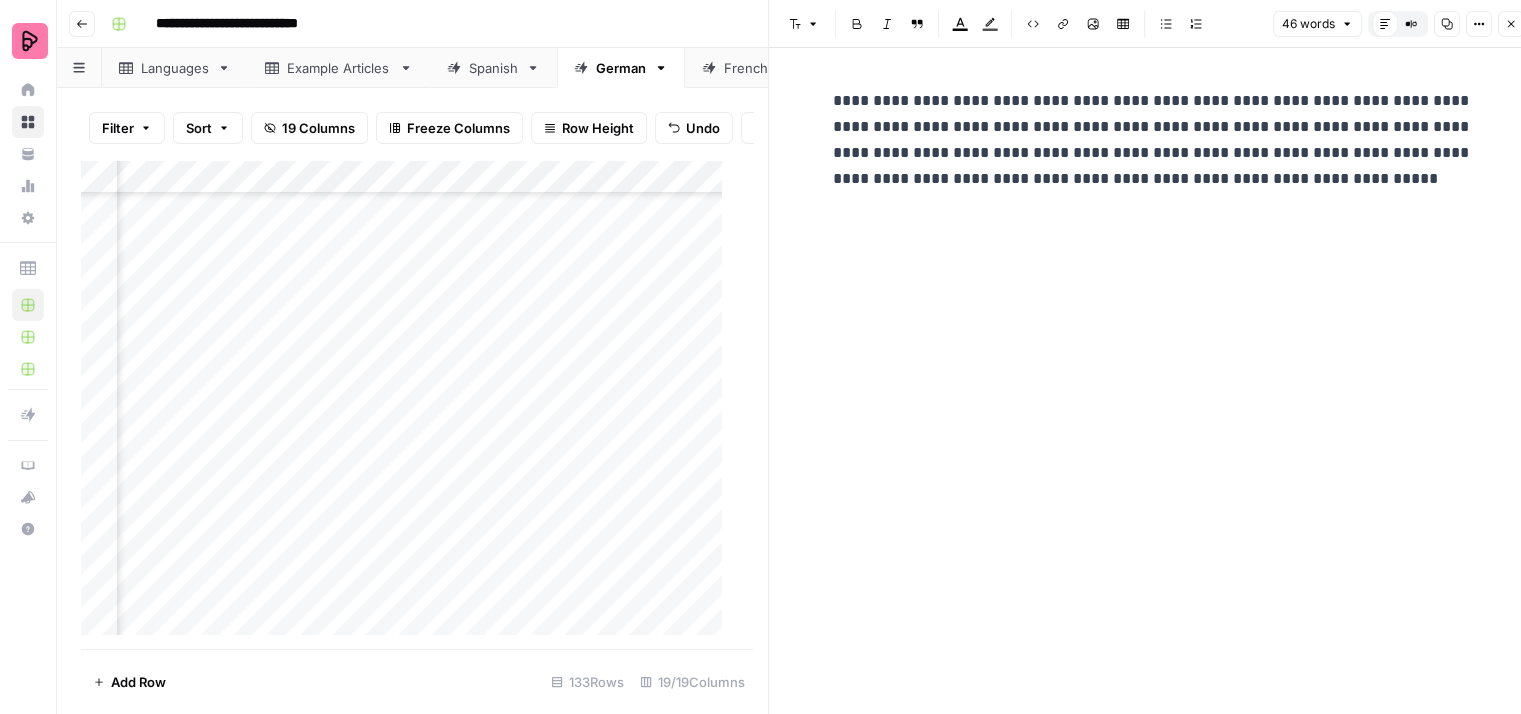 click 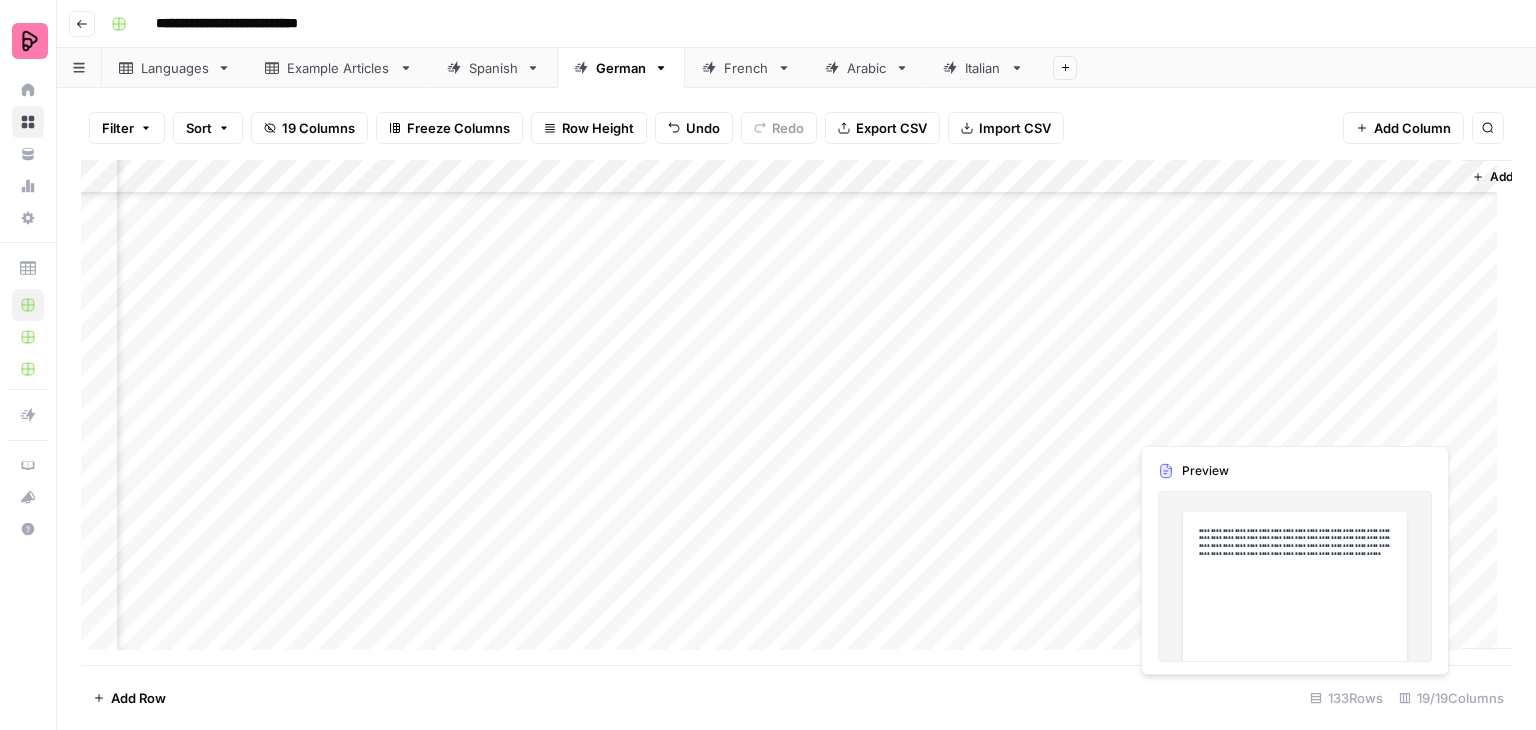 click on "Add Column" at bounding box center [796, 412] 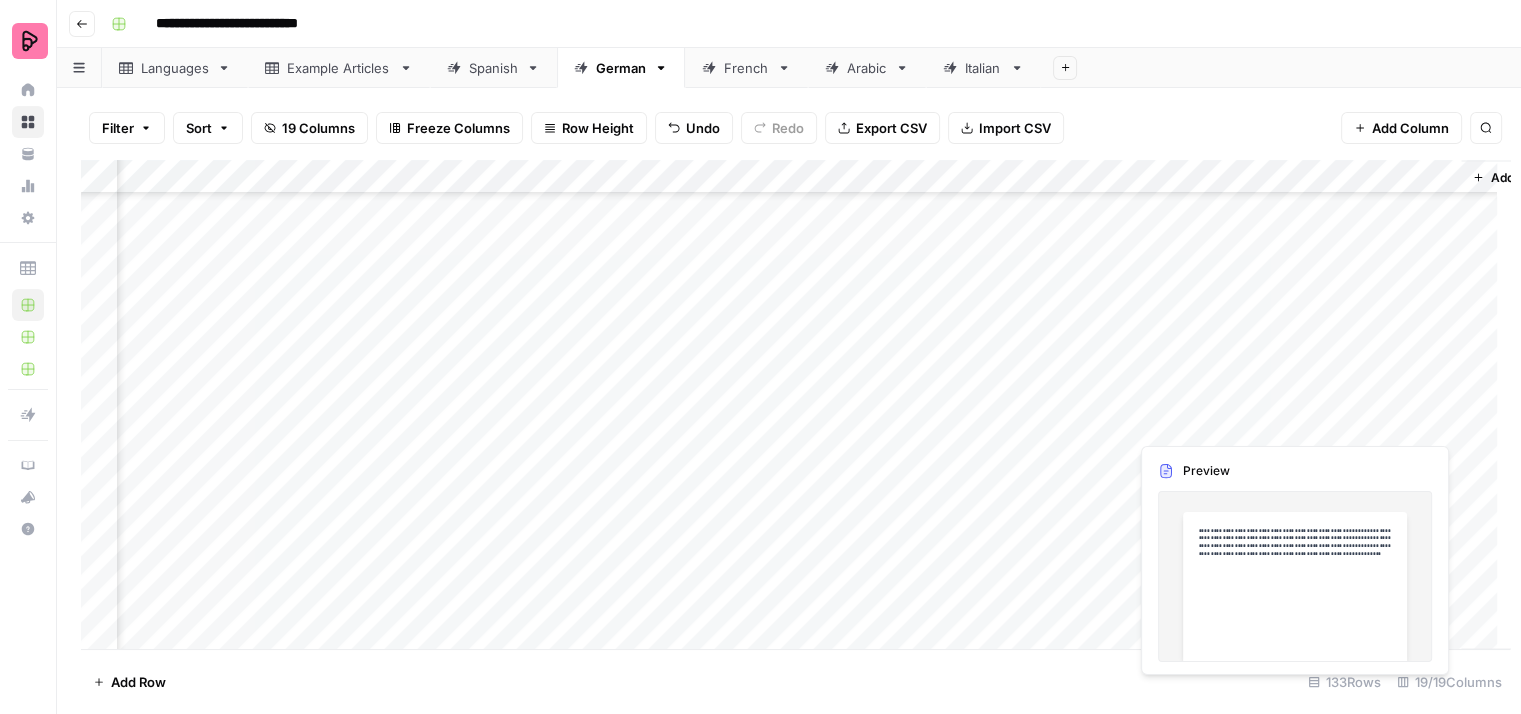 click at bounding box center [1370, 422] 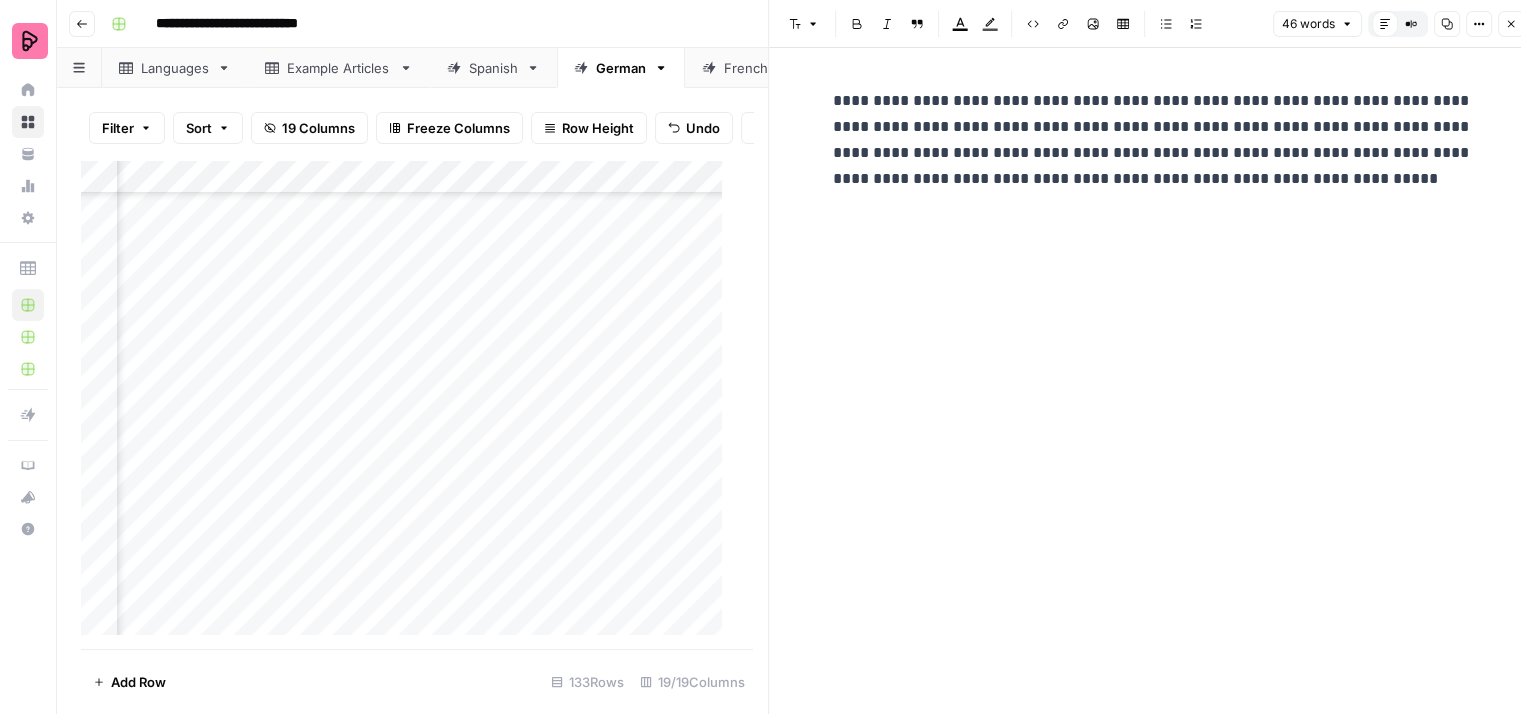 click 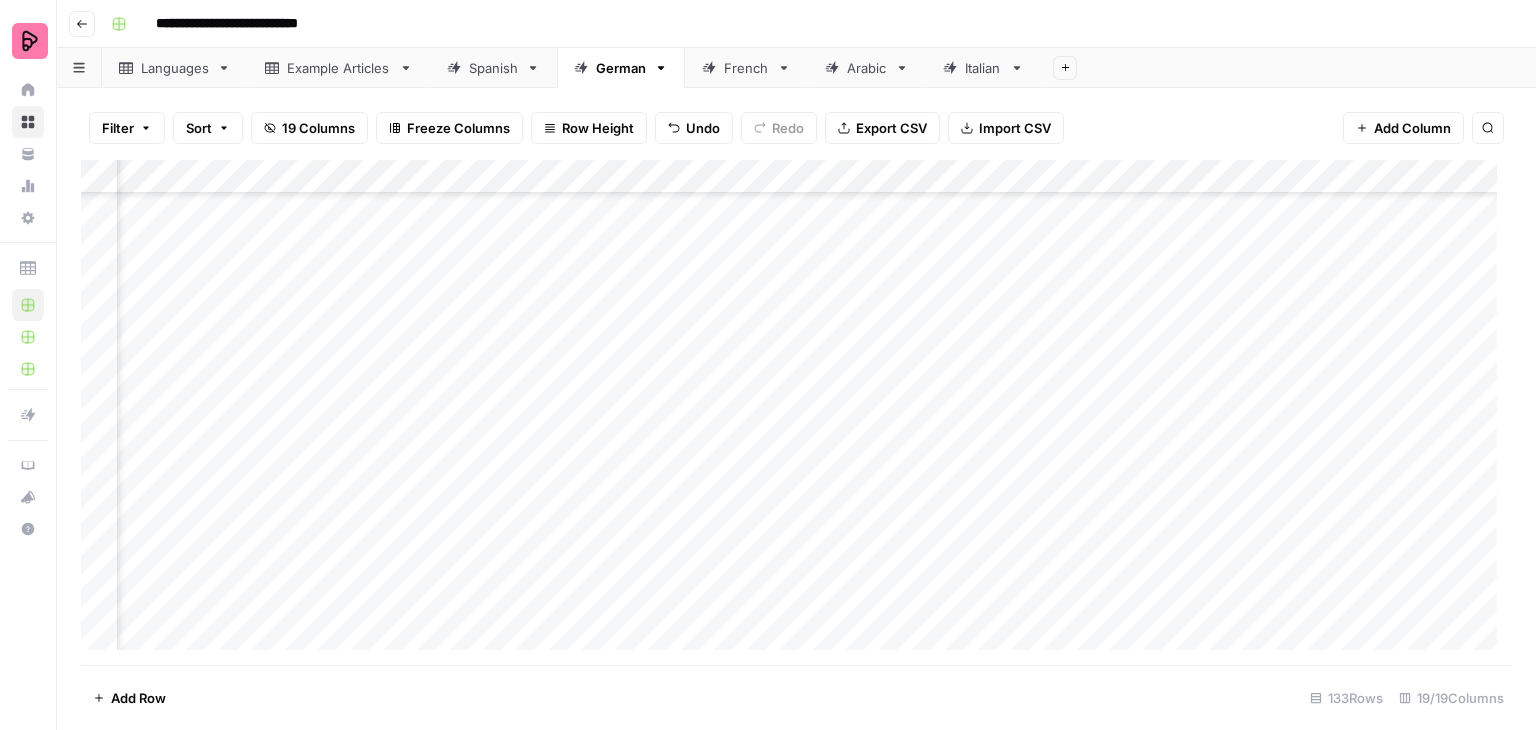 scroll, scrollTop: 3798, scrollLeft: 1270, axis: both 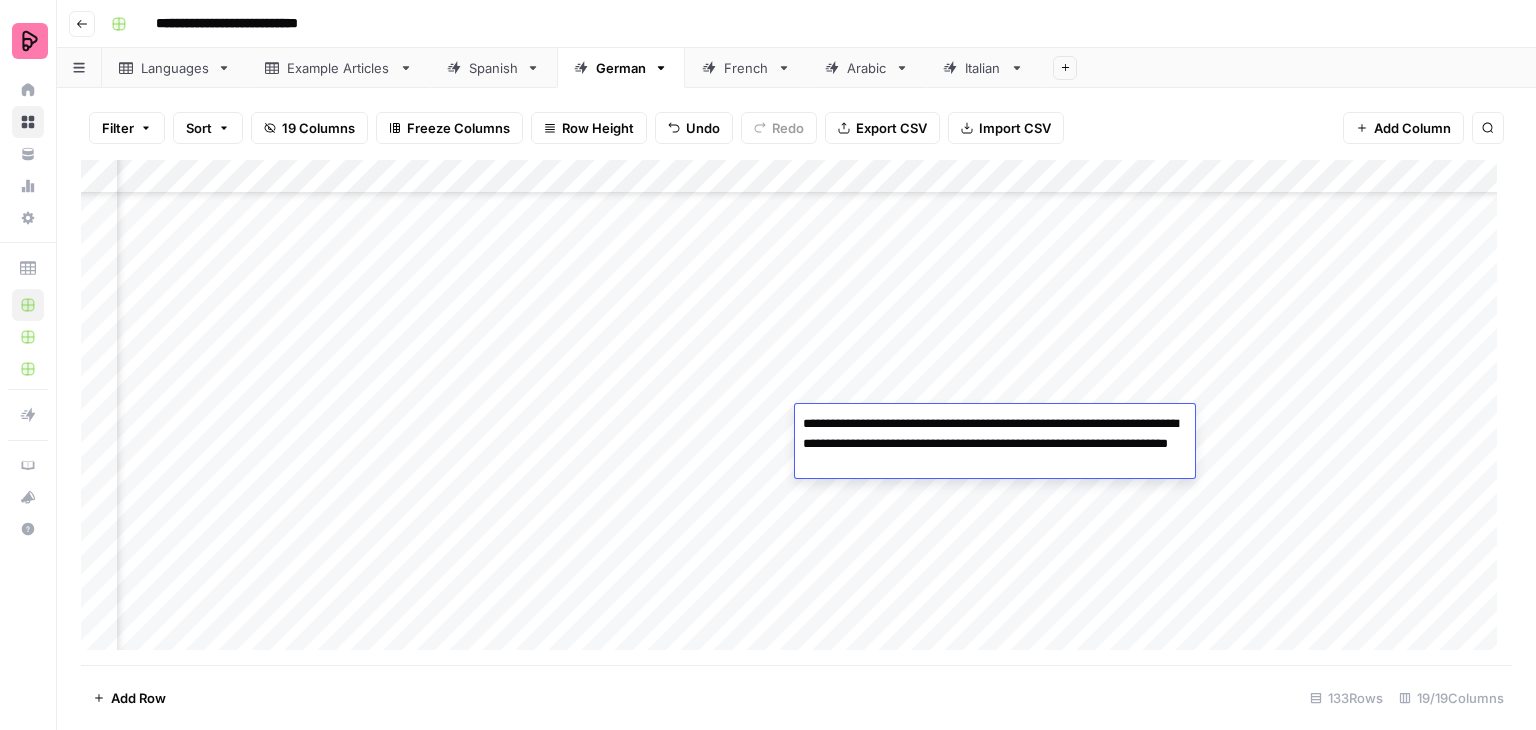 type on "**********" 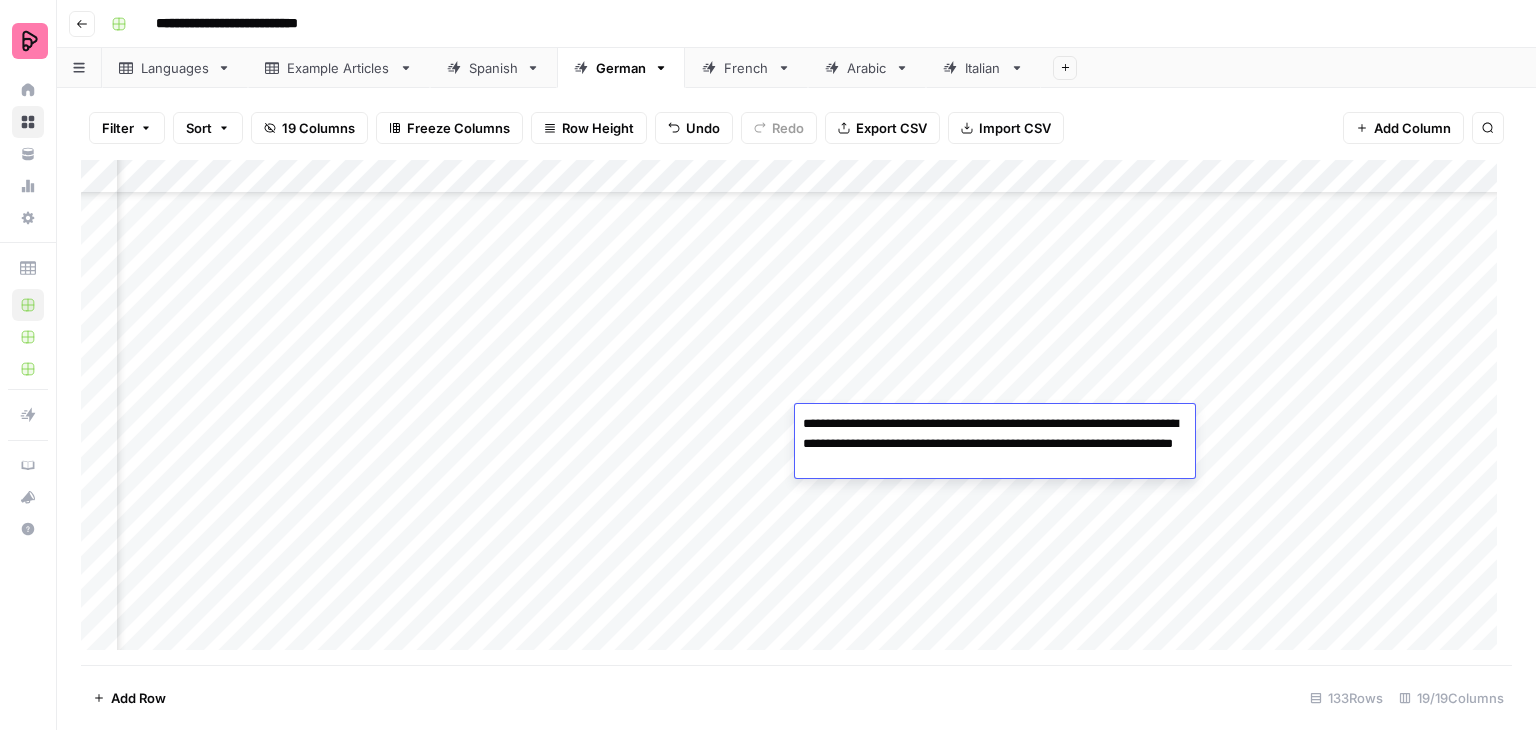 click on "Add Column" at bounding box center (796, 412) 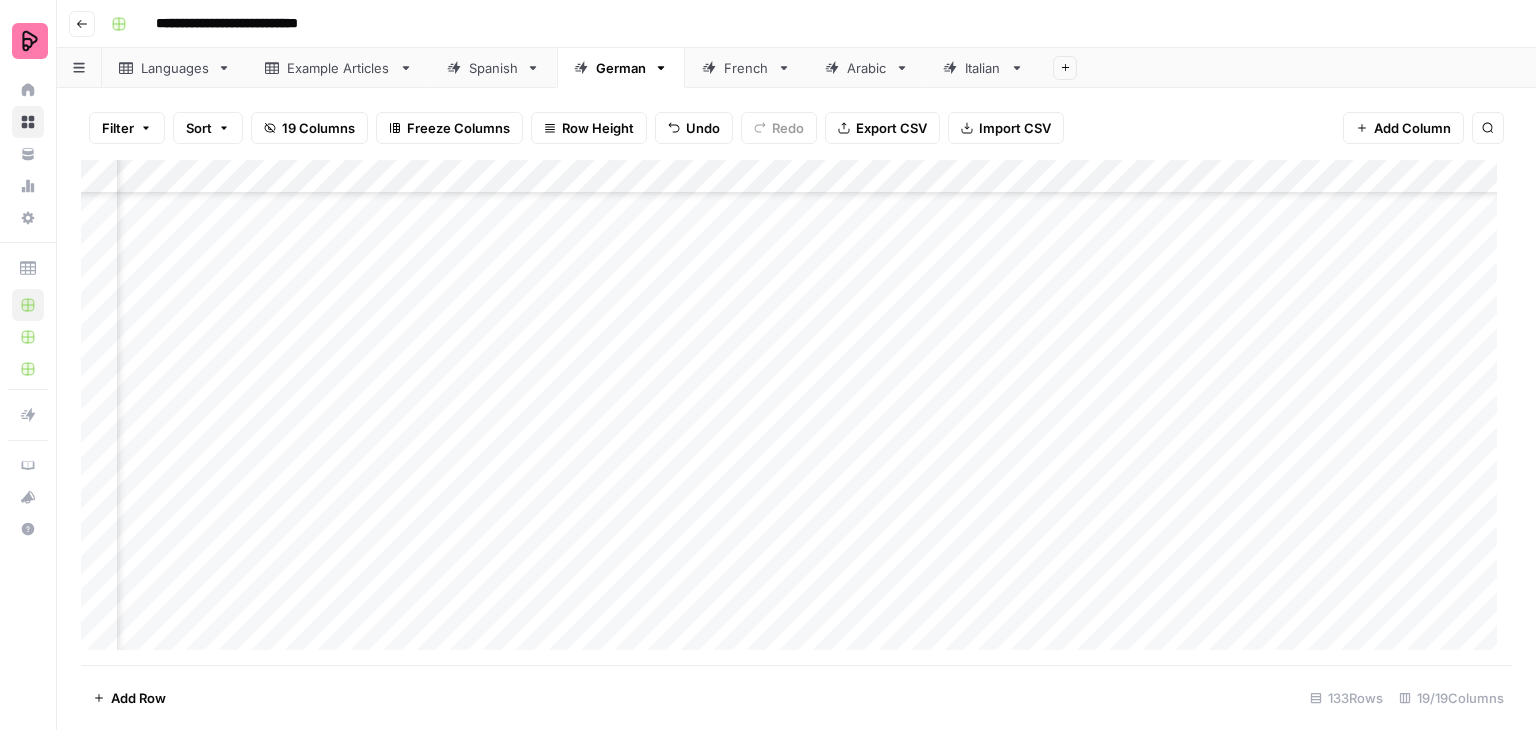click on "Add Column" at bounding box center (796, 412) 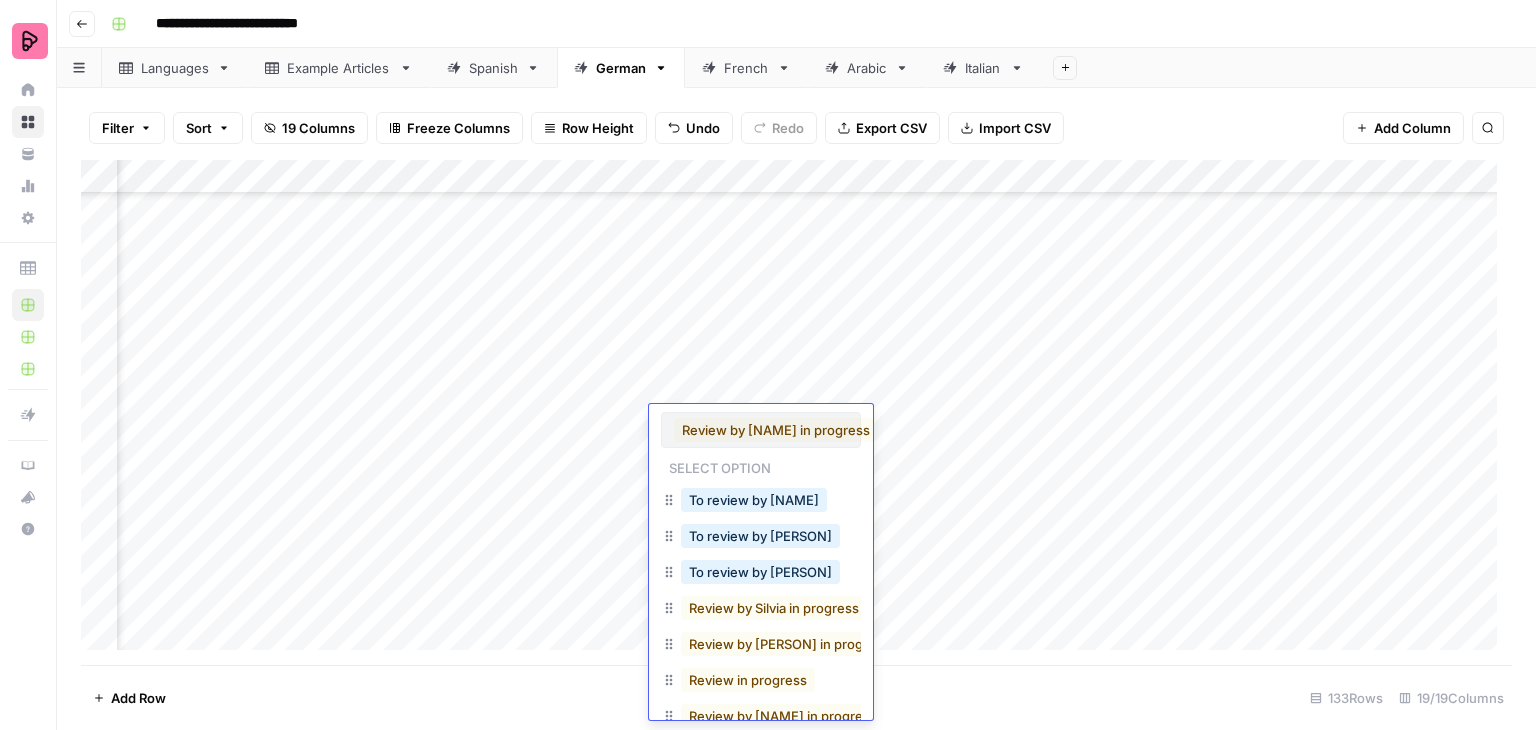 scroll, scrollTop: 0, scrollLeft: 4, axis: horizontal 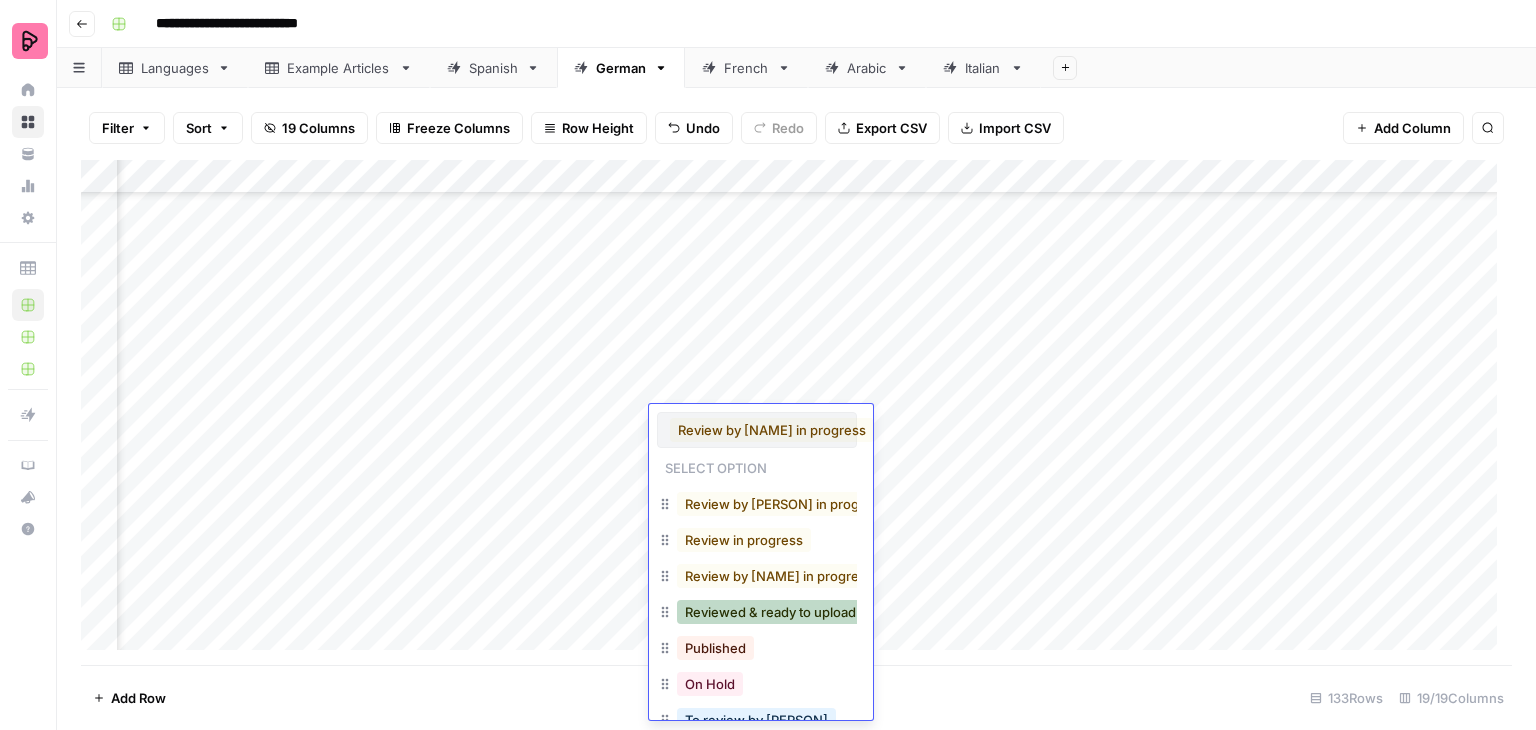 click on "Reviewed & ready to upload" at bounding box center (770, 612) 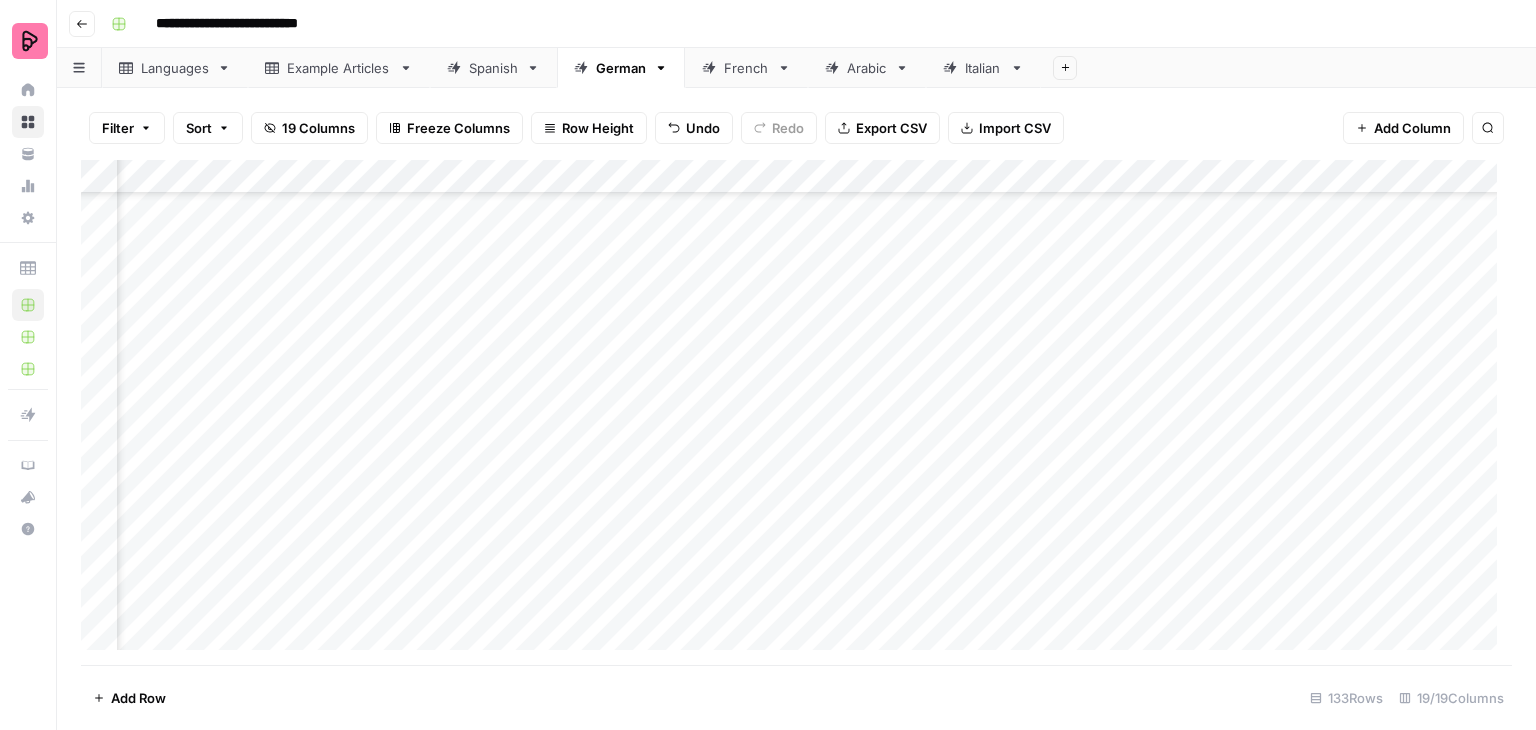 click on "Add Column" at bounding box center (796, 412) 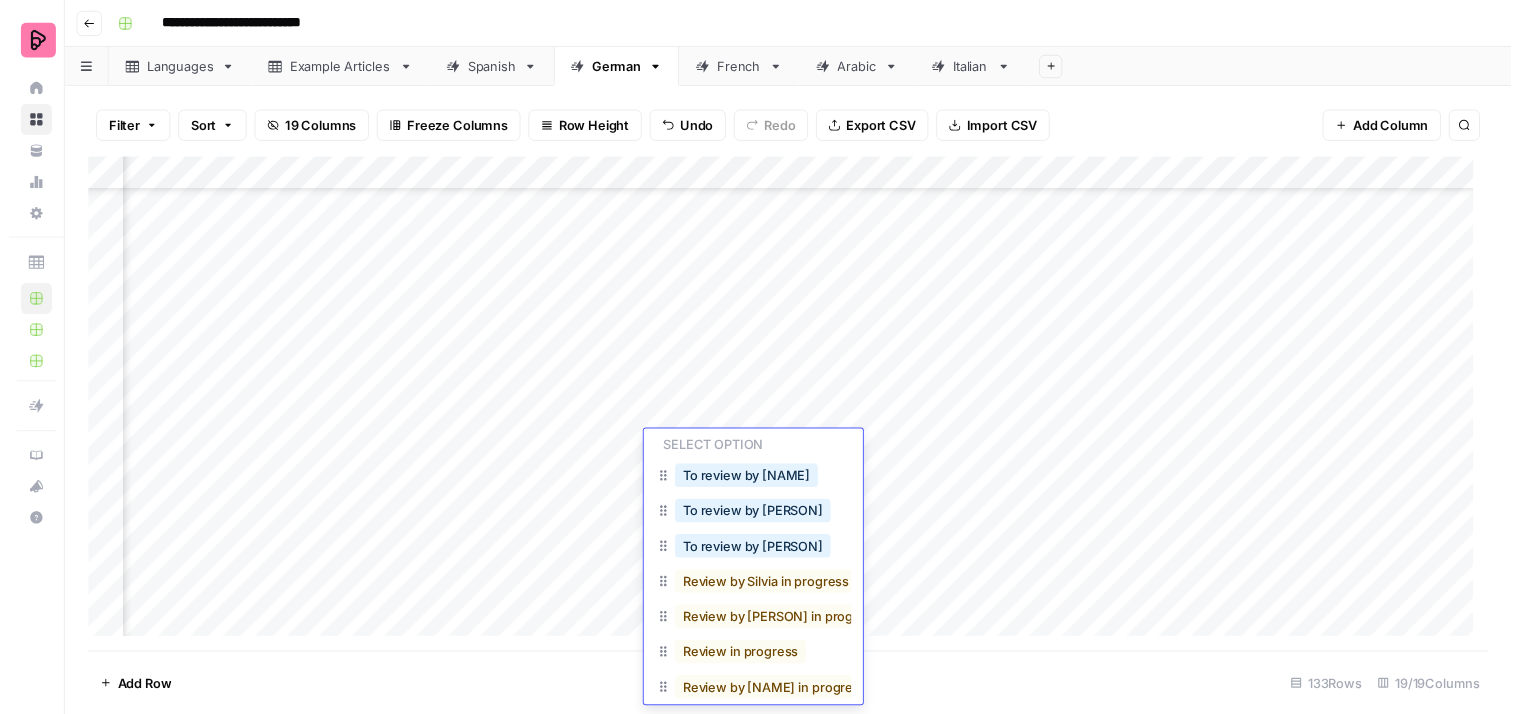 scroll, scrollTop: 70, scrollLeft: 0, axis: vertical 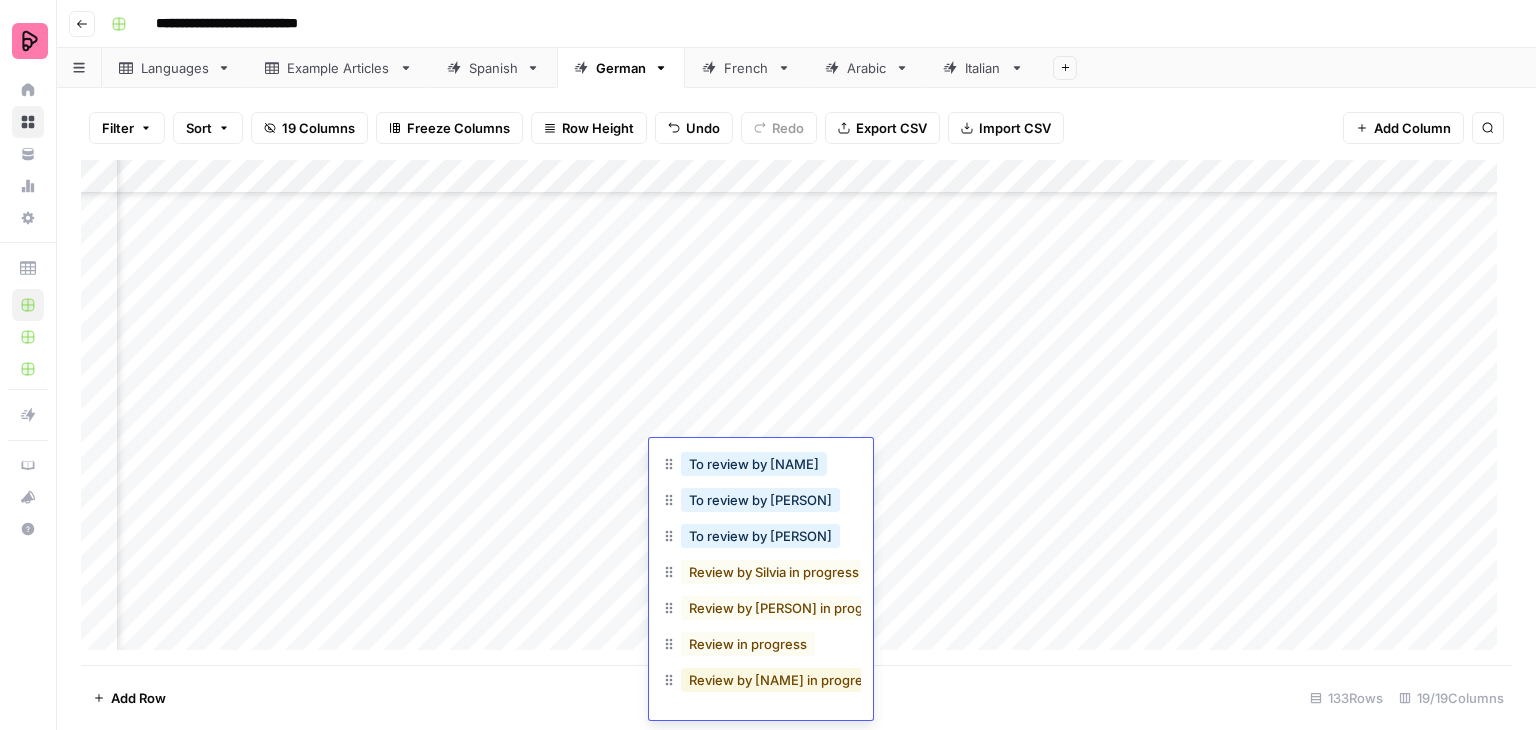 click on "Review by [NAME] in progress" at bounding box center [783, 680] 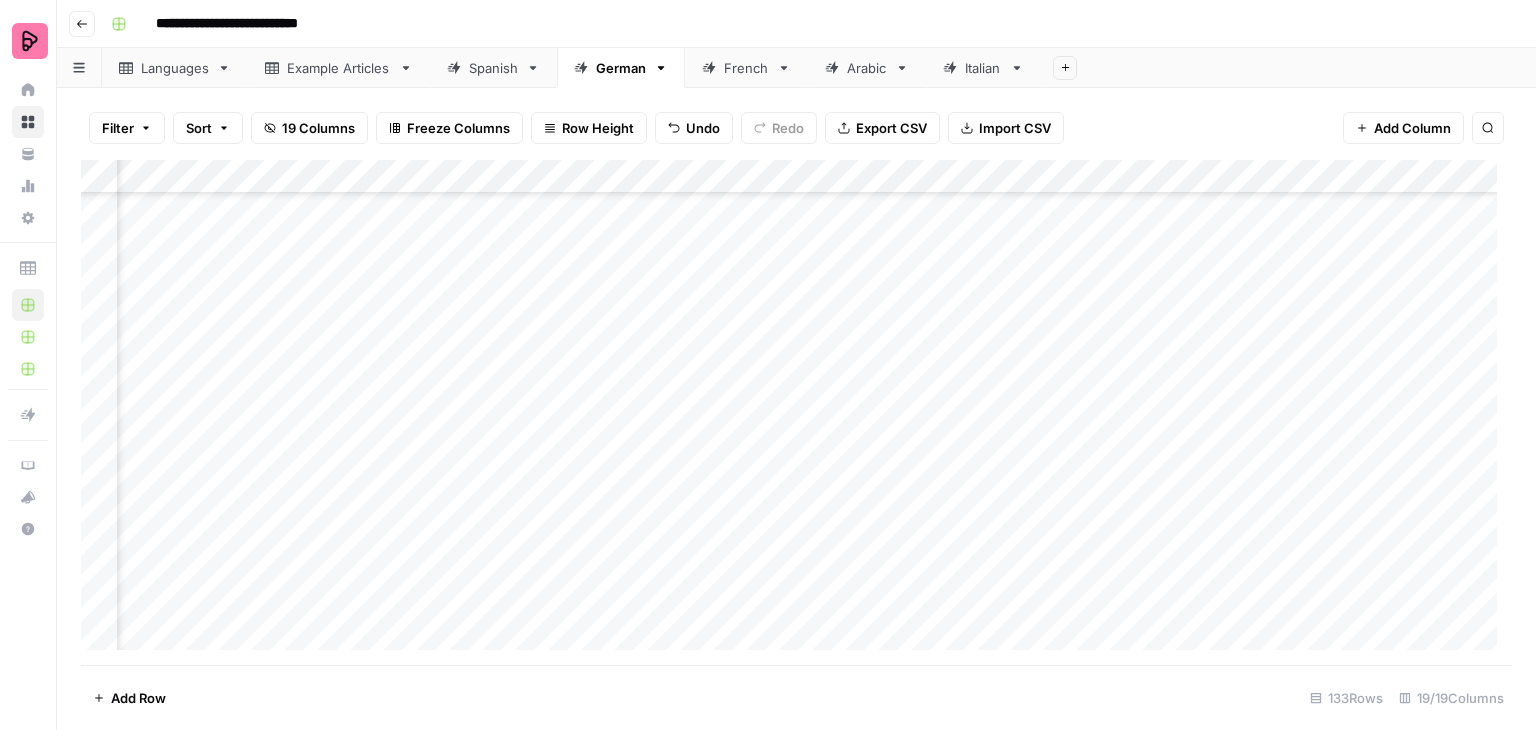 click on "Add Column" at bounding box center (796, 412) 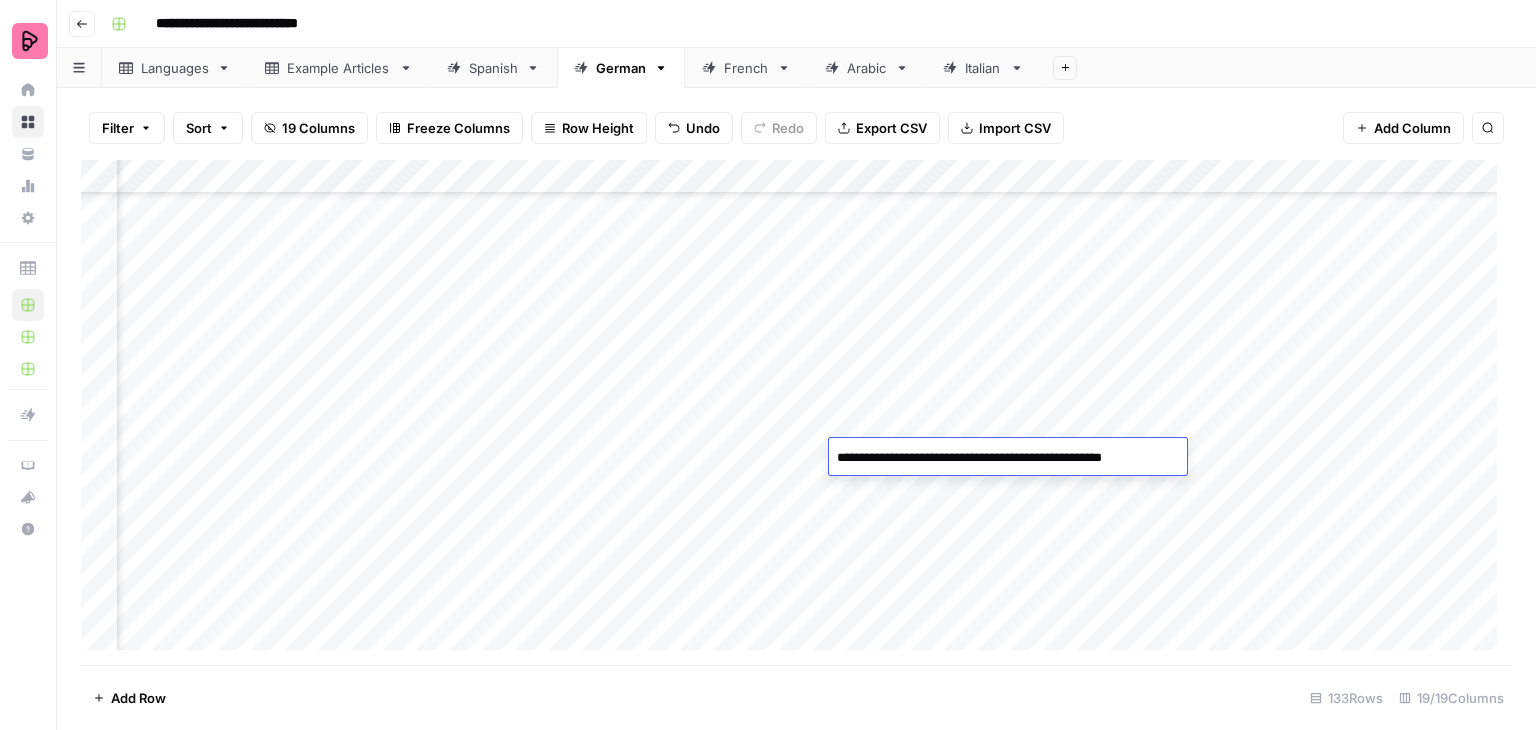 drag, startPoint x: 1173, startPoint y: 457, endPoint x: 1116, endPoint y: 464, distance: 57.428215 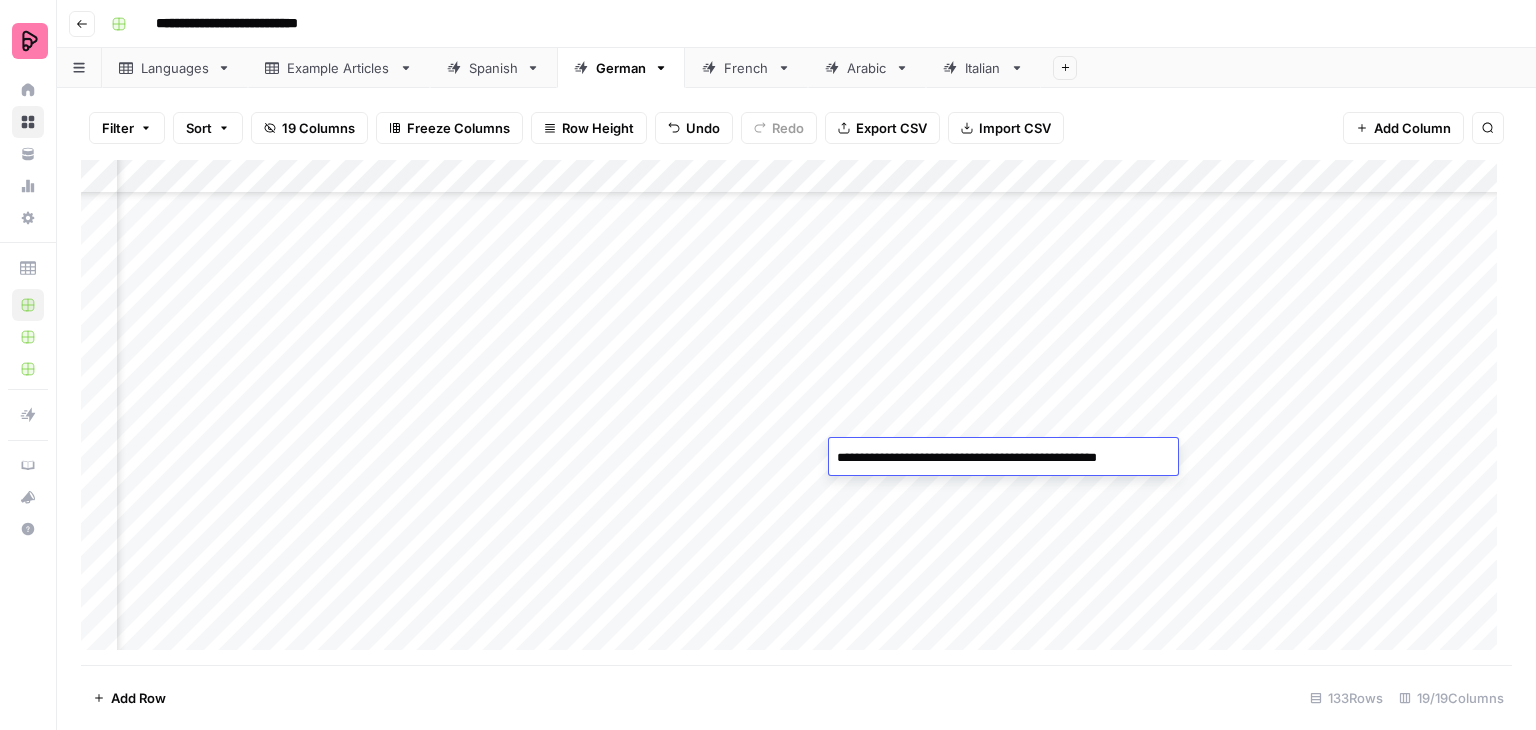 type on "**********" 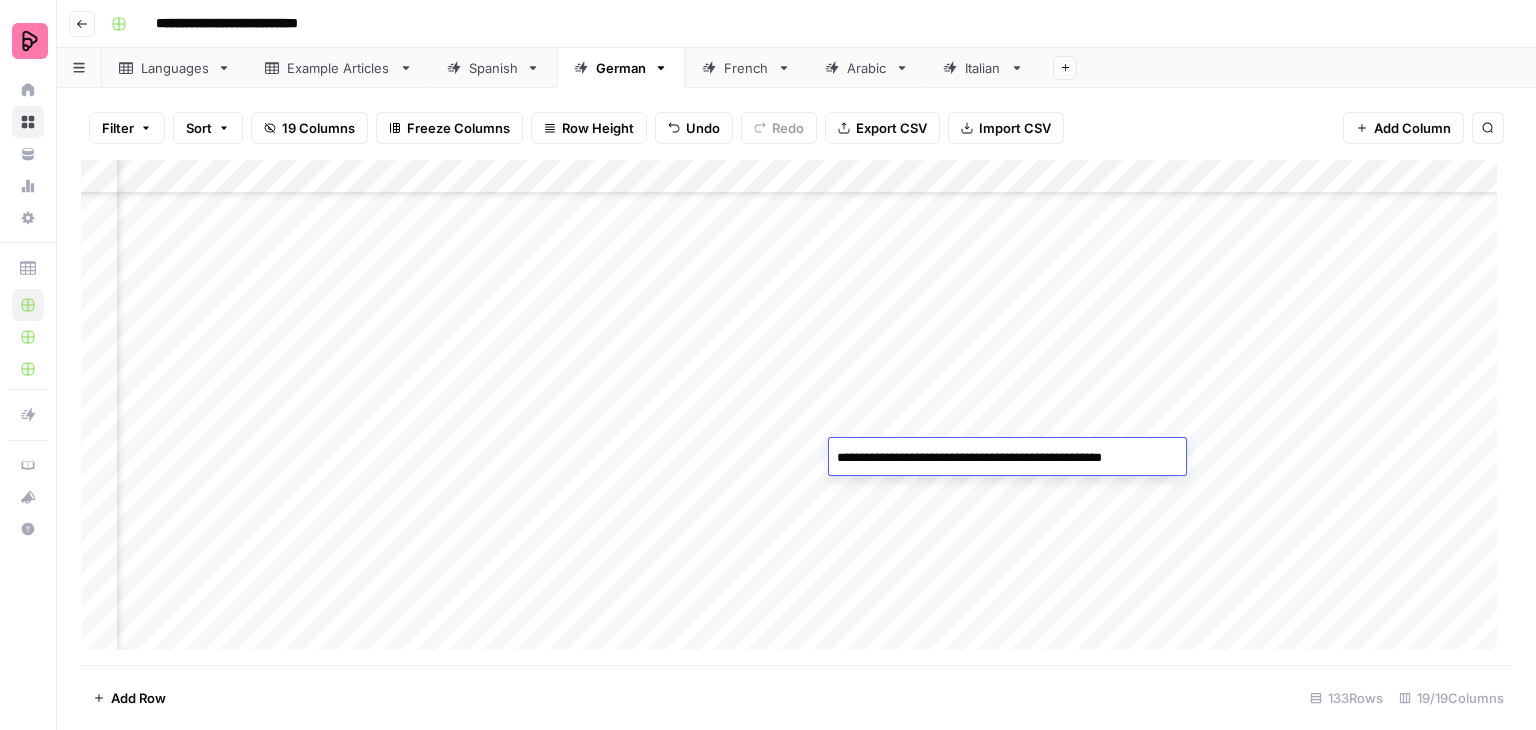 click on "Add Column" at bounding box center [796, 412] 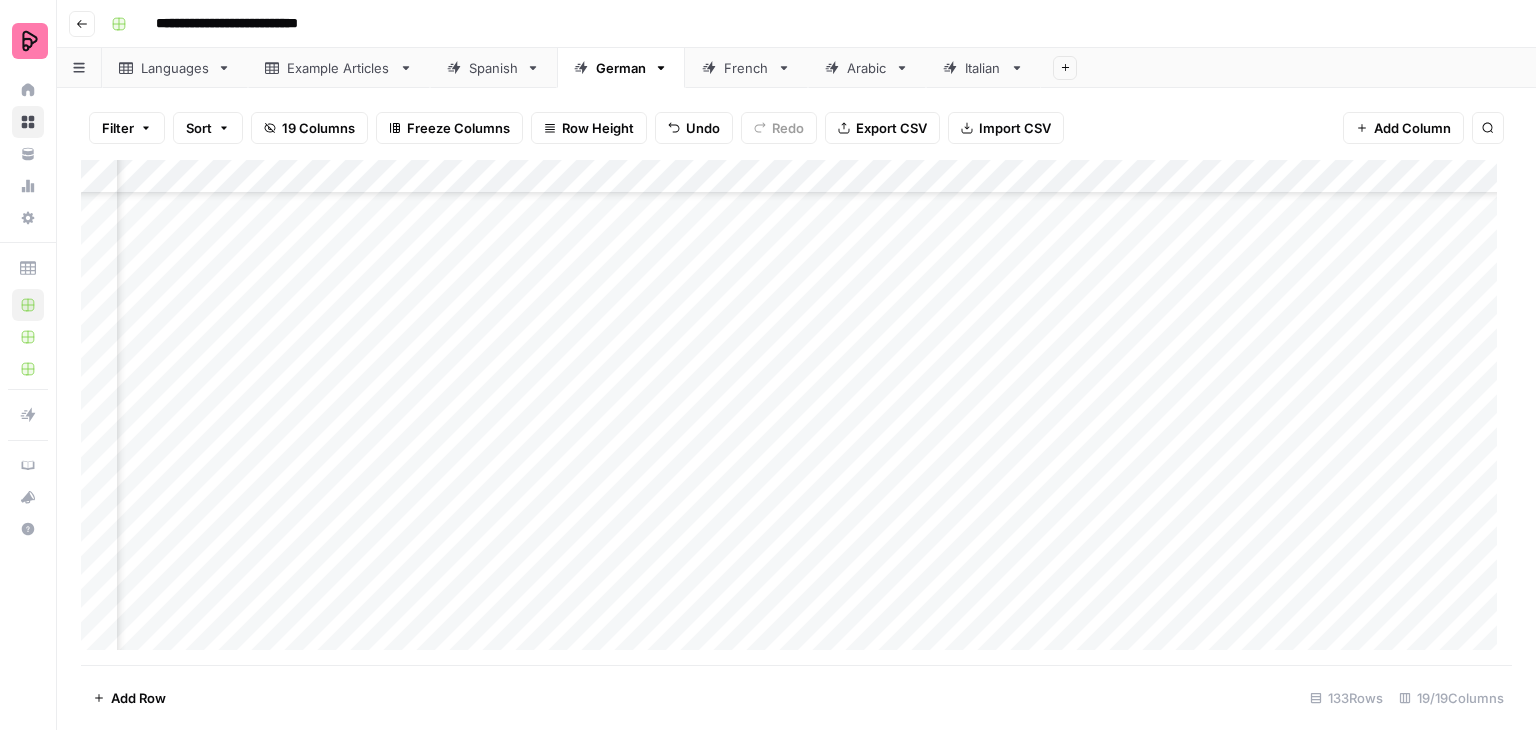 click on "Add Column" at bounding box center [796, 412] 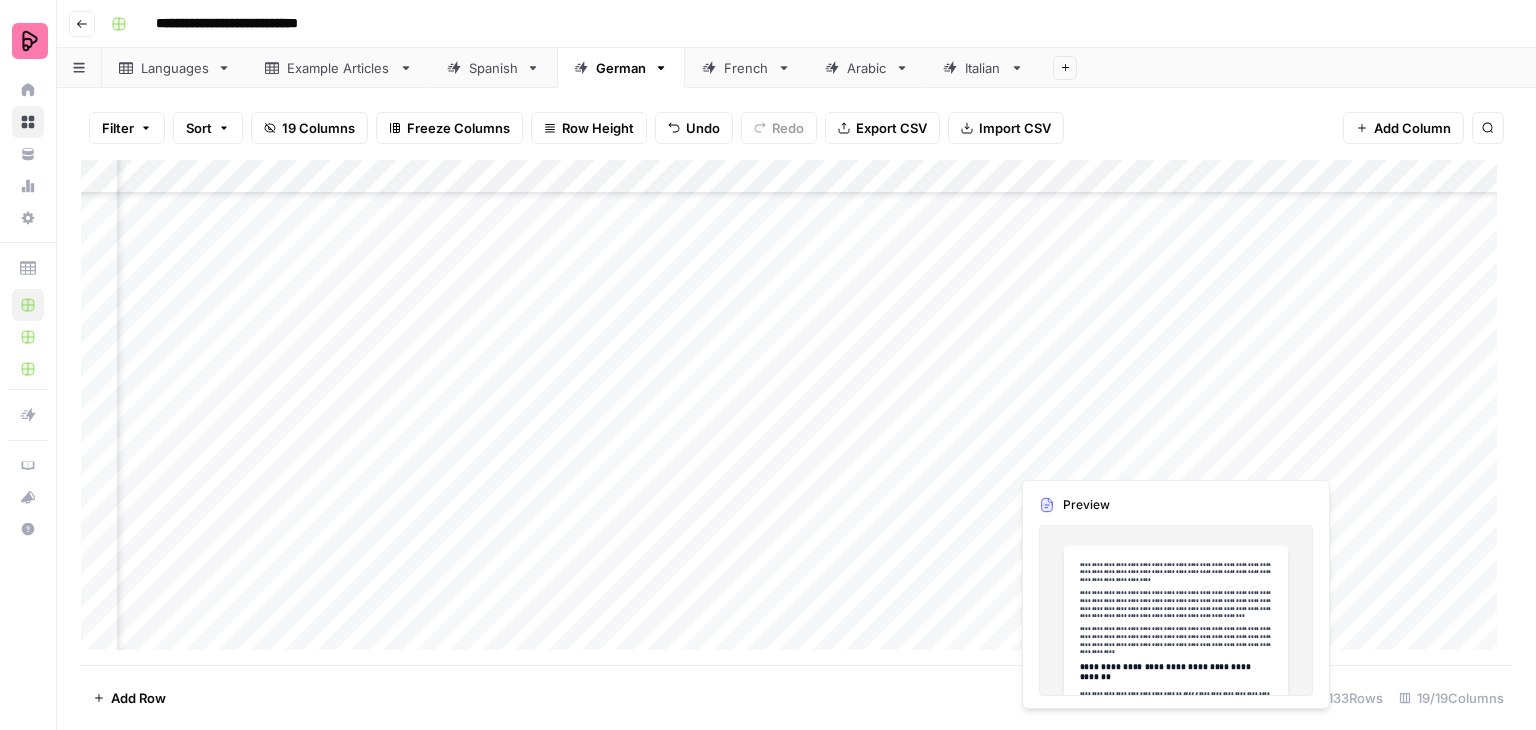click on "Add Column" at bounding box center (796, 412) 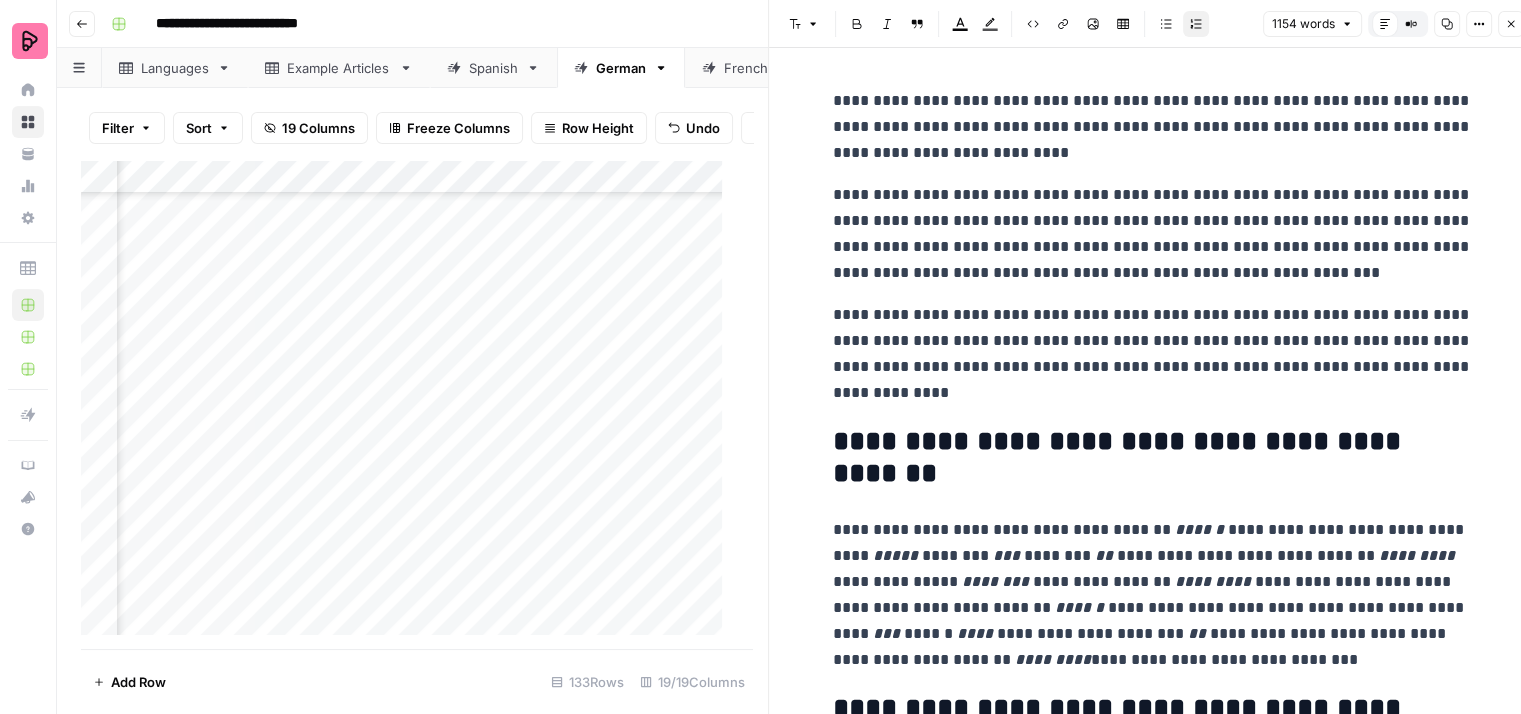 click on "**********" at bounding box center (1153, 127) 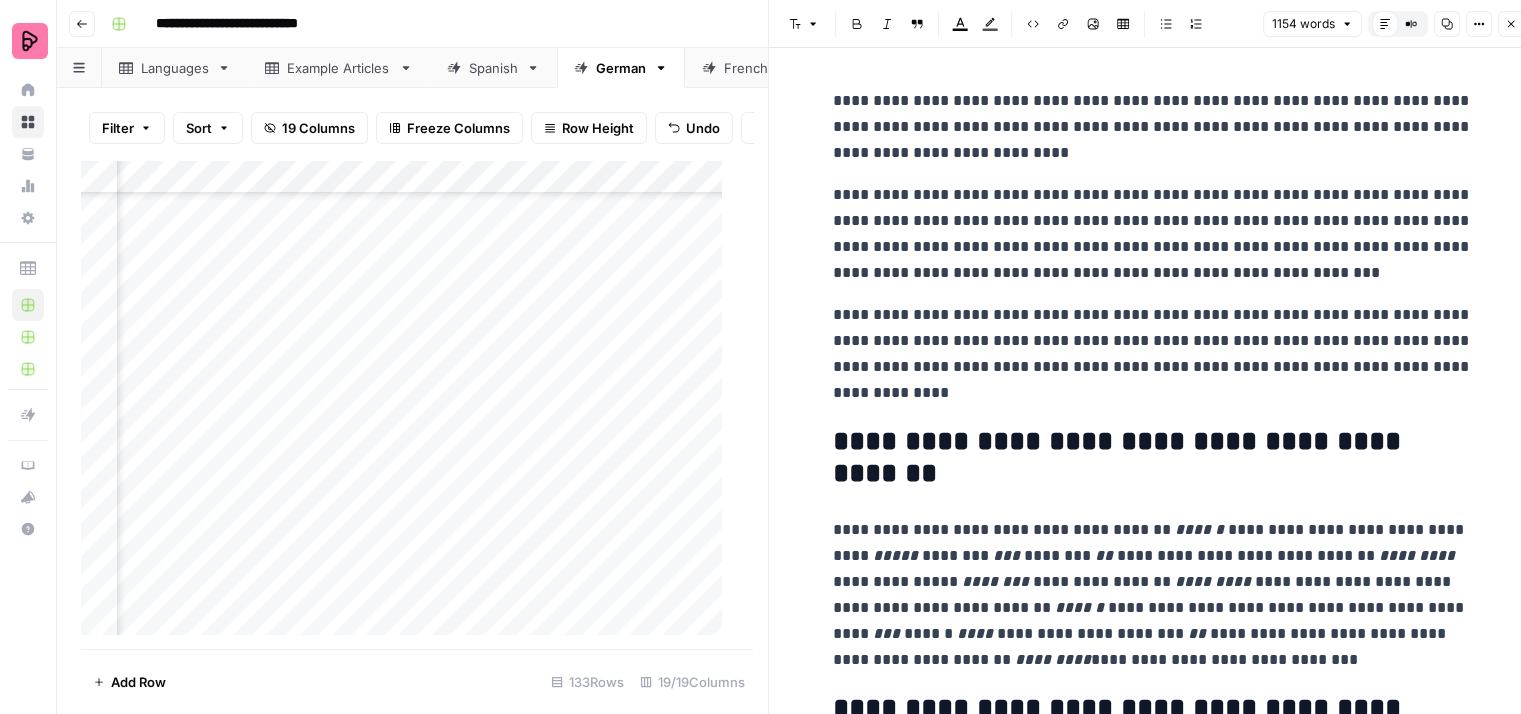click on "**********" at bounding box center (1153, 234) 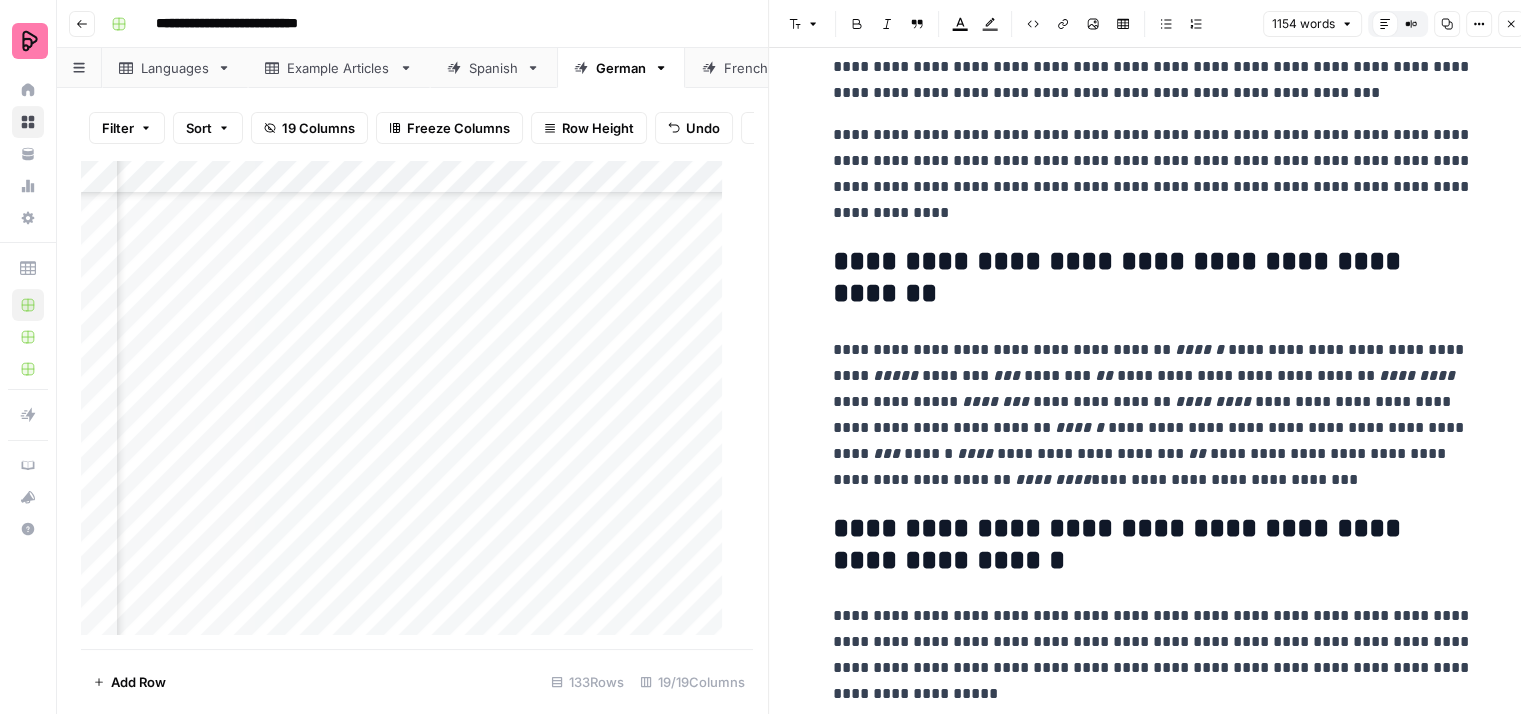 scroll, scrollTop: 200, scrollLeft: 0, axis: vertical 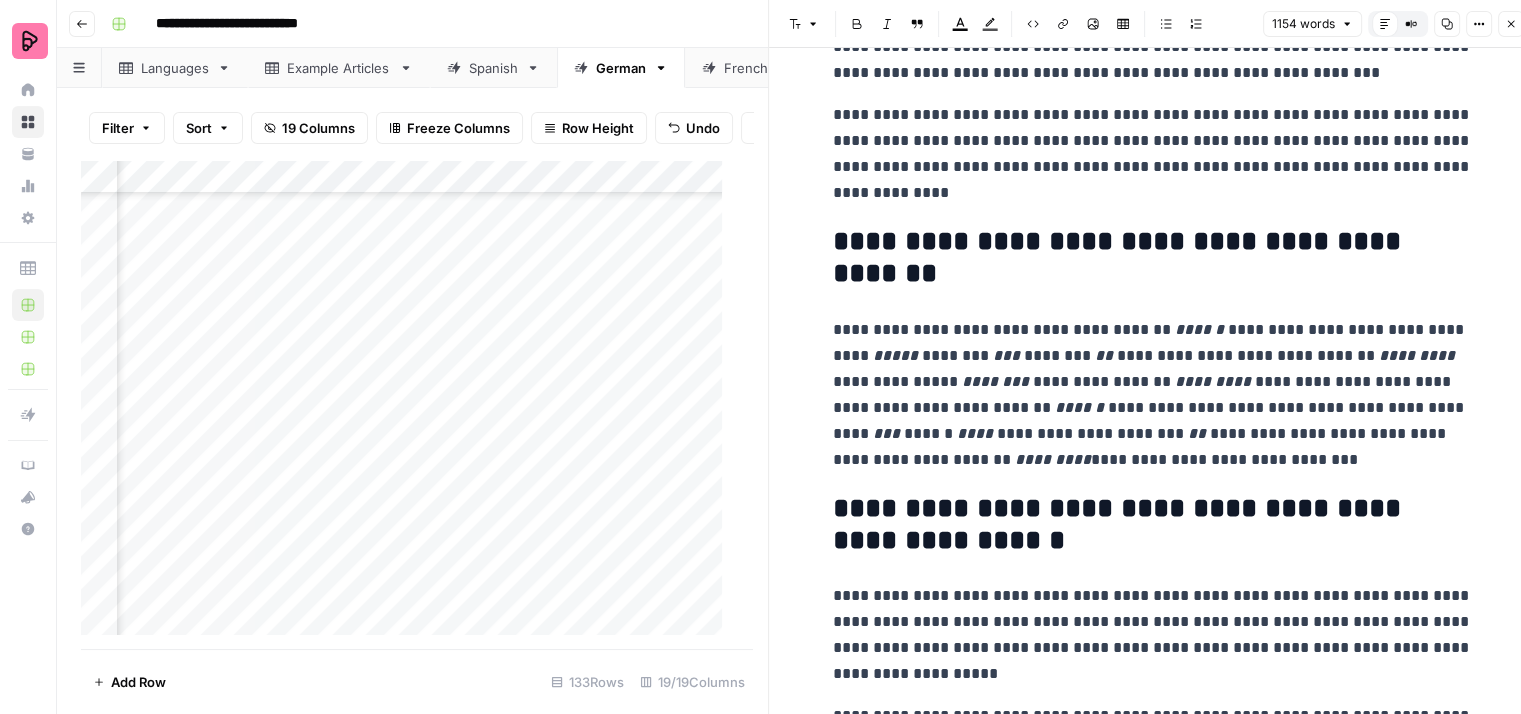 click on "**********" at bounding box center (1153, 258) 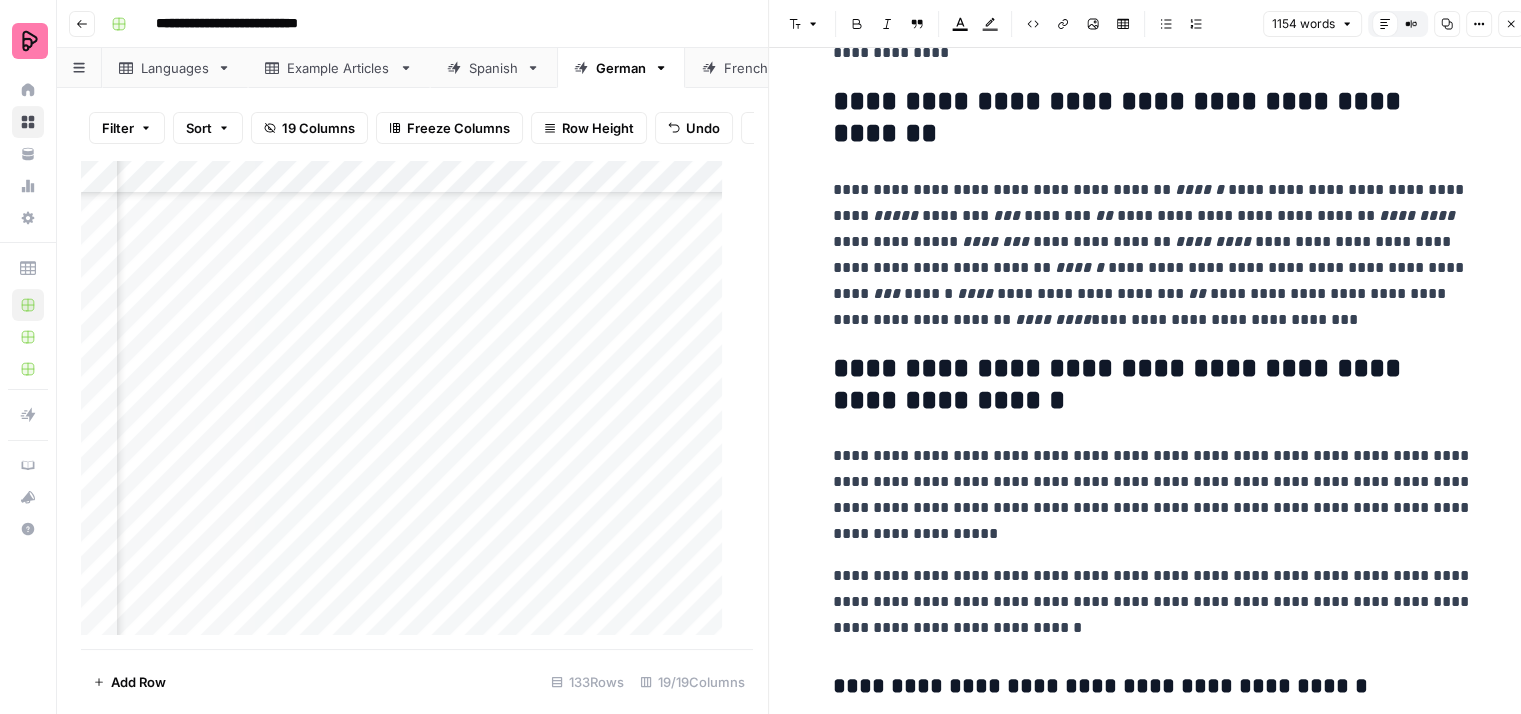 scroll, scrollTop: 400, scrollLeft: 0, axis: vertical 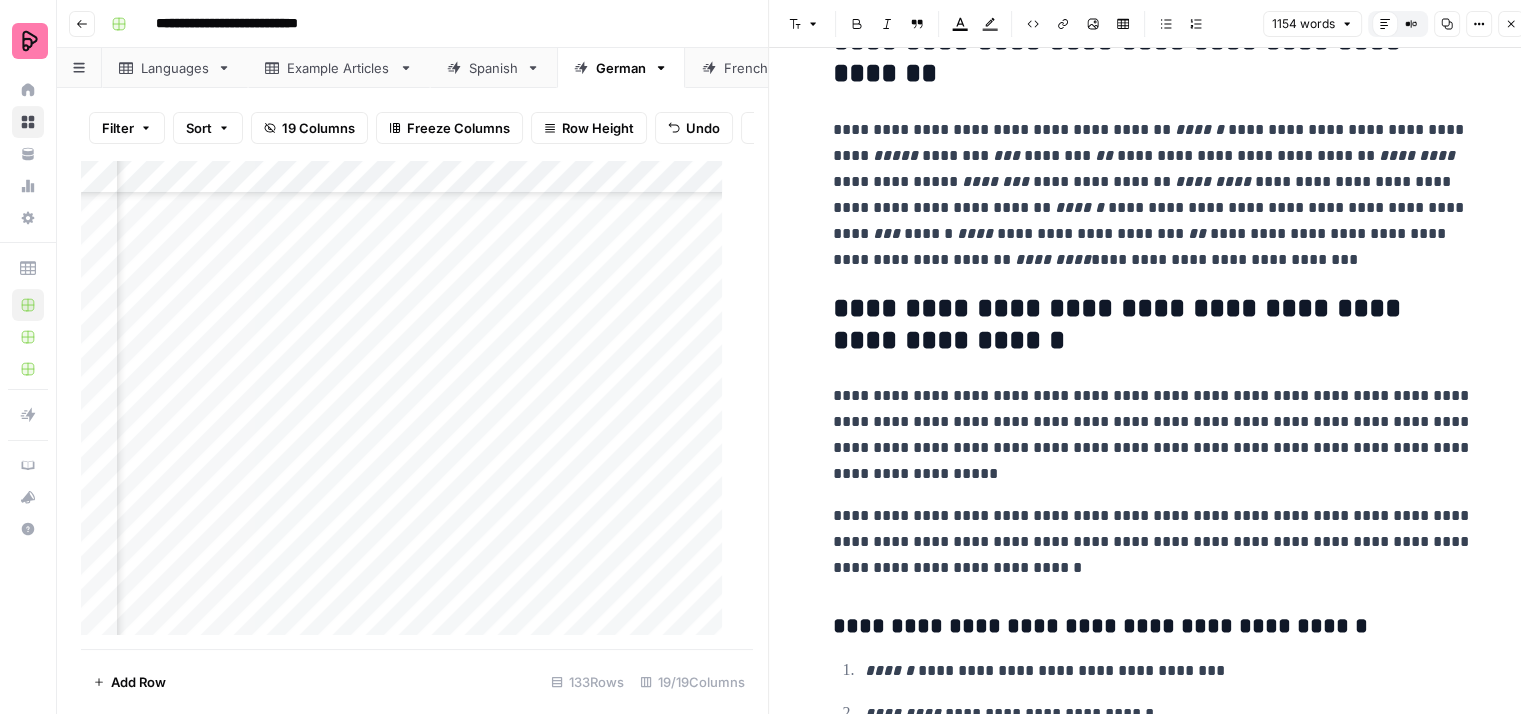 click on "**********" at bounding box center [1153, 195] 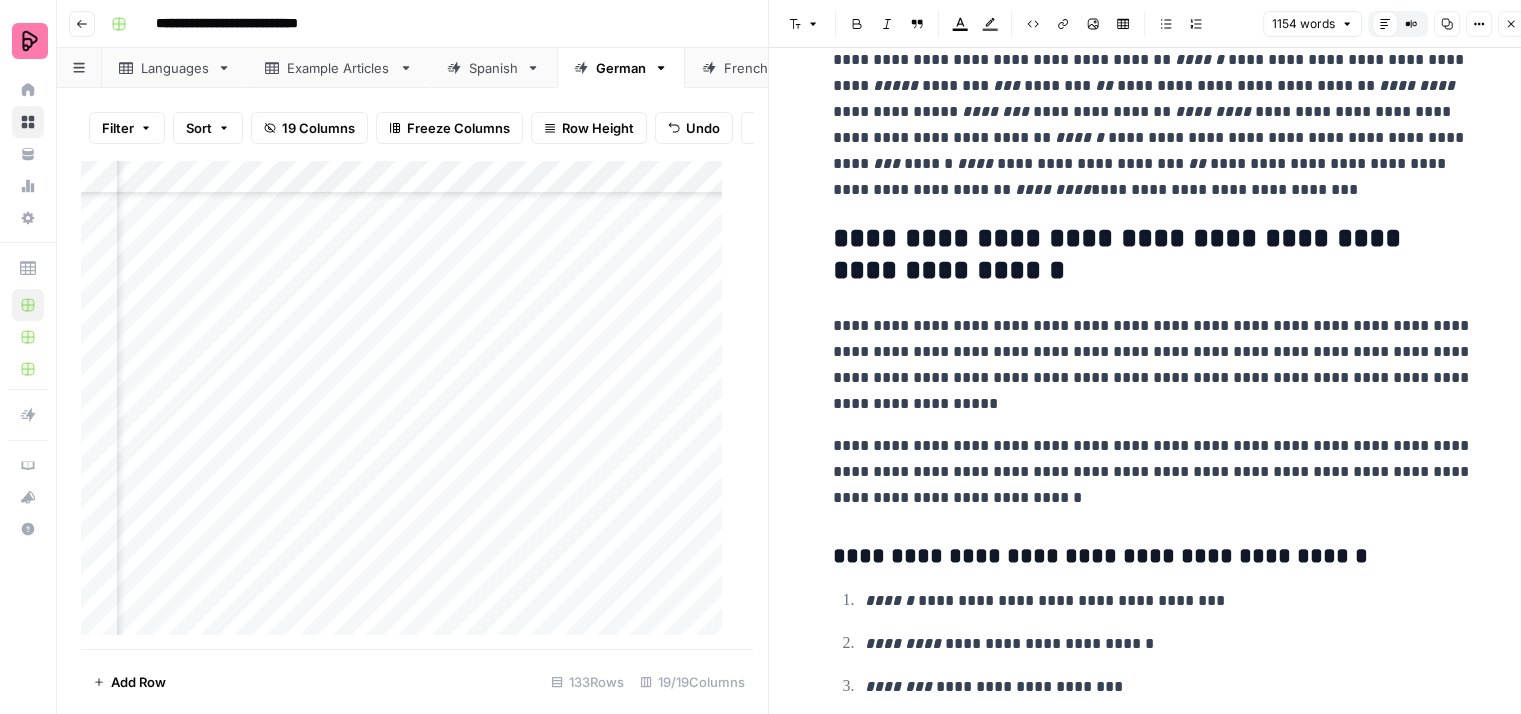 scroll, scrollTop: 600, scrollLeft: 0, axis: vertical 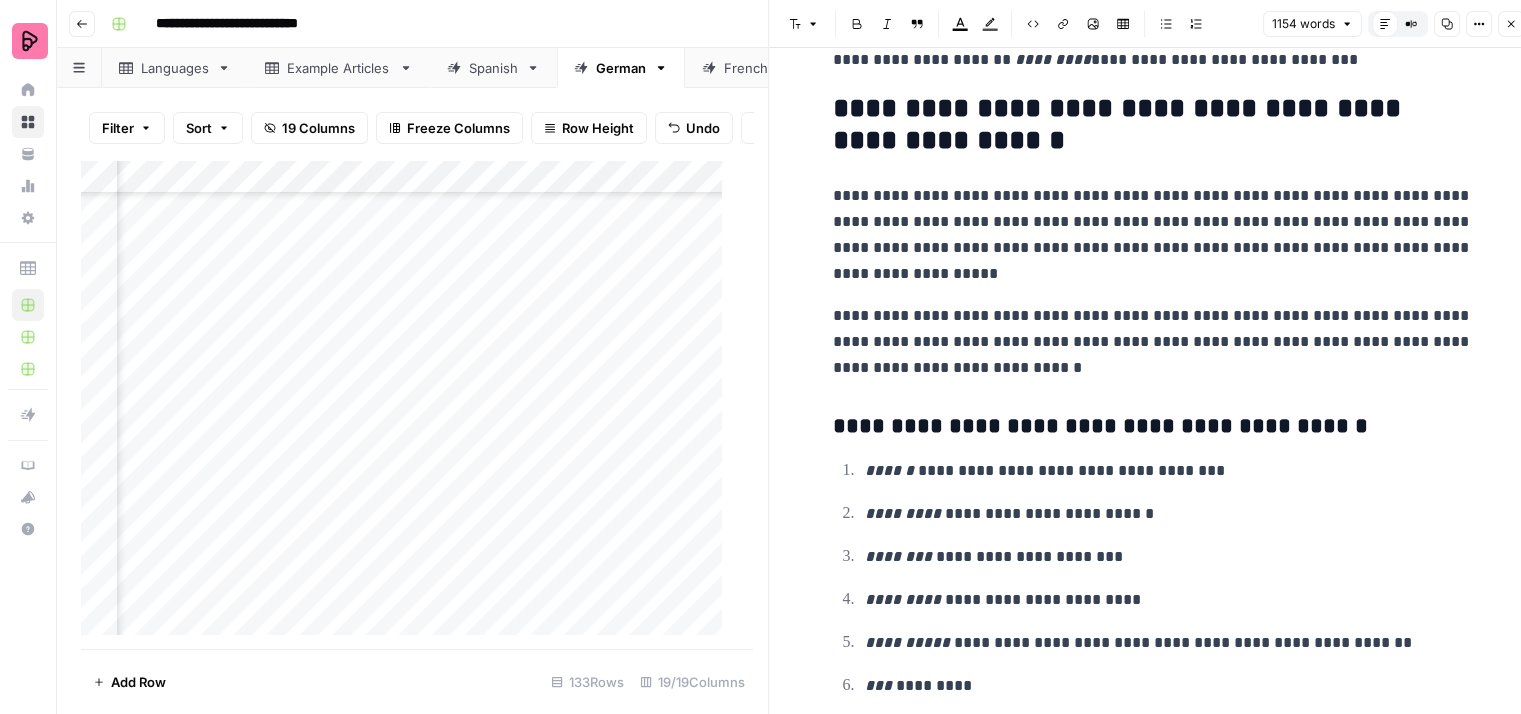 click on "**********" at bounding box center [1153, 235] 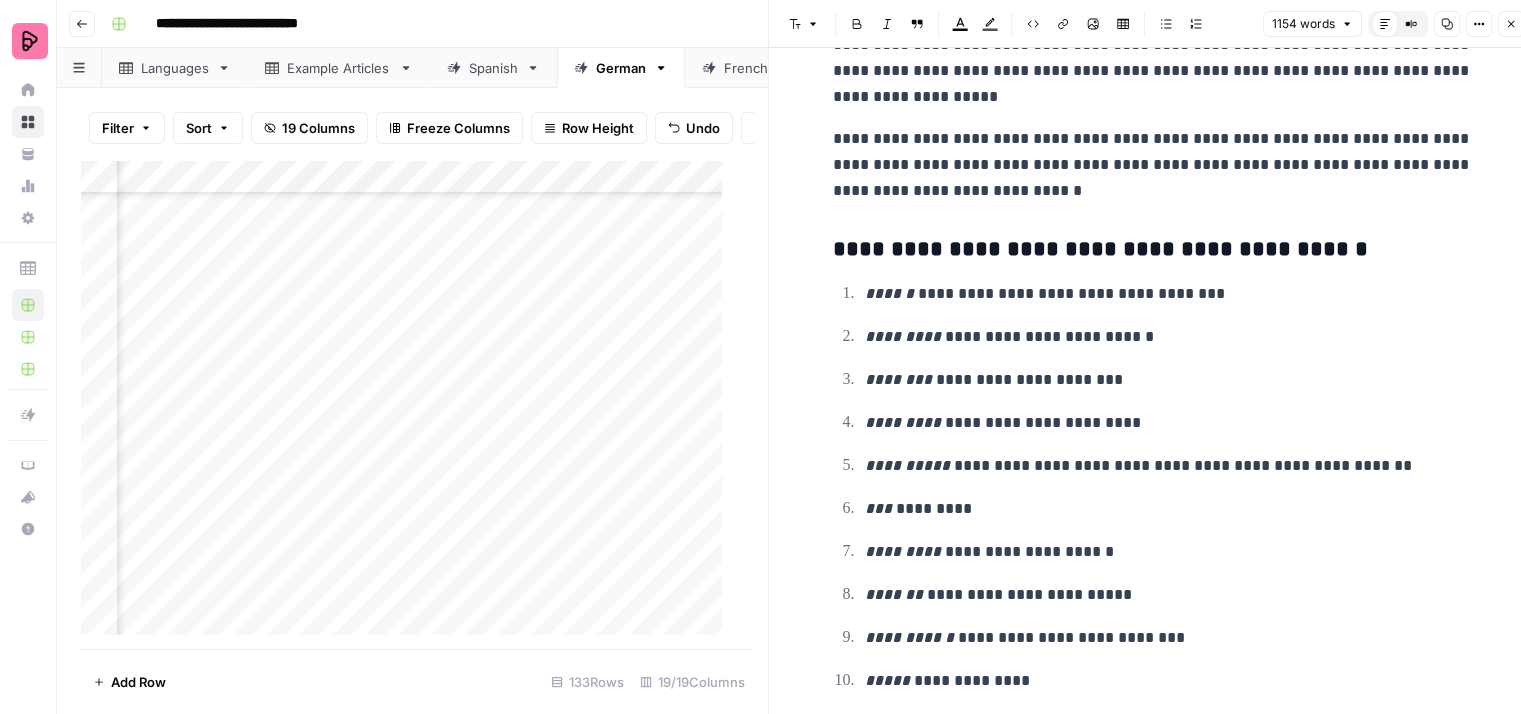scroll, scrollTop: 800, scrollLeft: 0, axis: vertical 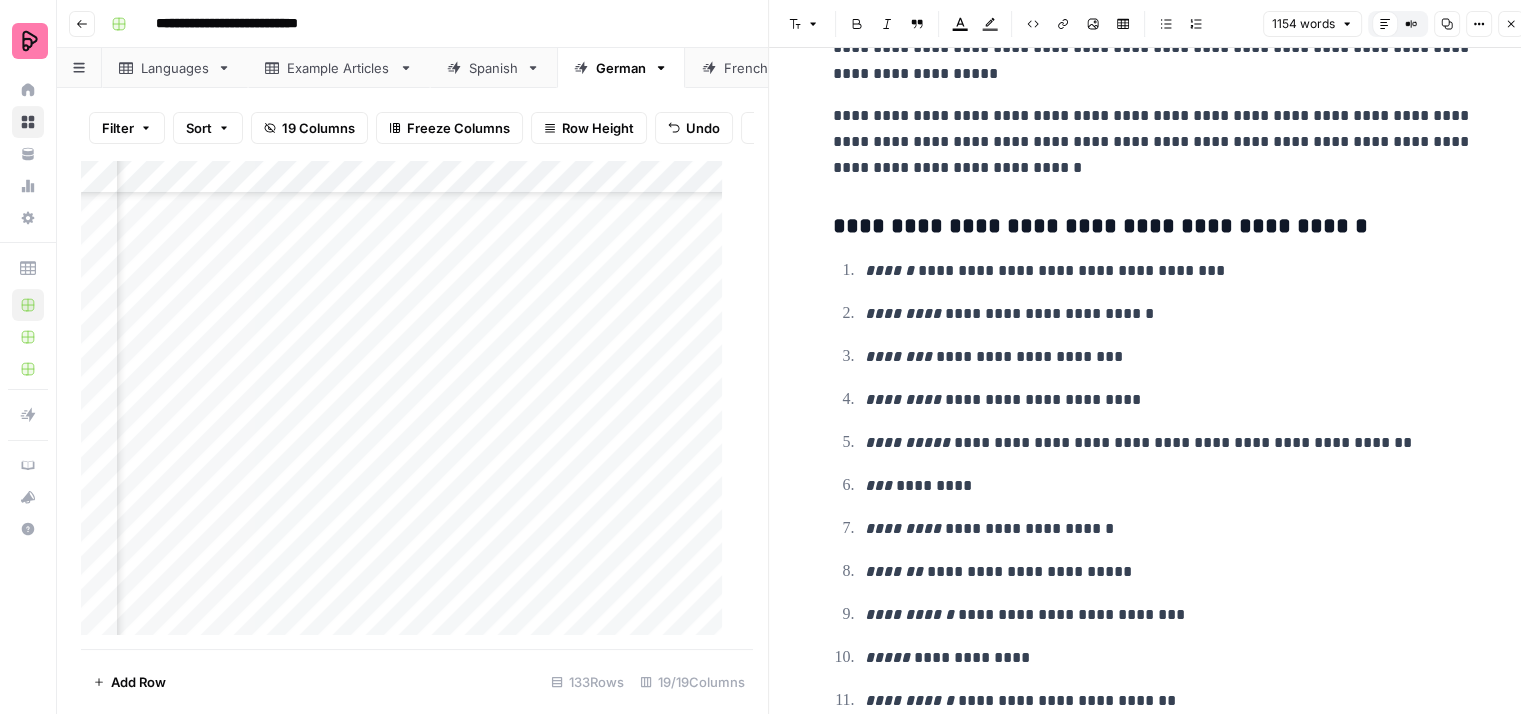 click on "**********" at bounding box center [1153, 142] 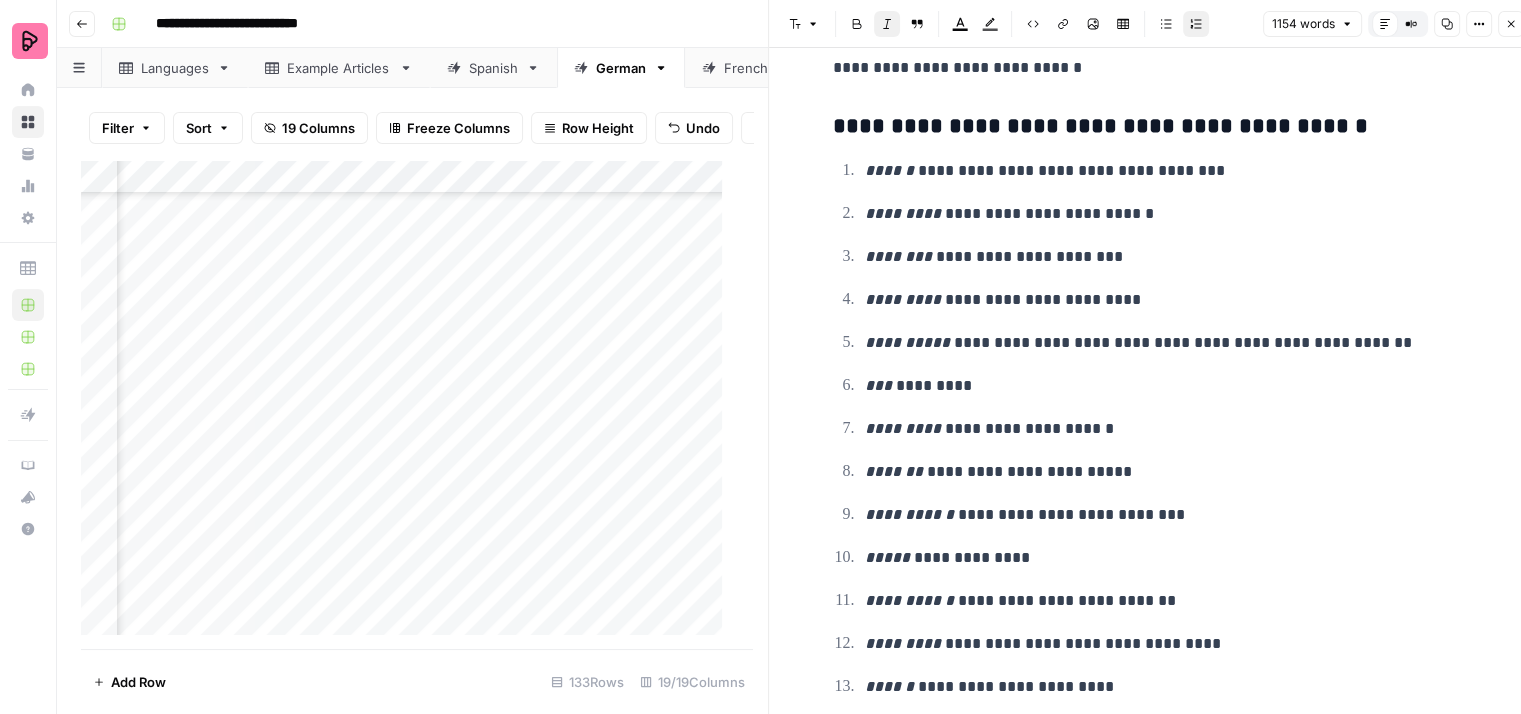 click on "**********" at bounding box center (1153, 1254) 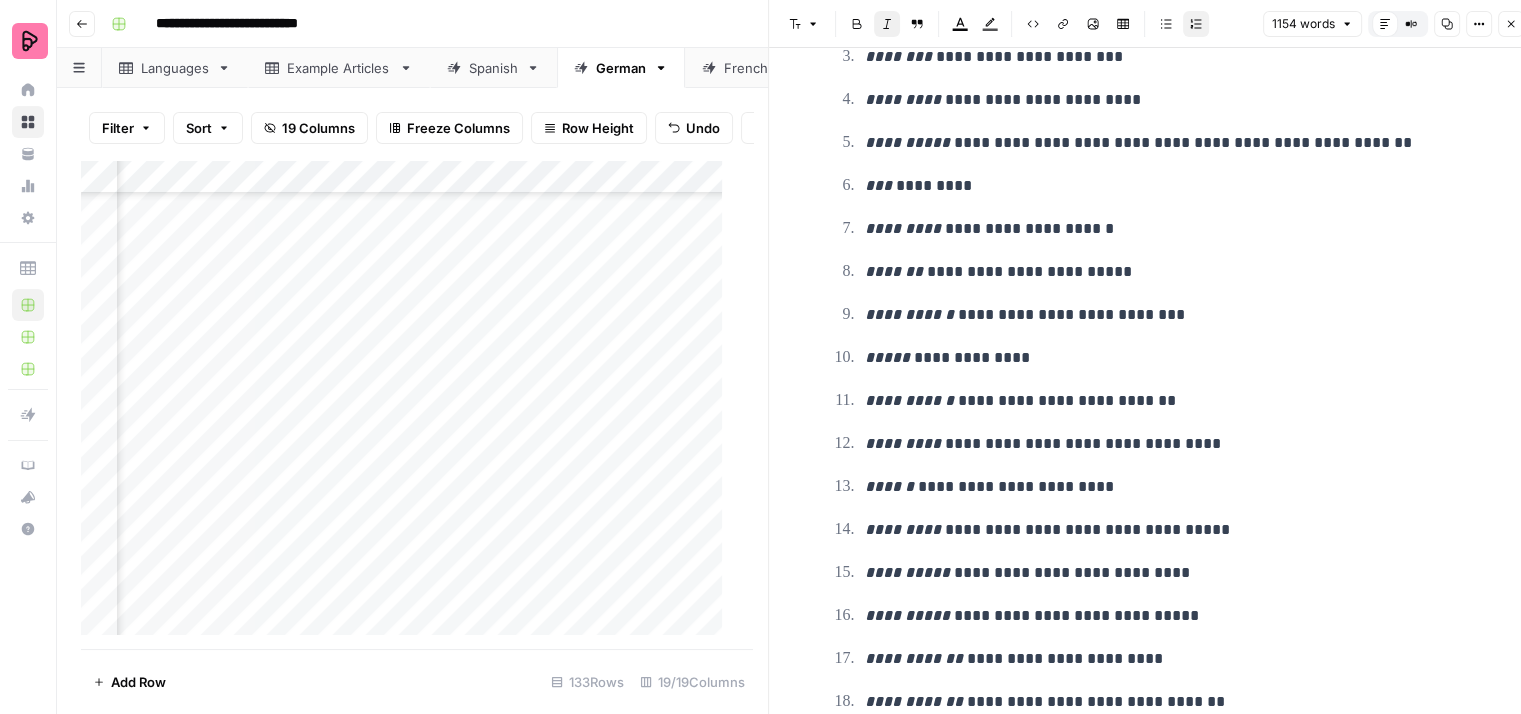 scroll, scrollTop: 1200, scrollLeft: 0, axis: vertical 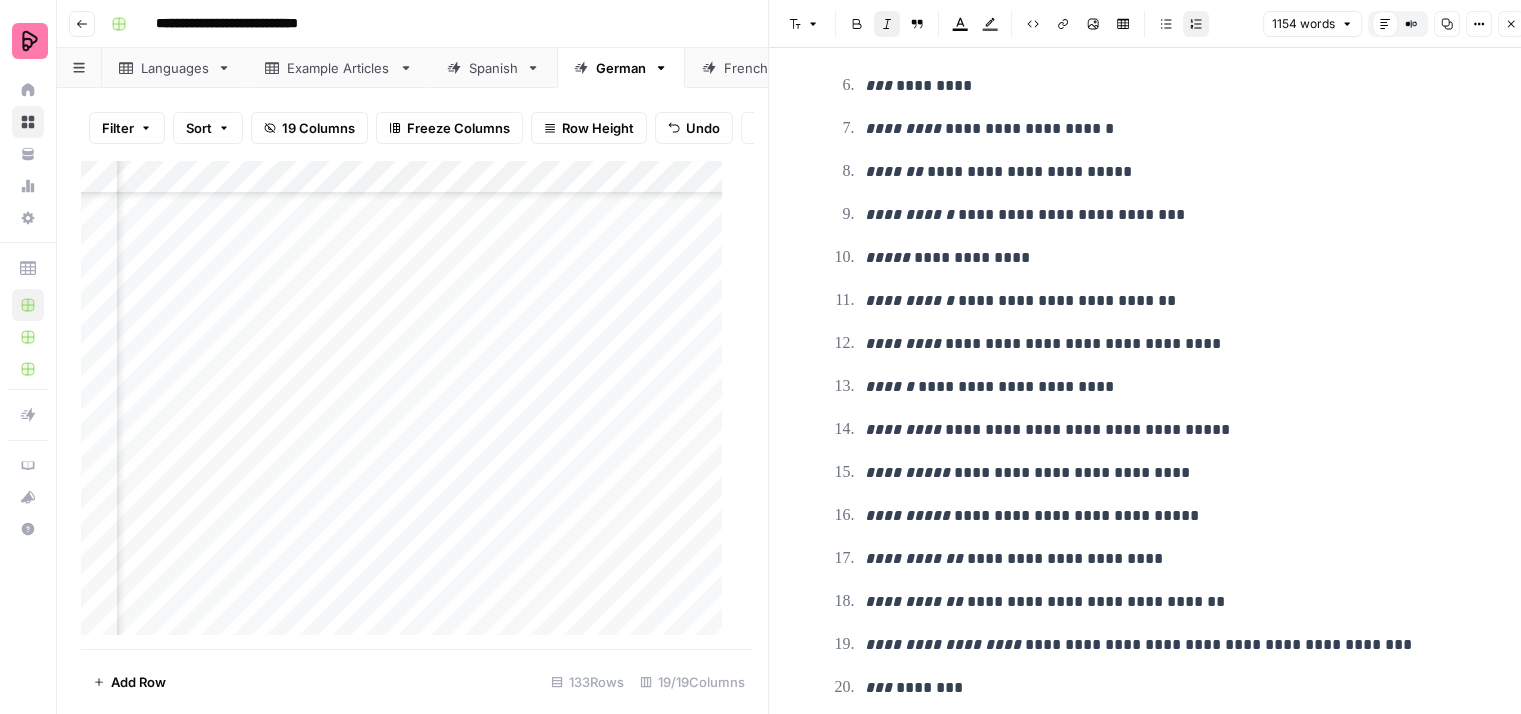 click on "**********" at bounding box center (1169, 258) 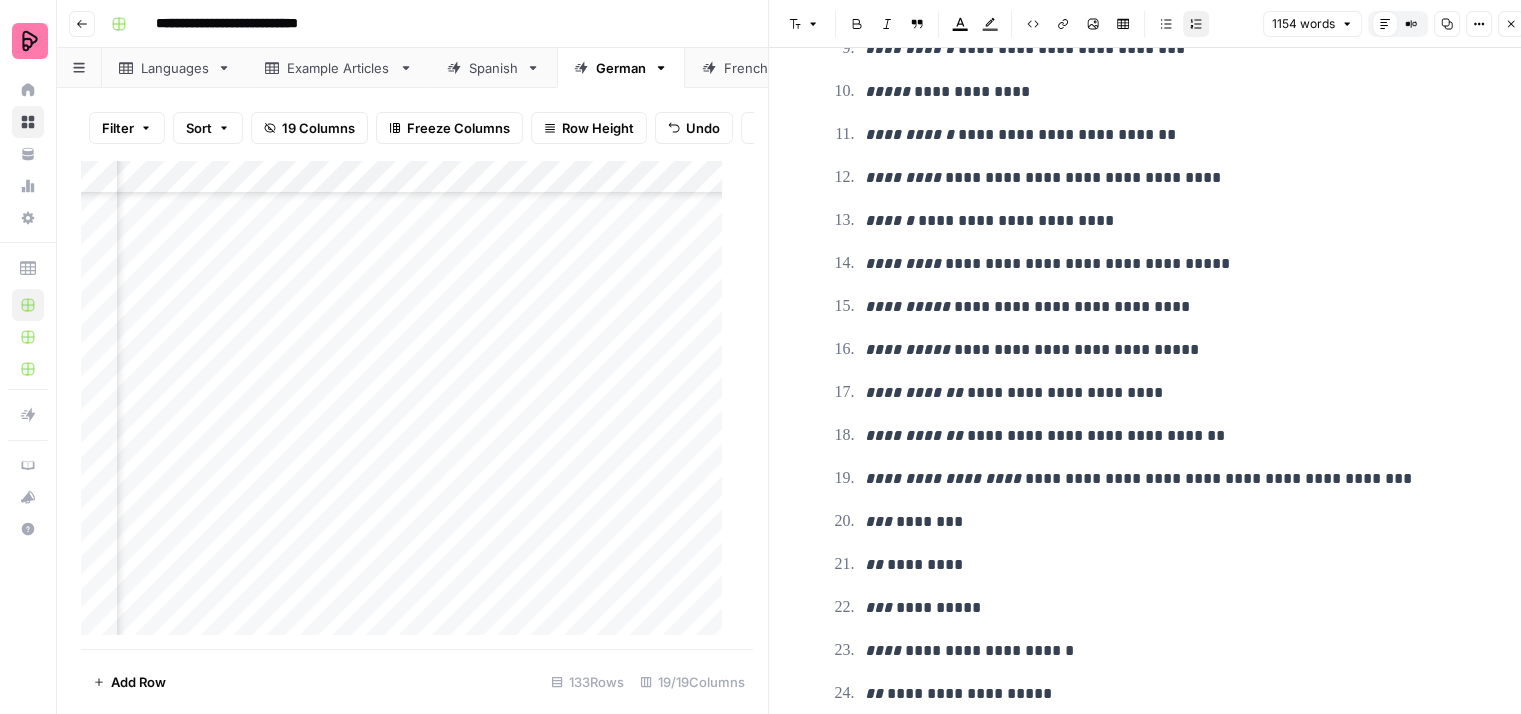 scroll, scrollTop: 1400, scrollLeft: 0, axis: vertical 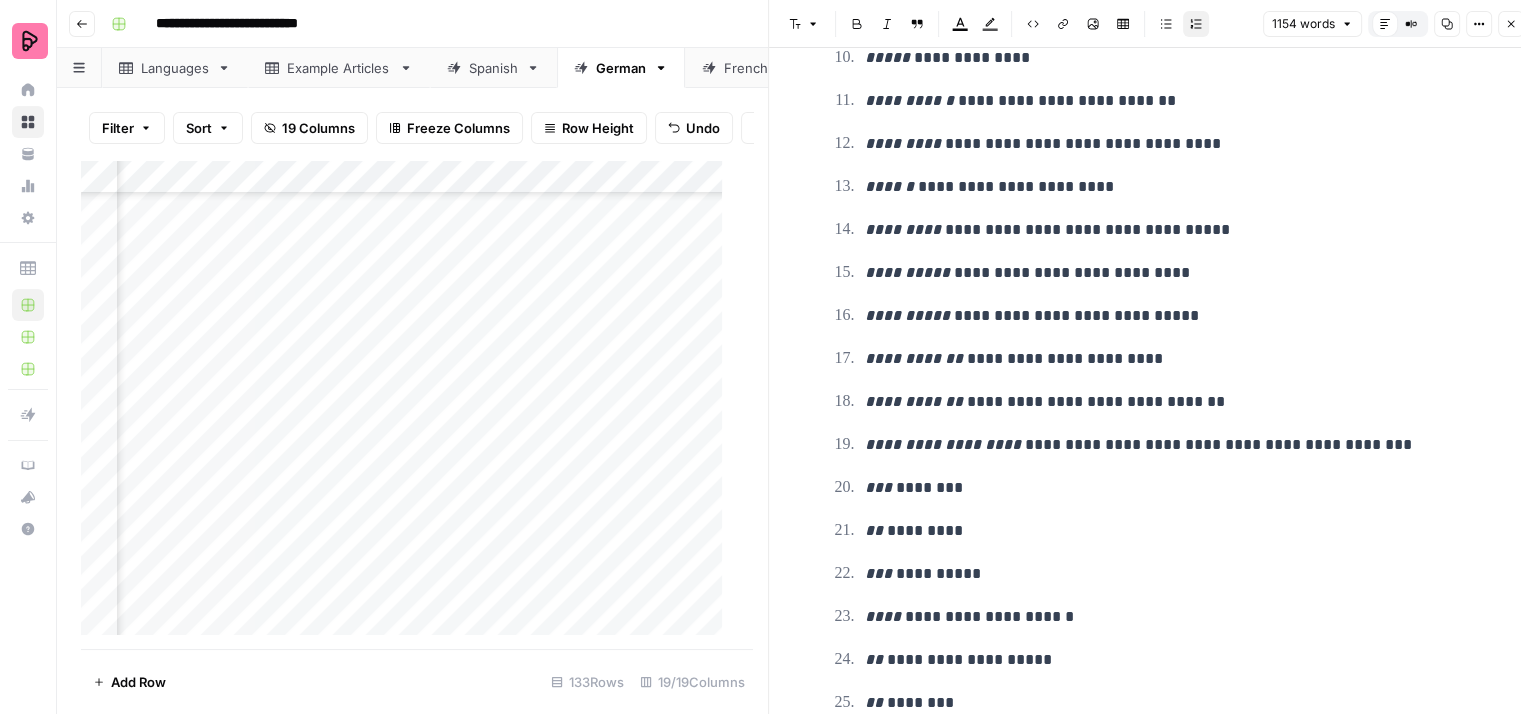 click on "**********" at bounding box center (1153, 754) 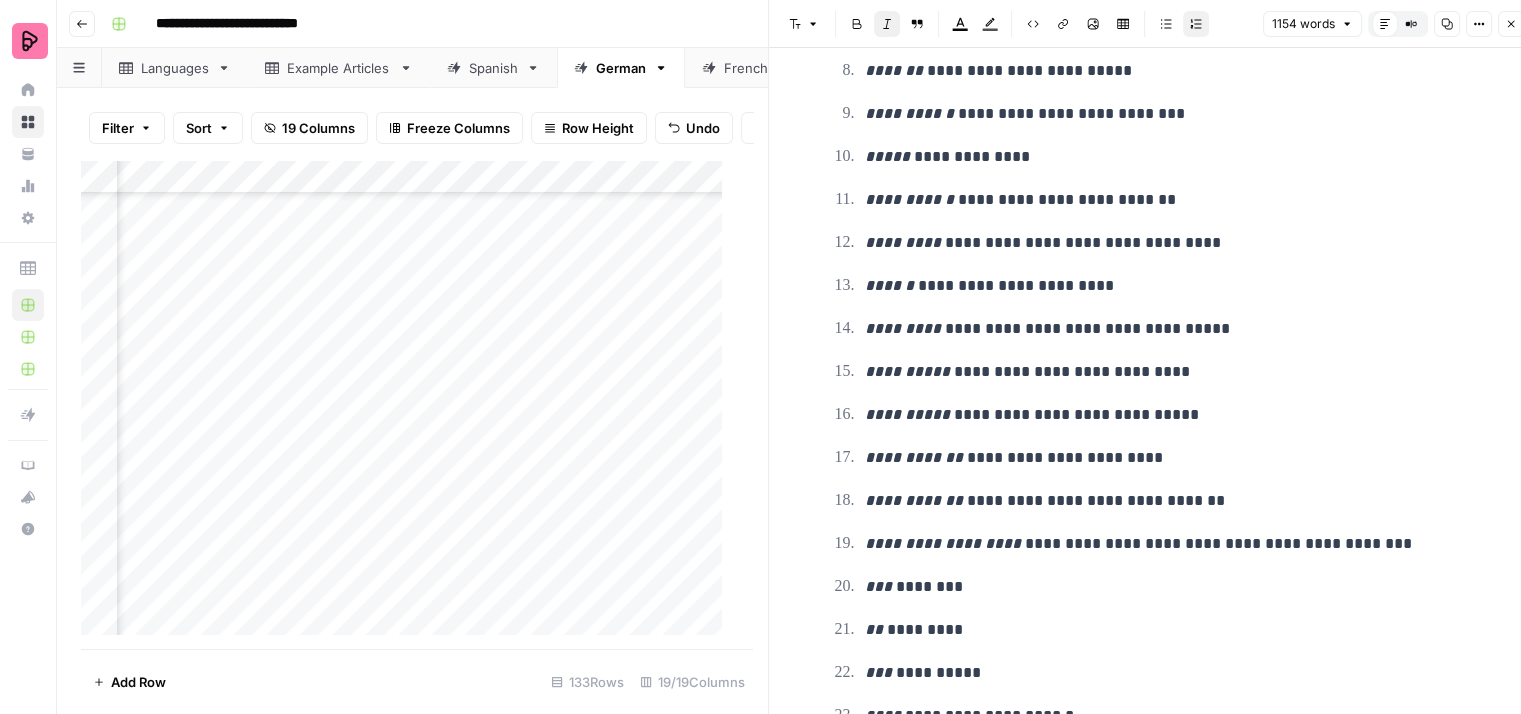 scroll, scrollTop: 1400, scrollLeft: 0, axis: vertical 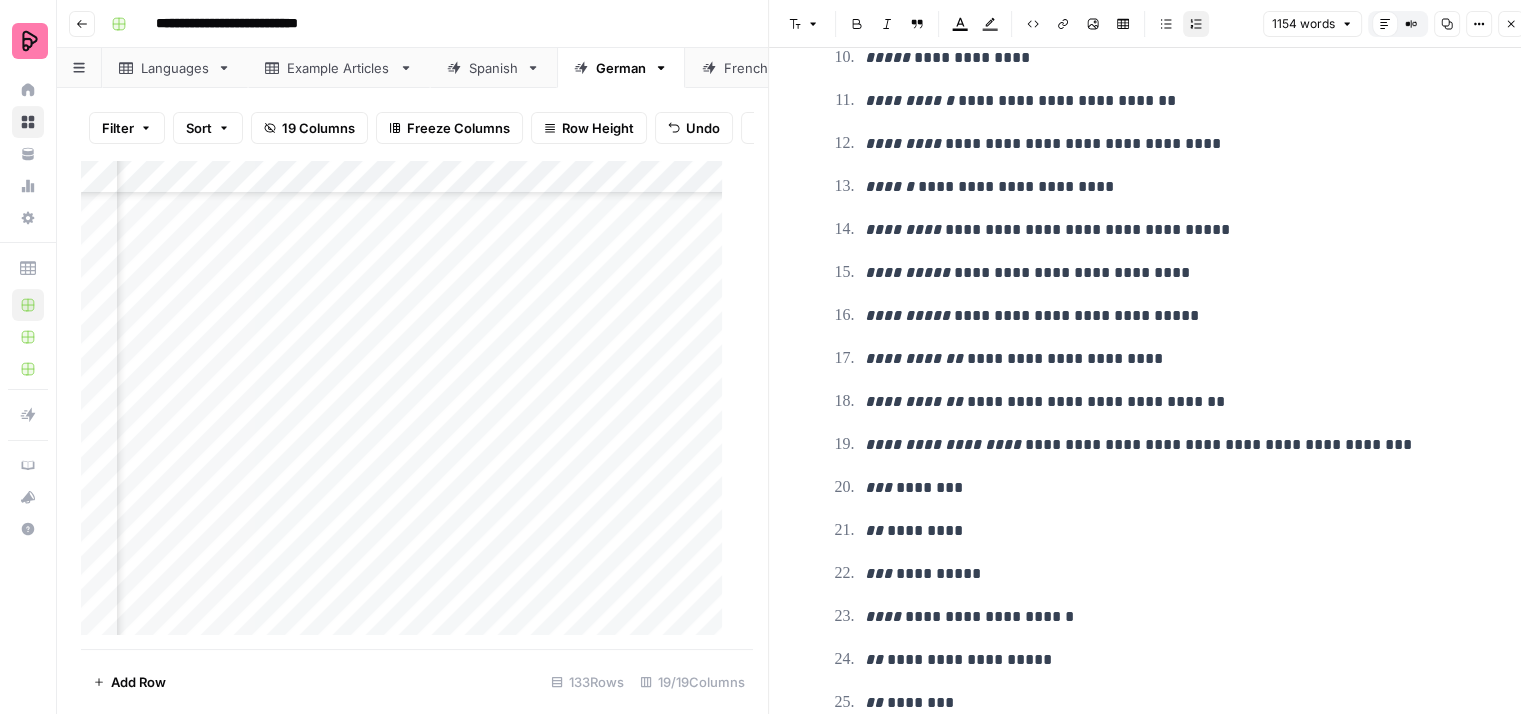 click on "**********" at bounding box center [1169, 273] 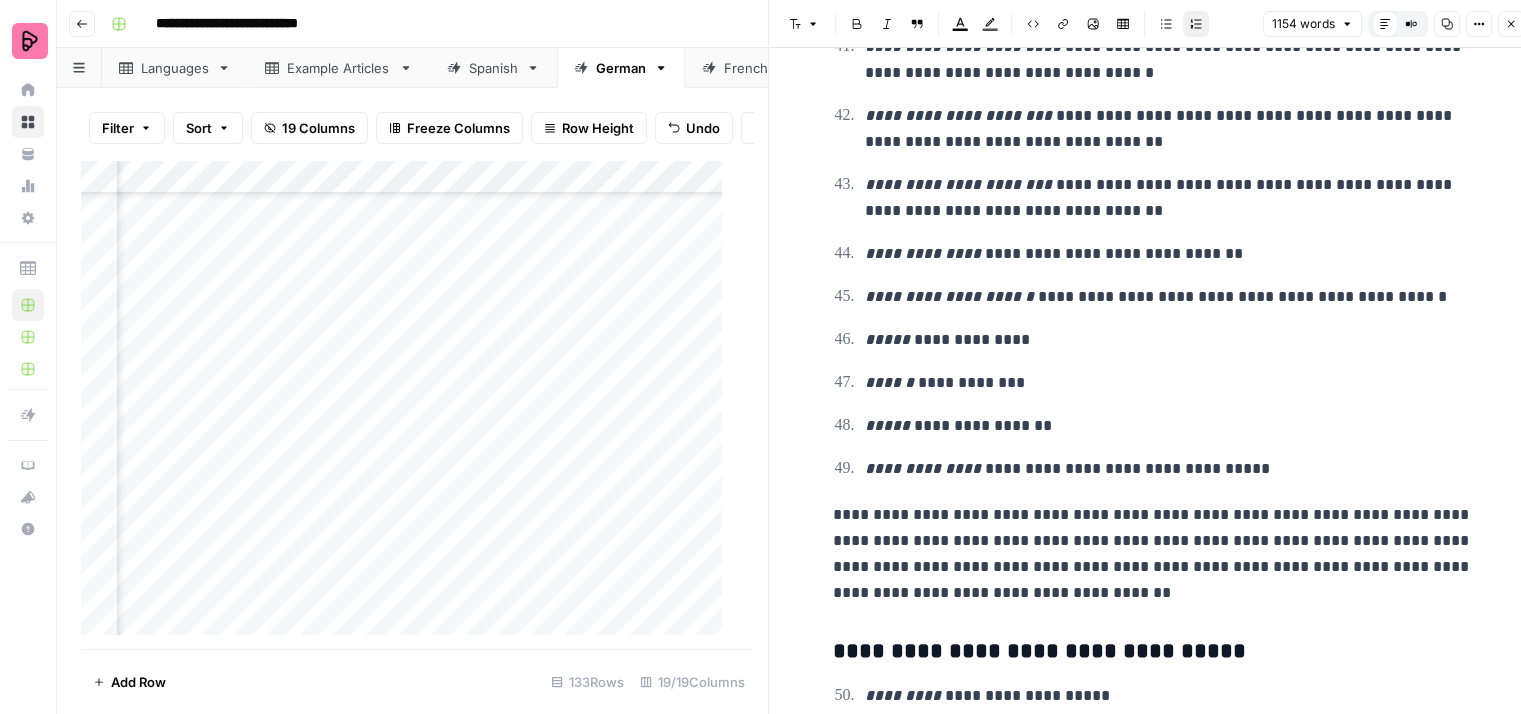 scroll, scrollTop: 2800, scrollLeft: 0, axis: vertical 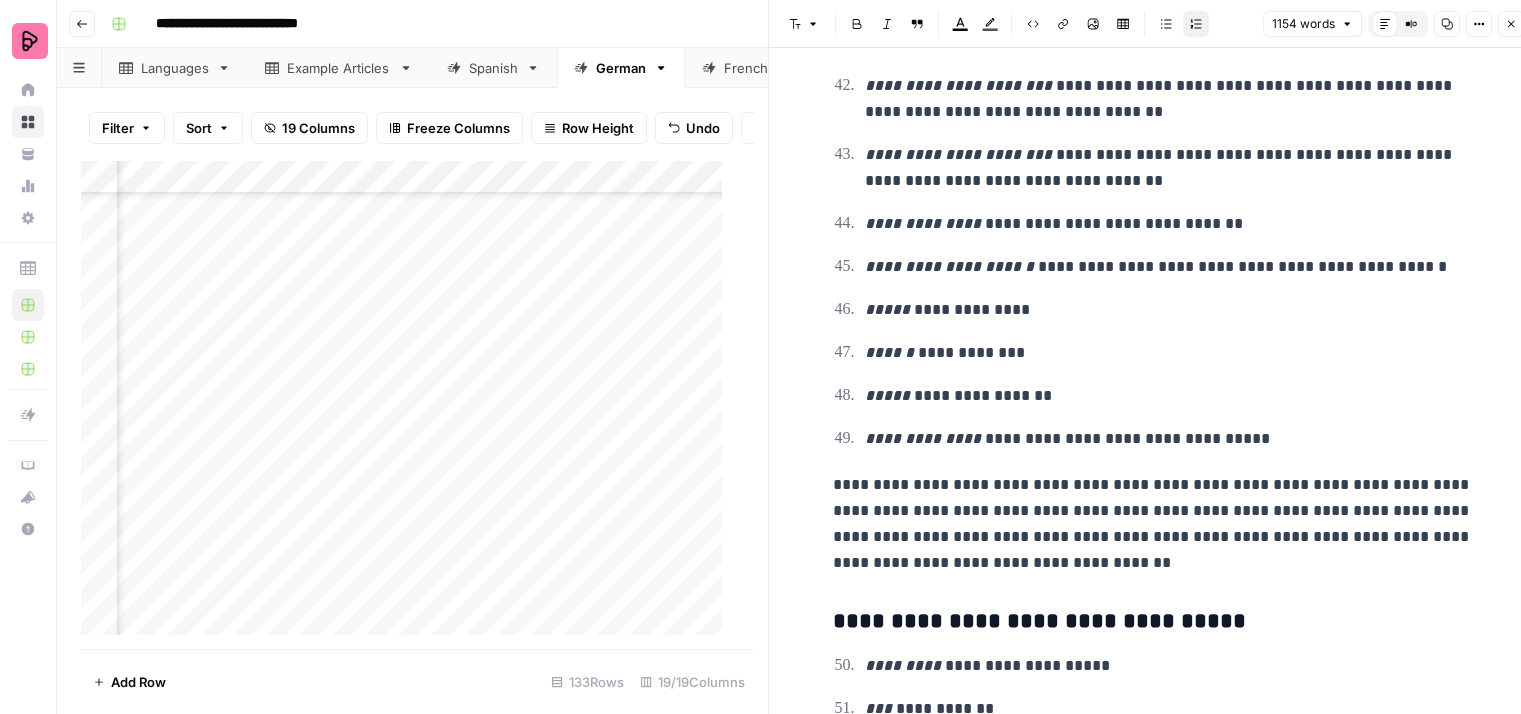 click on "**********" at bounding box center [1169, 224] 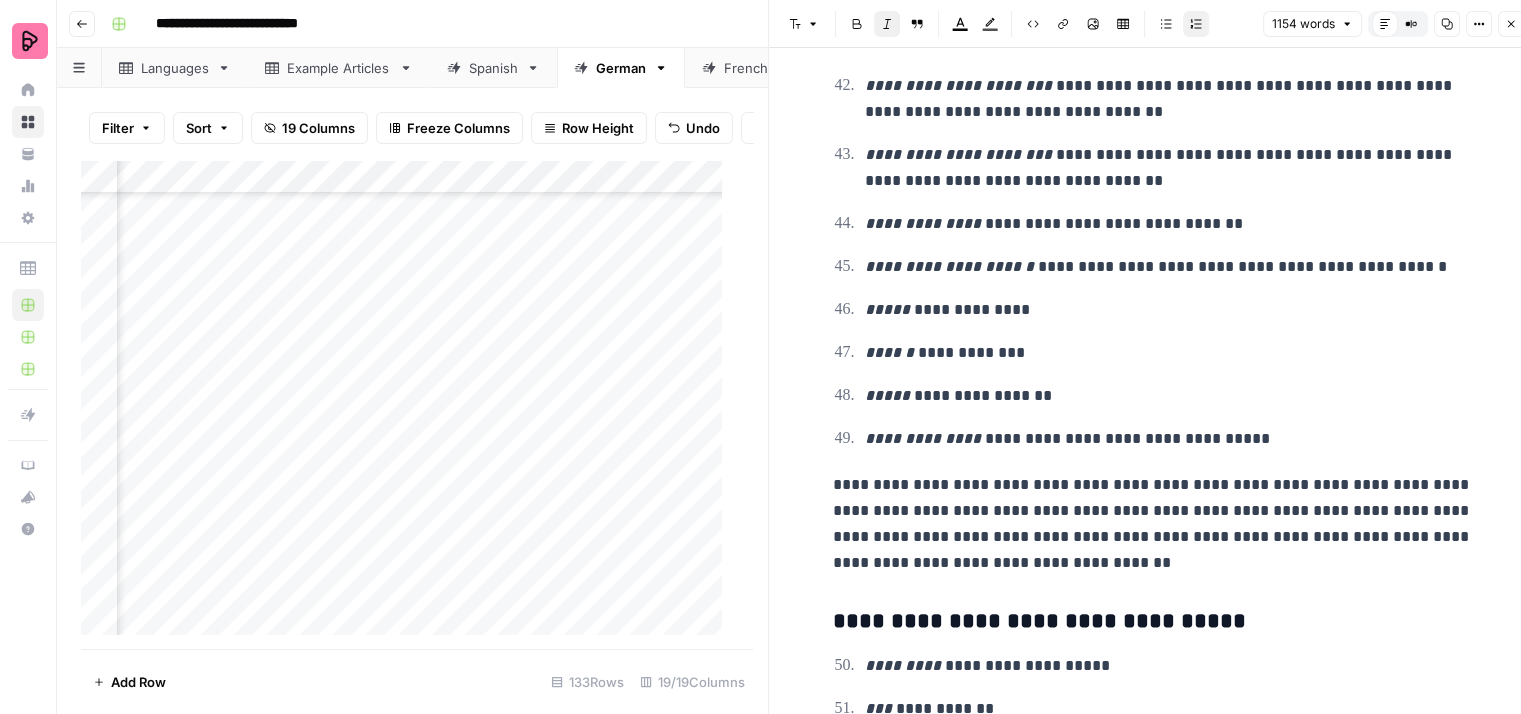 click on "**********" at bounding box center (1153, -646) 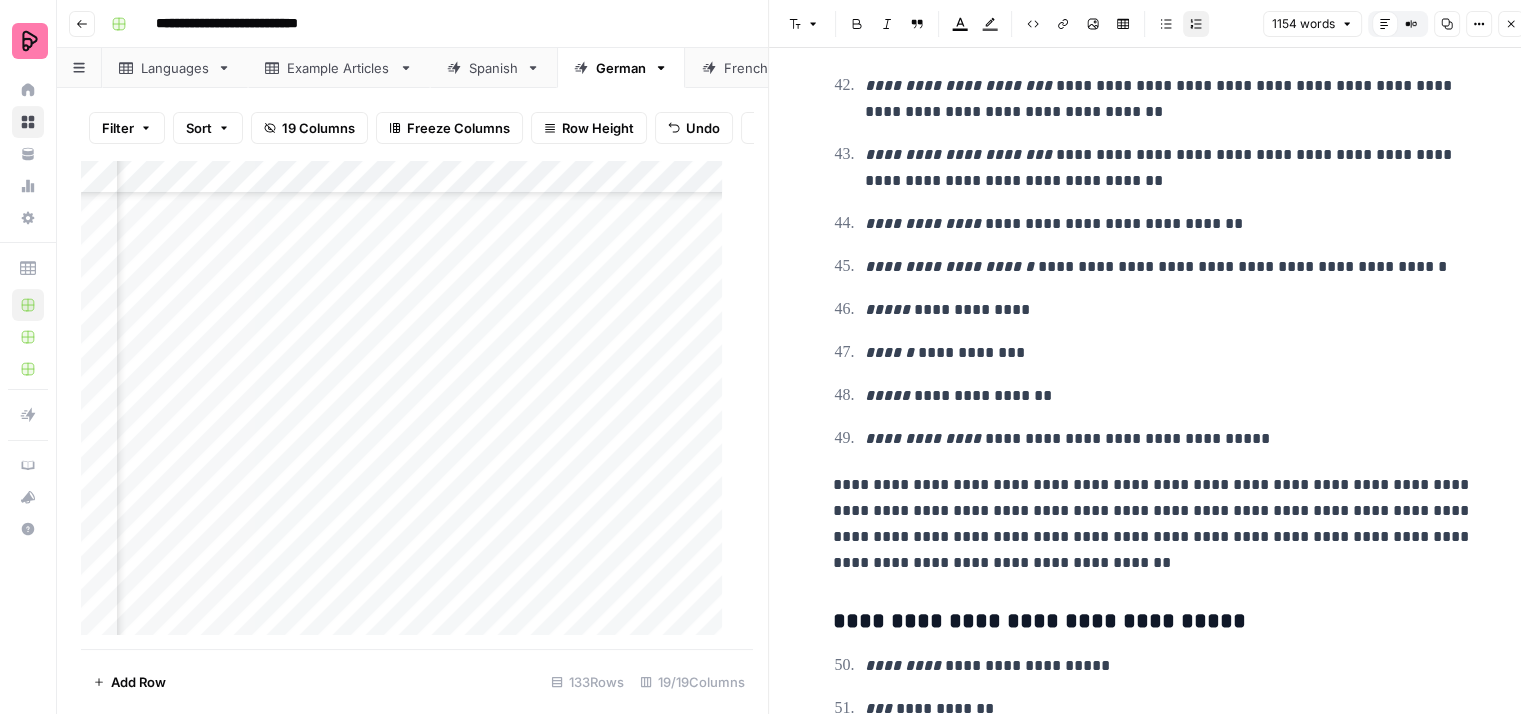 click on "**********" at bounding box center (1169, 439) 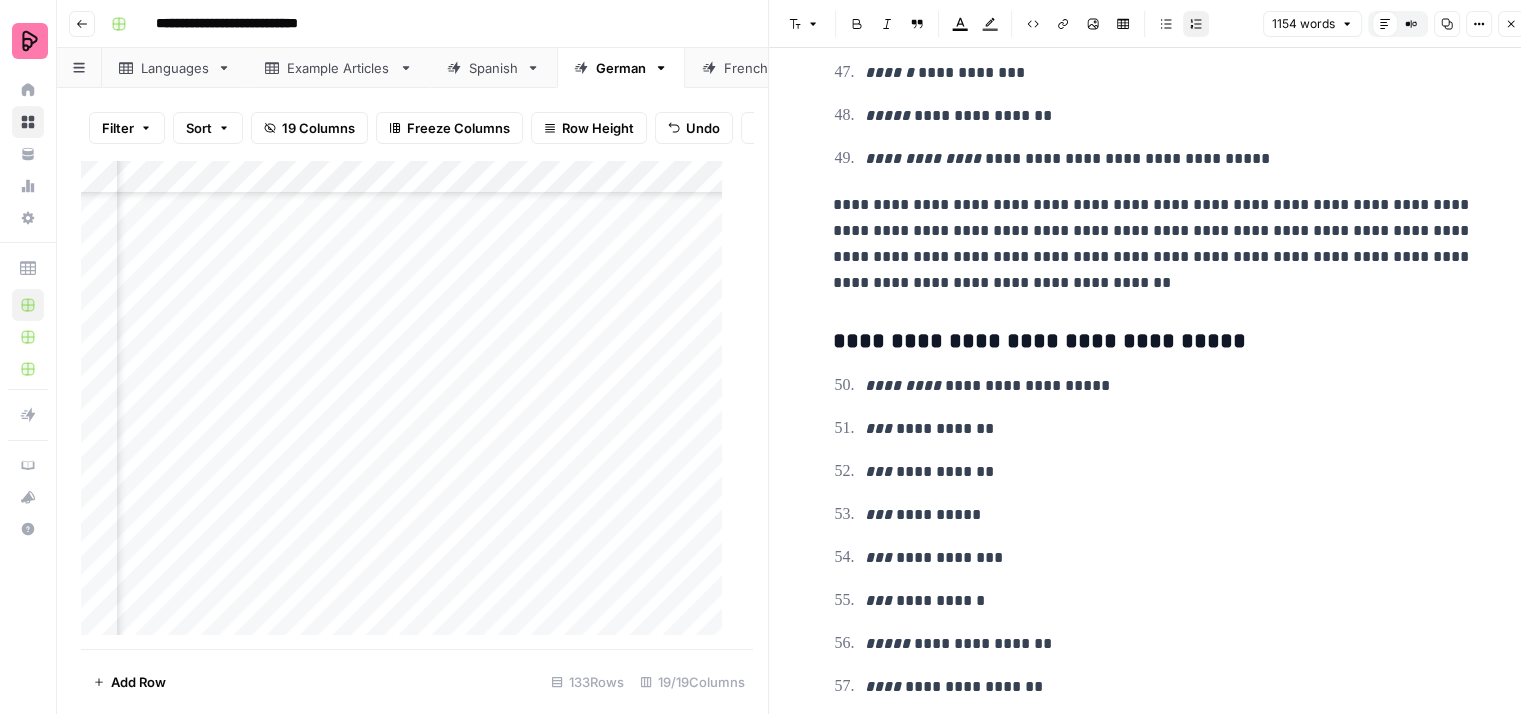 scroll, scrollTop: 3100, scrollLeft: 0, axis: vertical 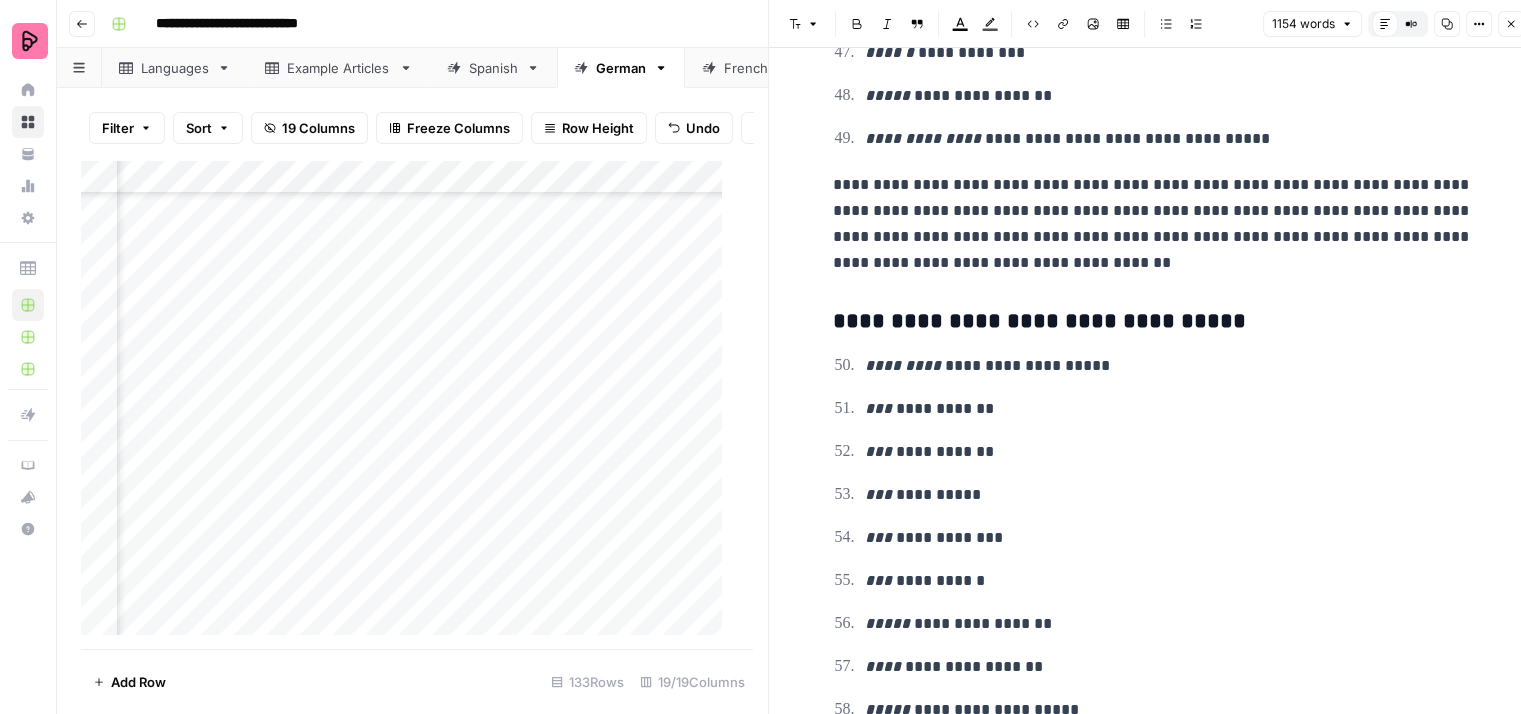 click on "**********" at bounding box center (1153, 224) 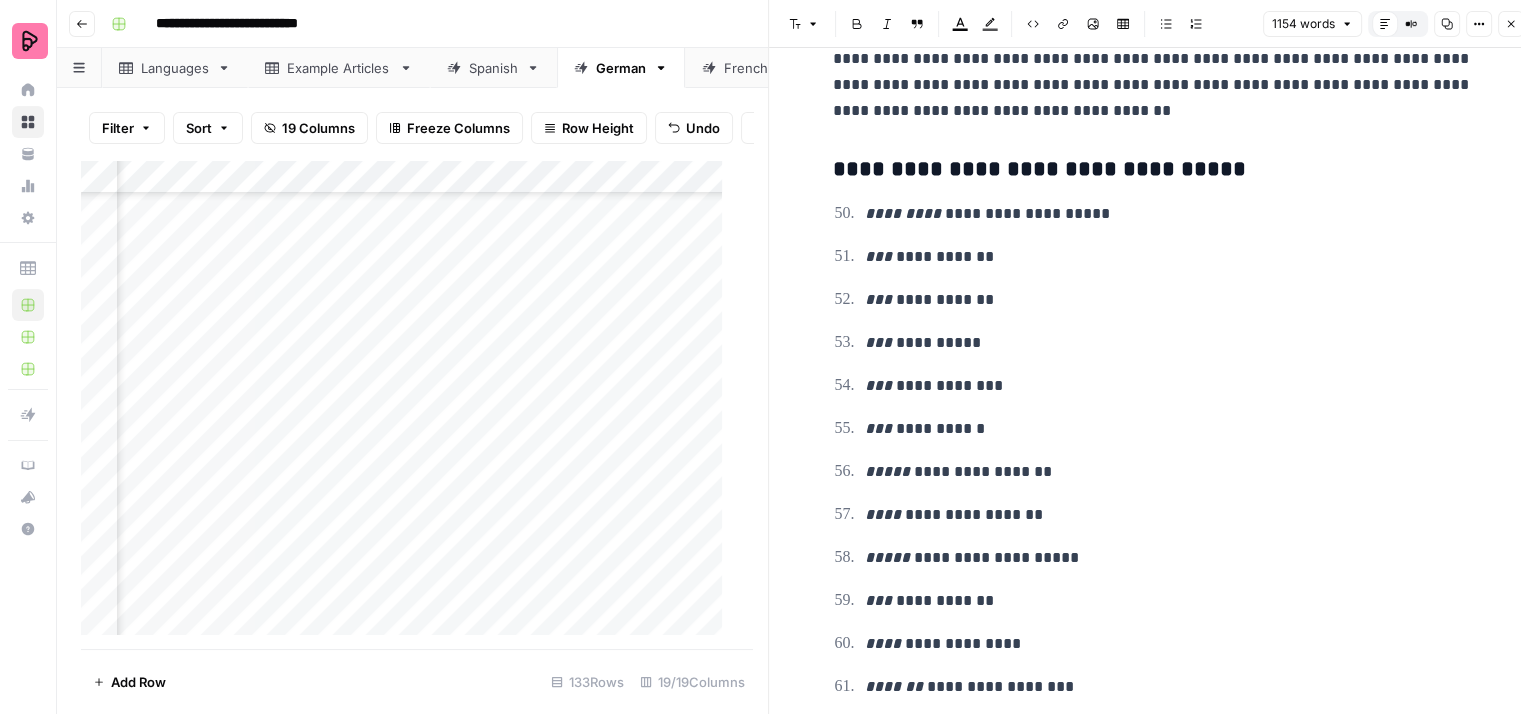 scroll, scrollTop: 3300, scrollLeft: 0, axis: vertical 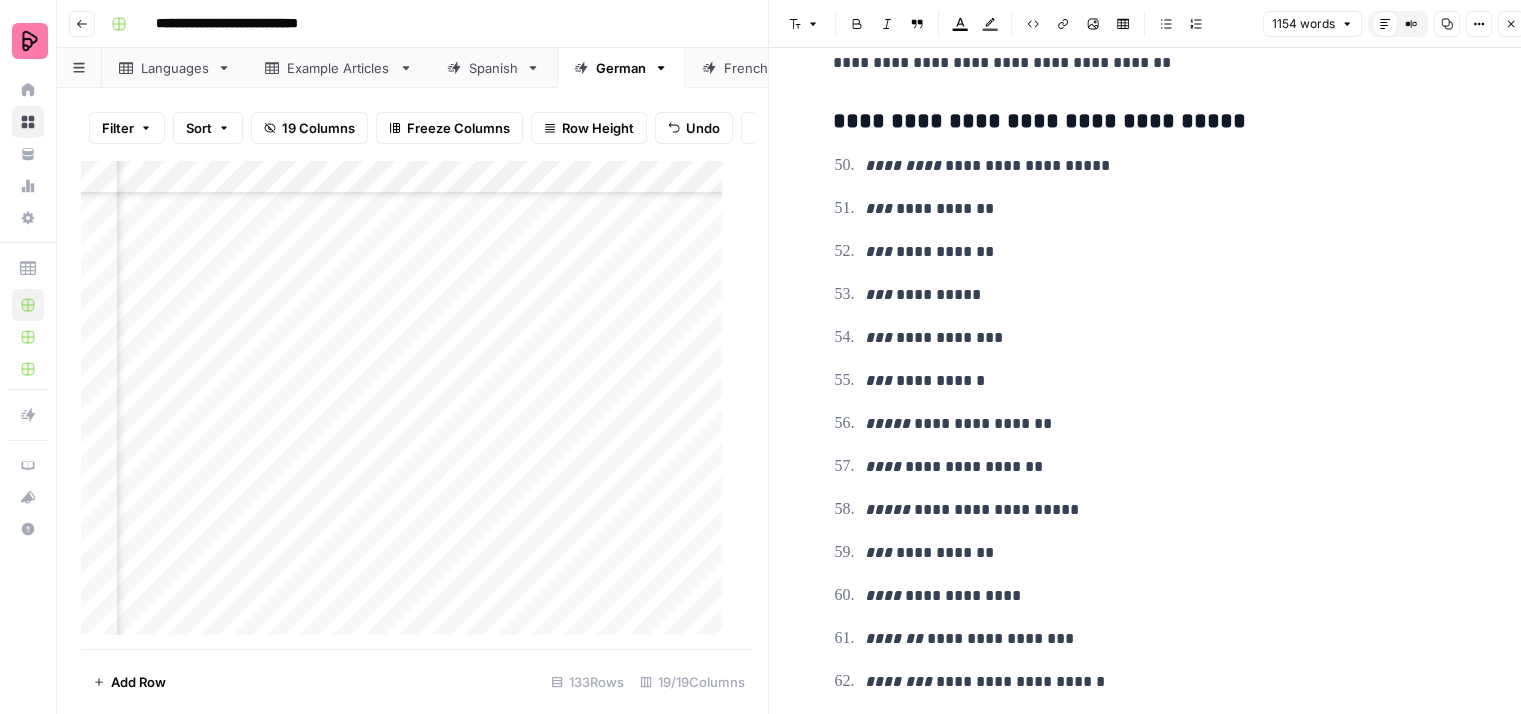 click on "**********" at bounding box center [1169, 209] 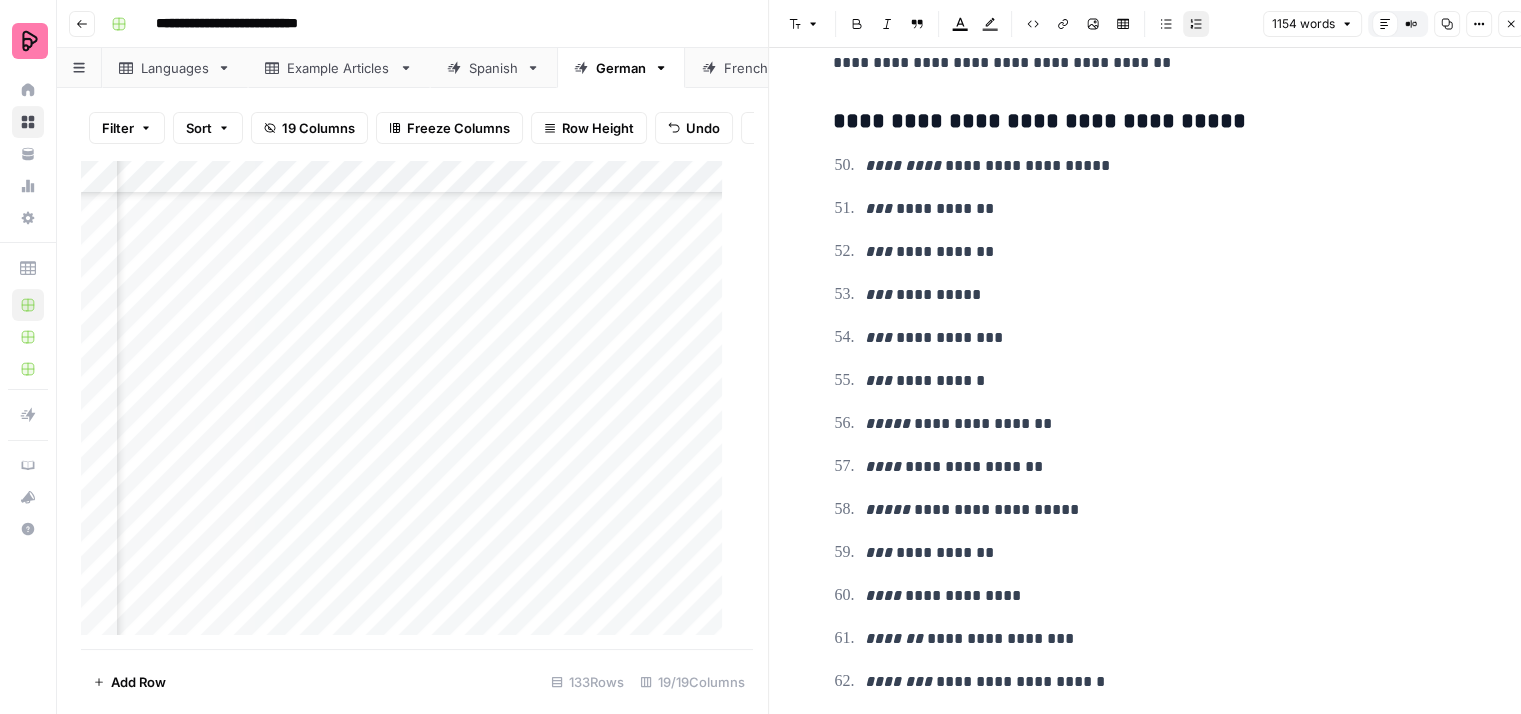 click on "**********" at bounding box center (1169, 166) 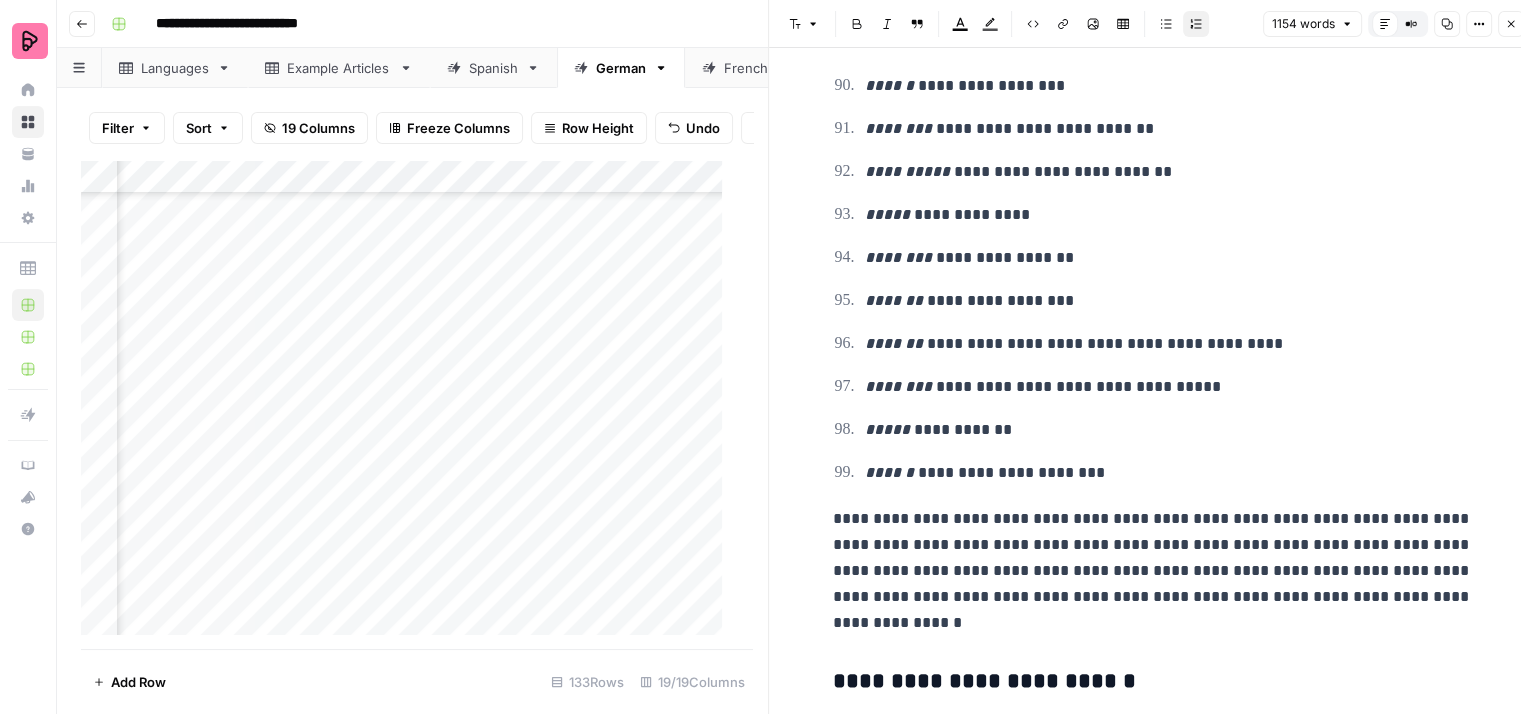 scroll, scrollTop: 5300, scrollLeft: 0, axis: vertical 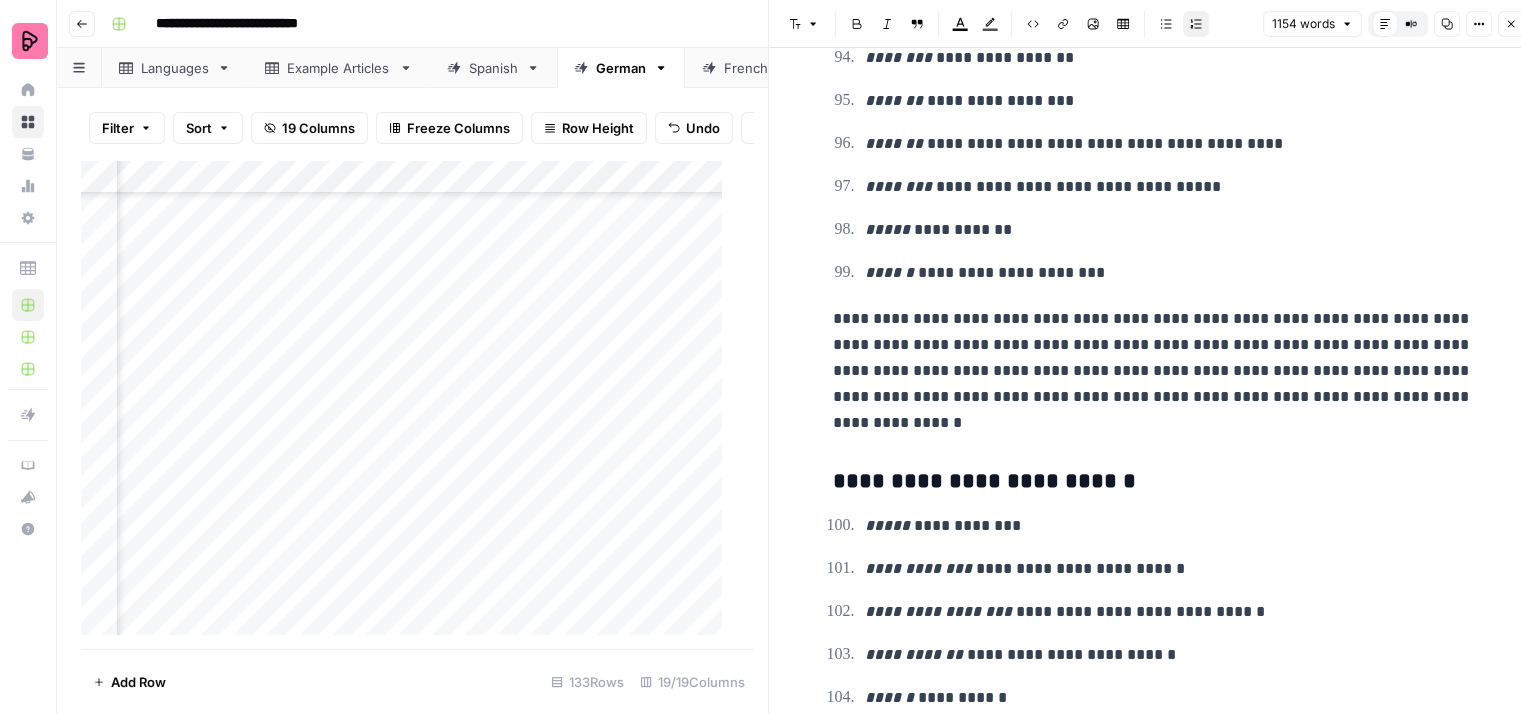 click on "**********" at bounding box center (1153, 371) 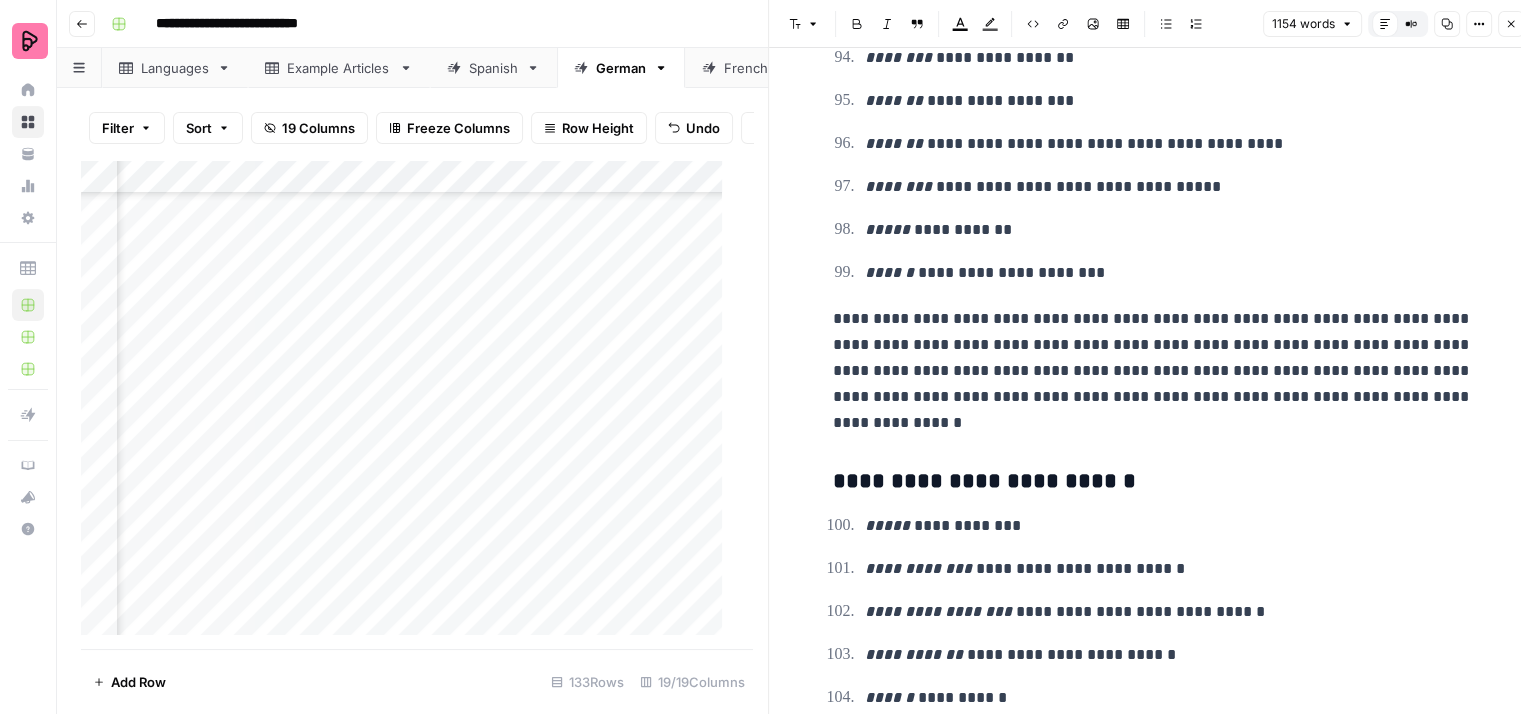 click on "**********" at bounding box center (1153, 371) 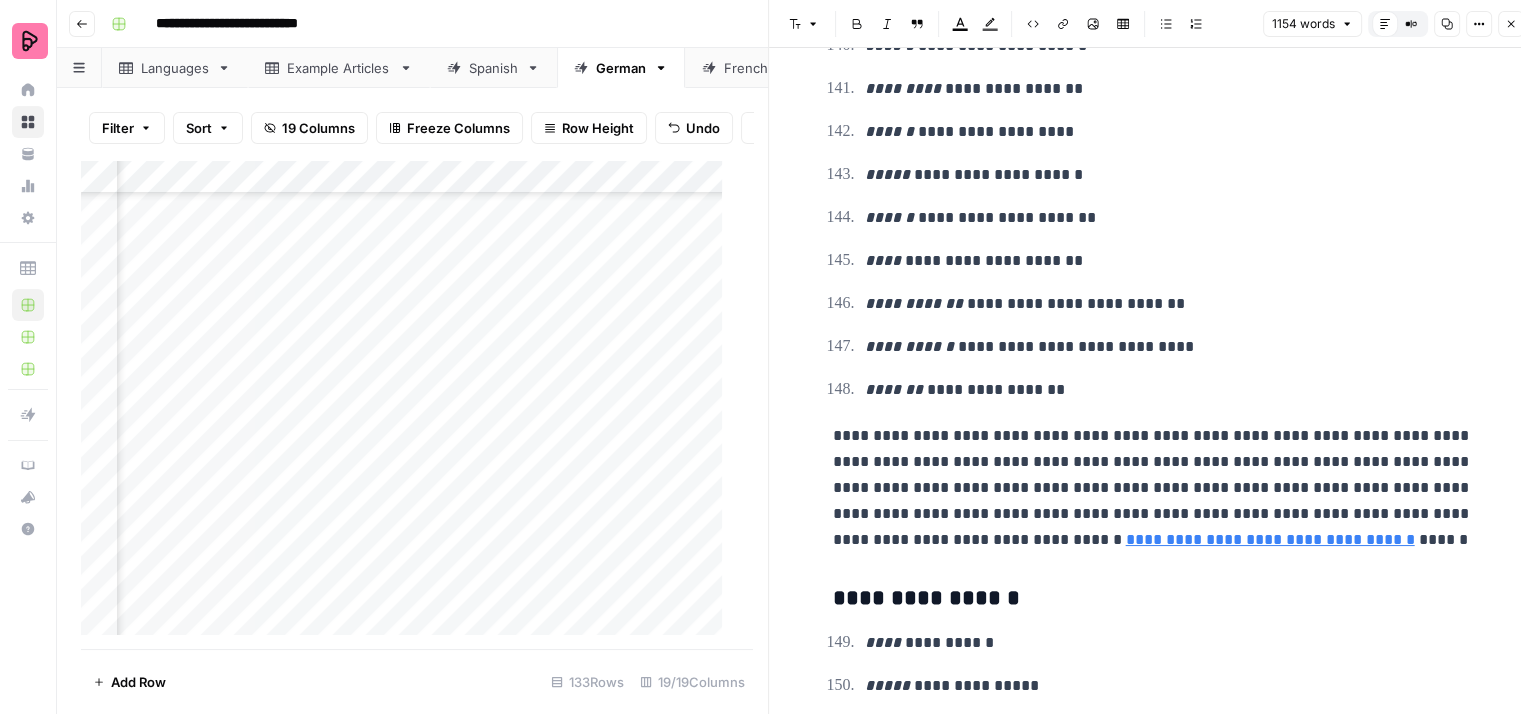 scroll, scrollTop: 7600, scrollLeft: 0, axis: vertical 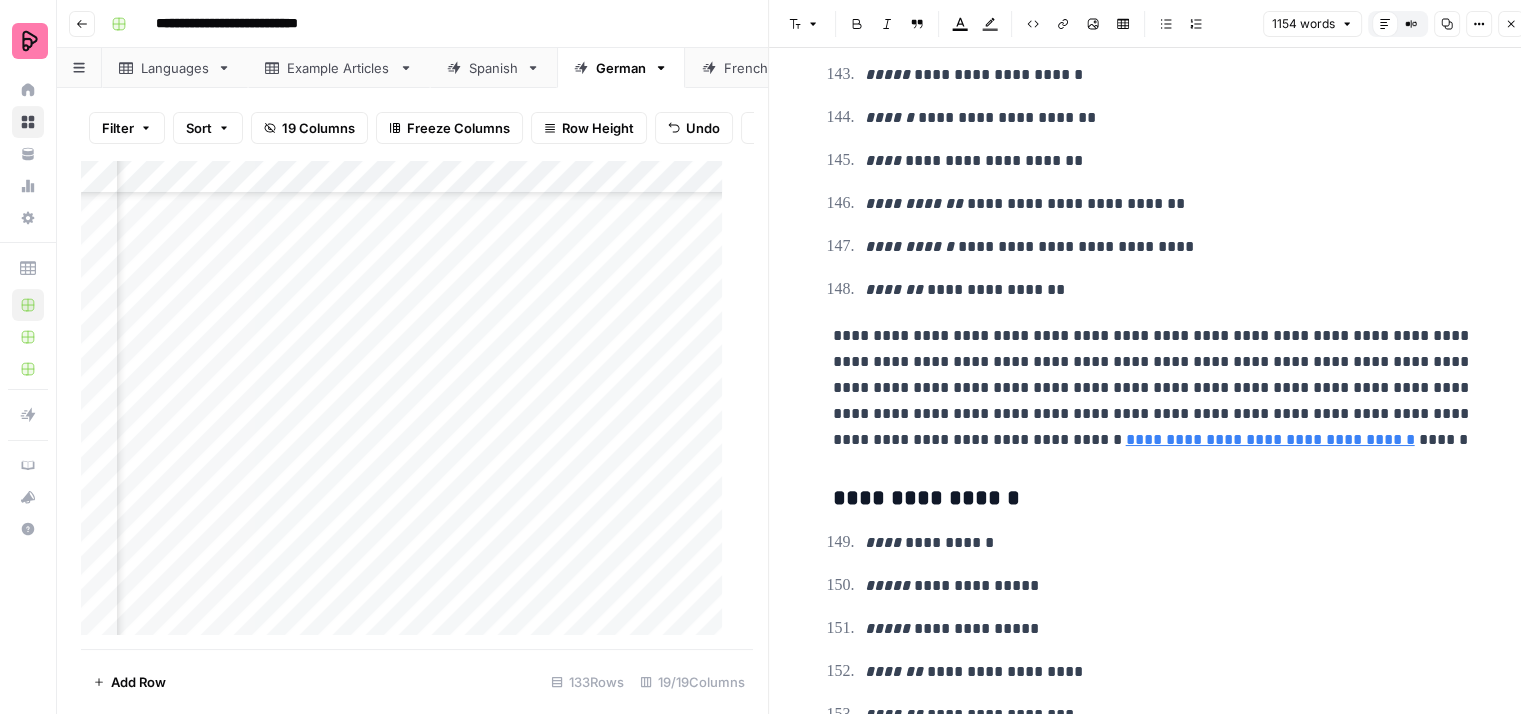 click on "**********" at bounding box center (1270, 439) 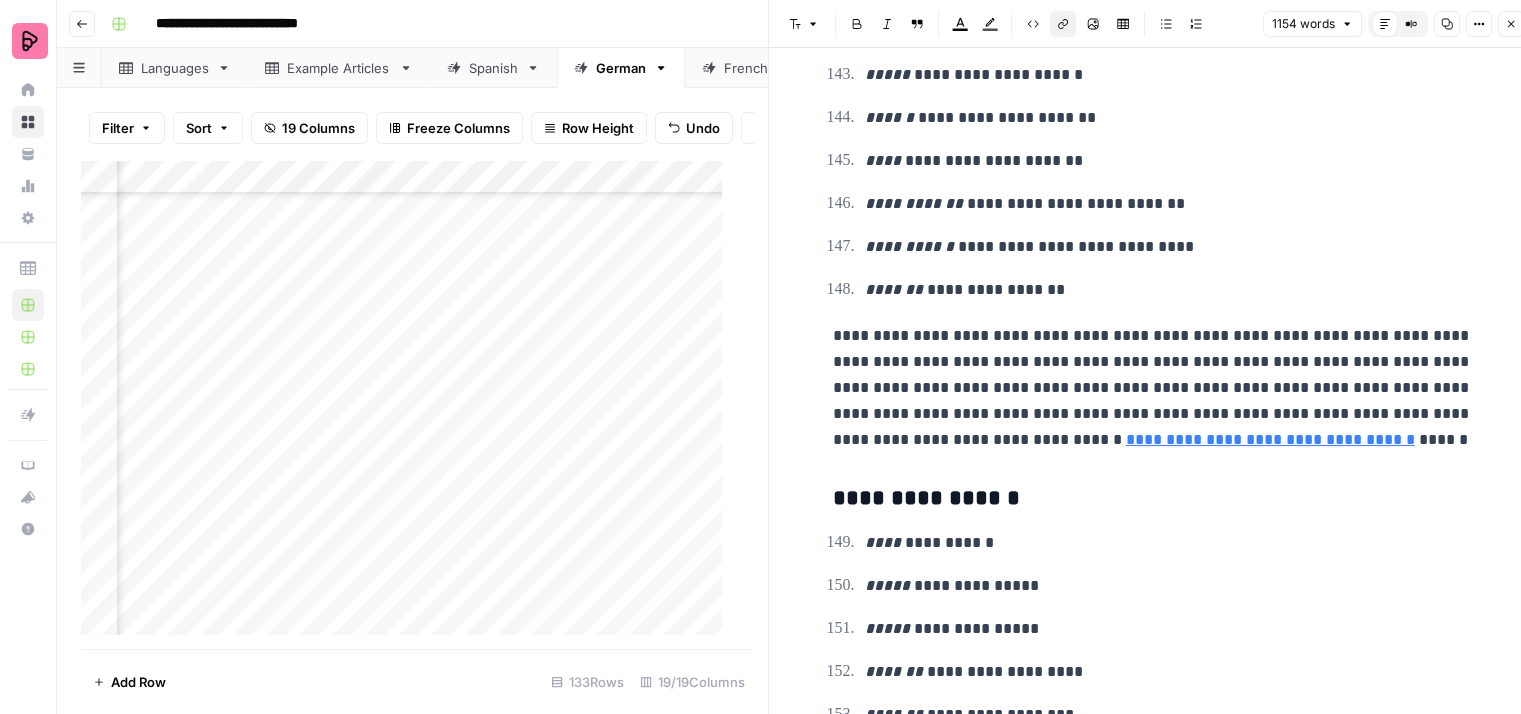 click on "**********" at bounding box center [1153, 388] 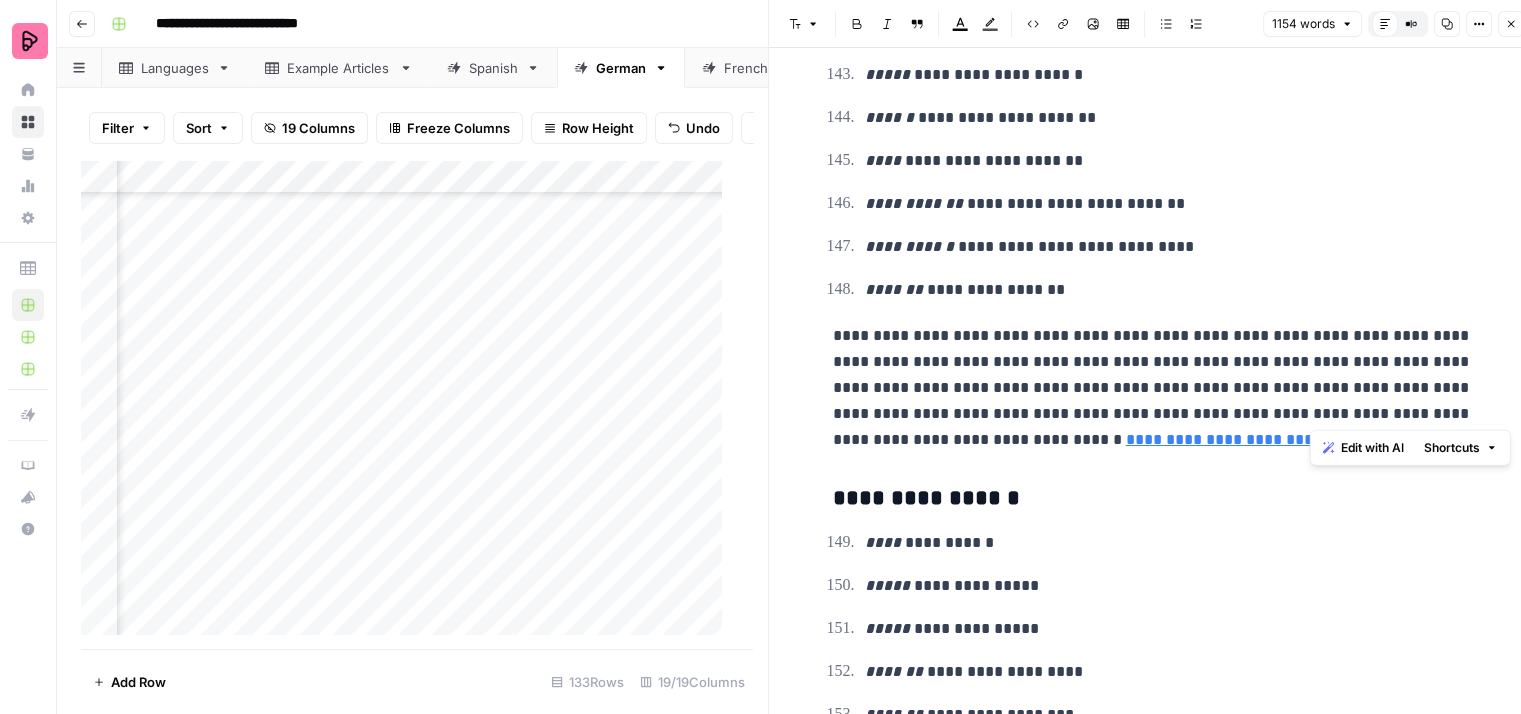drag, startPoint x: 1432, startPoint y: 408, endPoint x: 1419, endPoint y: 378, distance: 32.695564 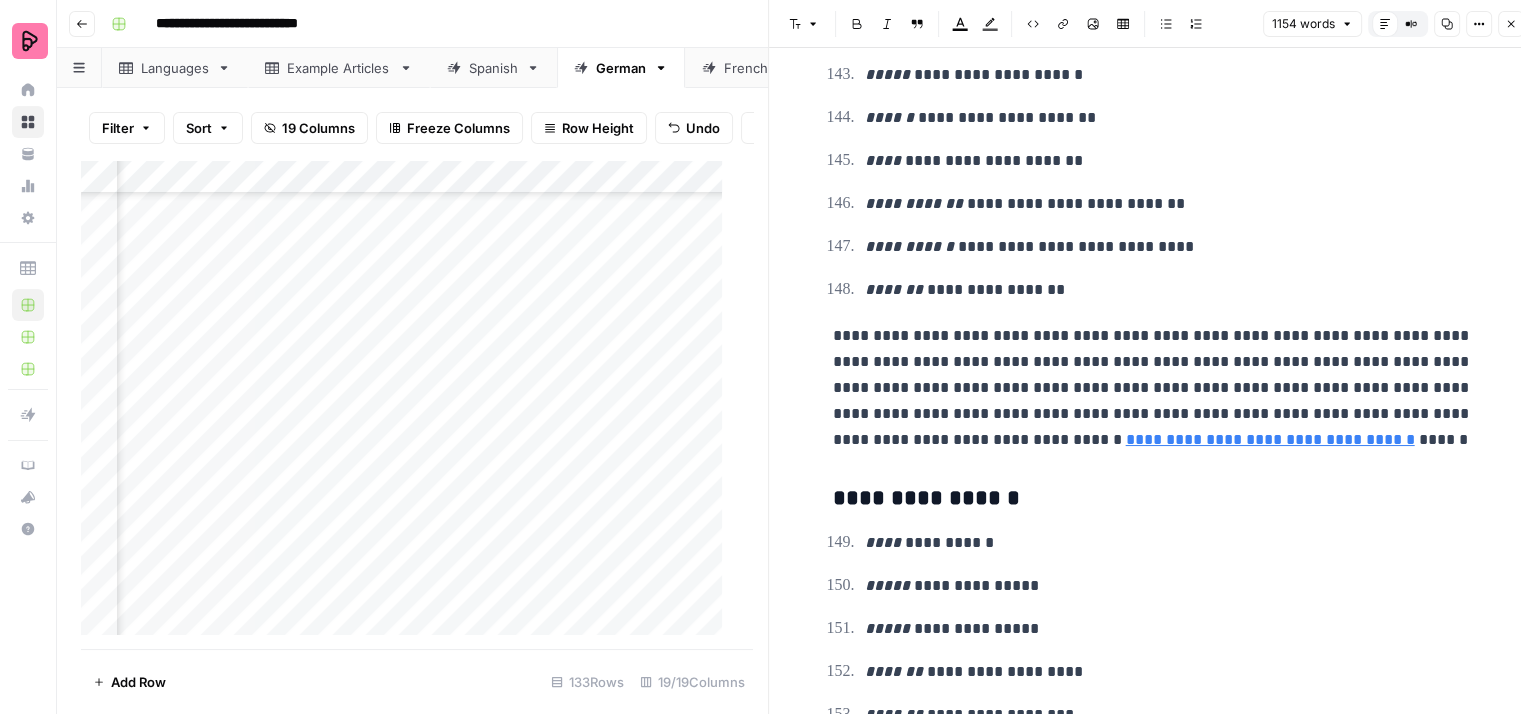 type 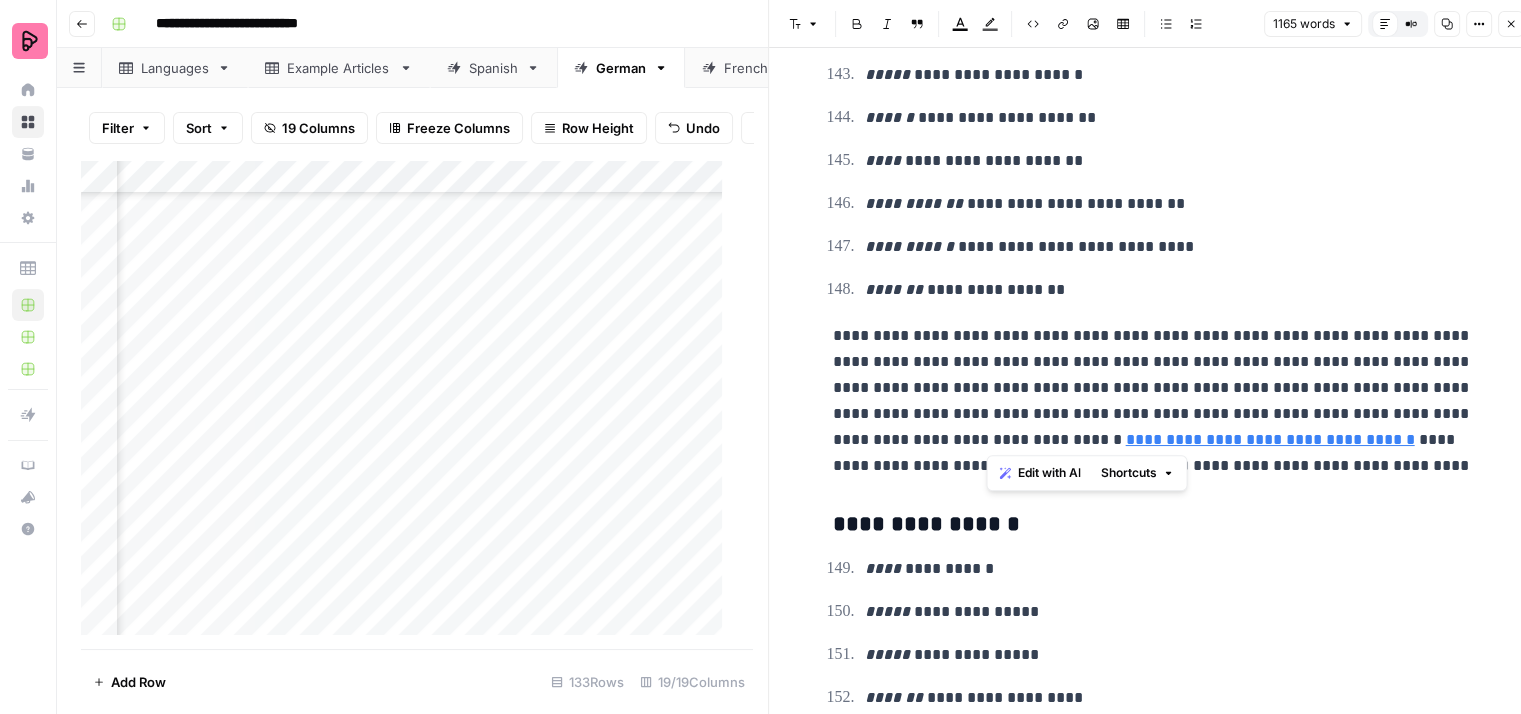 drag, startPoint x: 984, startPoint y: 438, endPoint x: 1010, endPoint y: 407, distance: 40.459858 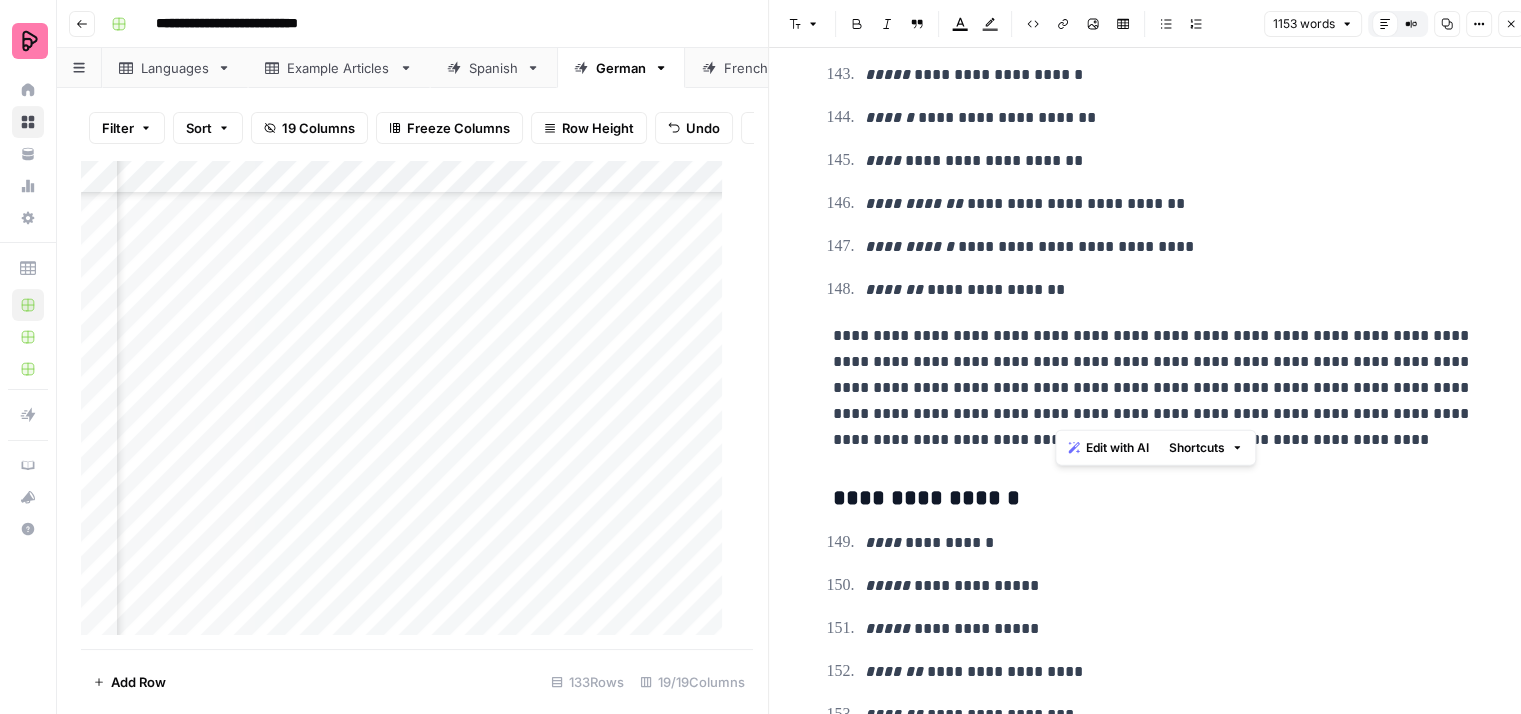 drag, startPoint x: 1298, startPoint y: 410, endPoint x: 1054, endPoint y: 405, distance: 244.05122 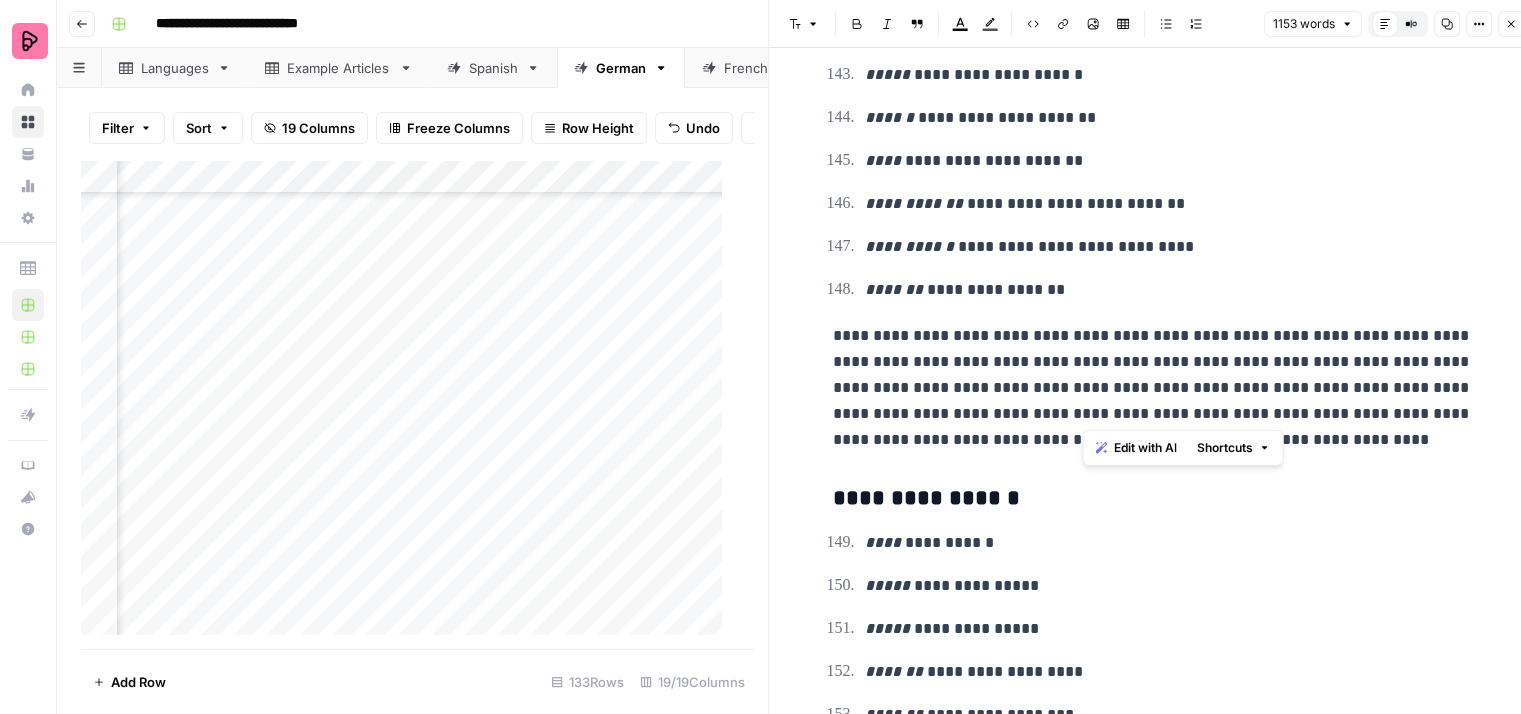 drag, startPoint x: 1082, startPoint y: 409, endPoint x: 1293, endPoint y: 409, distance: 211 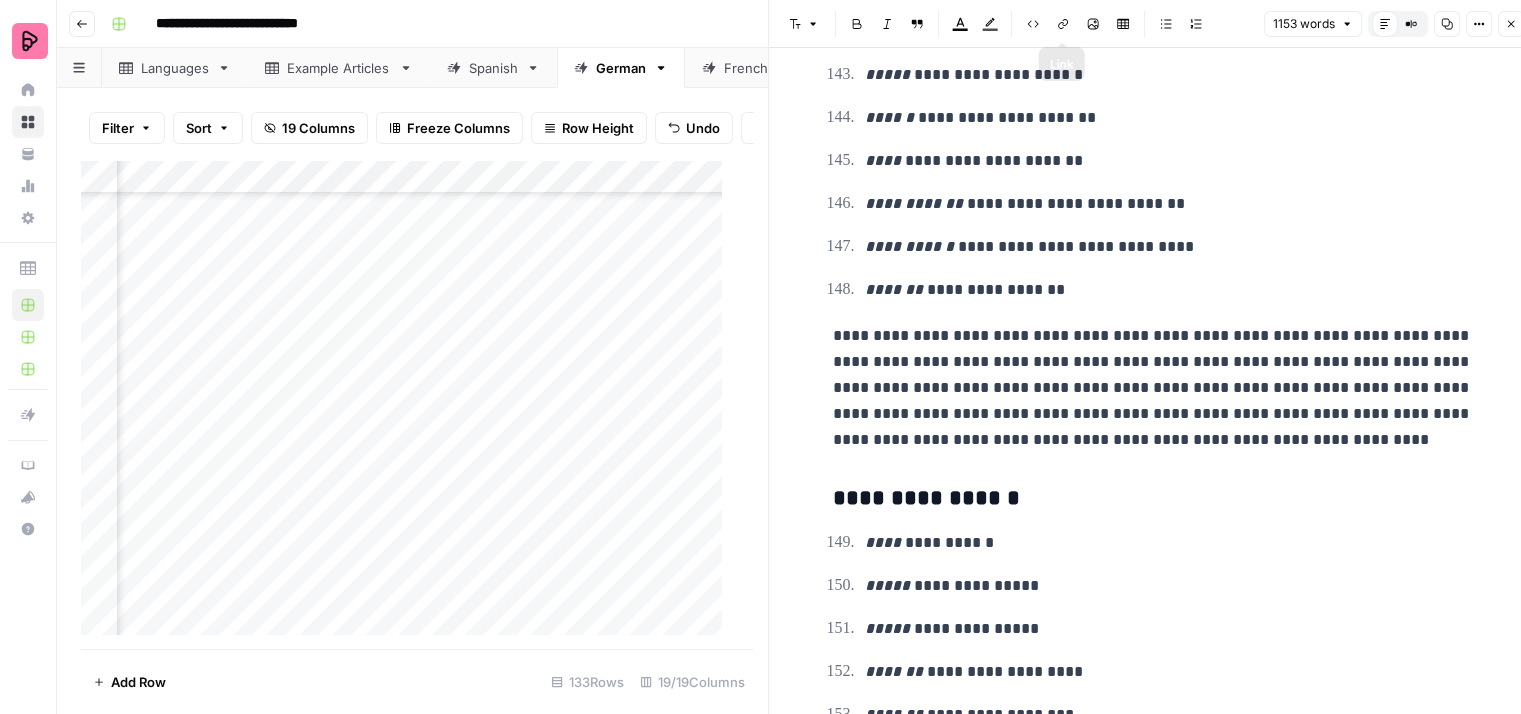 click on "Link" at bounding box center (1063, 24) 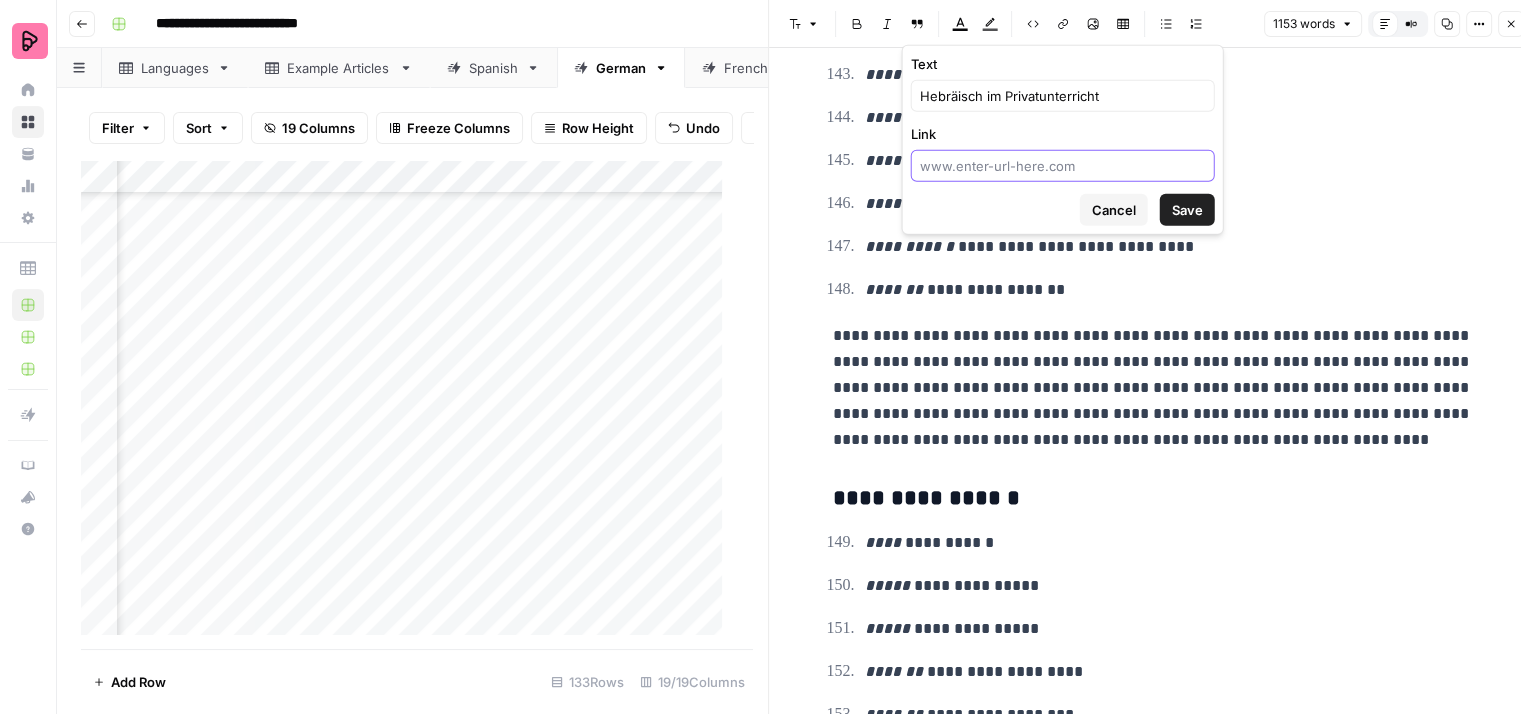 click on "Link" at bounding box center [1063, 166] 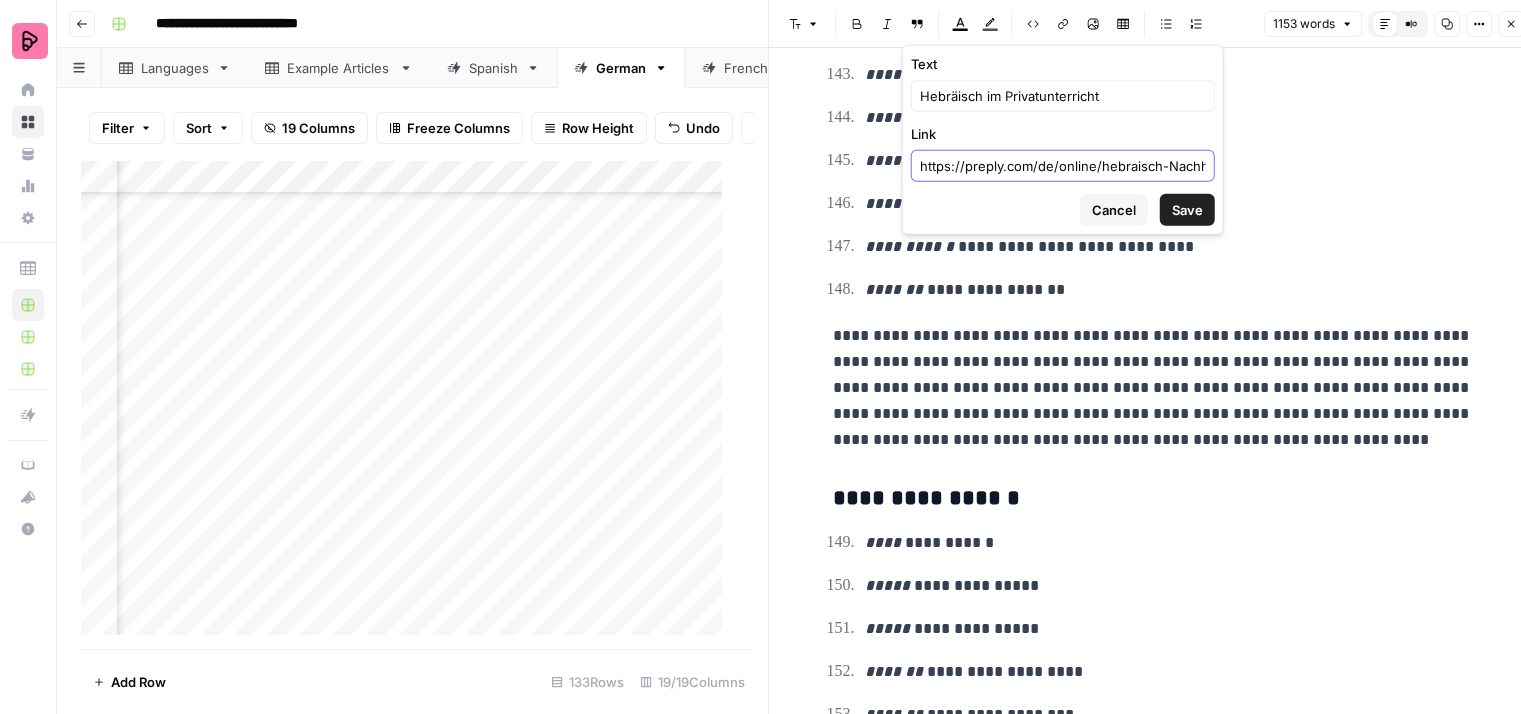 scroll, scrollTop: 0, scrollLeft: 17, axis: horizontal 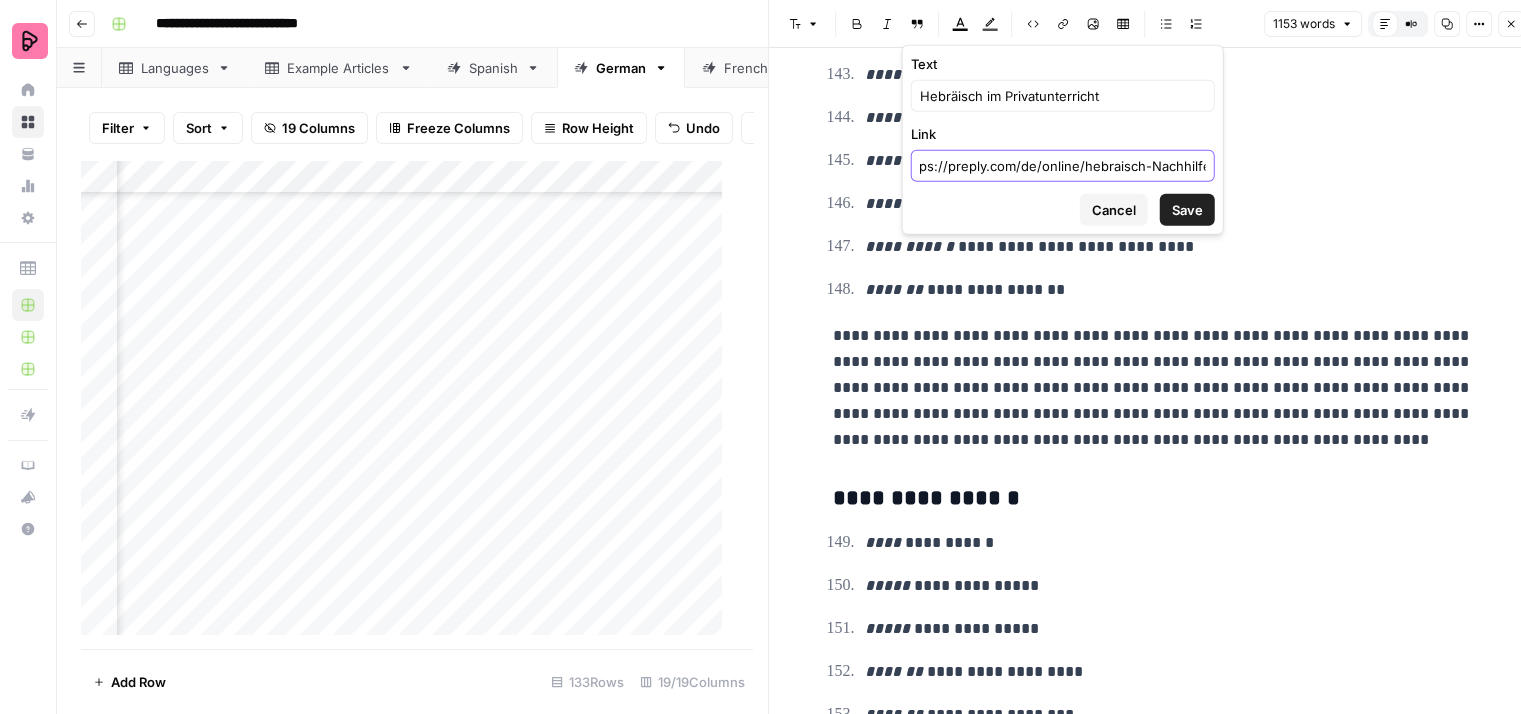 type on "https://preply.com/de/online/hebraisch-Nachhilfe" 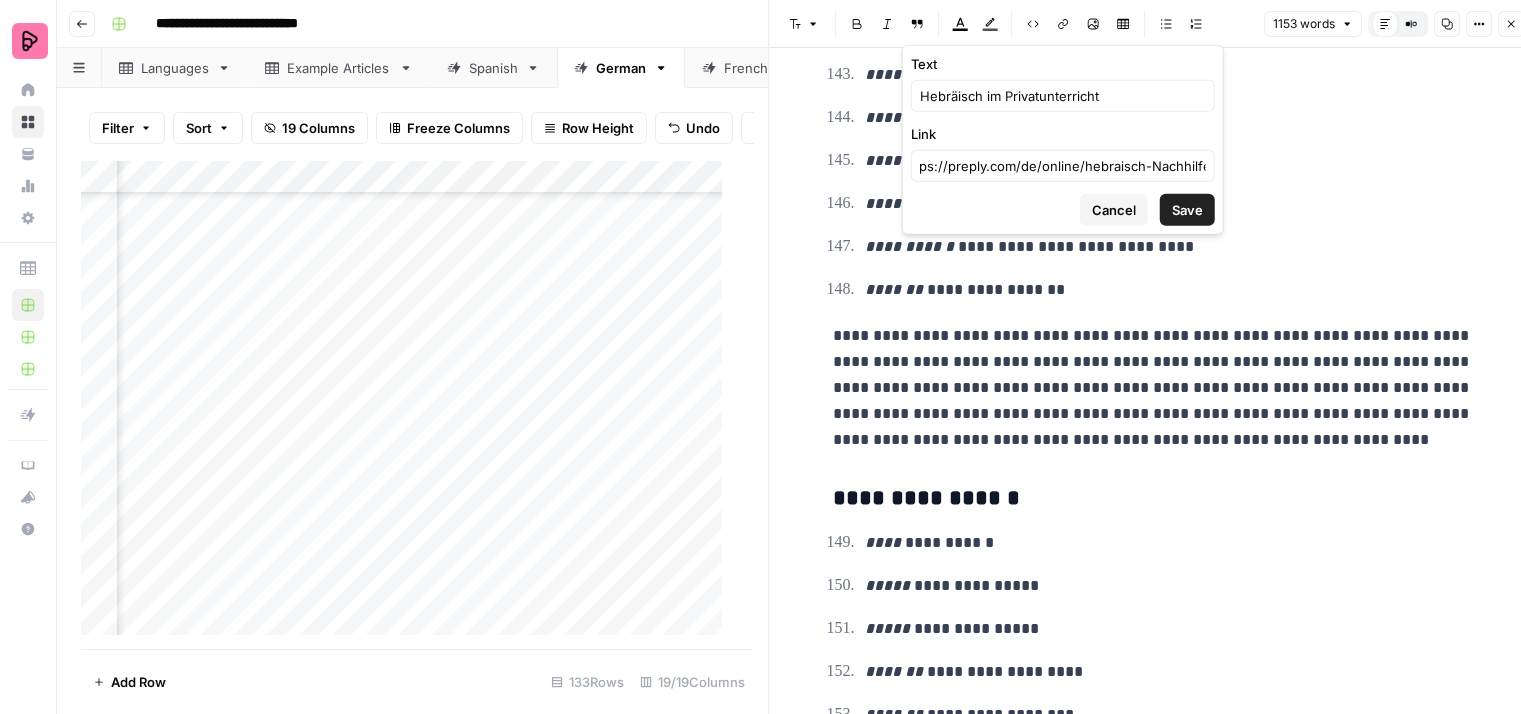 click on "Save" at bounding box center (1187, 210) 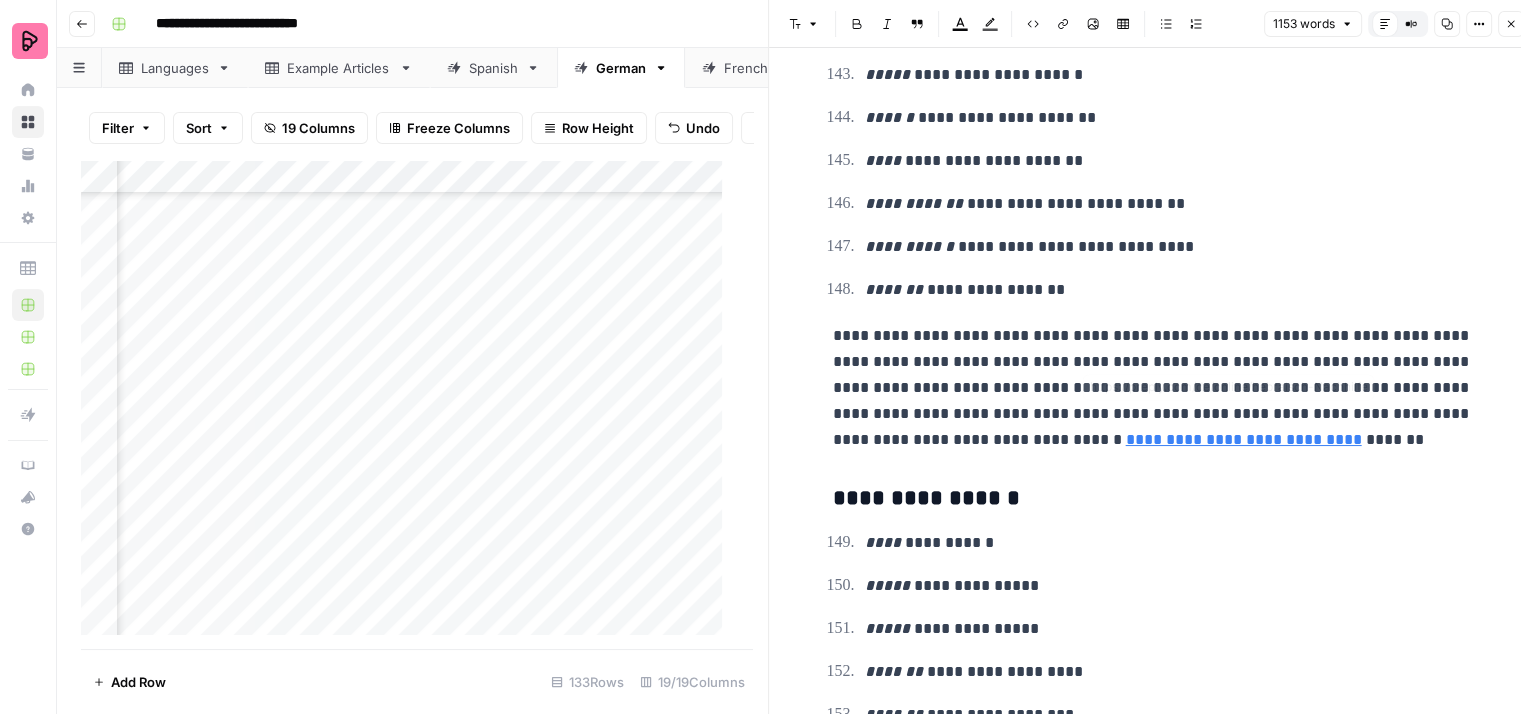 click on "**********" at bounding box center [1153, 499] 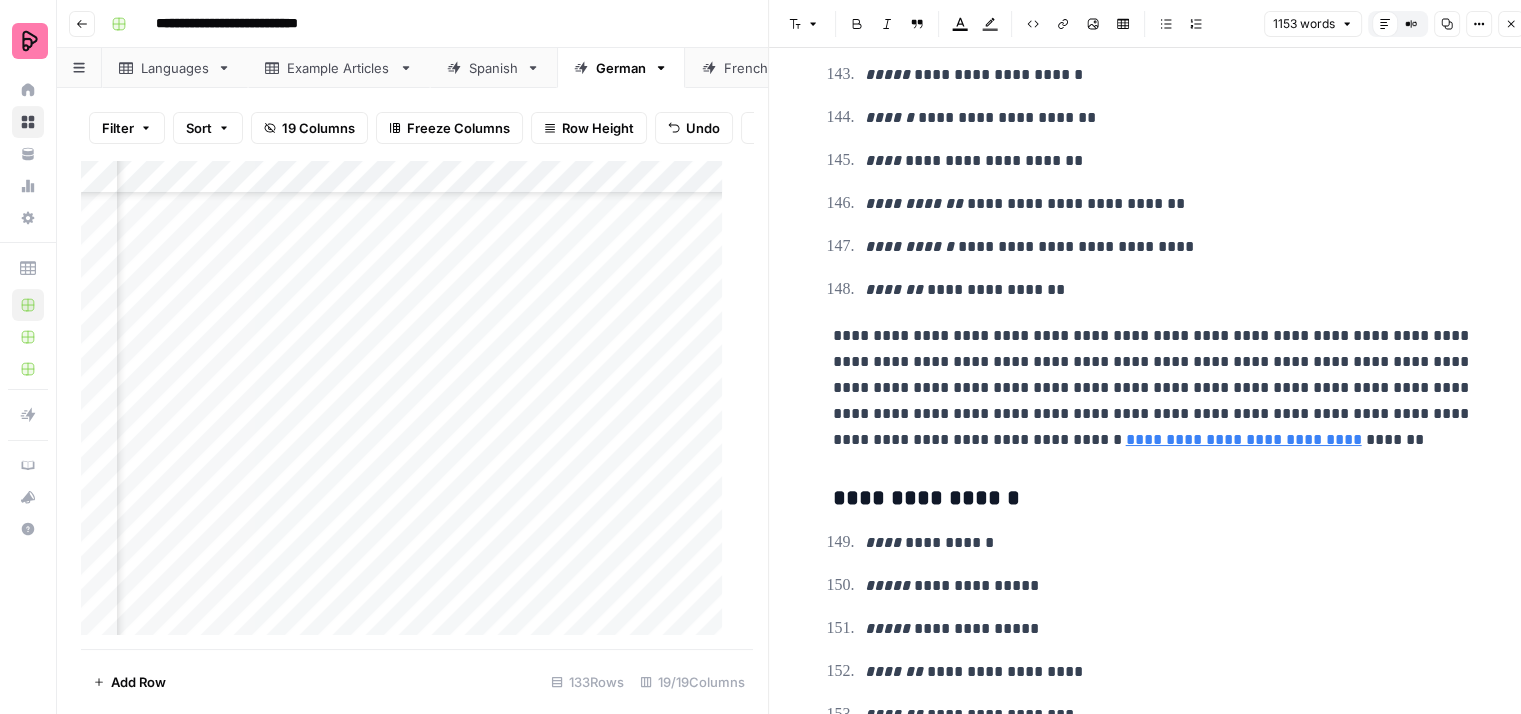 click on "**********" at bounding box center [1244, 439] 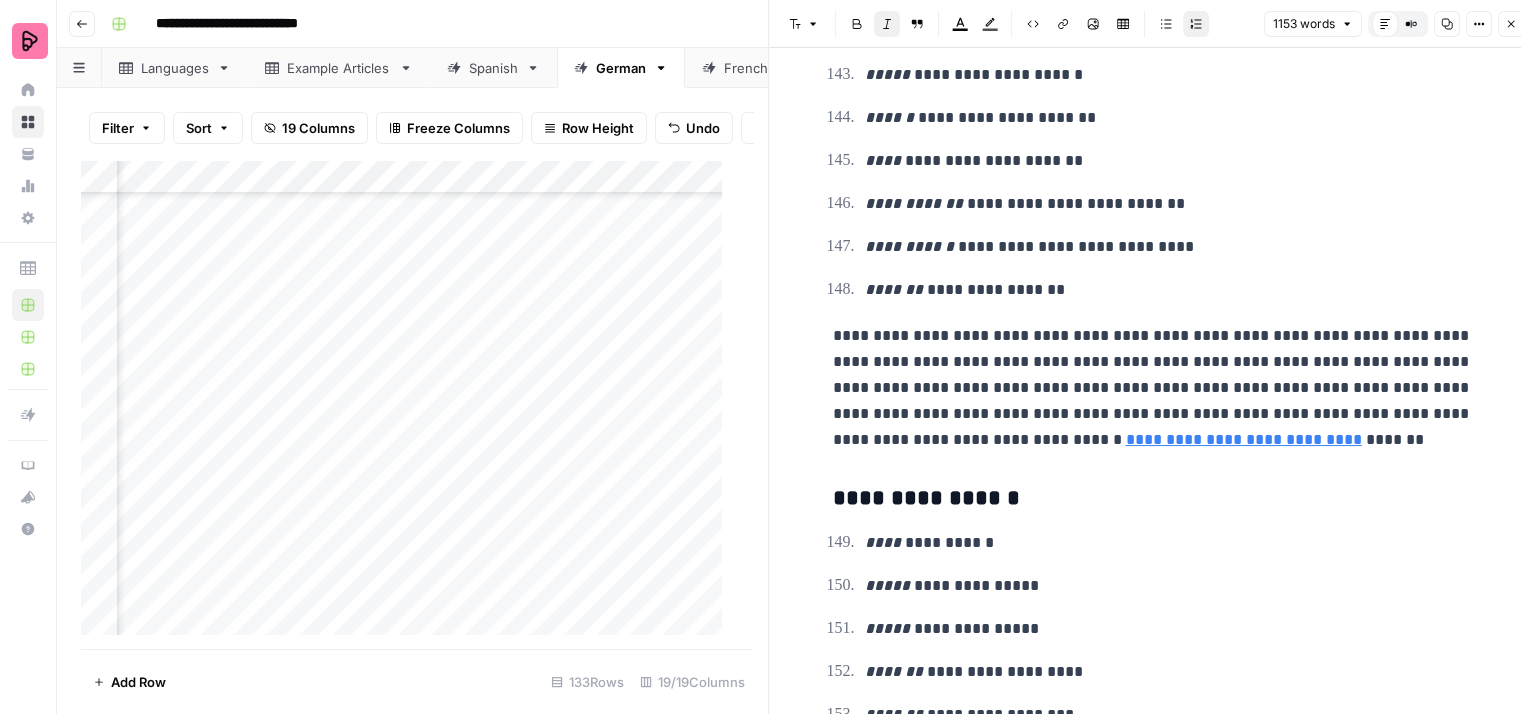 click on "**********" at bounding box center (1153, -2894) 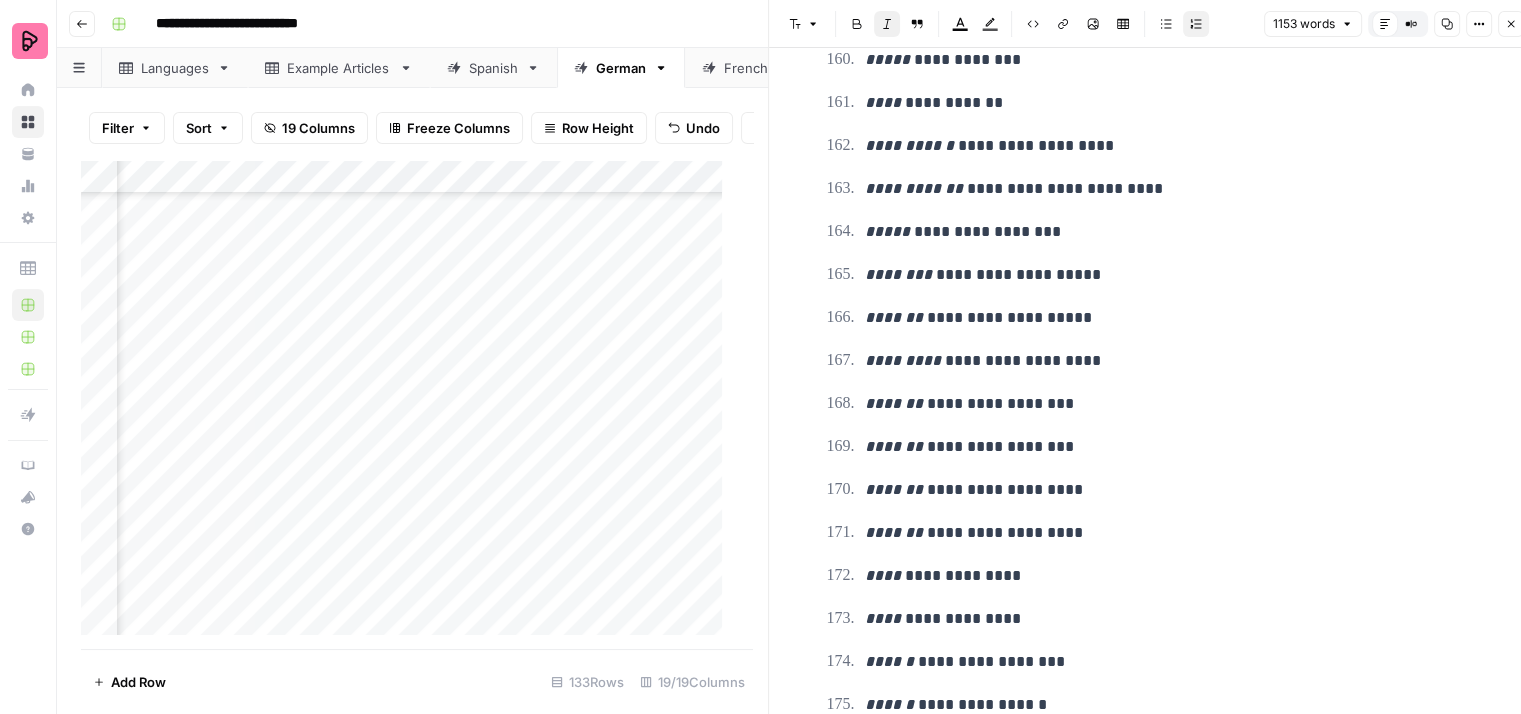 scroll, scrollTop: 8567, scrollLeft: 0, axis: vertical 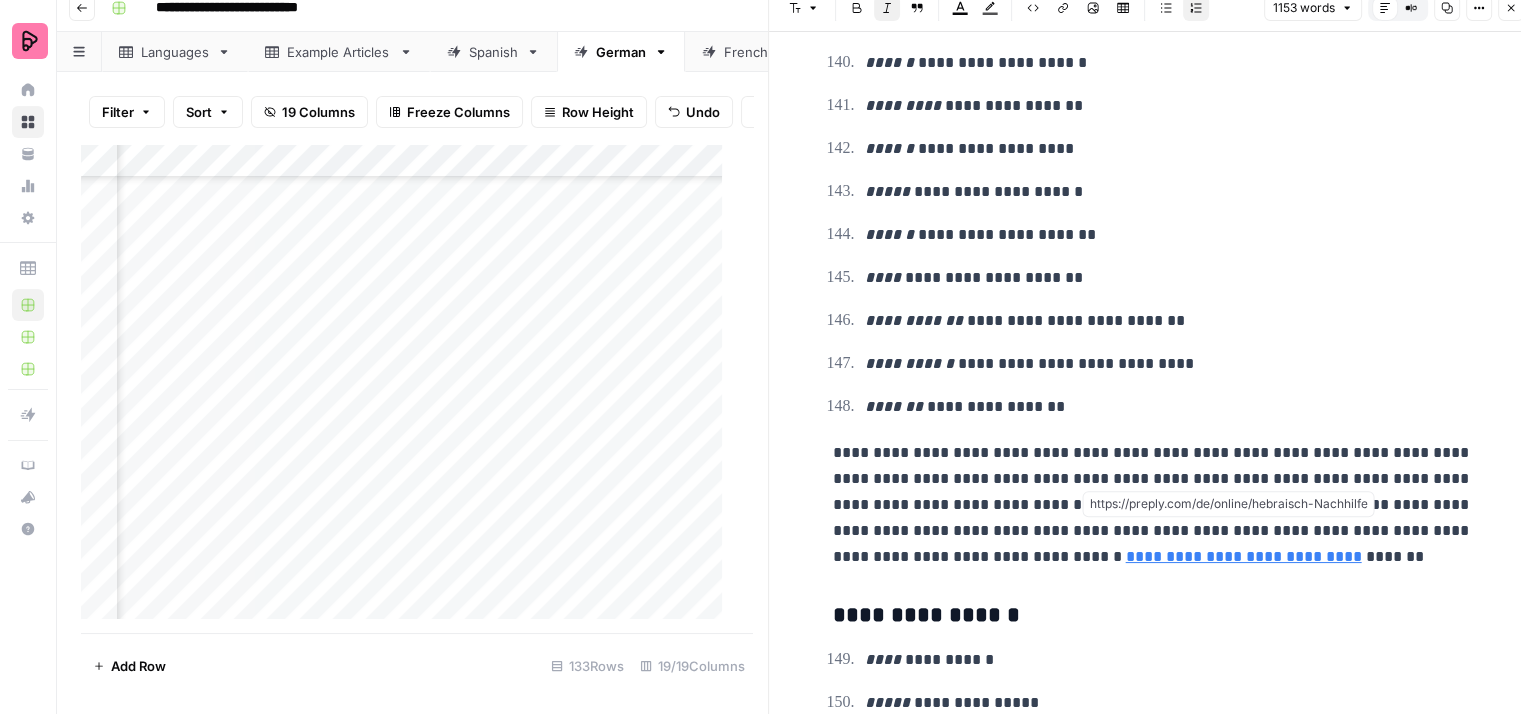 click on "**********" at bounding box center [1244, 556] 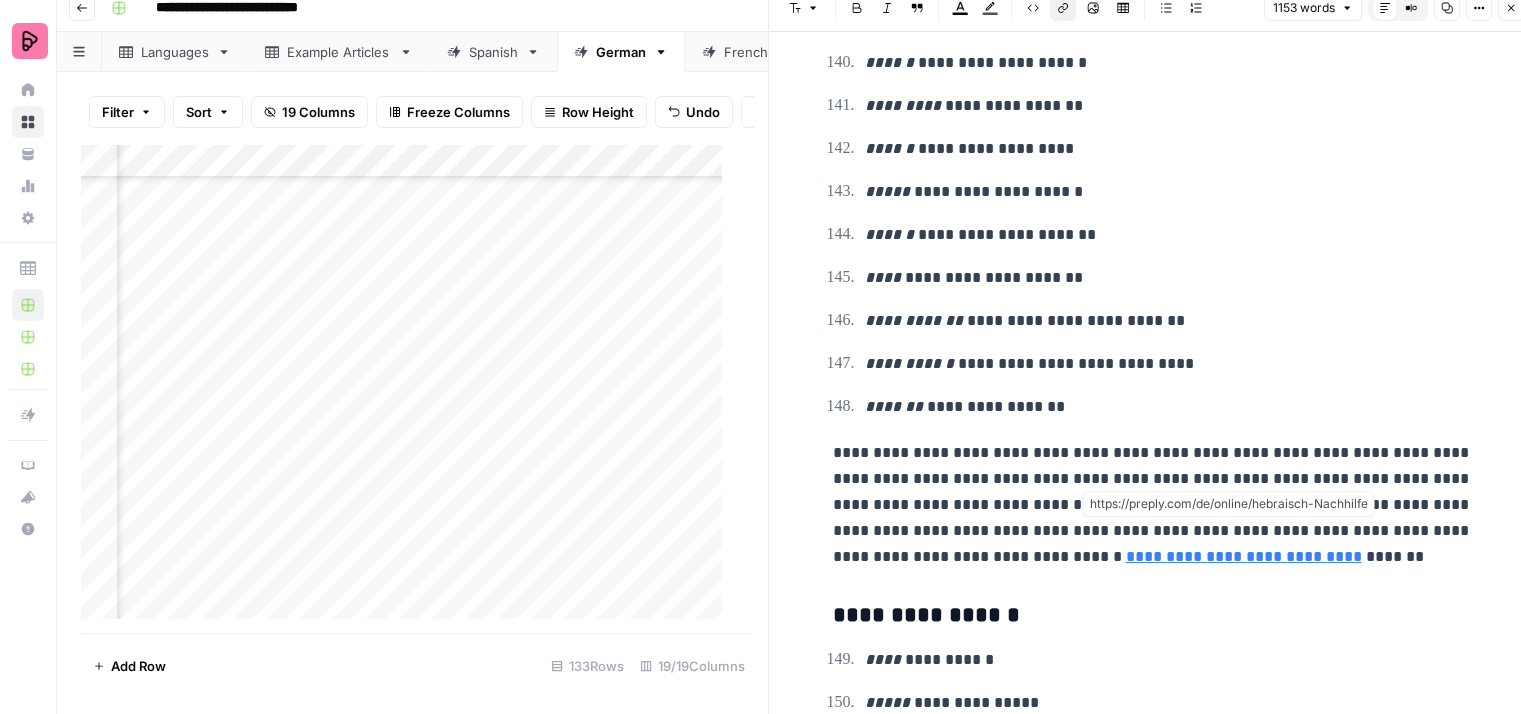 click on "**********" at bounding box center (1244, 556) 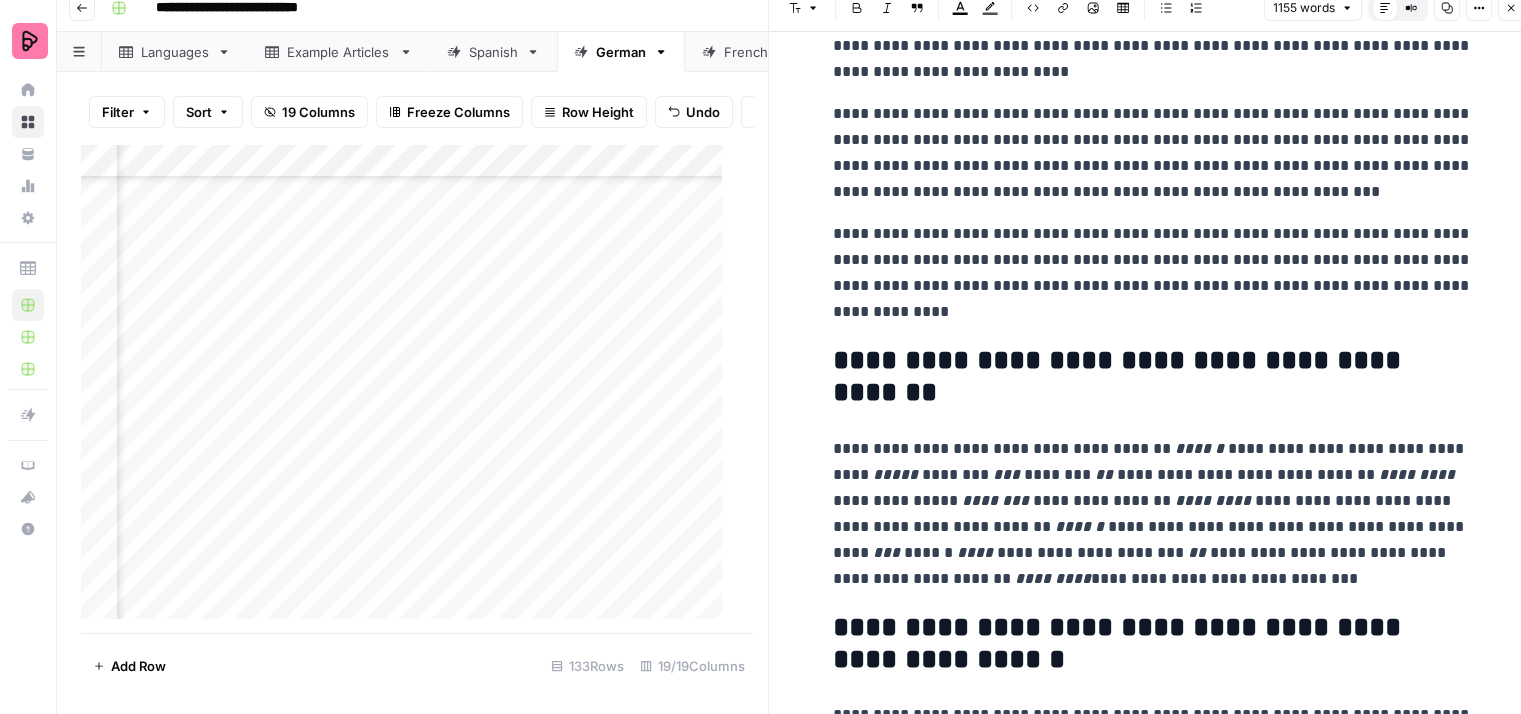 scroll, scrollTop: 100, scrollLeft: 0, axis: vertical 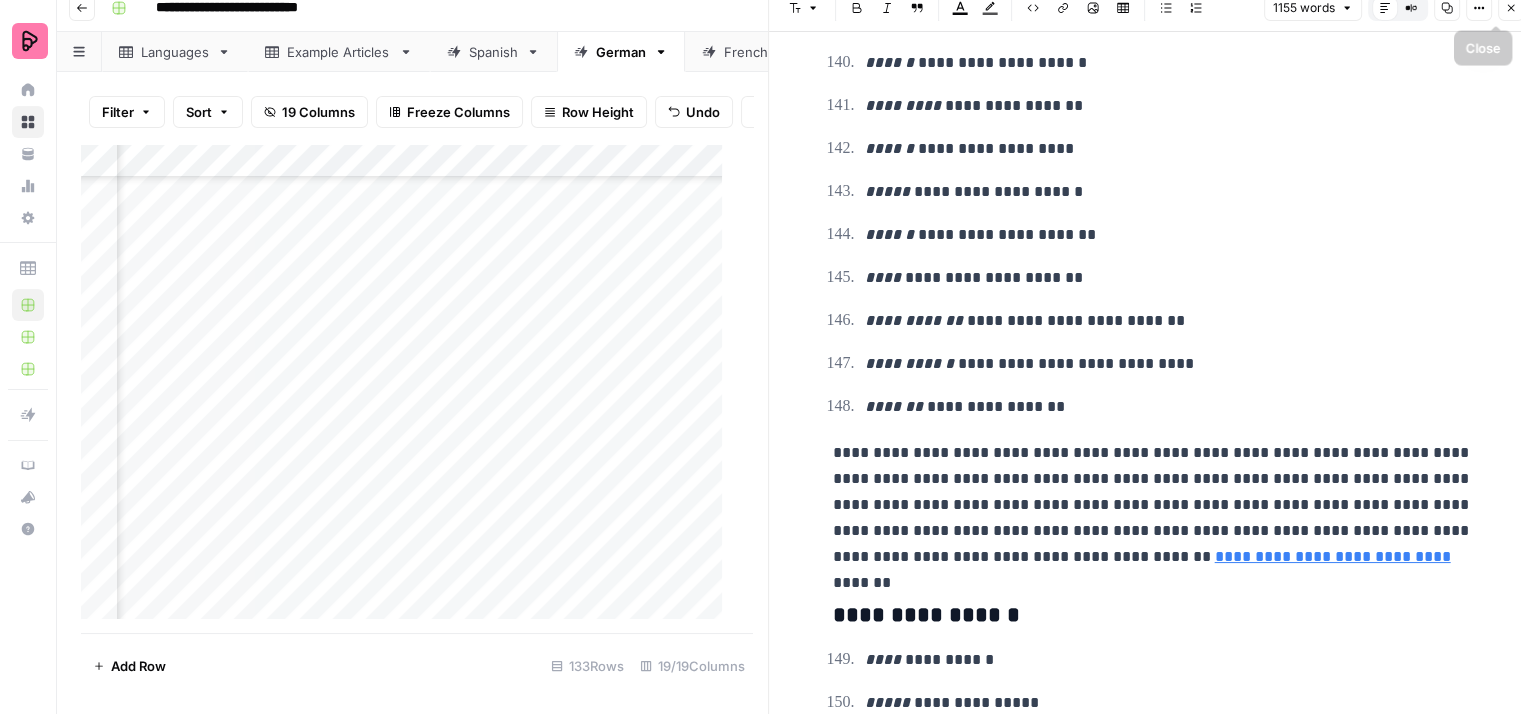 click 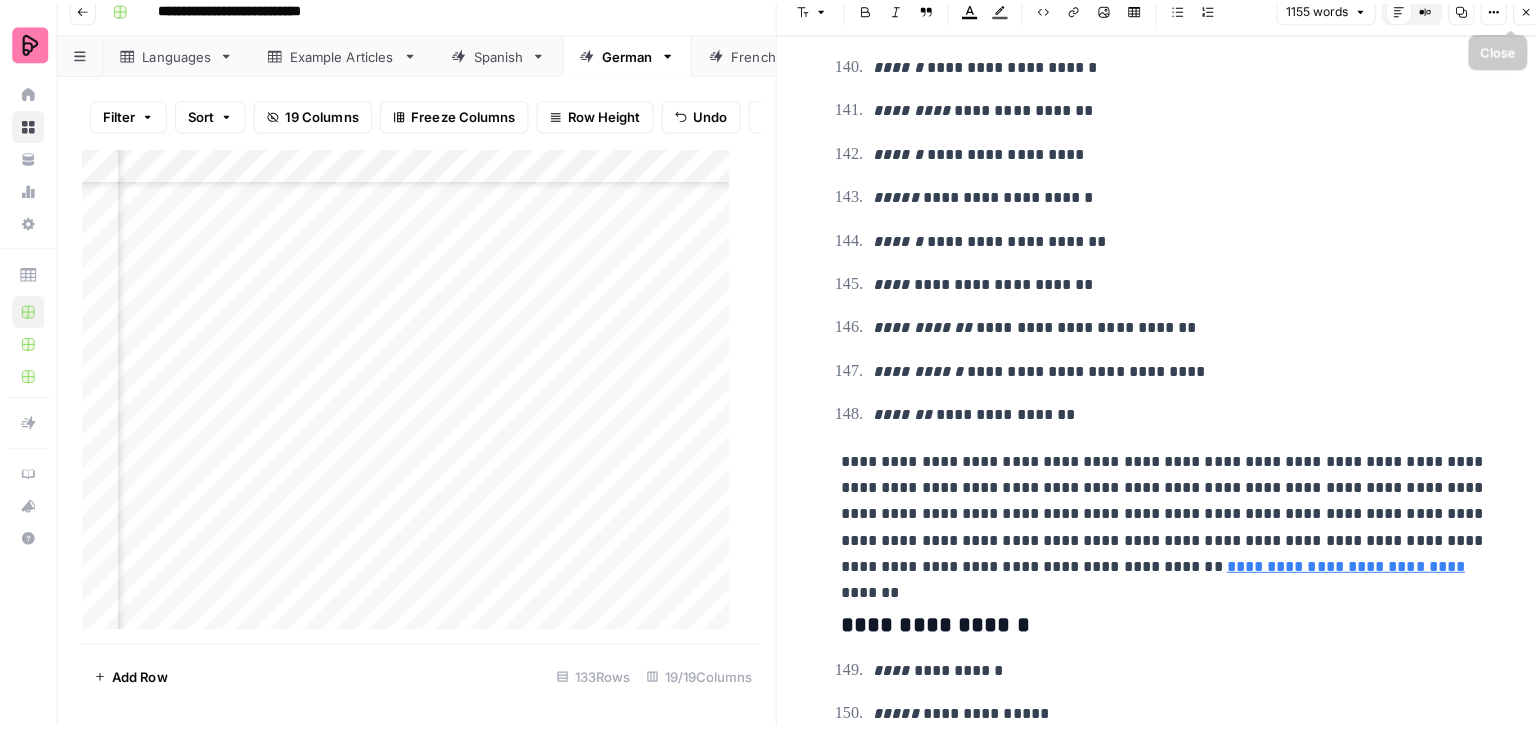scroll, scrollTop: 0, scrollLeft: 0, axis: both 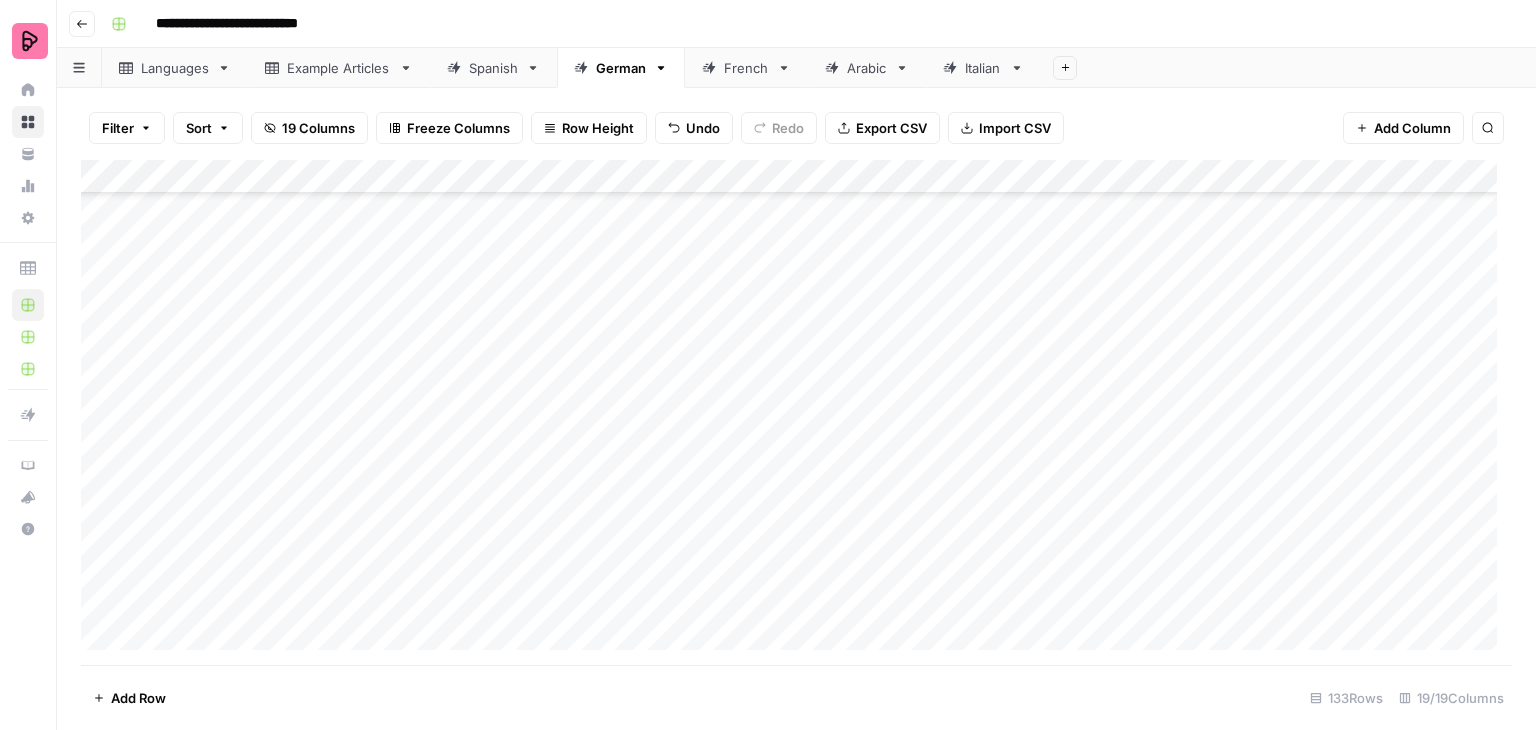 click on "Add Column" at bounding box center (796, 412) 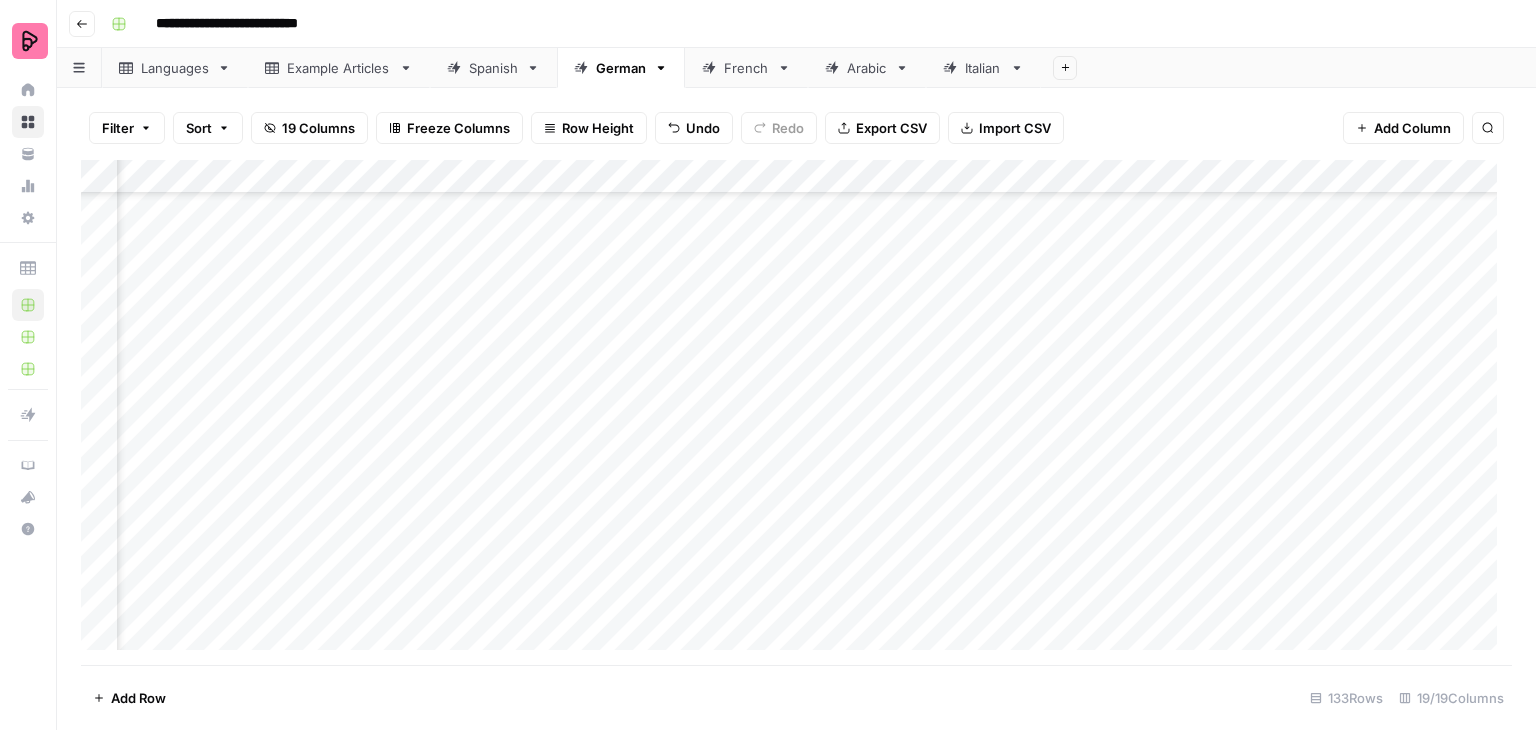 scroll, scrollTop: 3798, scrollLeft: 806, axis: both 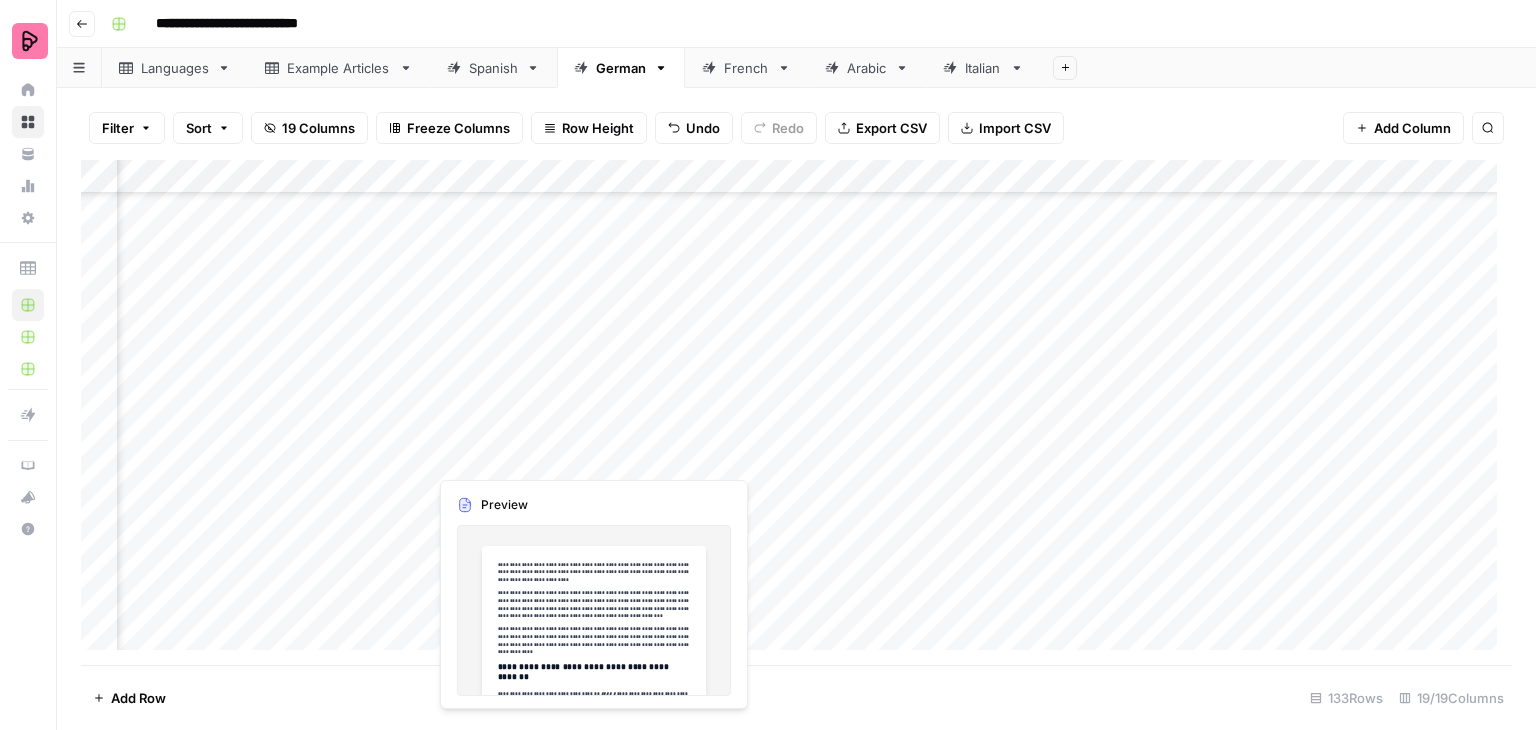 click on "Add Column" at bounding box center (796, 412) 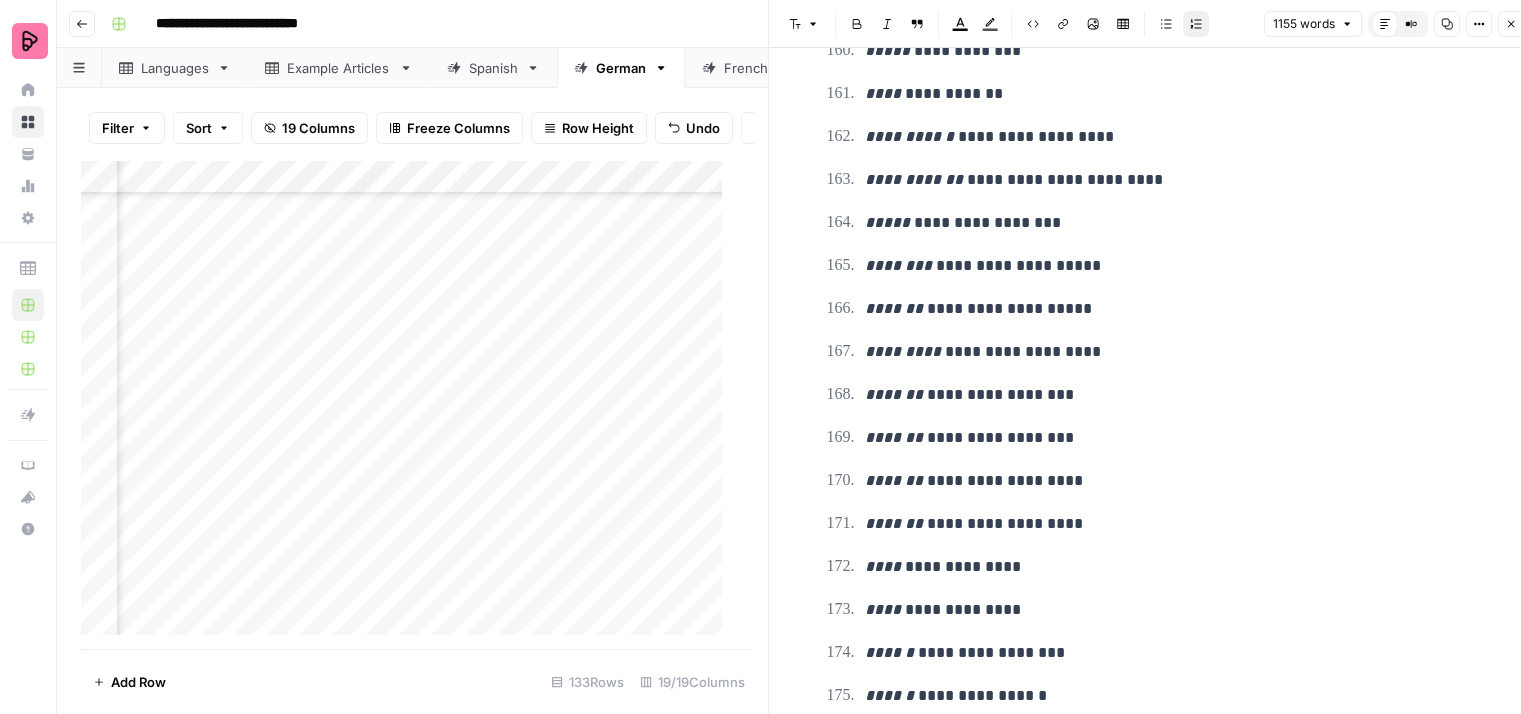 scroll, scrollTop: 8567, scrollLeft: 0, axis: vertical 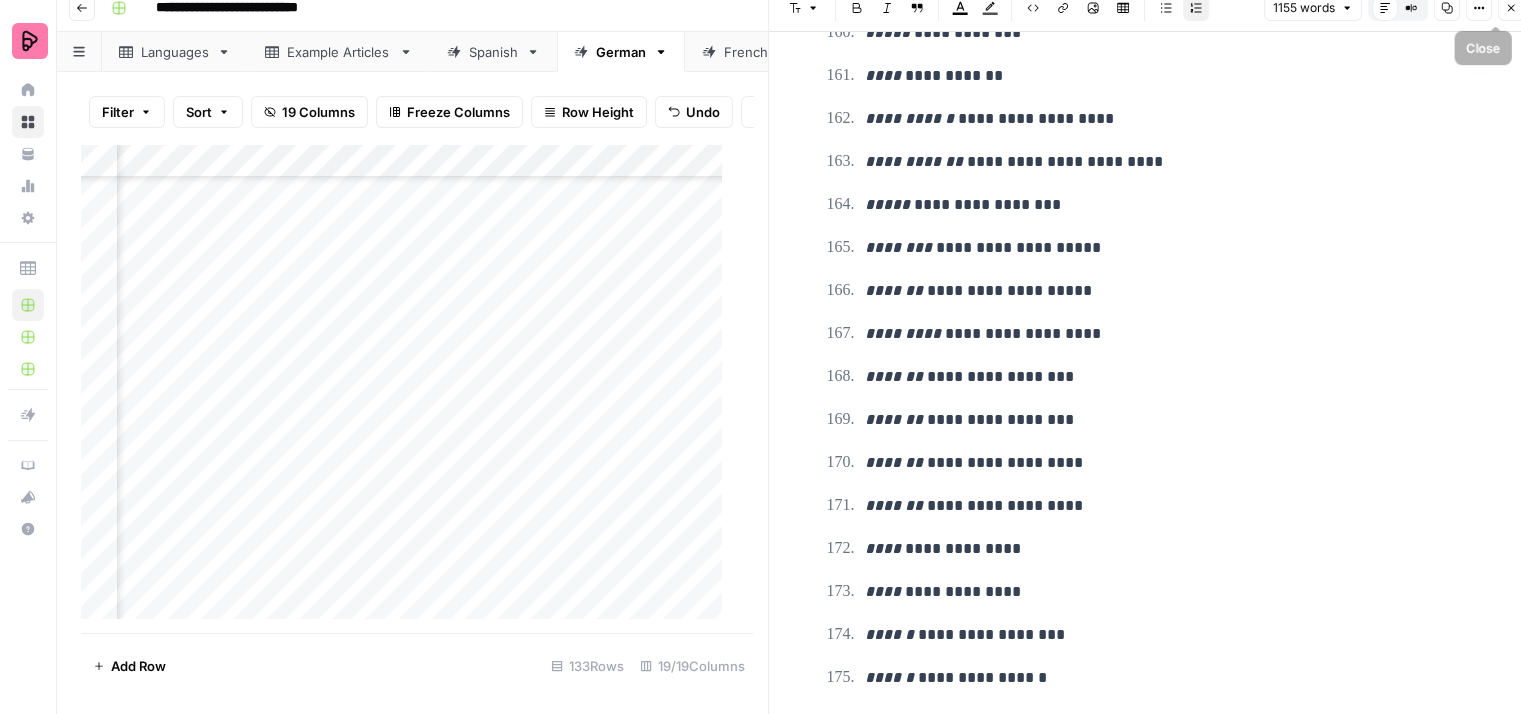 click 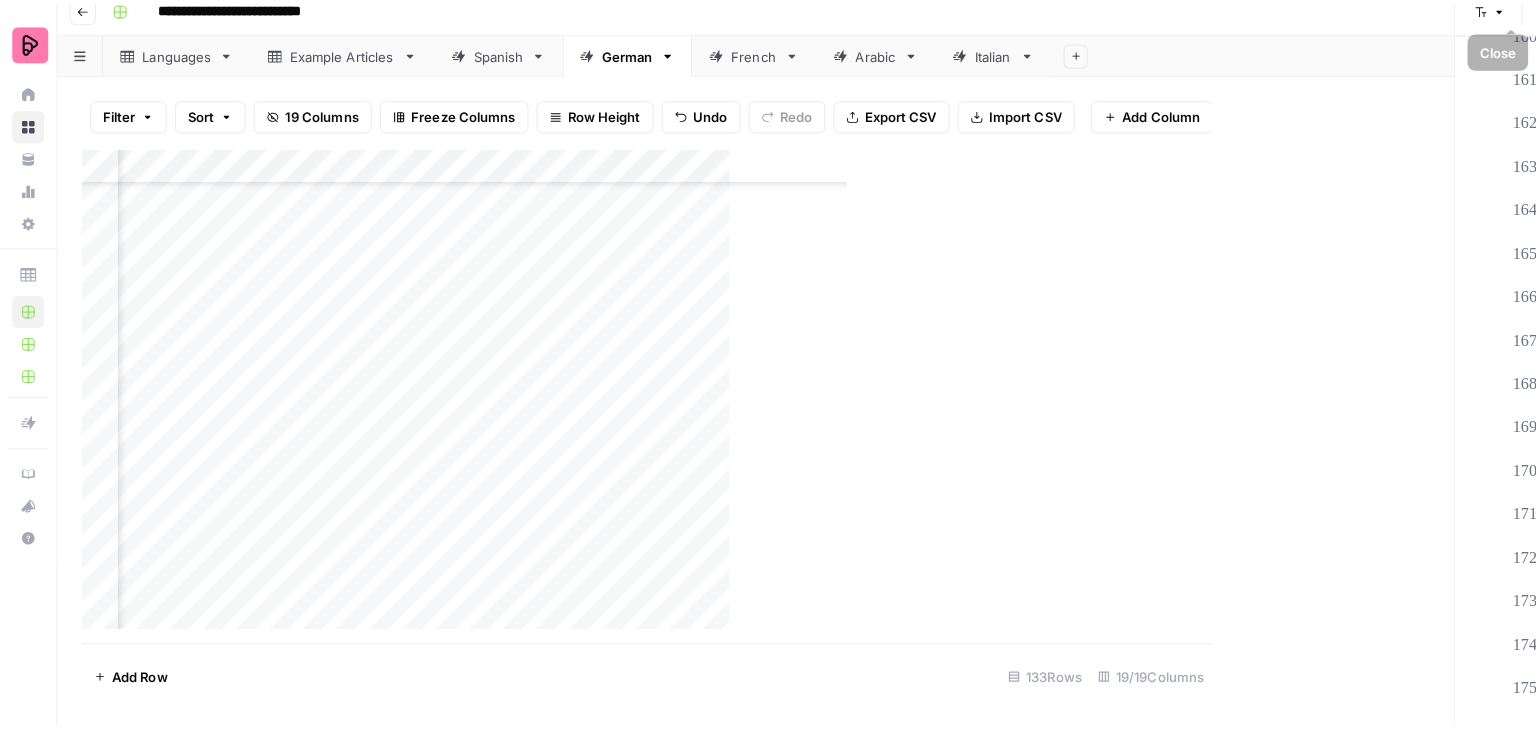 scroll, scrollTop: 0, scrollLeft: 0, axis: both 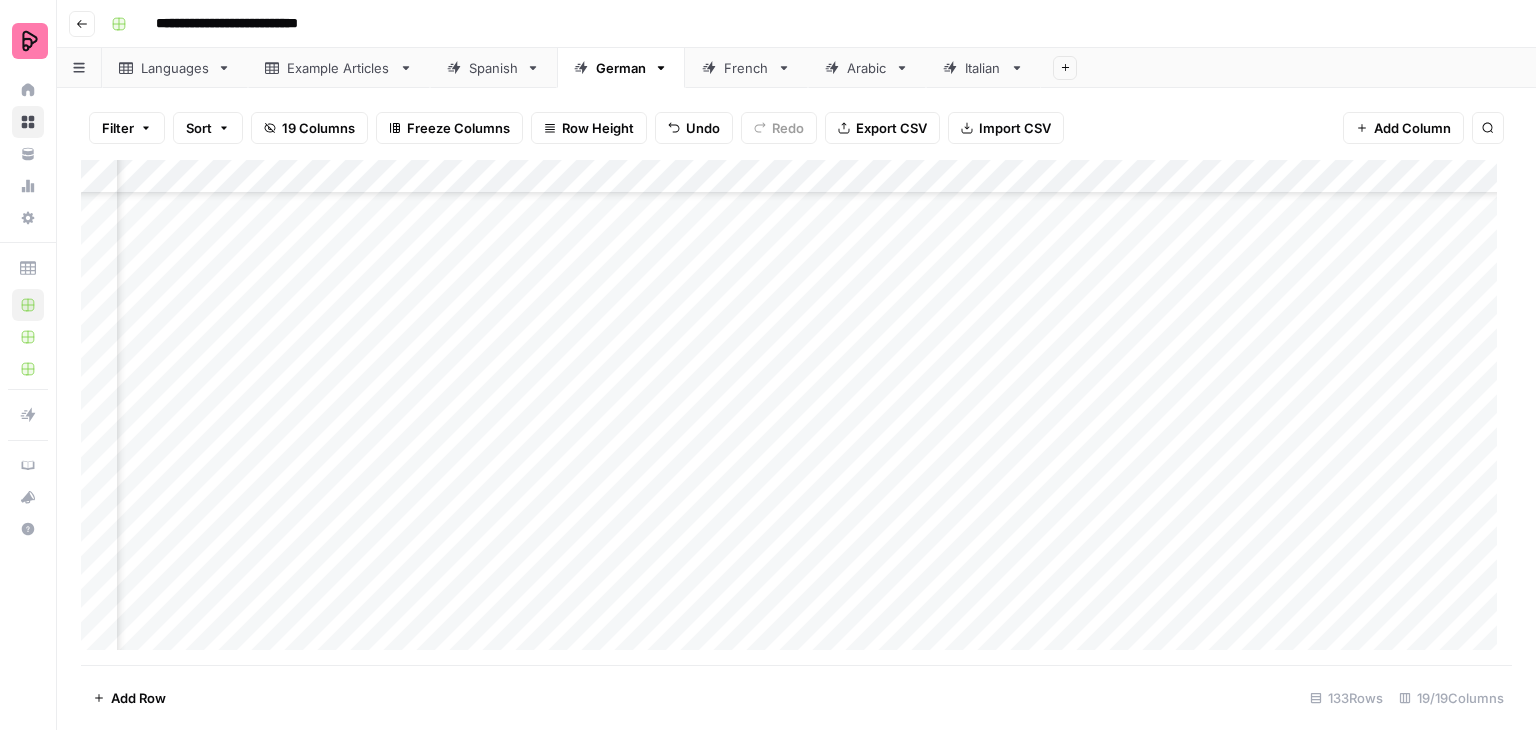 click on "Add Column" at bounding box center (796, 412) 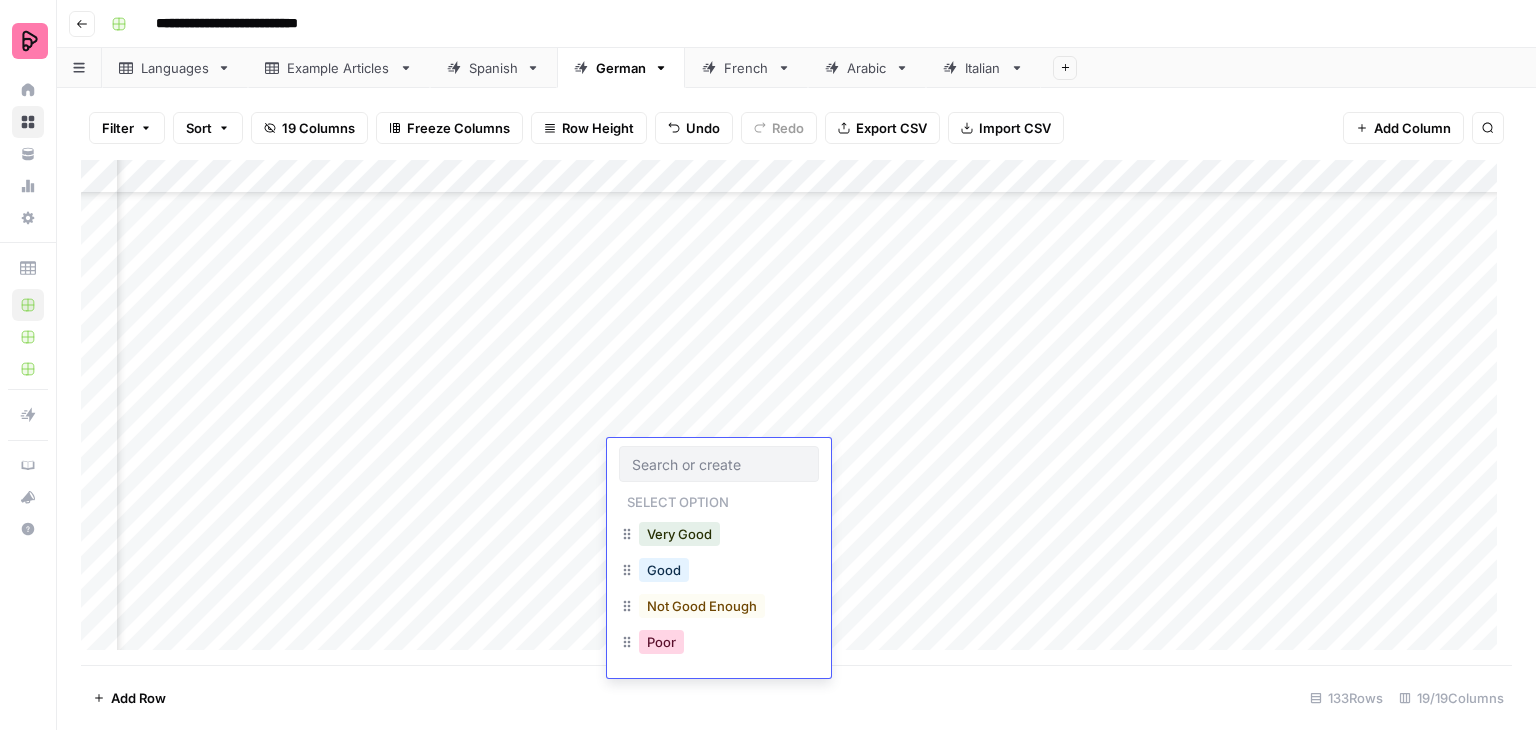 click on "Poor" at bounding box center (661, 642) 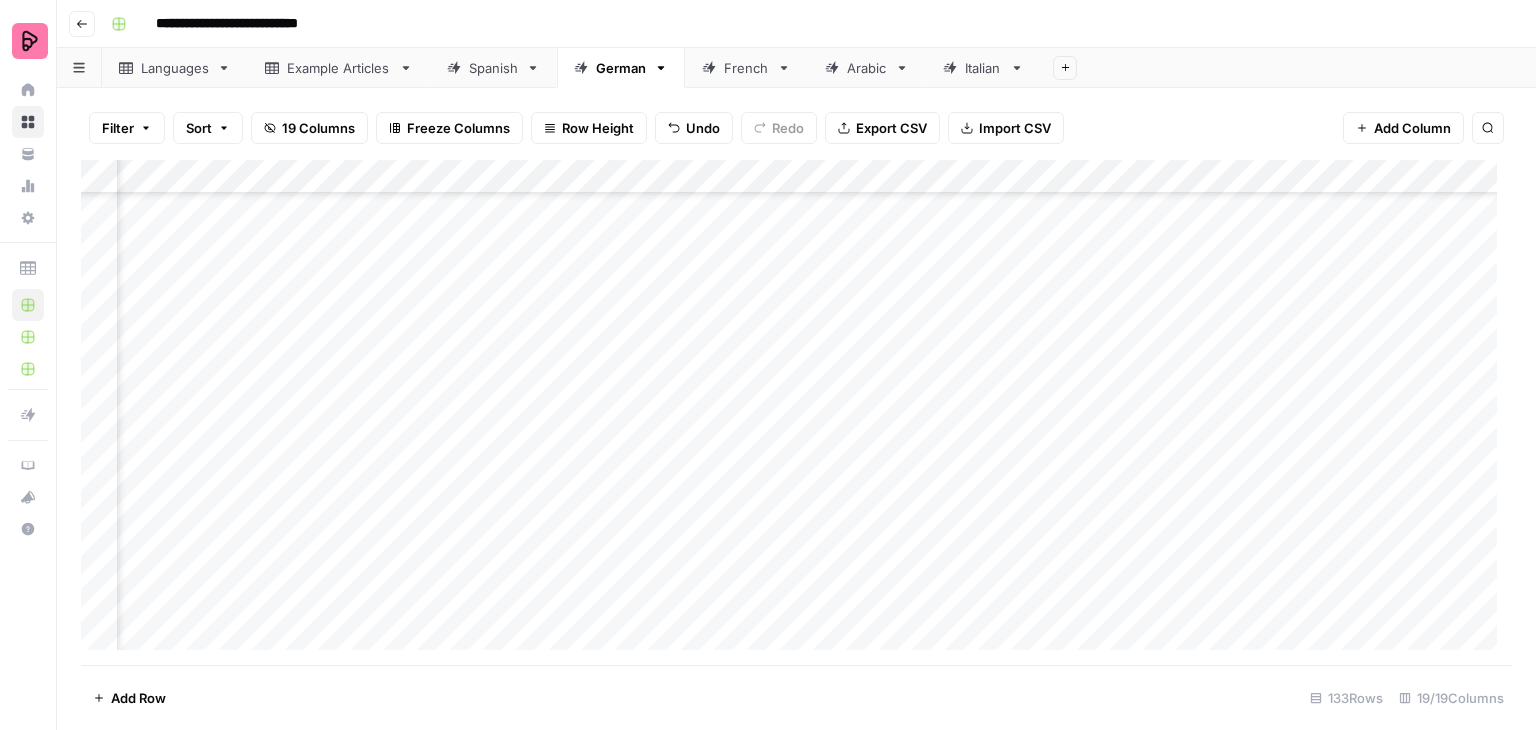 click on "Add Column" at bounding box center (796, 412) 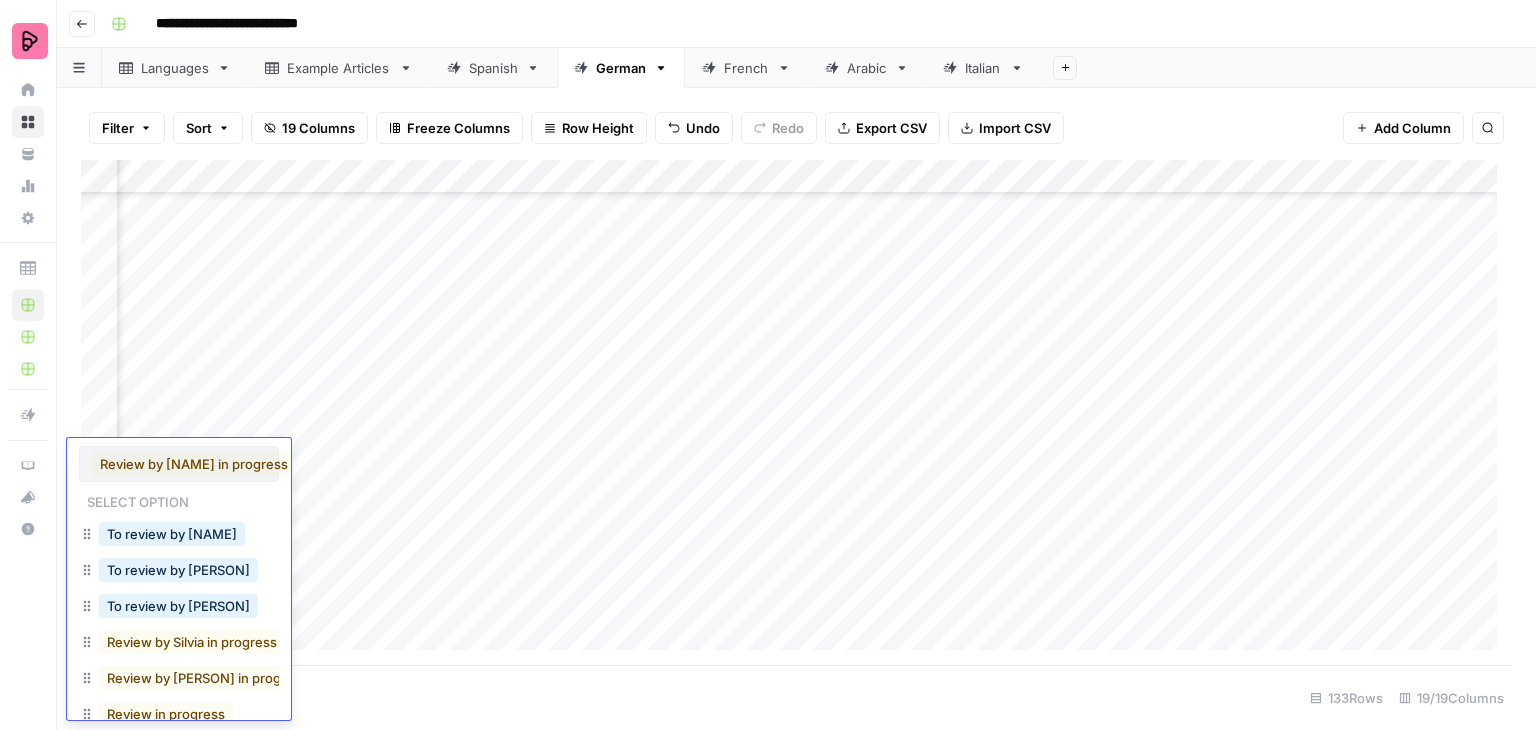 scroll, scrollTop: 0, scrollLeft: 4, axis: horizontal 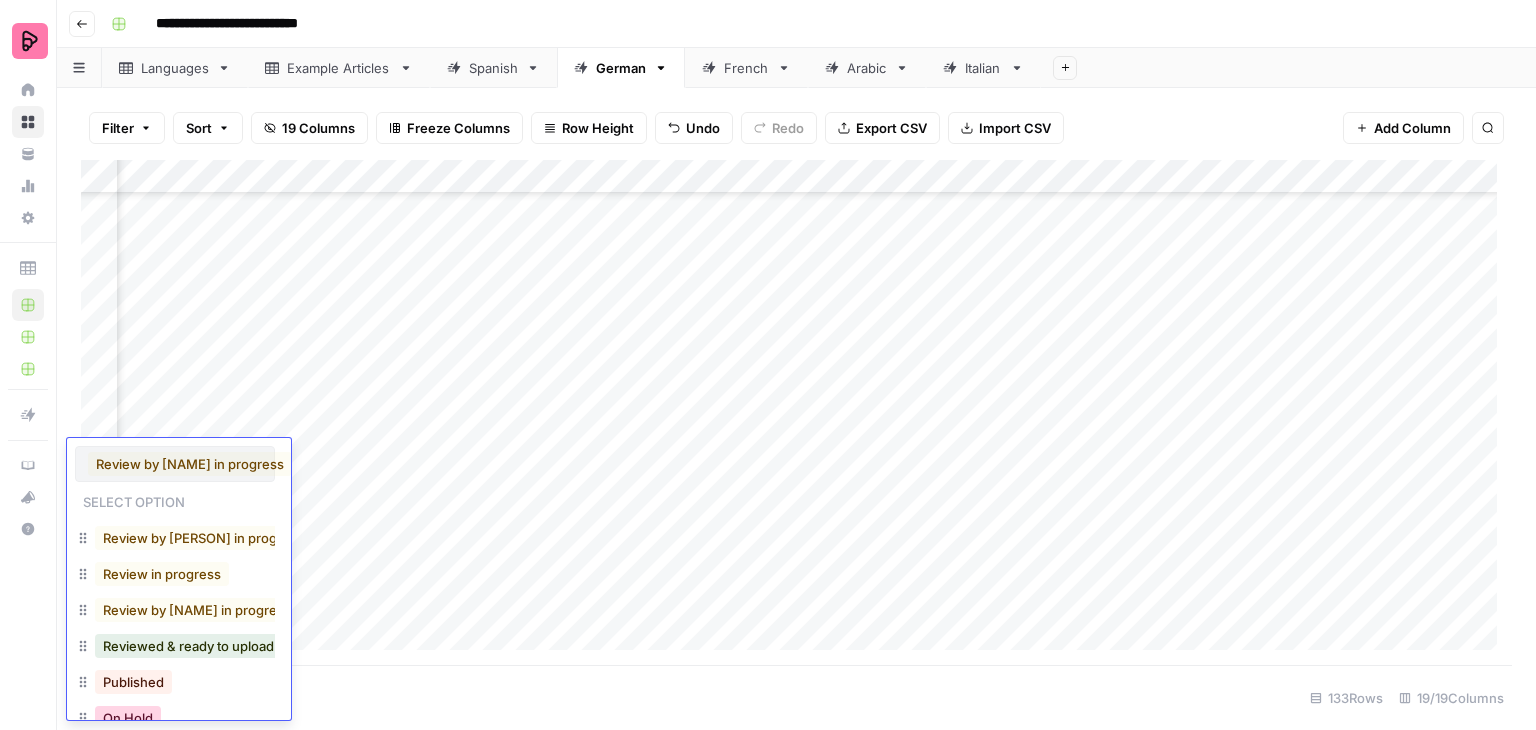 click on "On Hold" at bounding box center (128, 718) 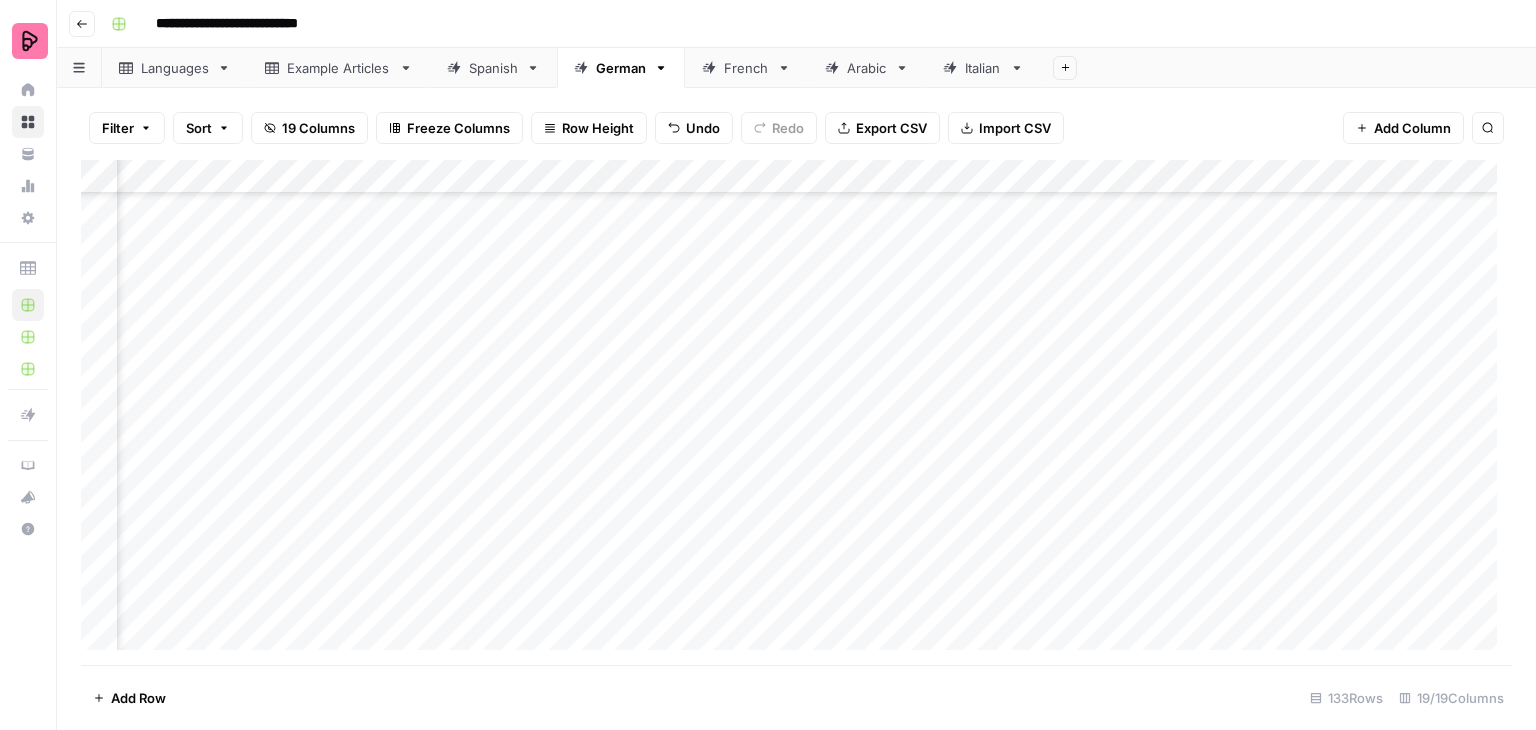 click on "Add Column" at bounding box center [796, 412] 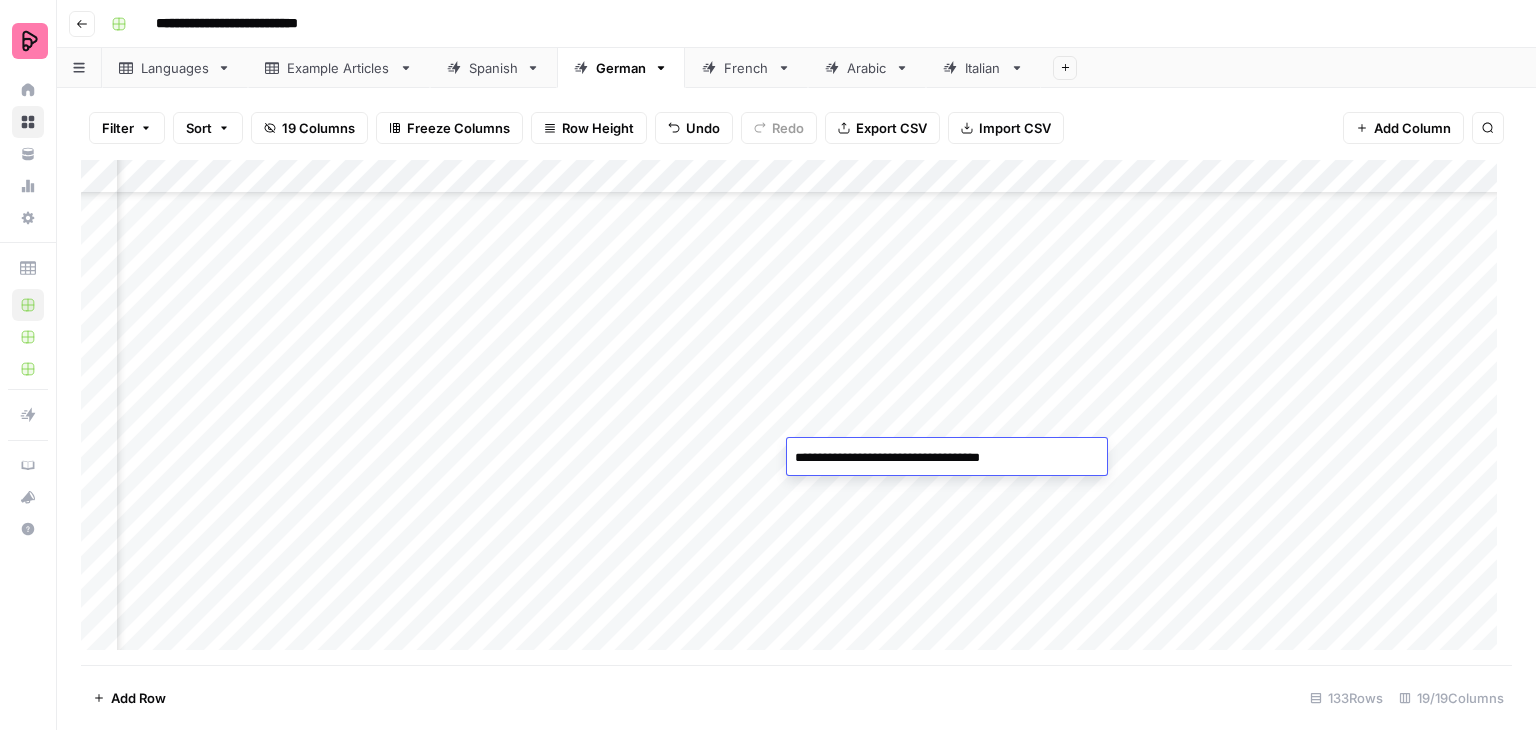 type on "**********" 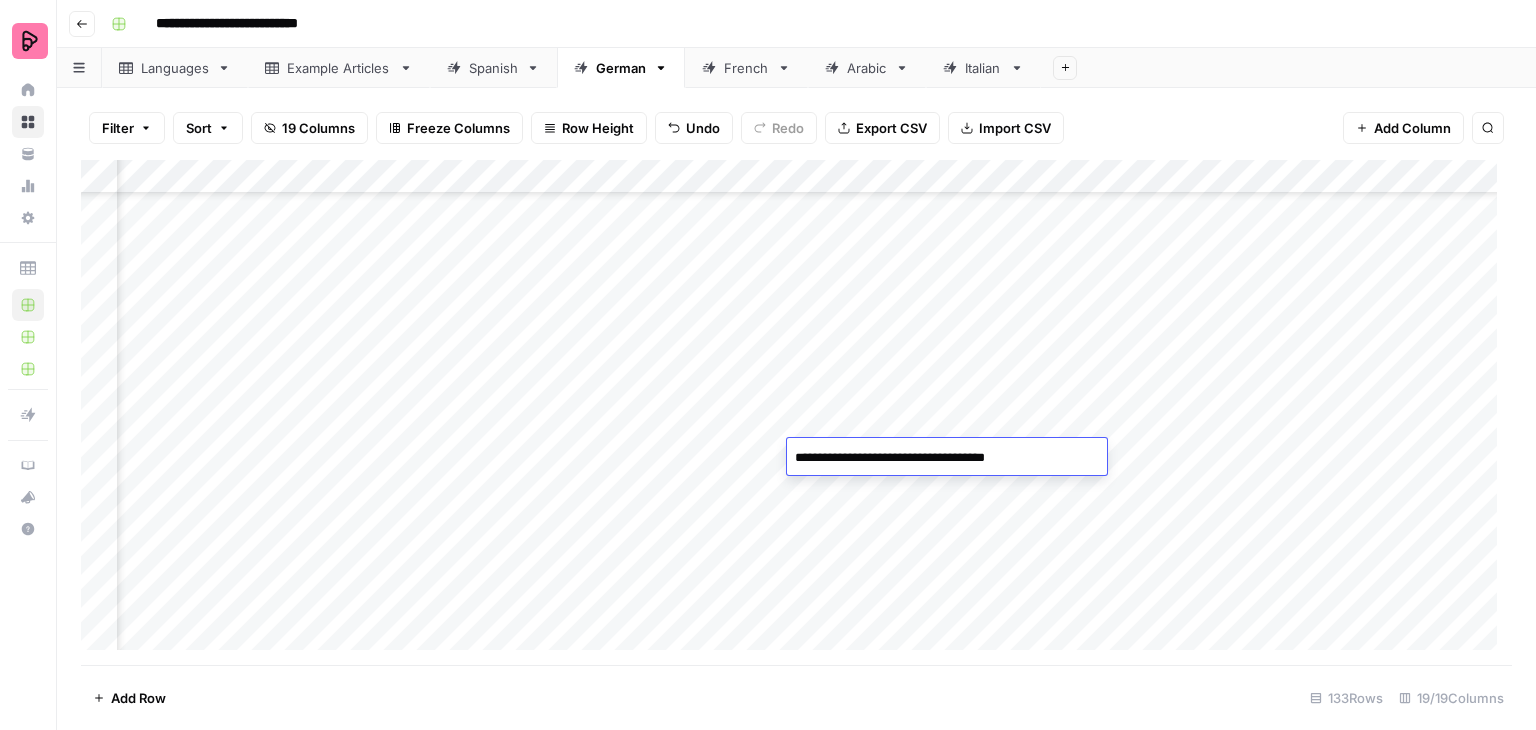 click on "Add Column" at bounding box center (796, 412) 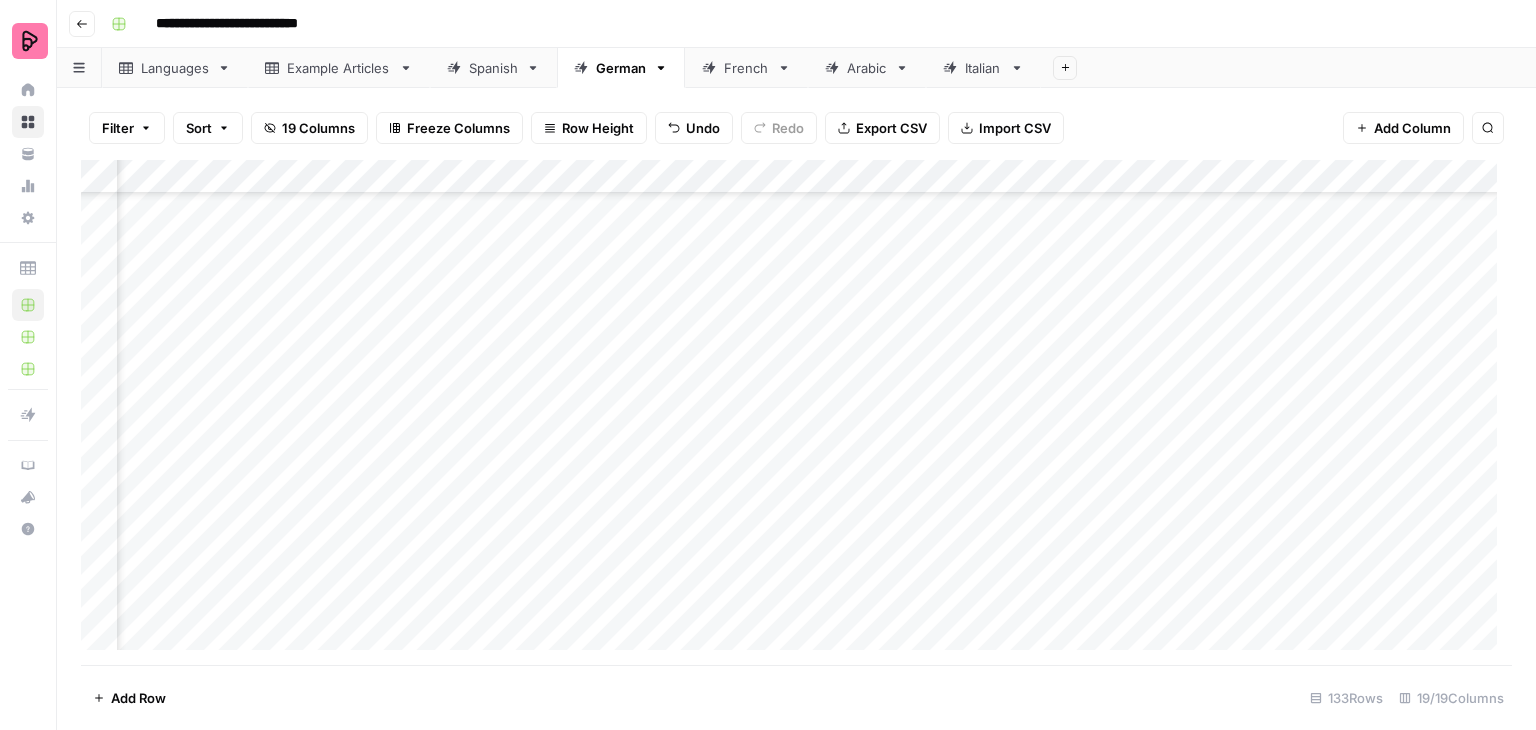 click on "Add Column" at bounding box center (796, 412) 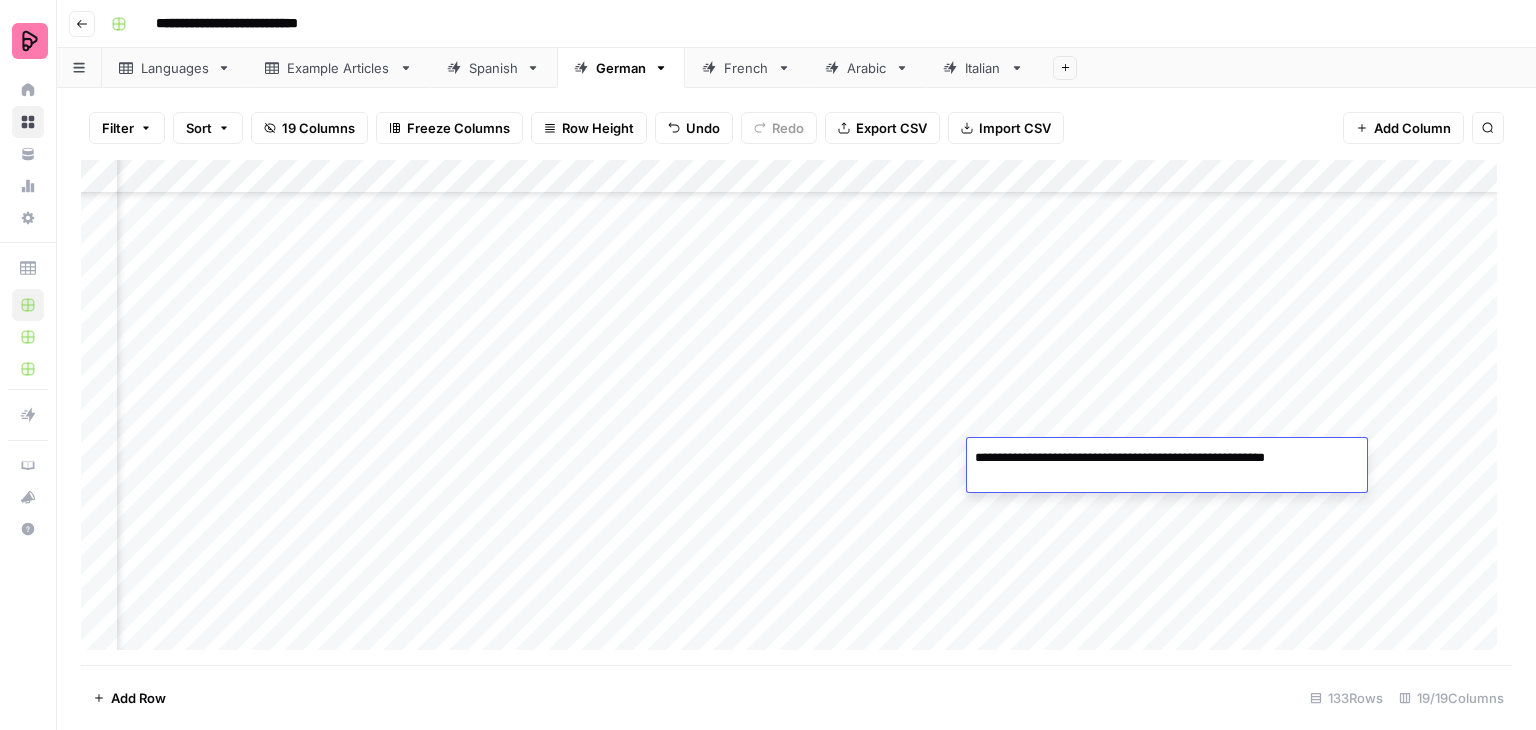 click on "**********" at bounding box center [1167, 458] 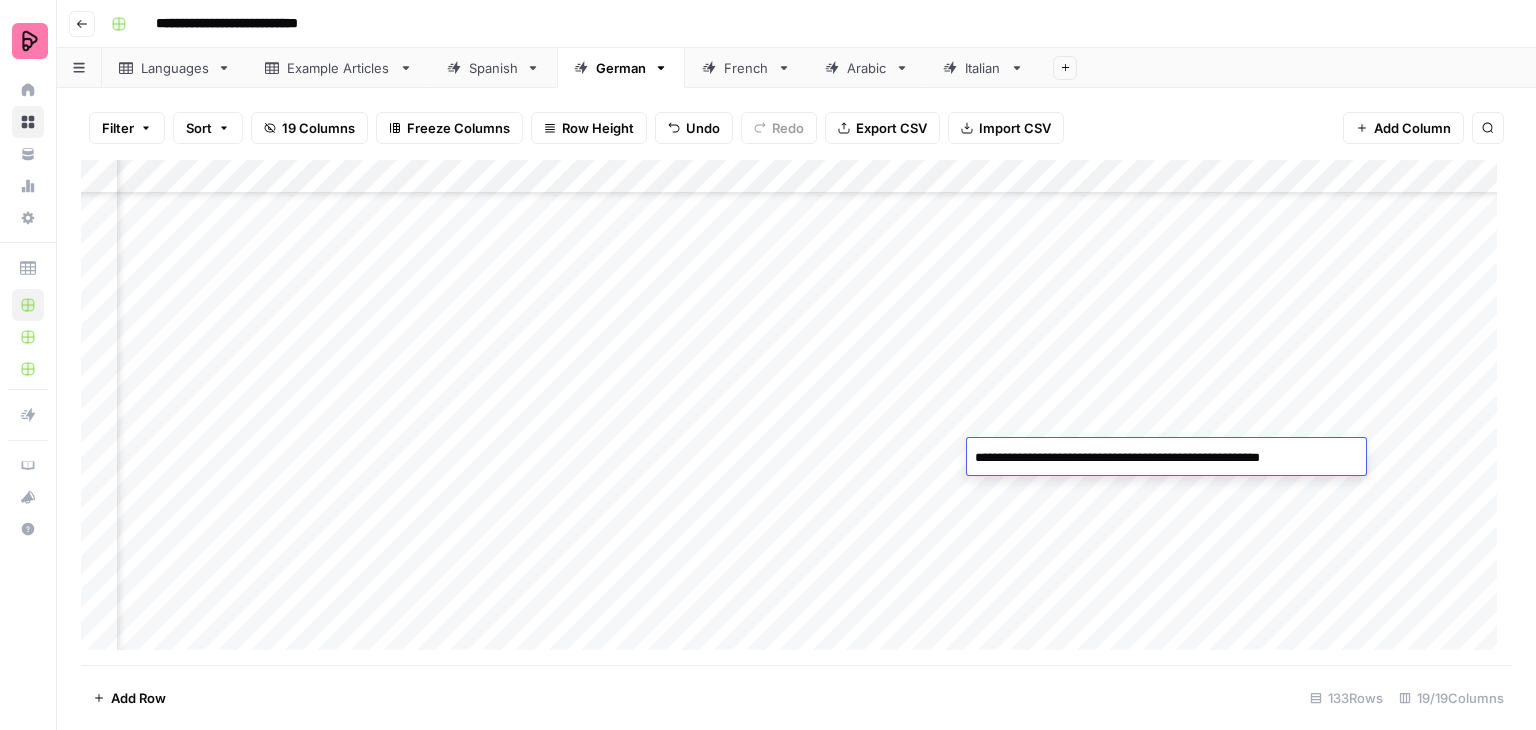type on "**********" 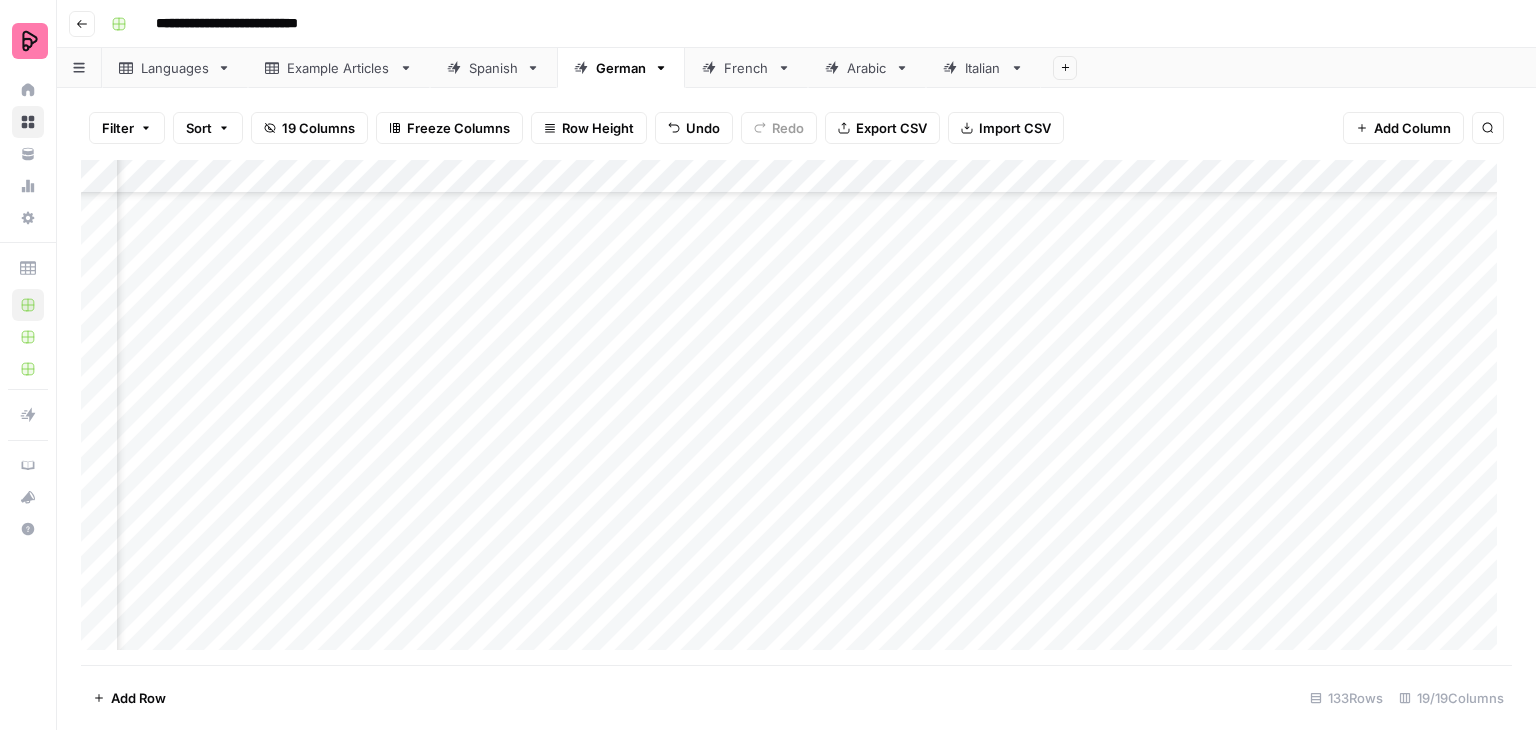 click on "Add Column" at bounding box center (796, 412) 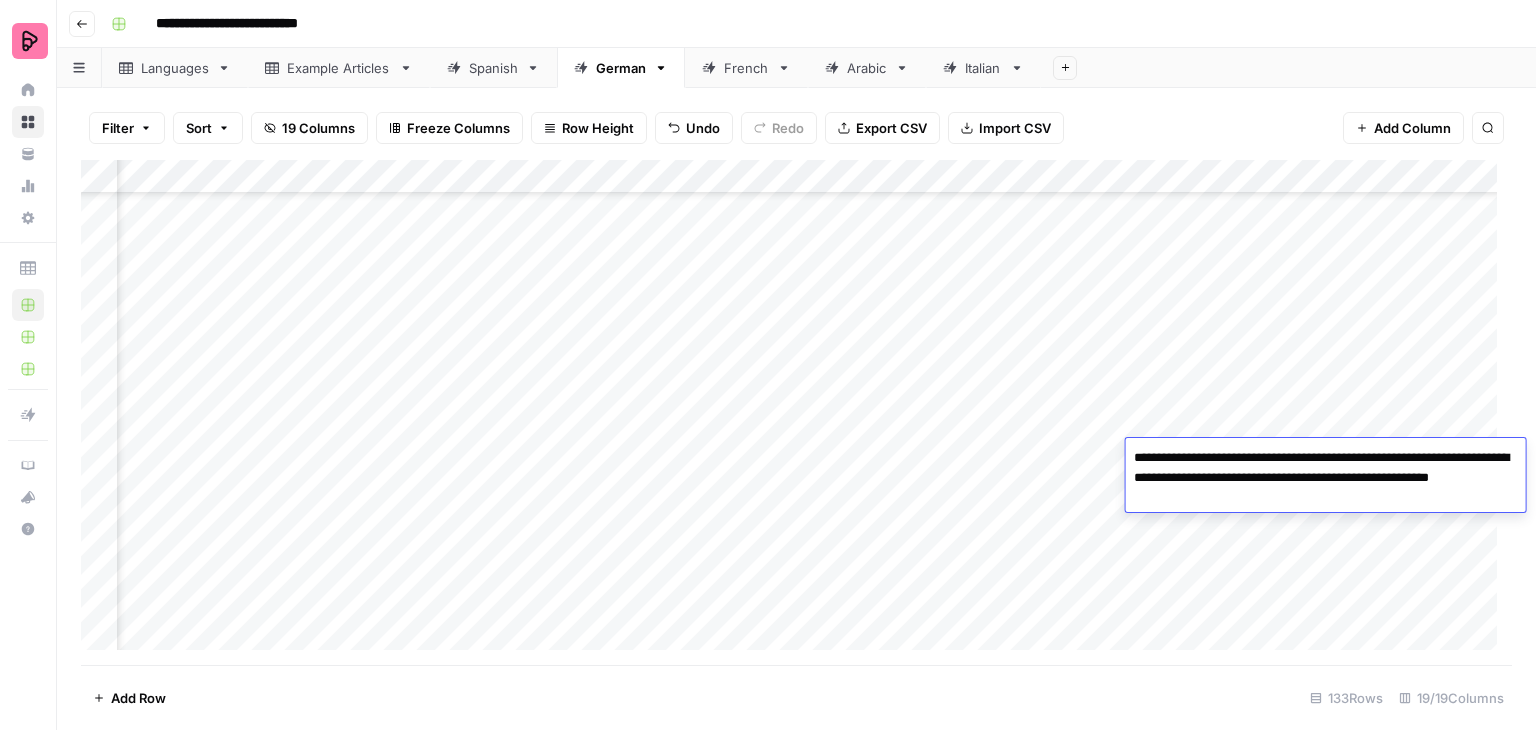 click on "**********" at bounding box center [1326, 478] 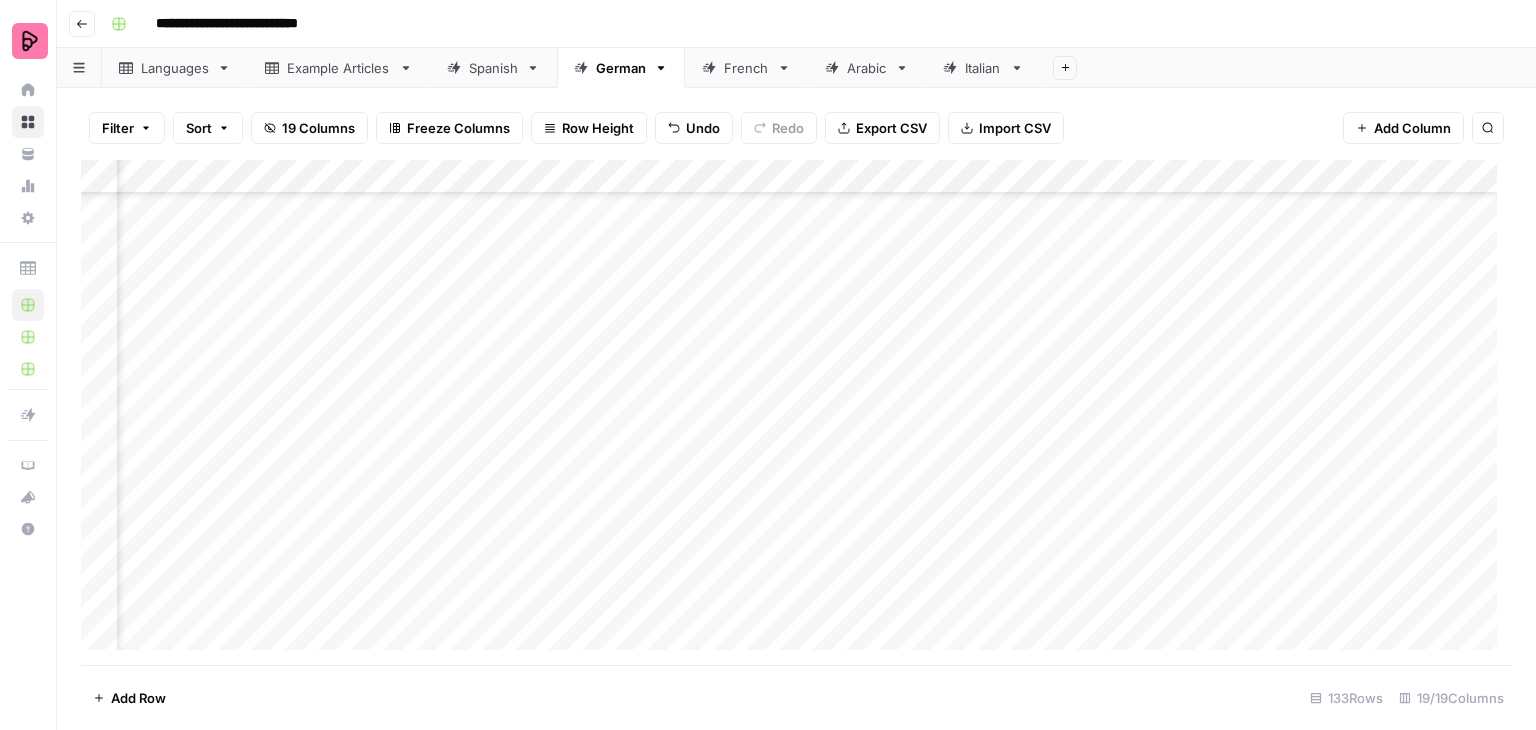 scroll, scrollTop: 3798, scrollLeft: 1850, axis: both 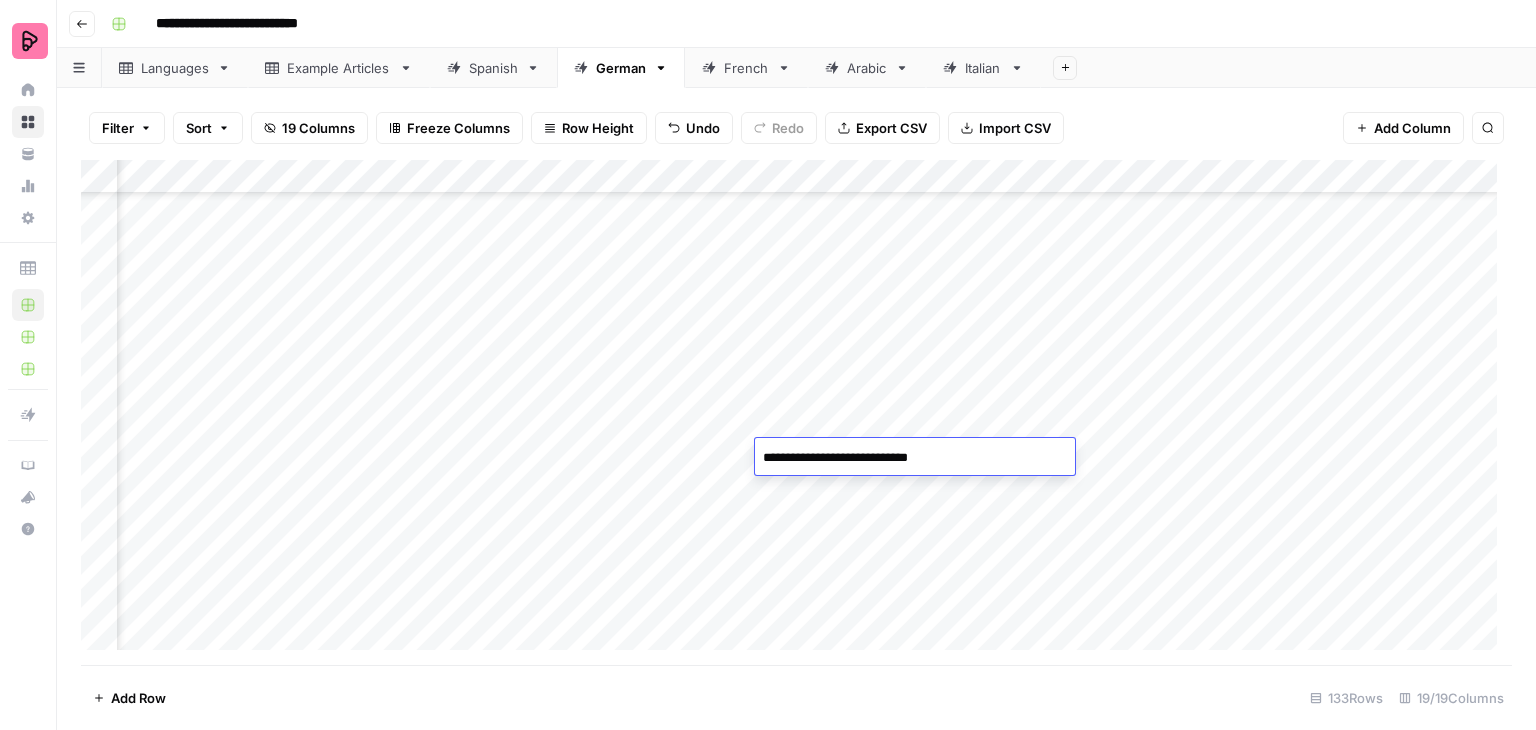 click on "Add Column" at bounding box center [796, 412] 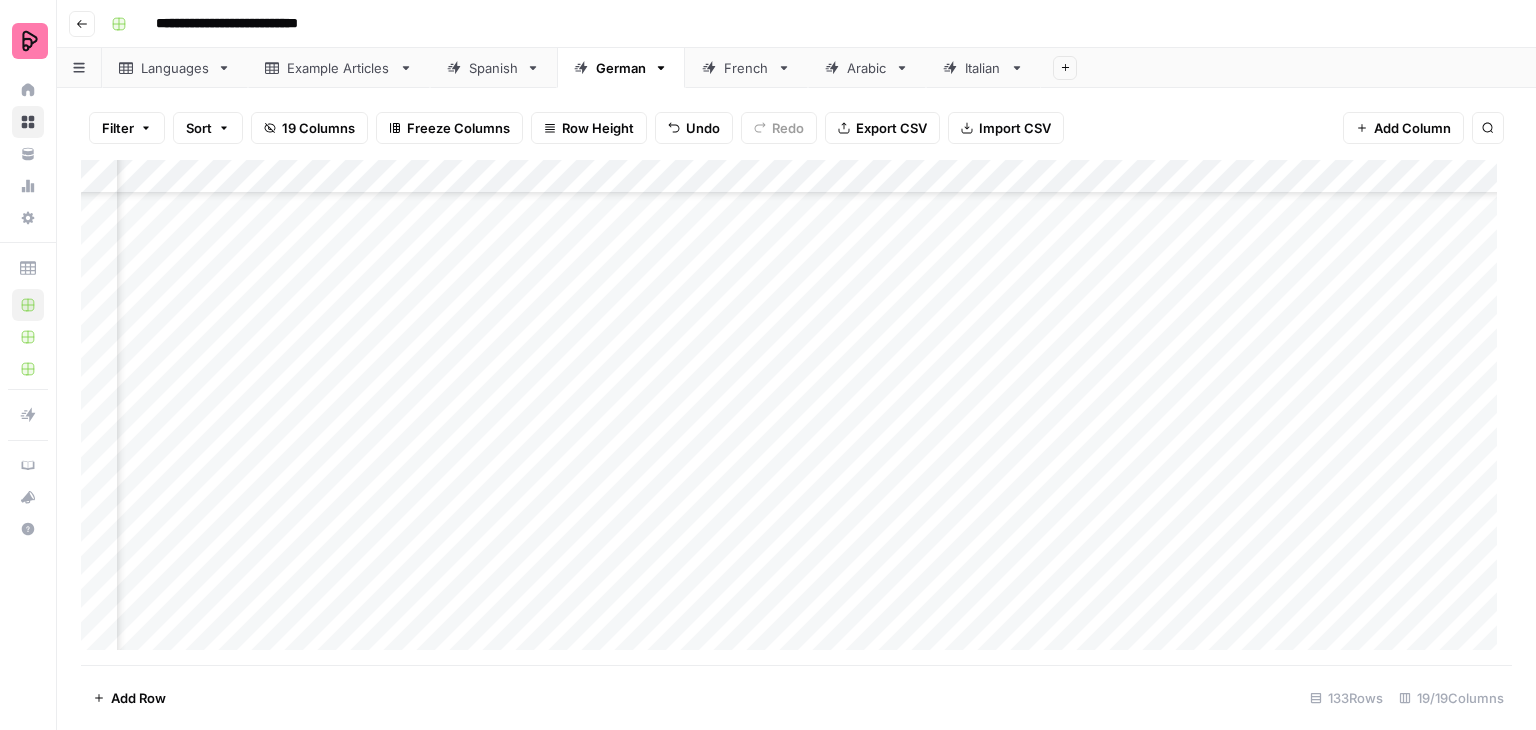 click on "Add Column" at bounding box center (796, 412) 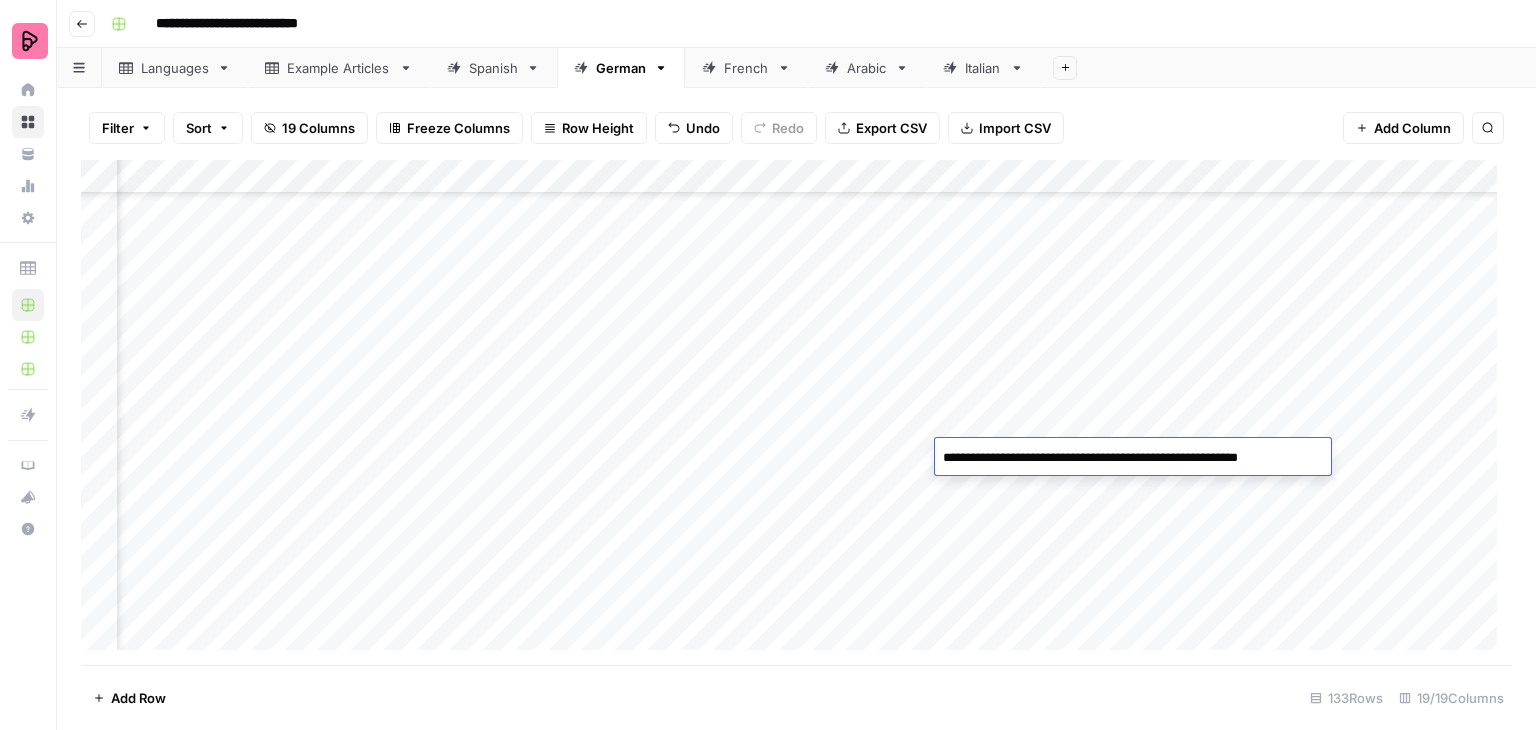 click on "Add Column" at bounding box center [796, 412] 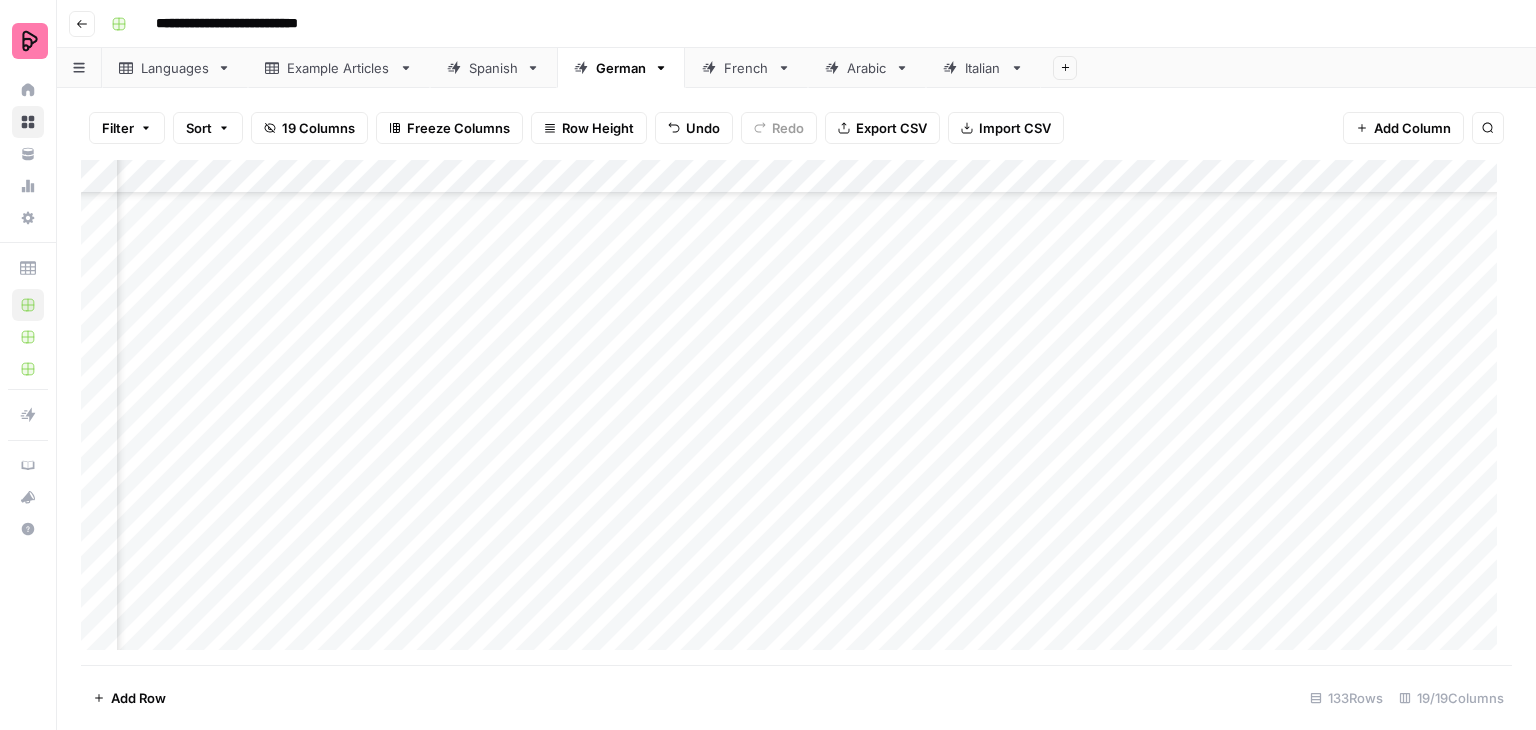 click on "Add Column" at bounding box center (796, 412) 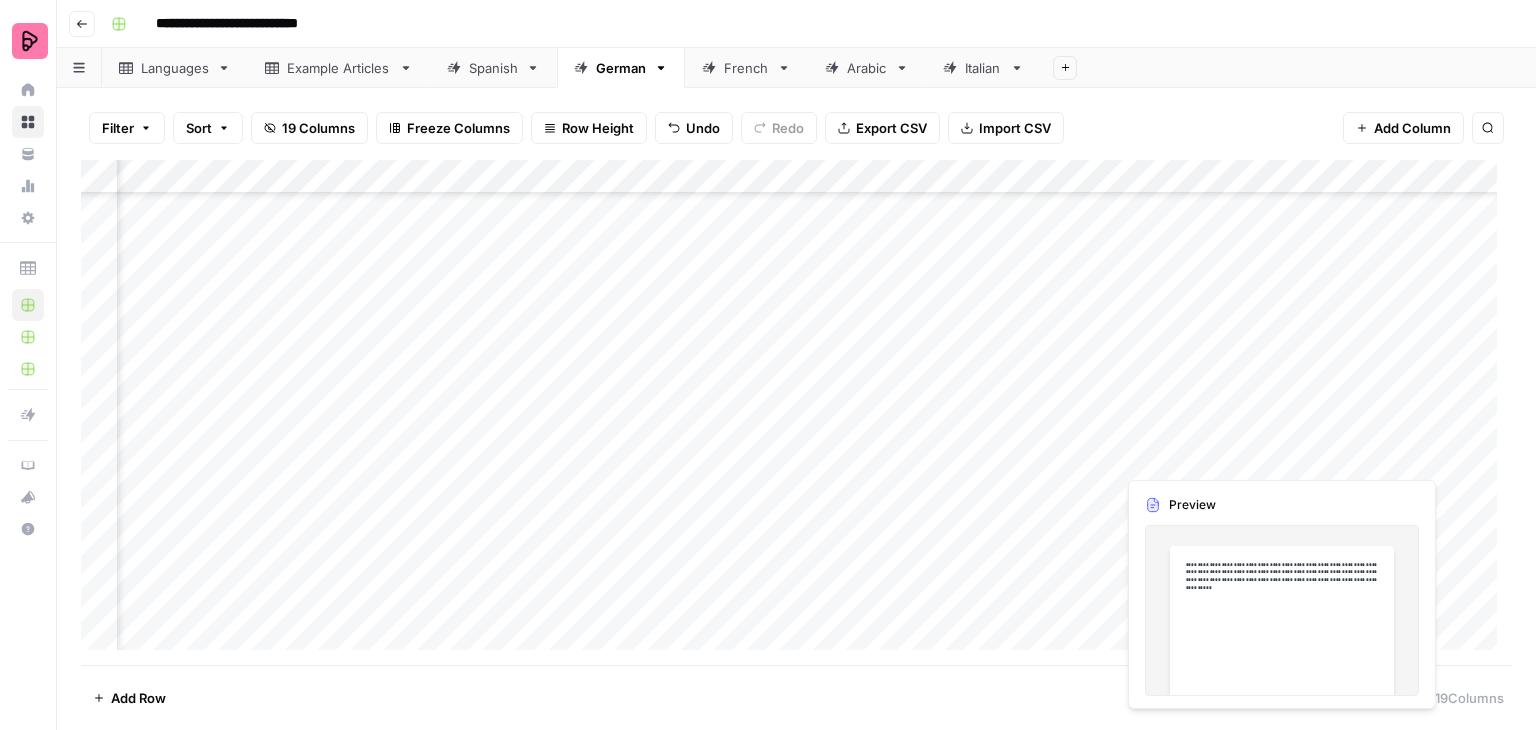click on "Add Column" at bounding box center [796, 412] 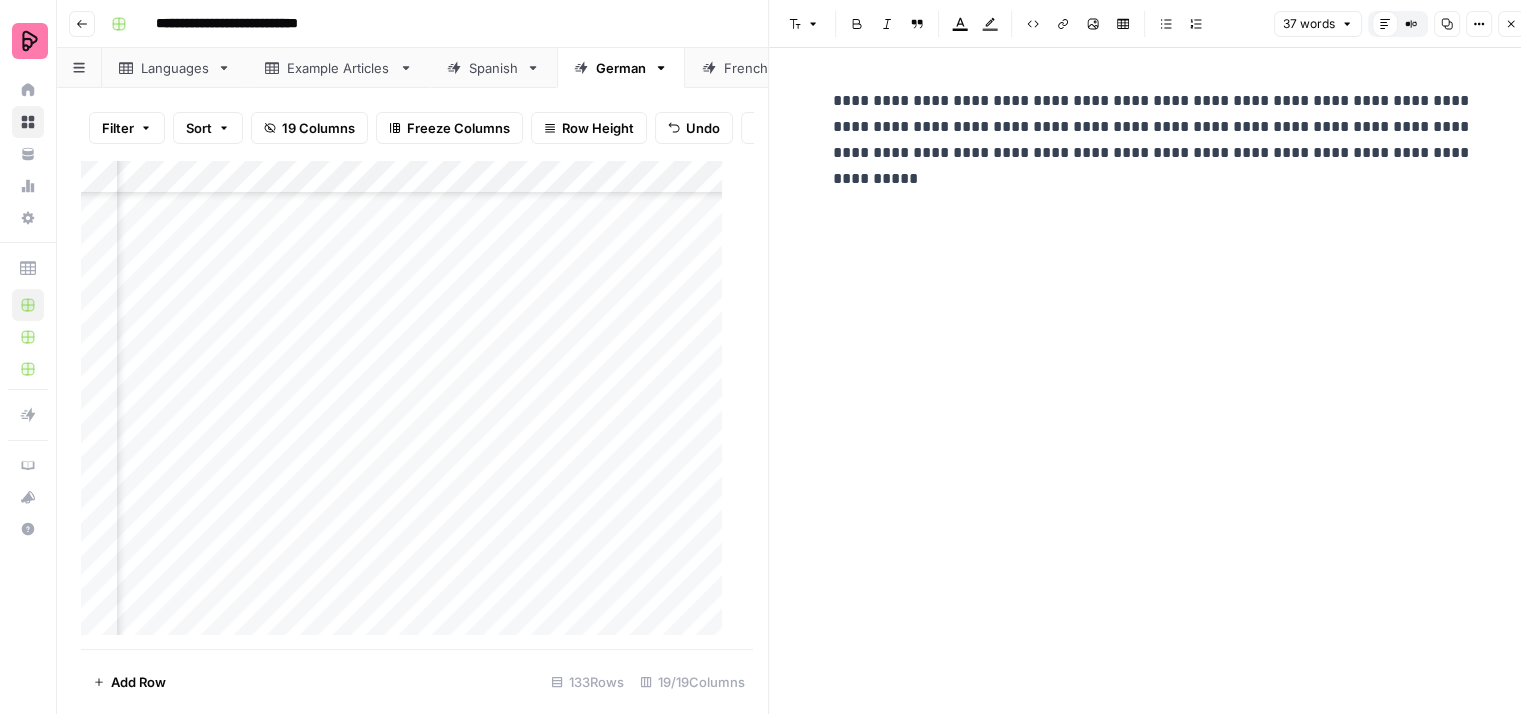 click on "**********" at bounding box center [1153, 140] 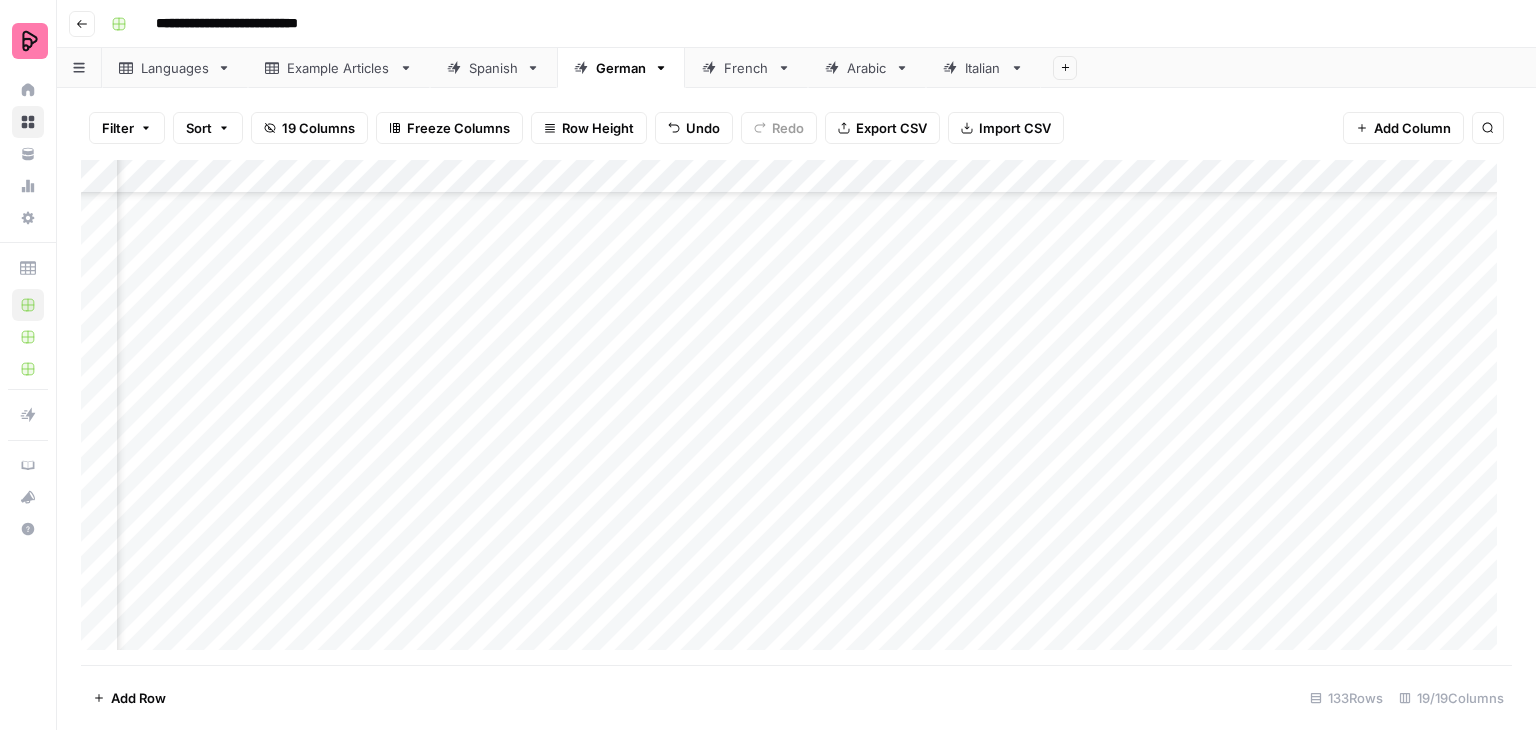click on "Add Column" at bounding box center (796, 412) 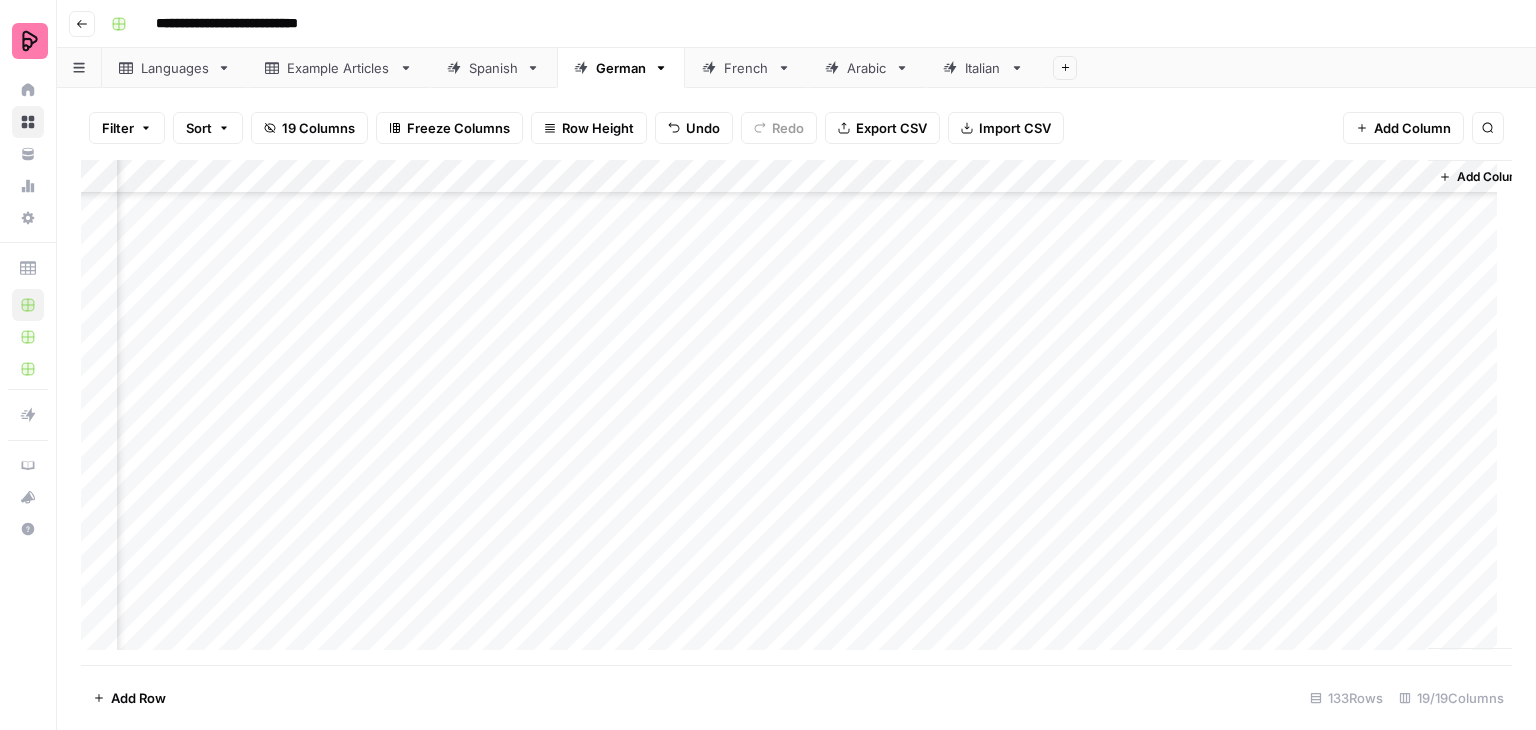 scroll, scrollTop: 3798, scrollLeft: 2481, axis: both 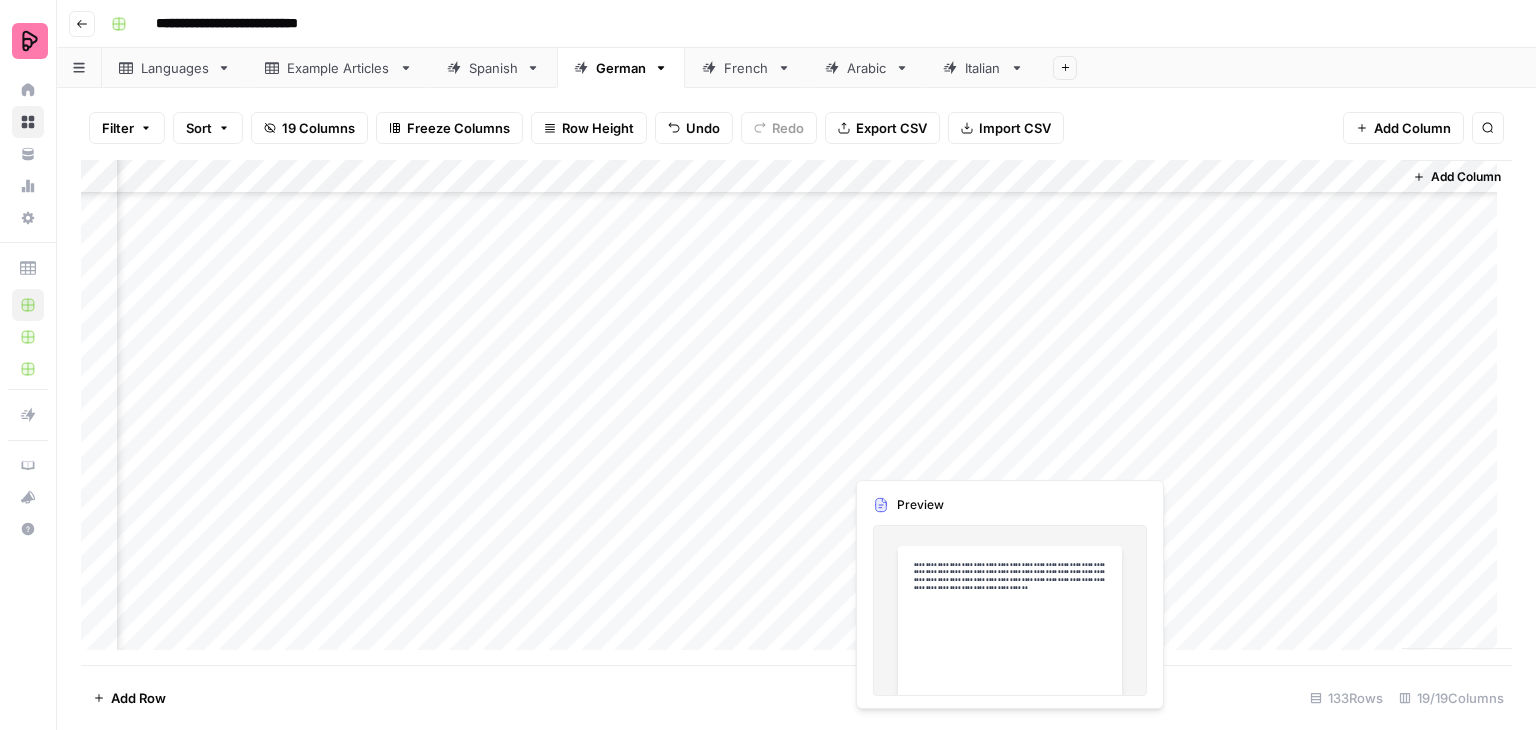 click on "Add Column" at bounding box center [796, 412] 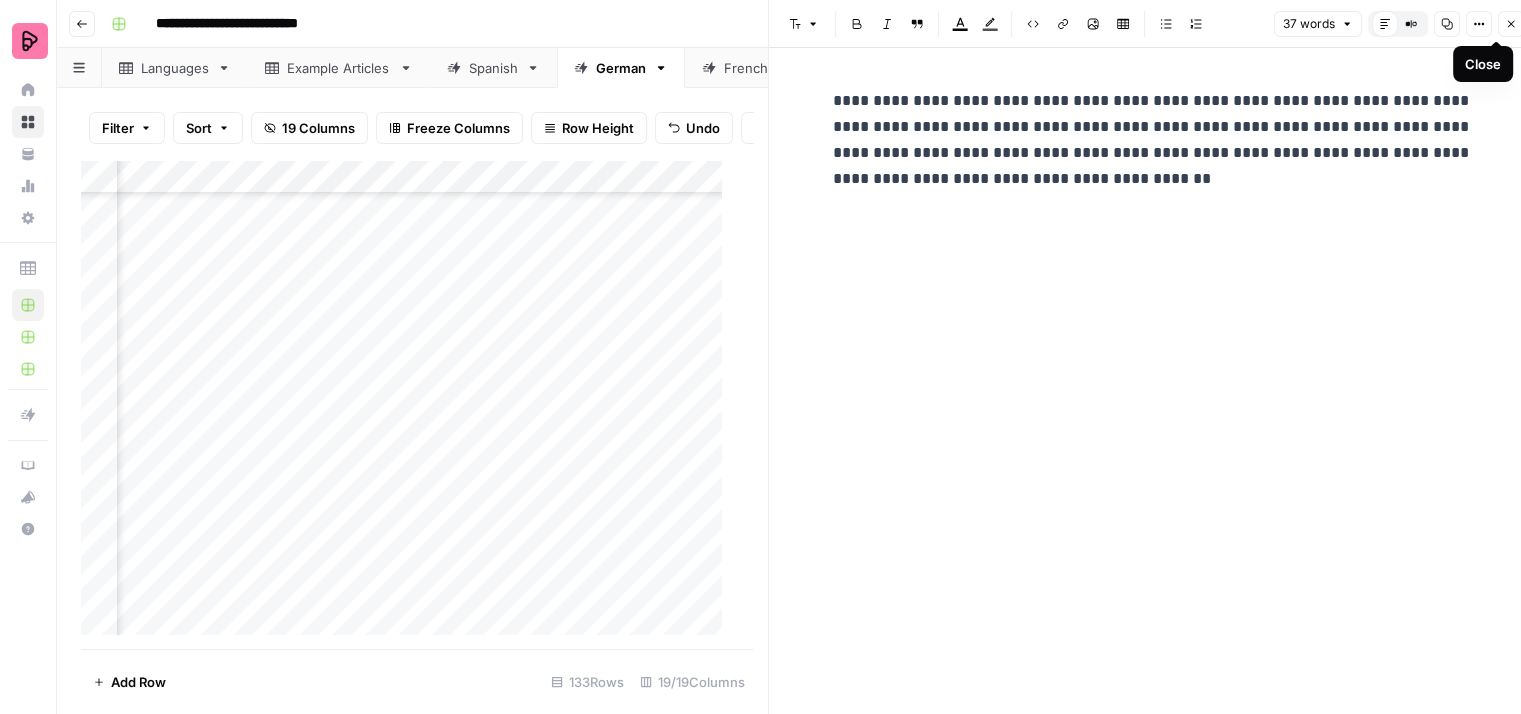 click 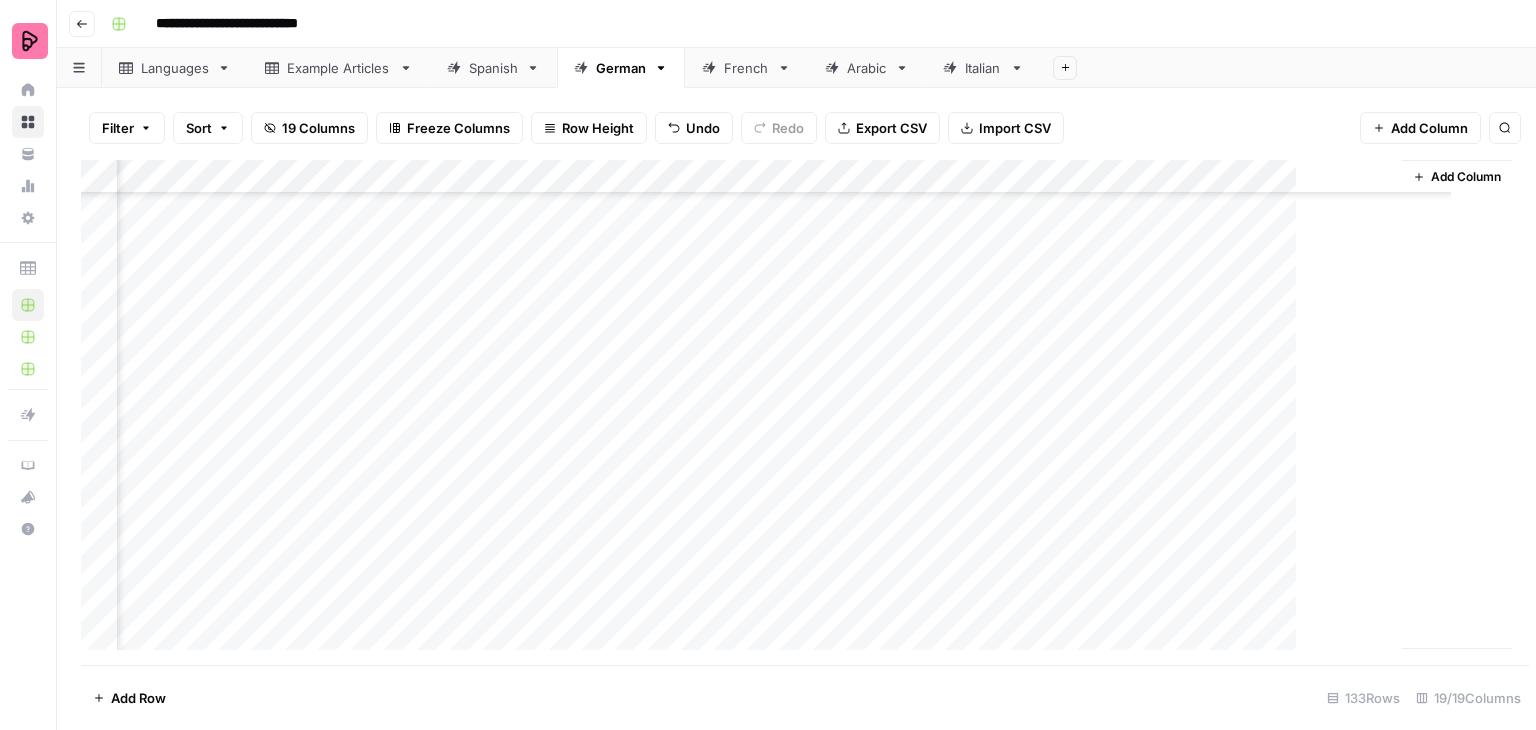scroll, scrollTop: 3798, scrollLeft: 2457, axis: both 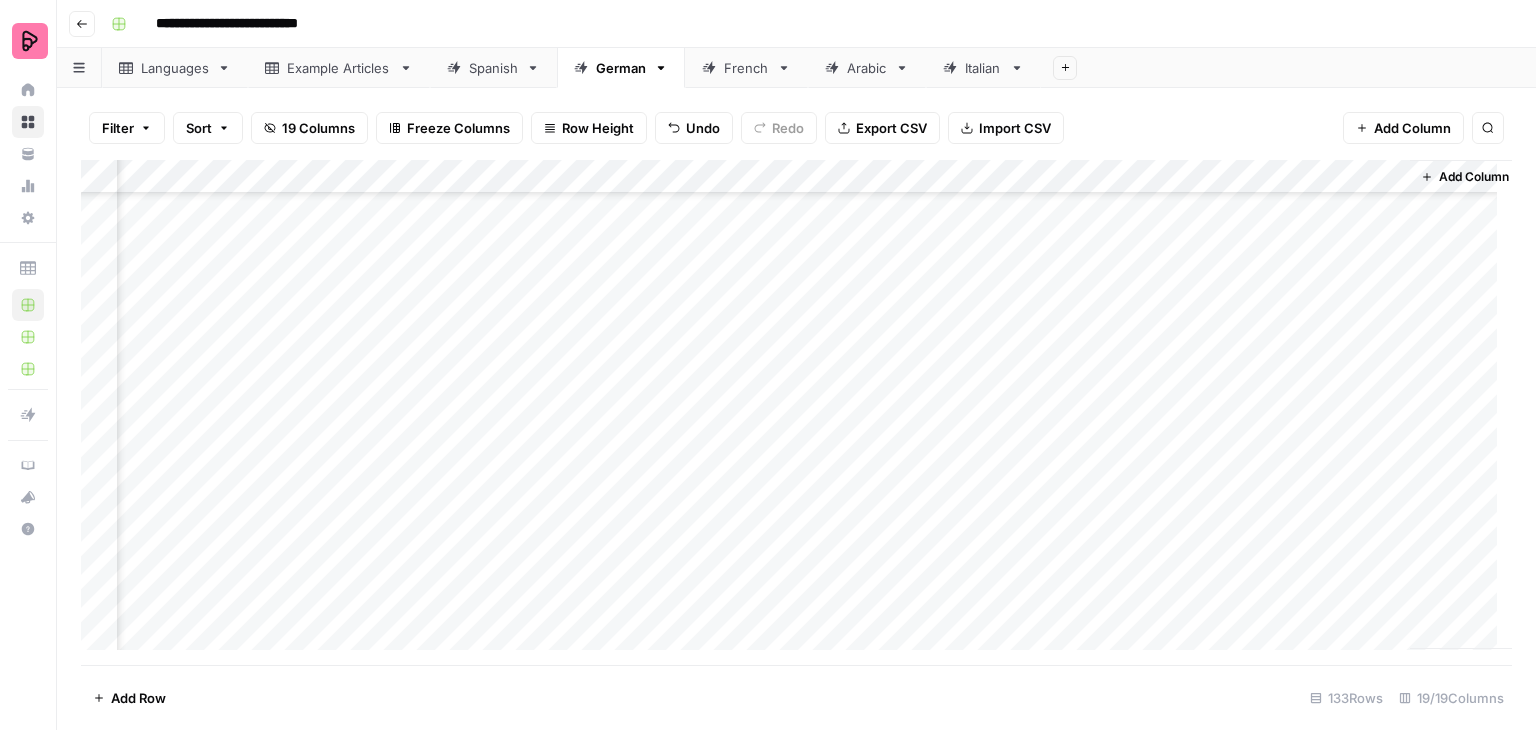click on "Add Column" at bounding box center [796, 412] 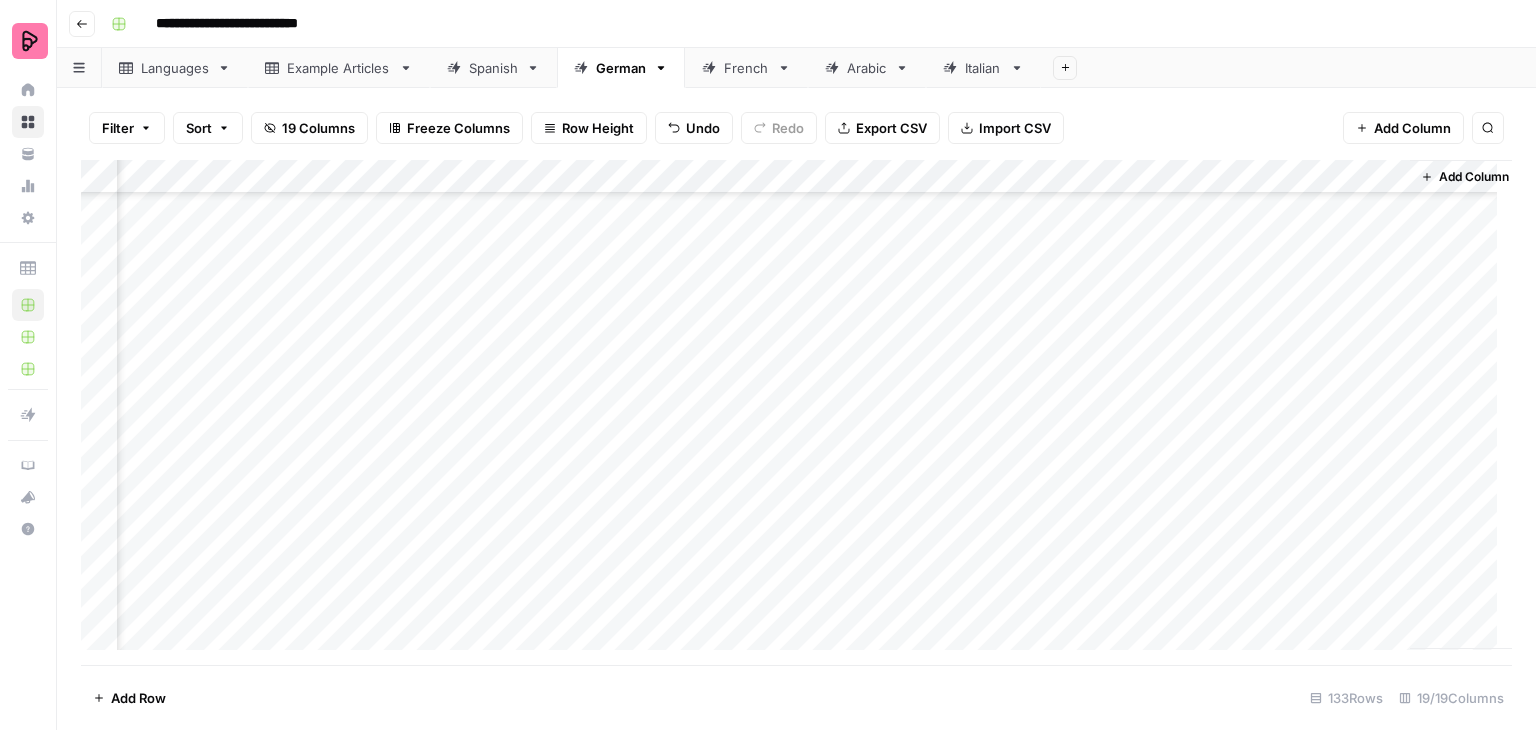 click on "Add Column" at bounding box center [796, 412] 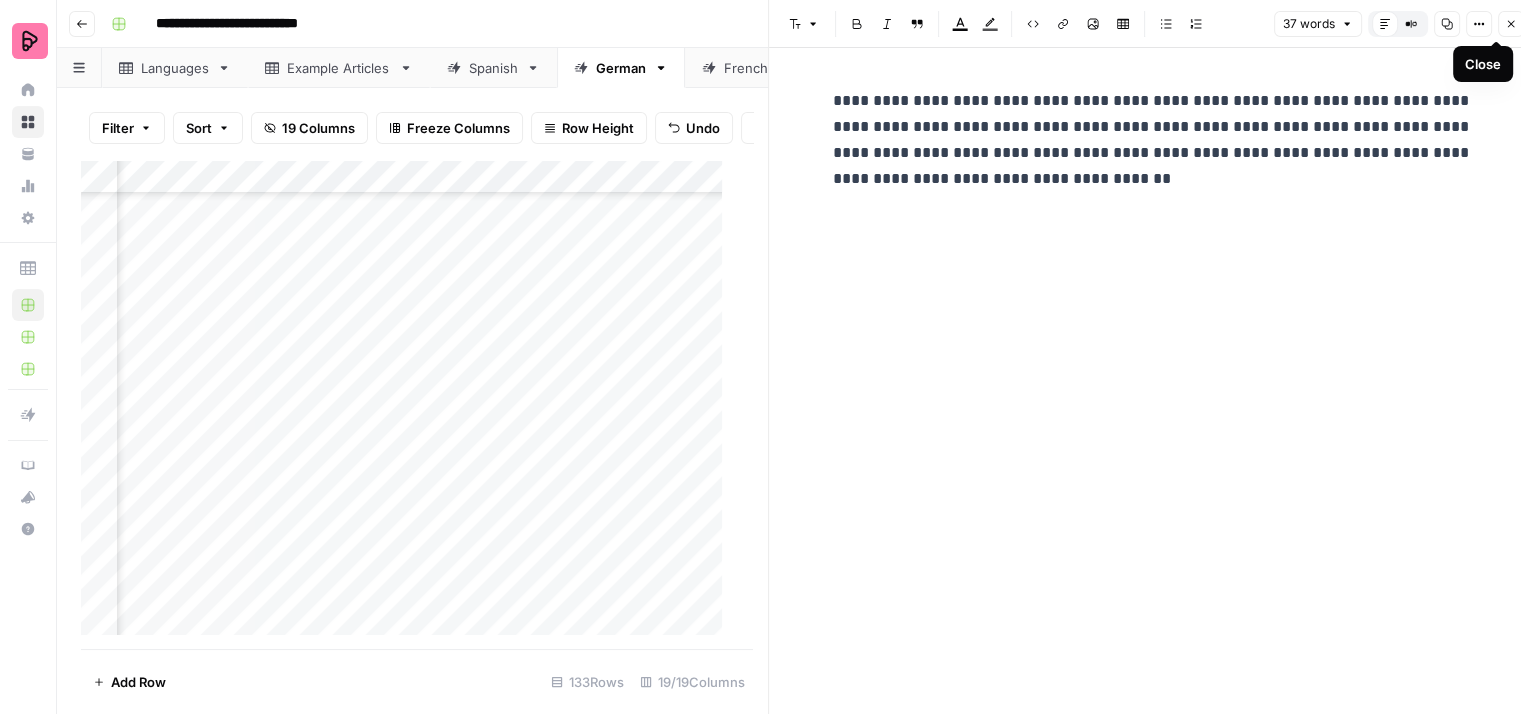 click 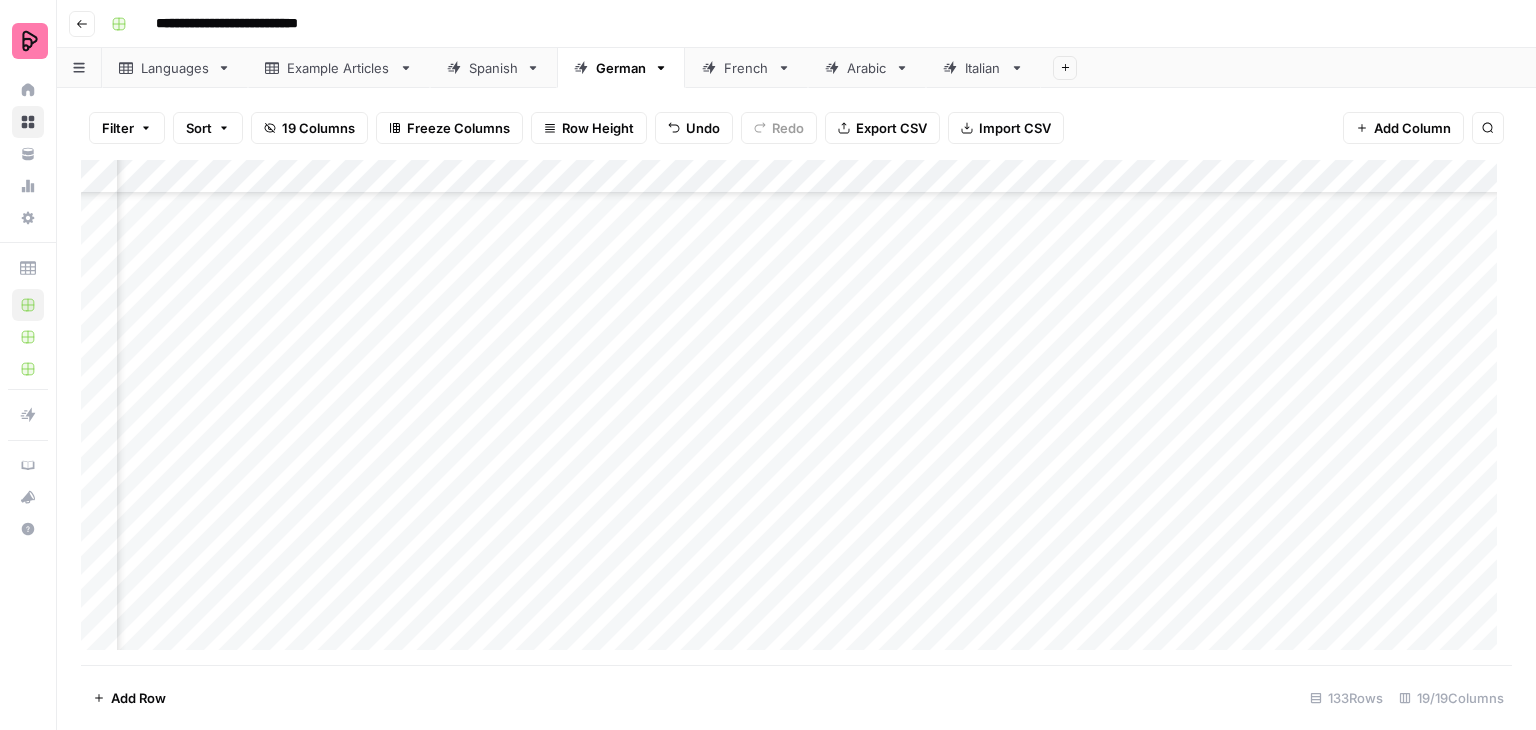 scroll, scrollTop: 3798, scrollLeft: 827, axis: both 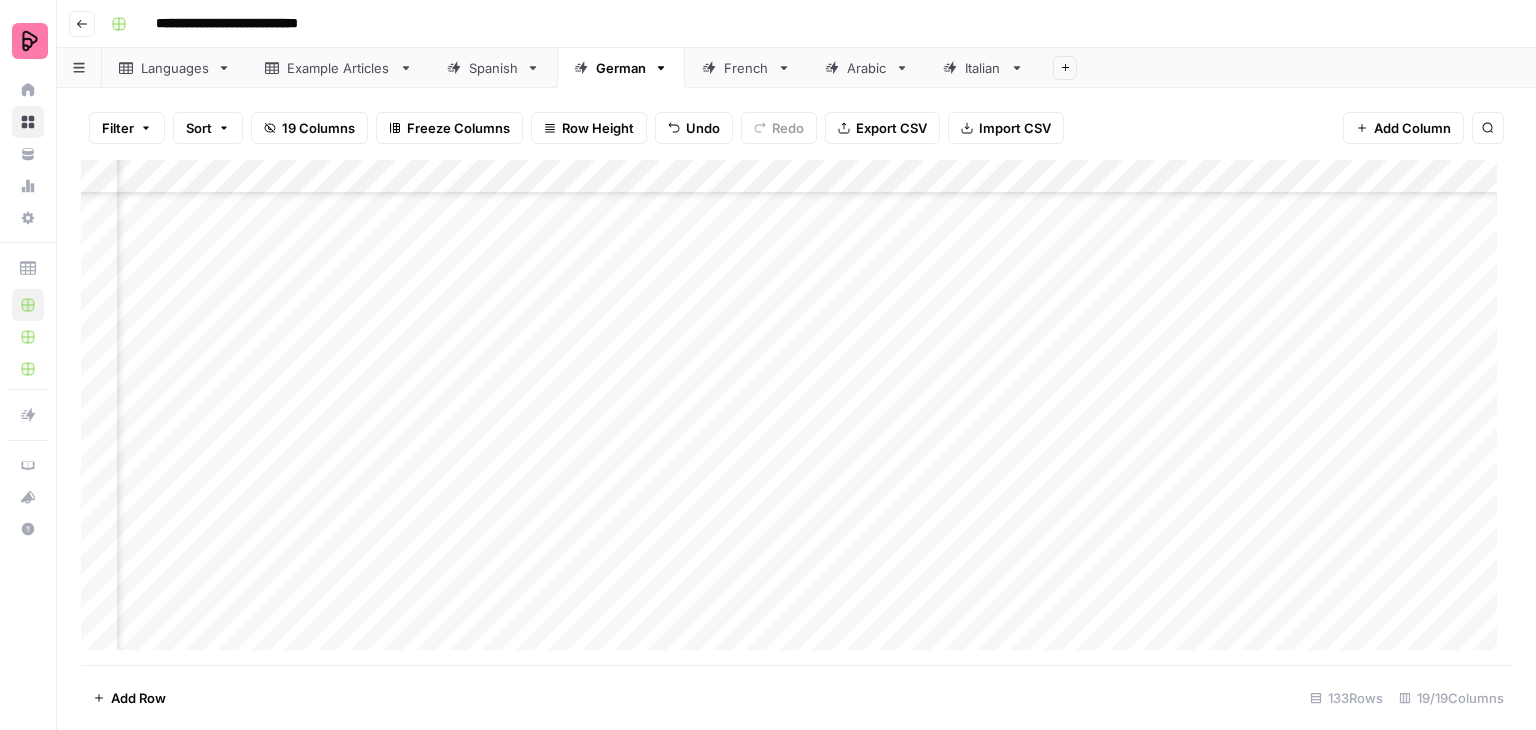 click on "Add Column" at bounding box center [796, 412] 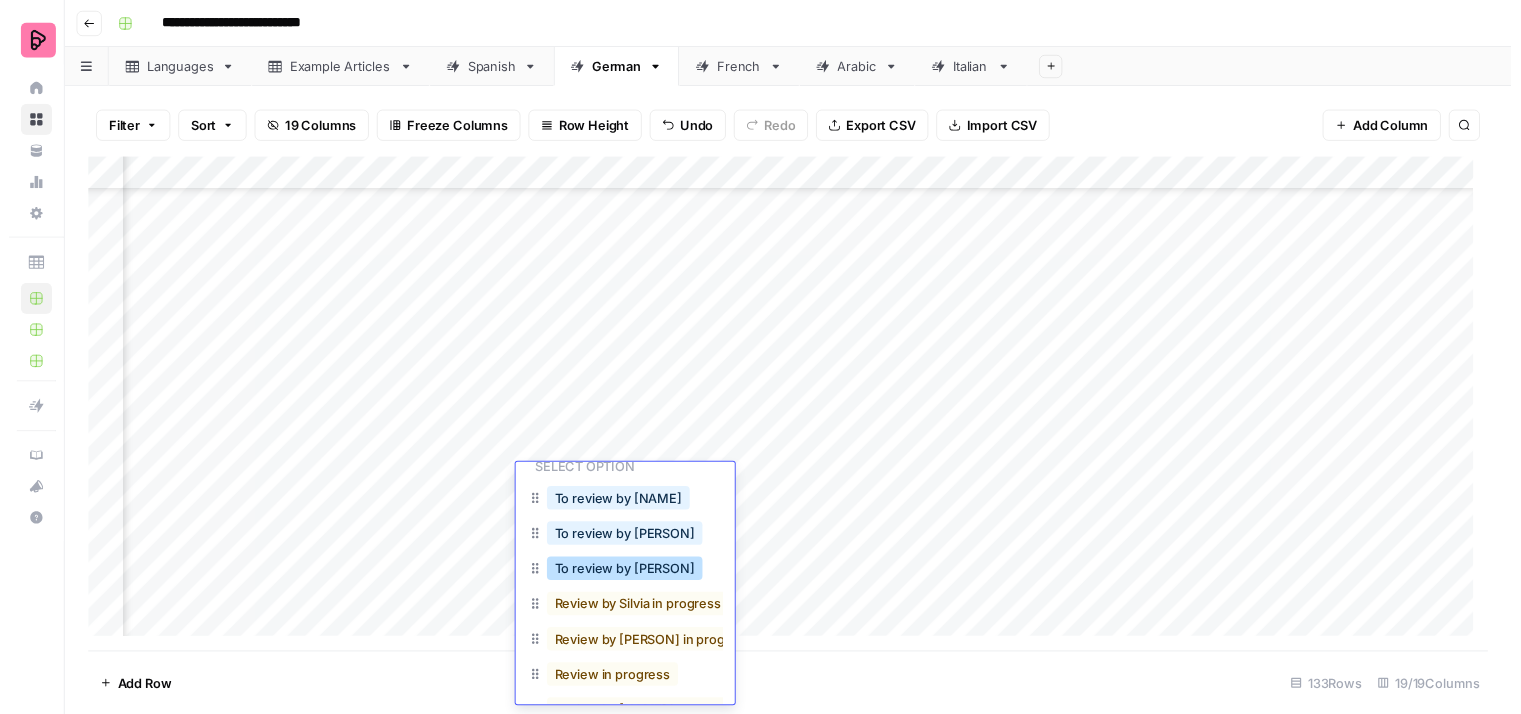scroll, scrollTop: 104, scrollLeft: 0, axis: vertical 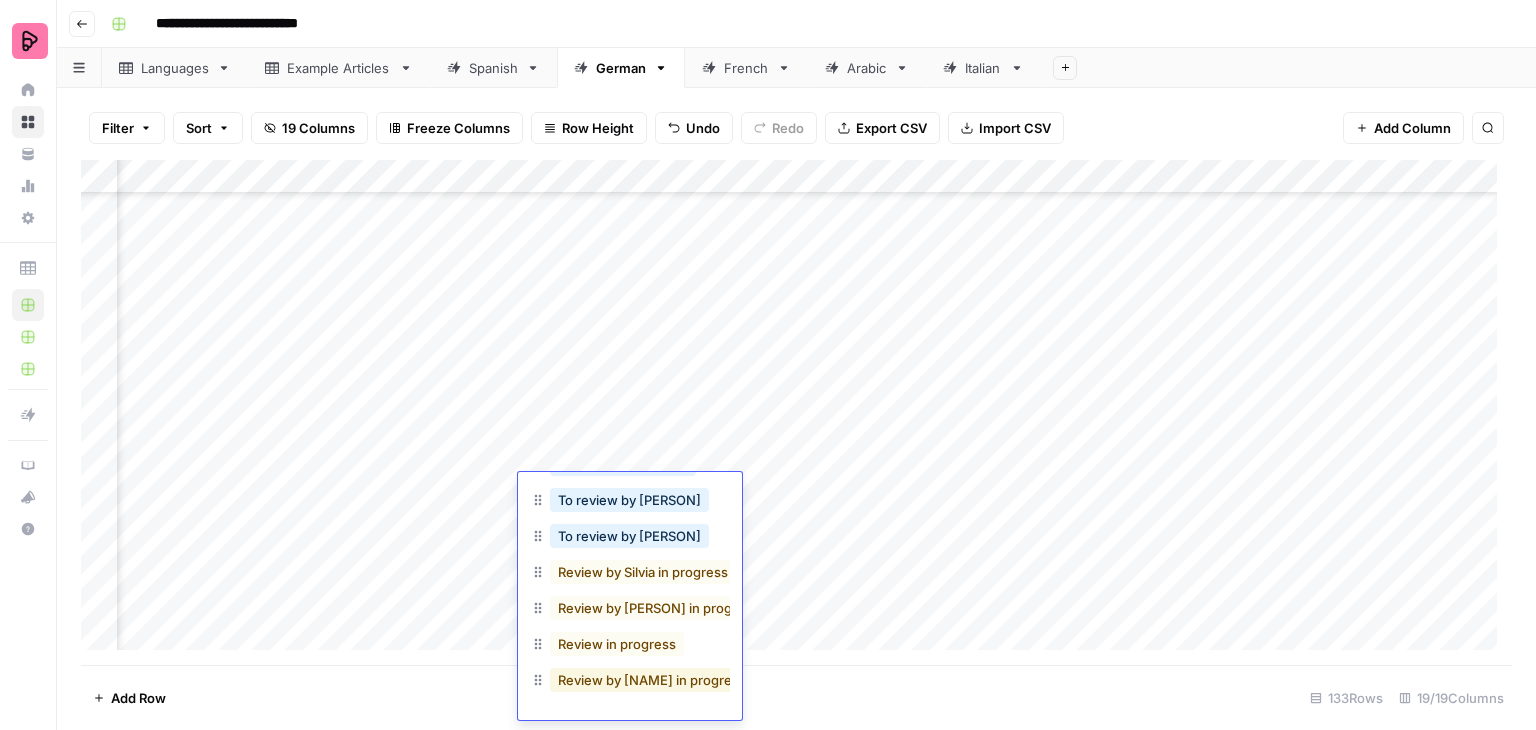 click on "Review by [NAME] in progress" at bounding box center (652, 680) 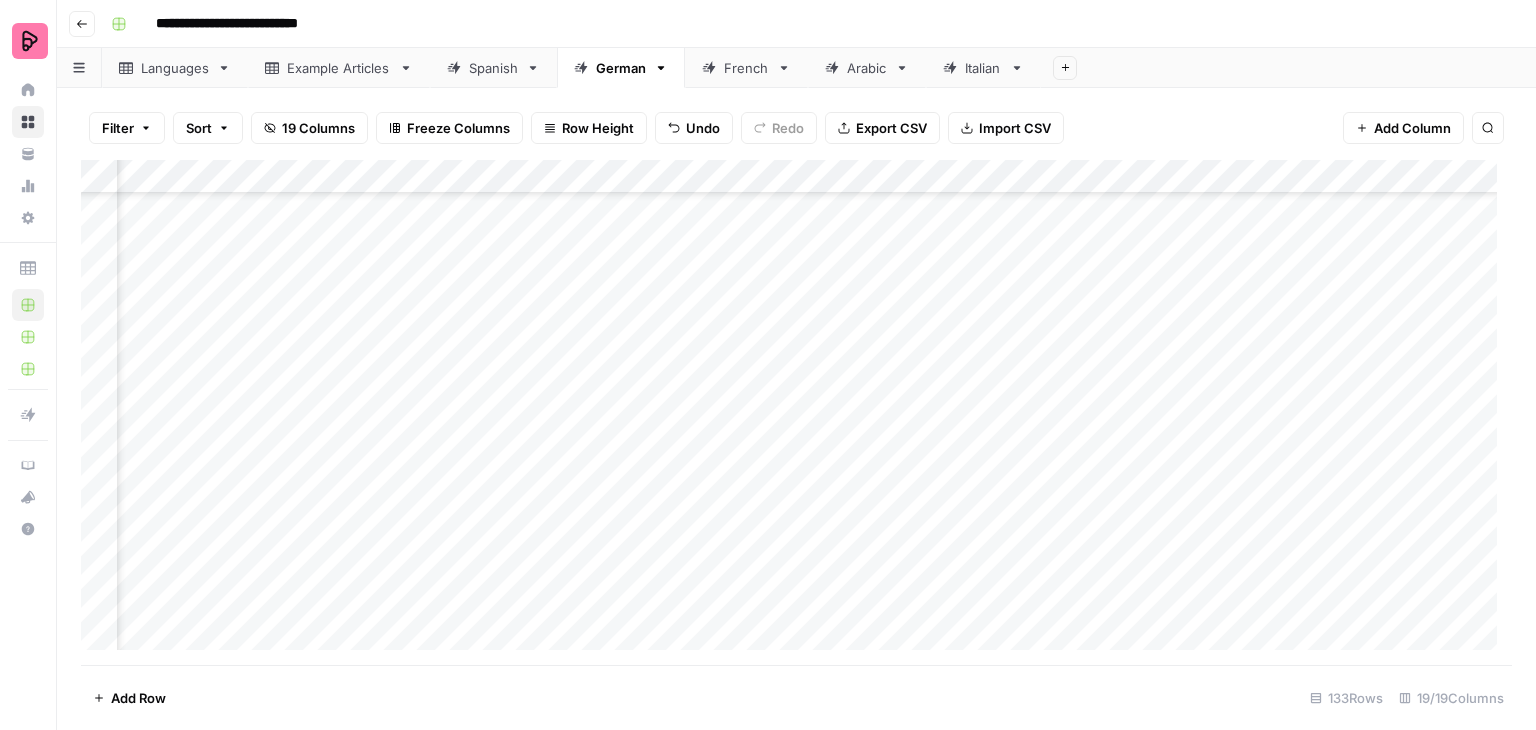 click on "Add Column" at bounding box center (796, 412) 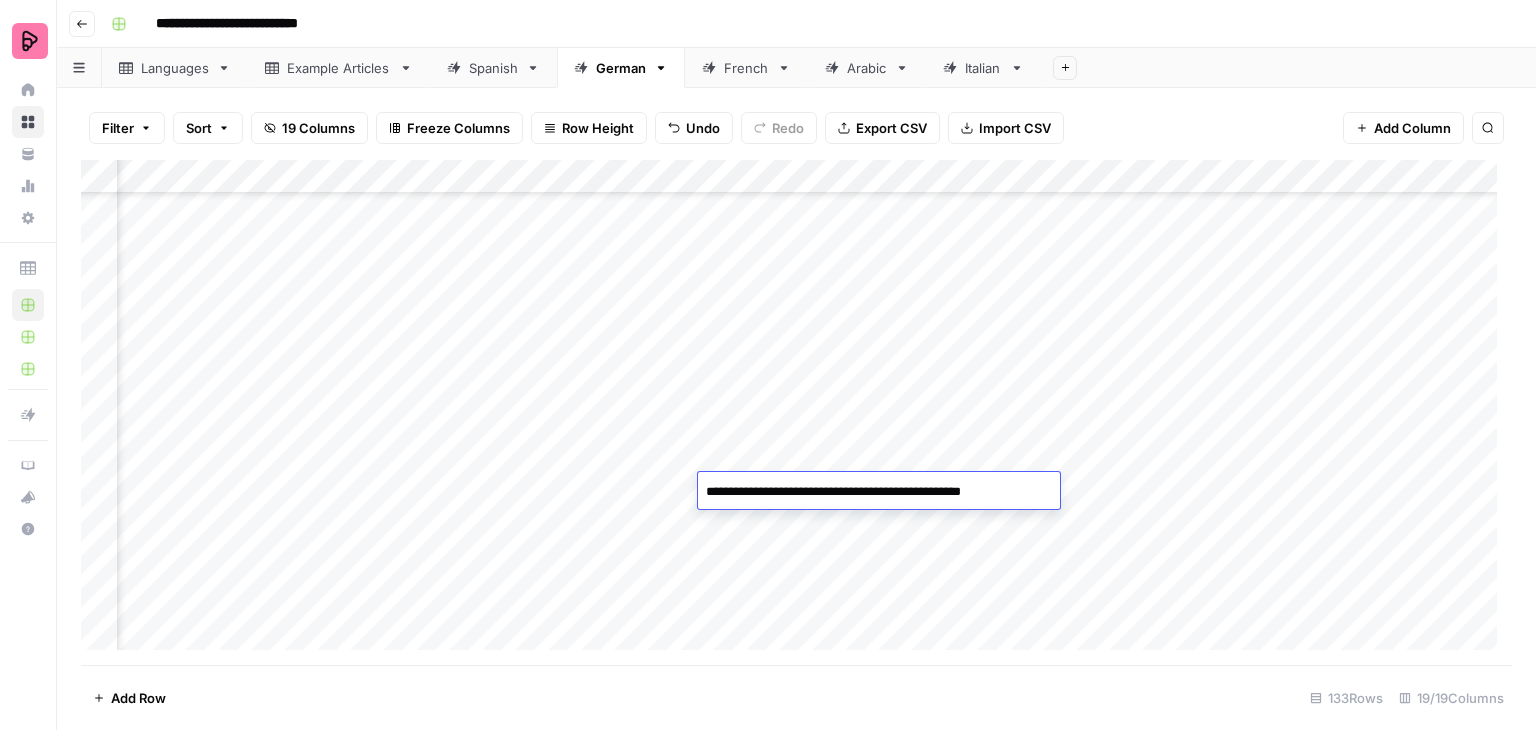 click on "**********" at bounding box center [874, 492] 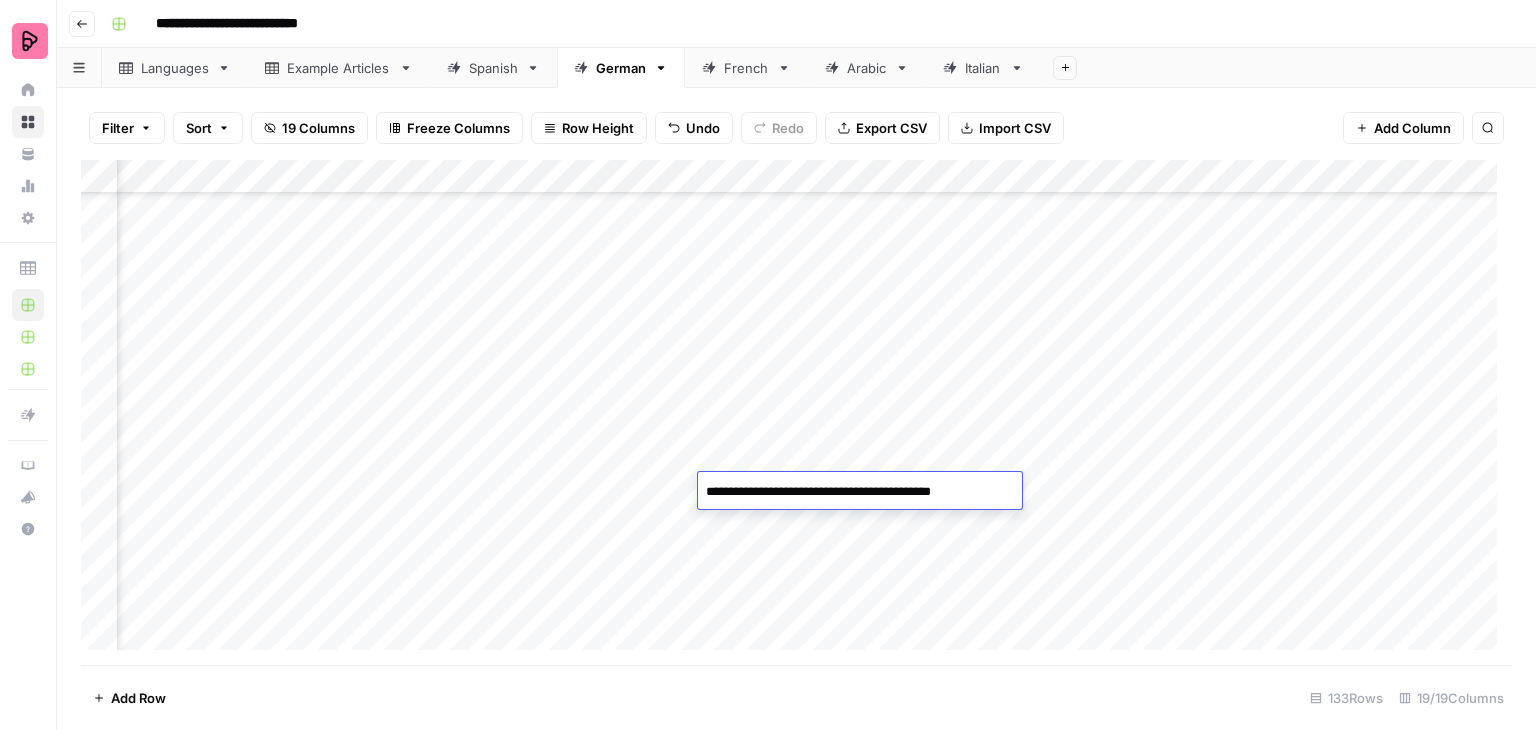 type on "**********" 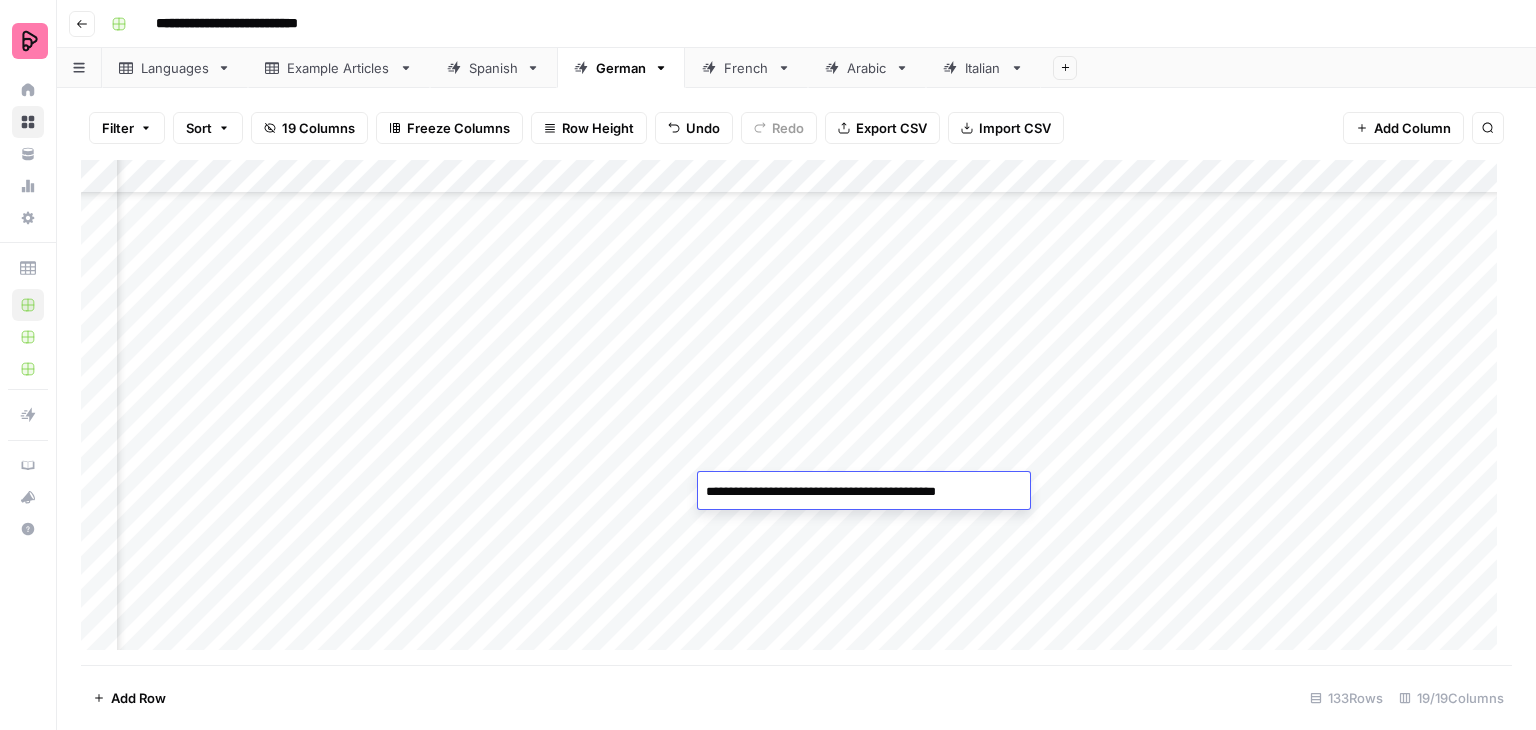 click on "Add Column" at bounding box center [796, 412] 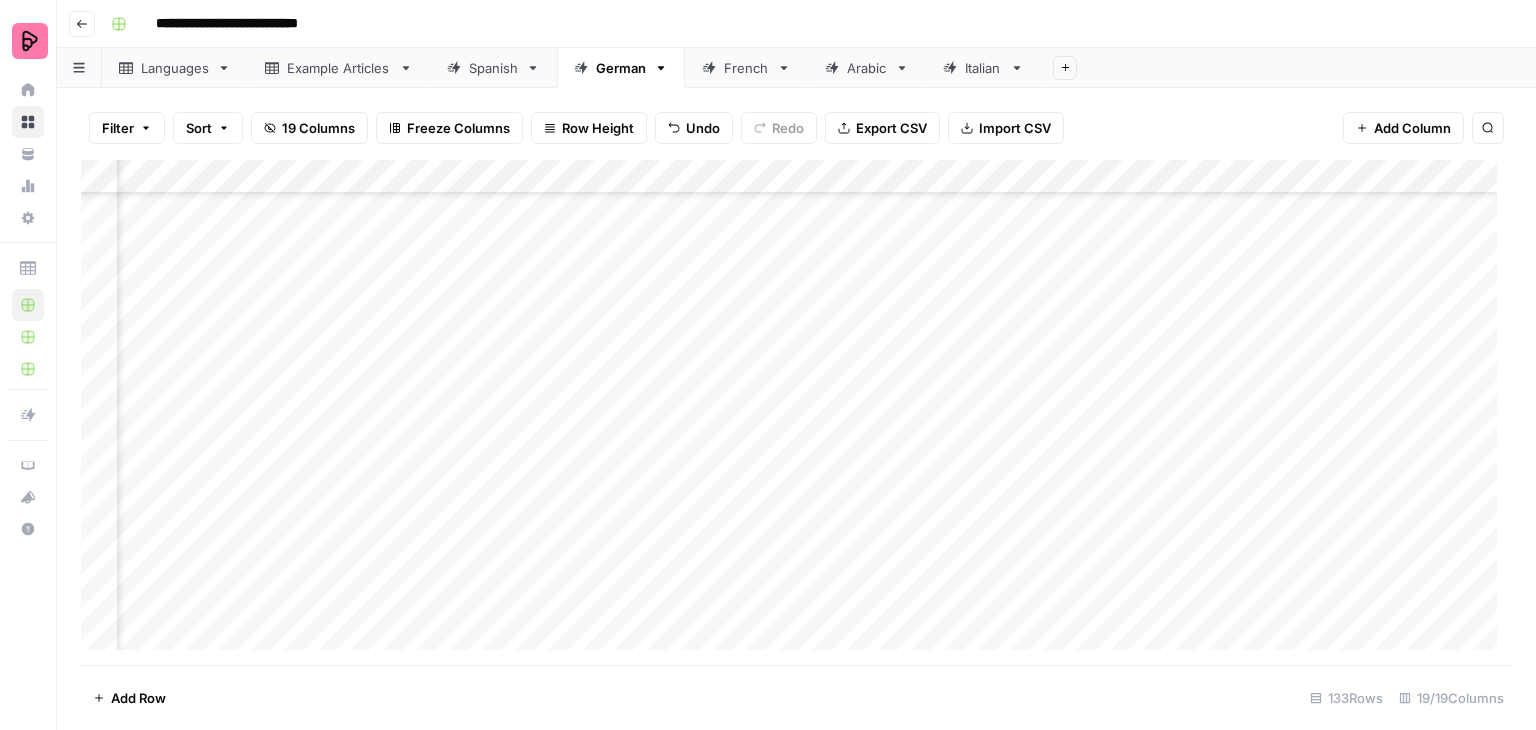 click on "Add Column" at bounding box center (796, 412) 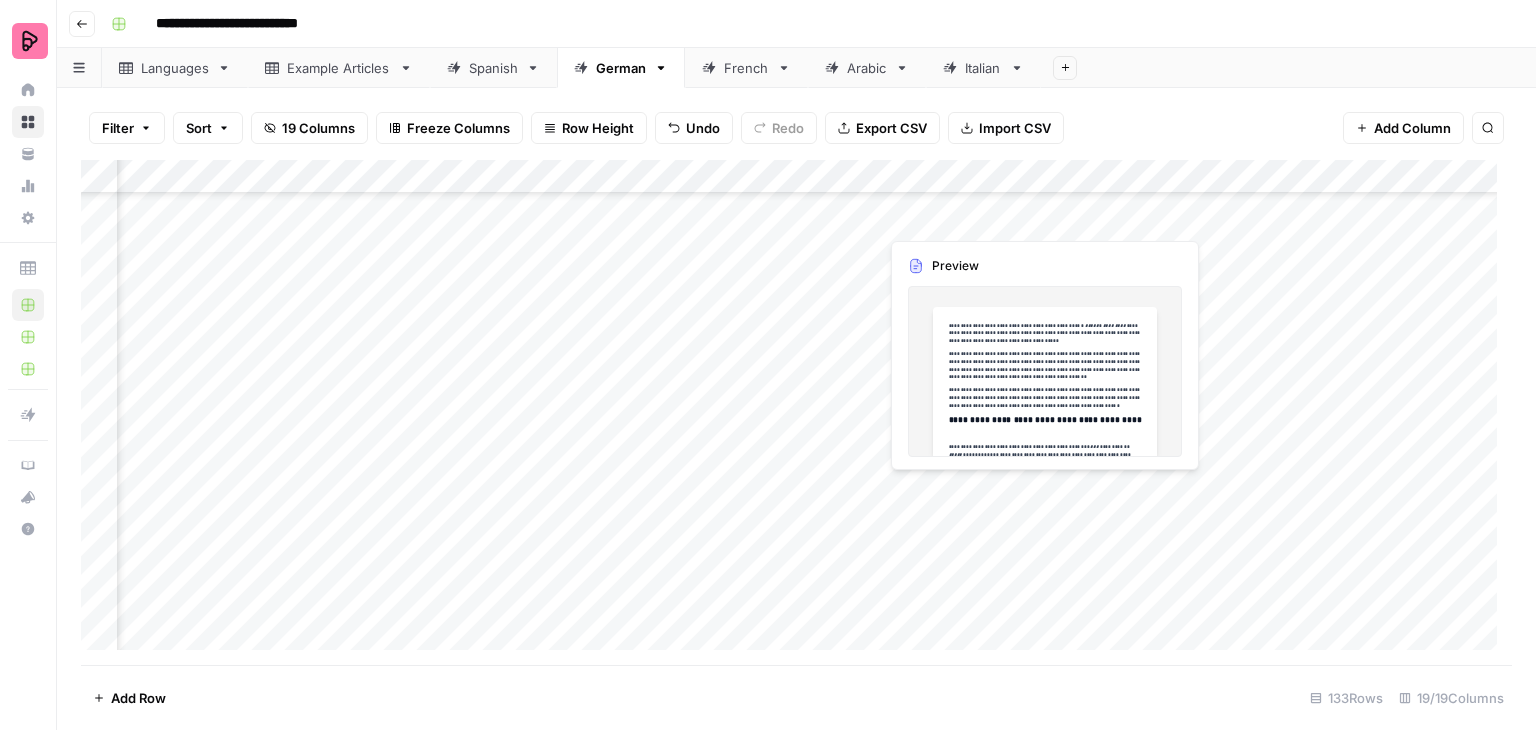 click on "Add Column" at bounding box center [796, 412] 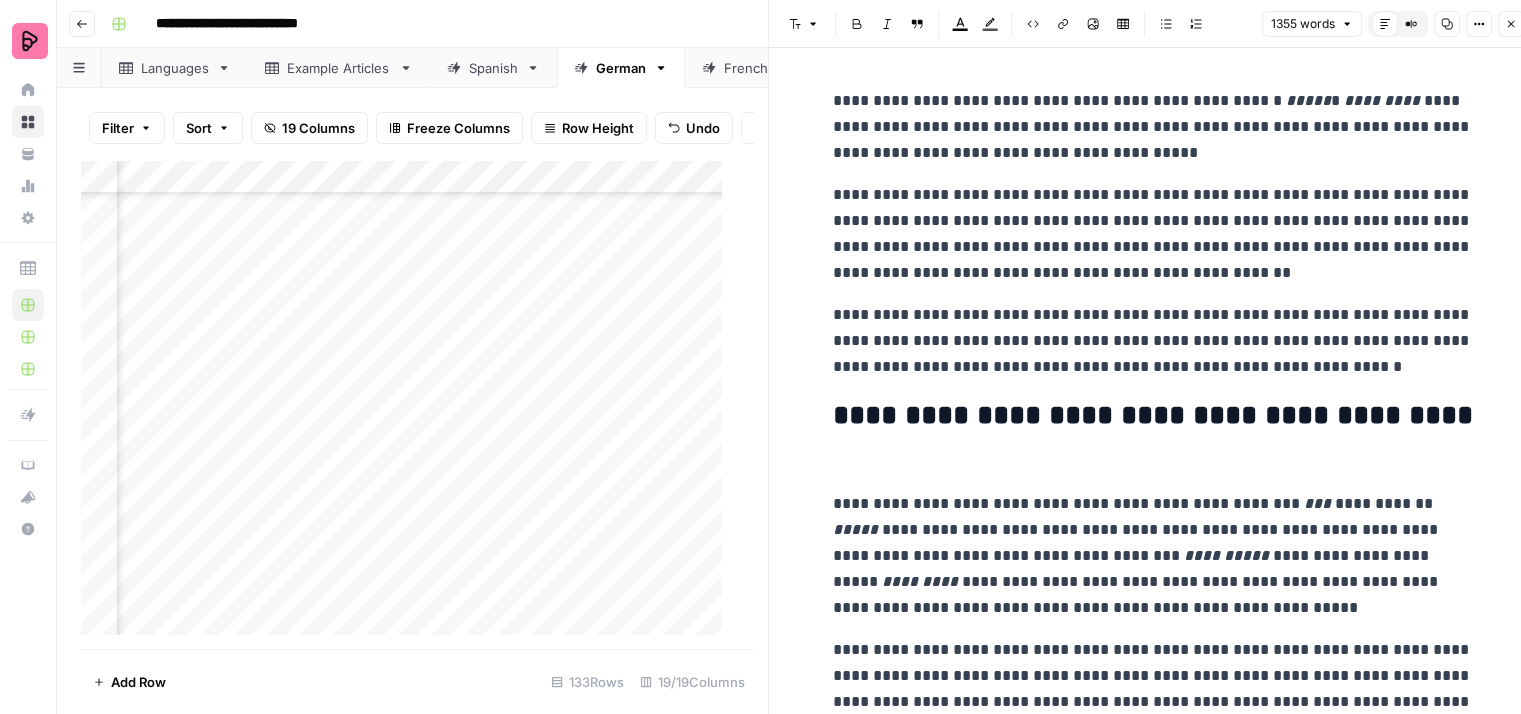 click on "**********" at bounding box center [1153, 127] 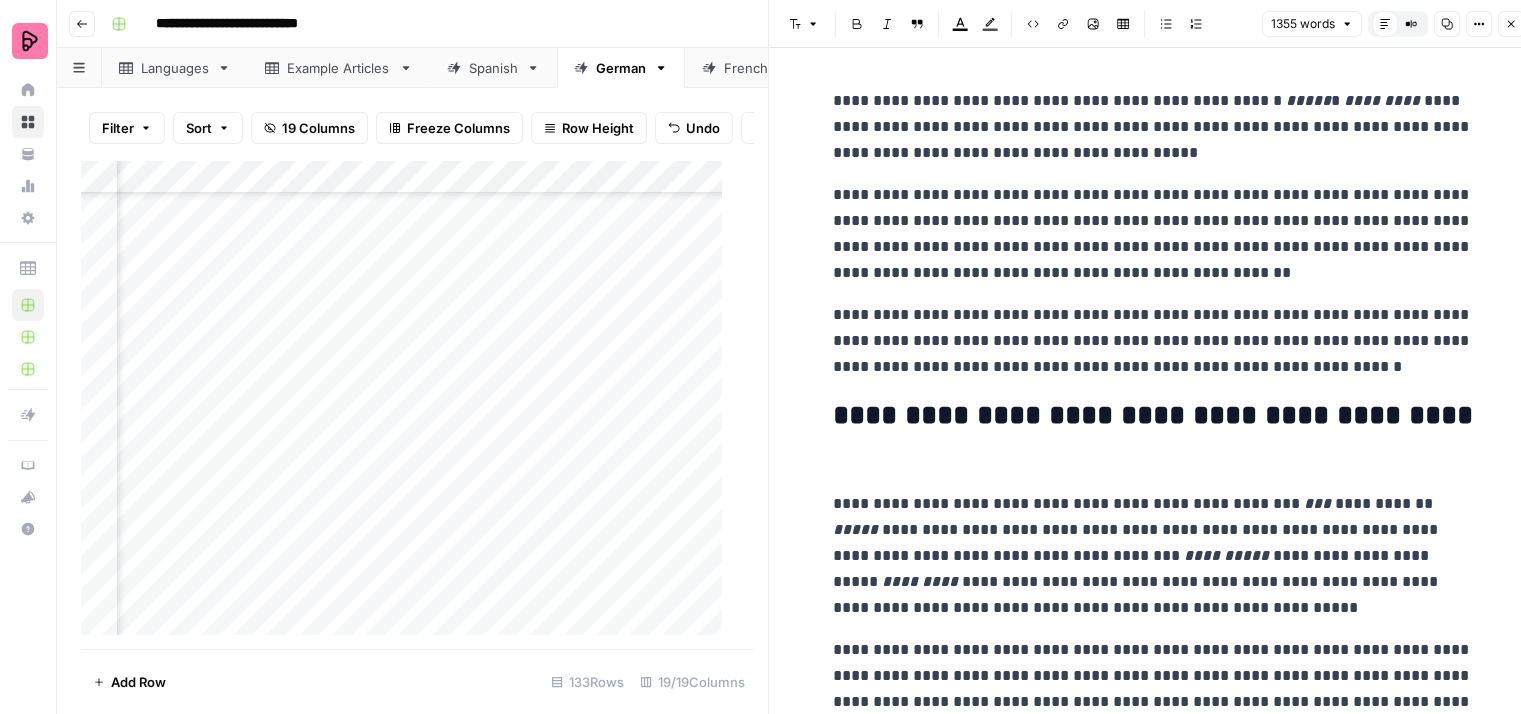 click on "**********" at bounding box center [1153, 127] 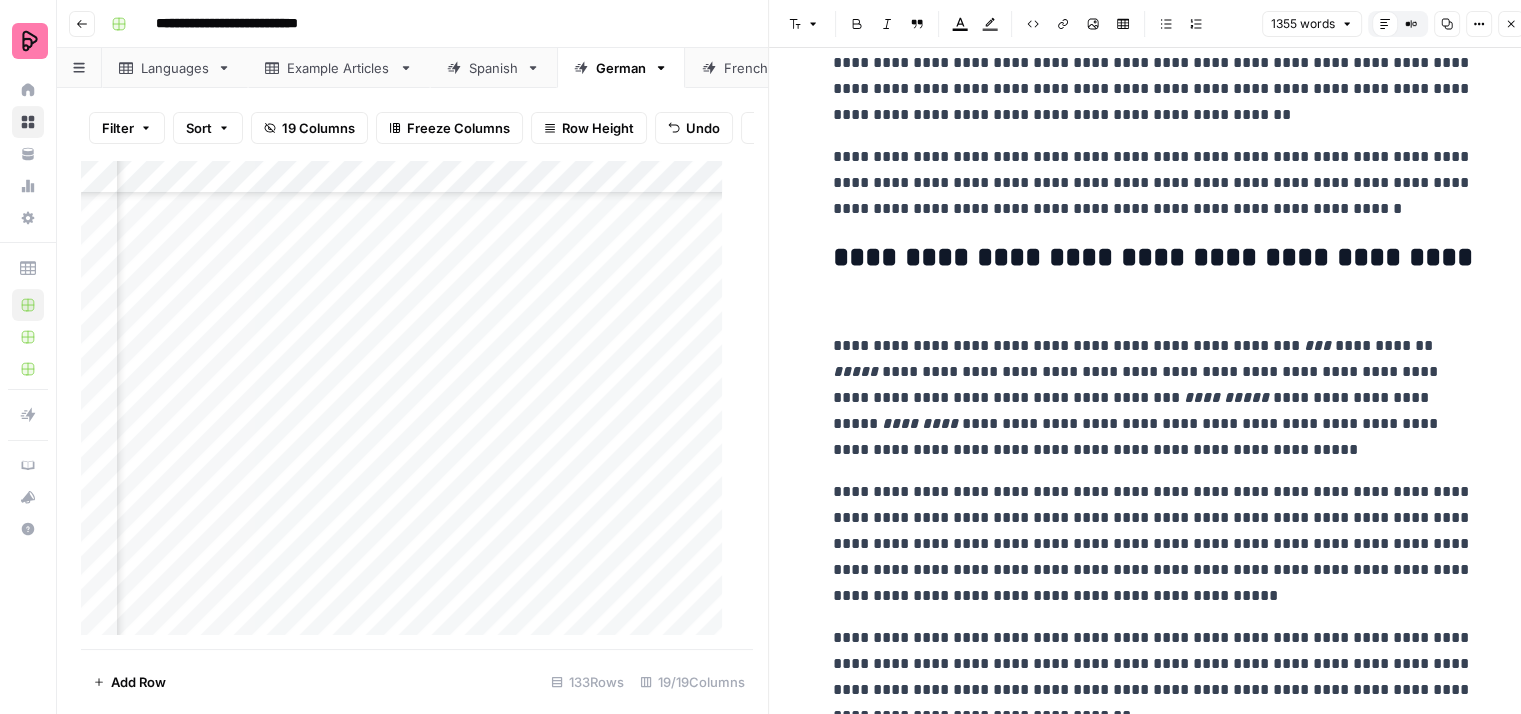 scroll, scrollTop: 200, scrollLeft: 0, axis: vertical 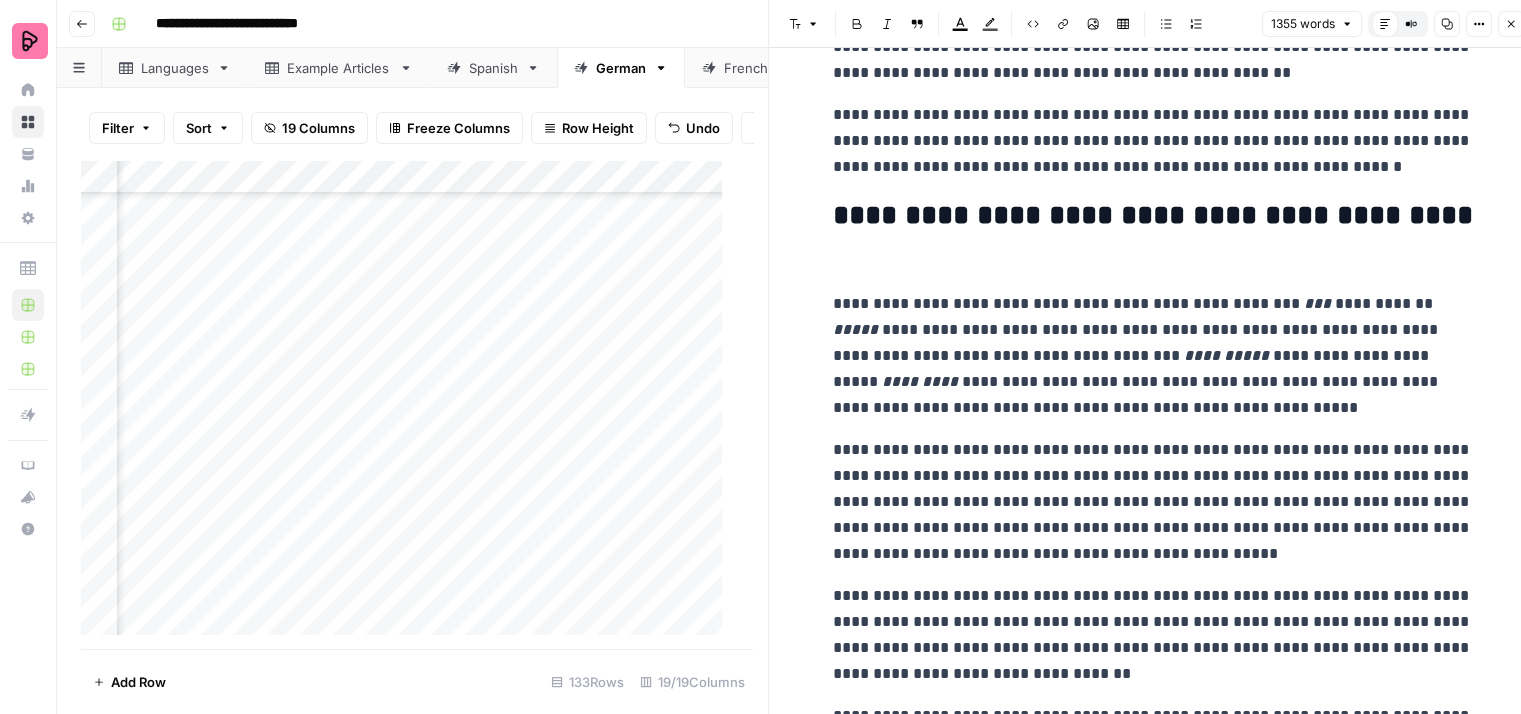 click on "**********" at bounding box center [1153, 141] 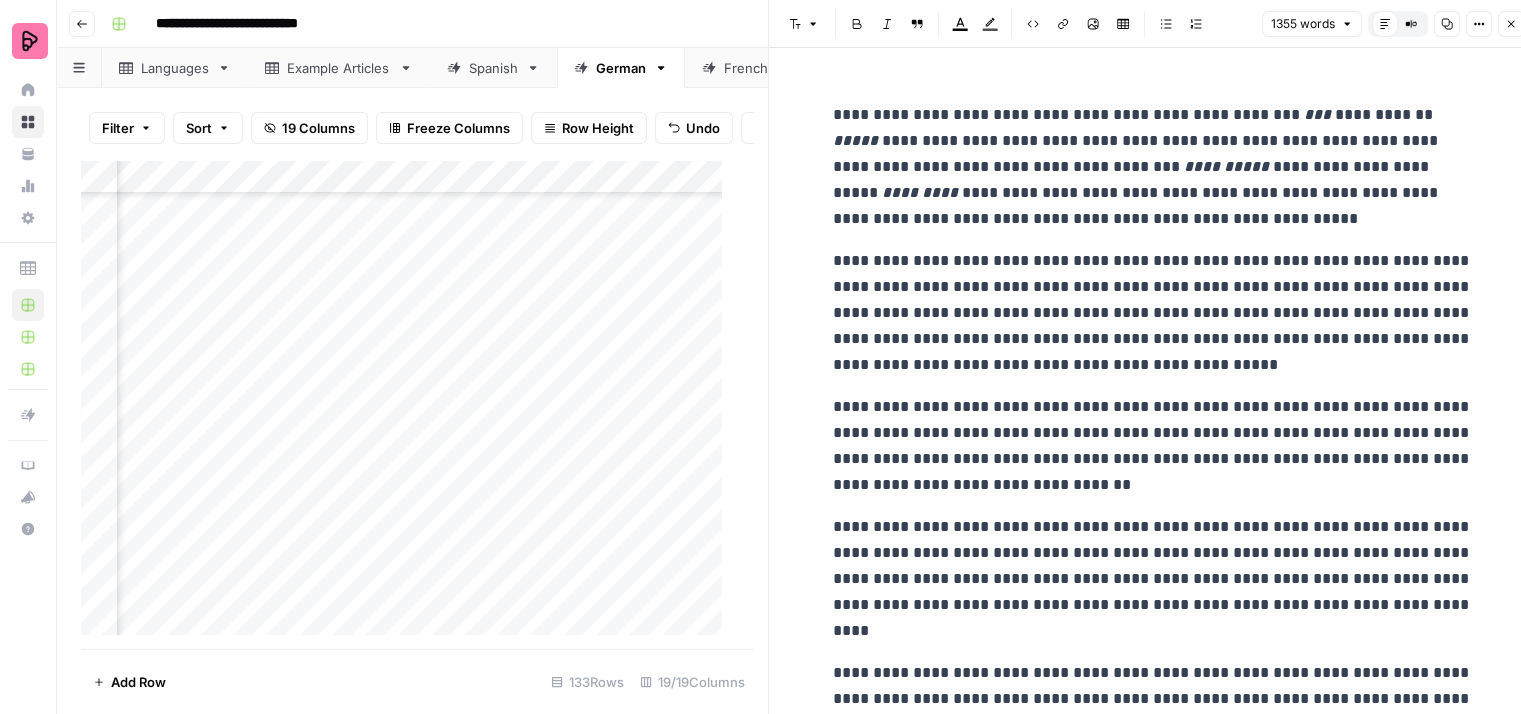 scroll, scrollTop: 400, scrollLeft: 0, axis: vertical 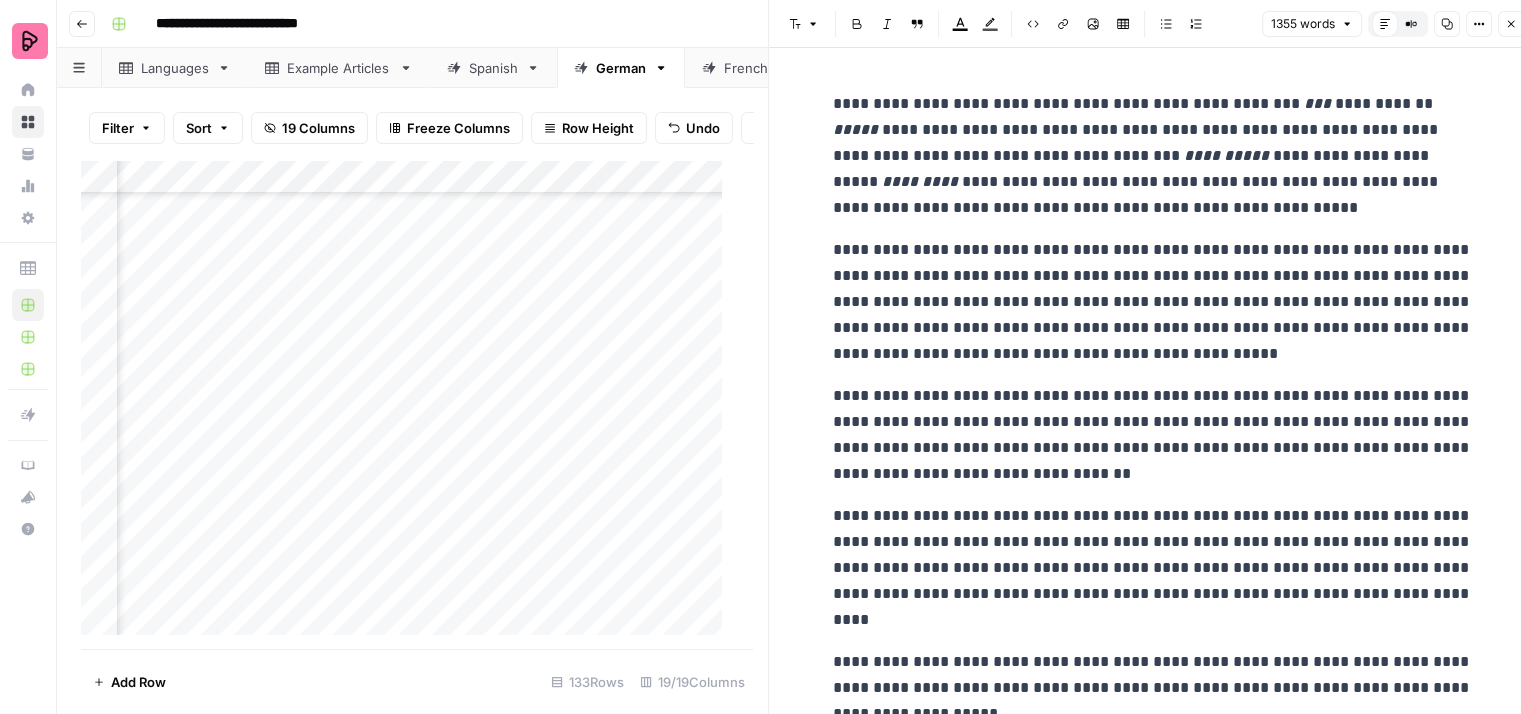 click on "**********" at bounding box center (1153, 156) 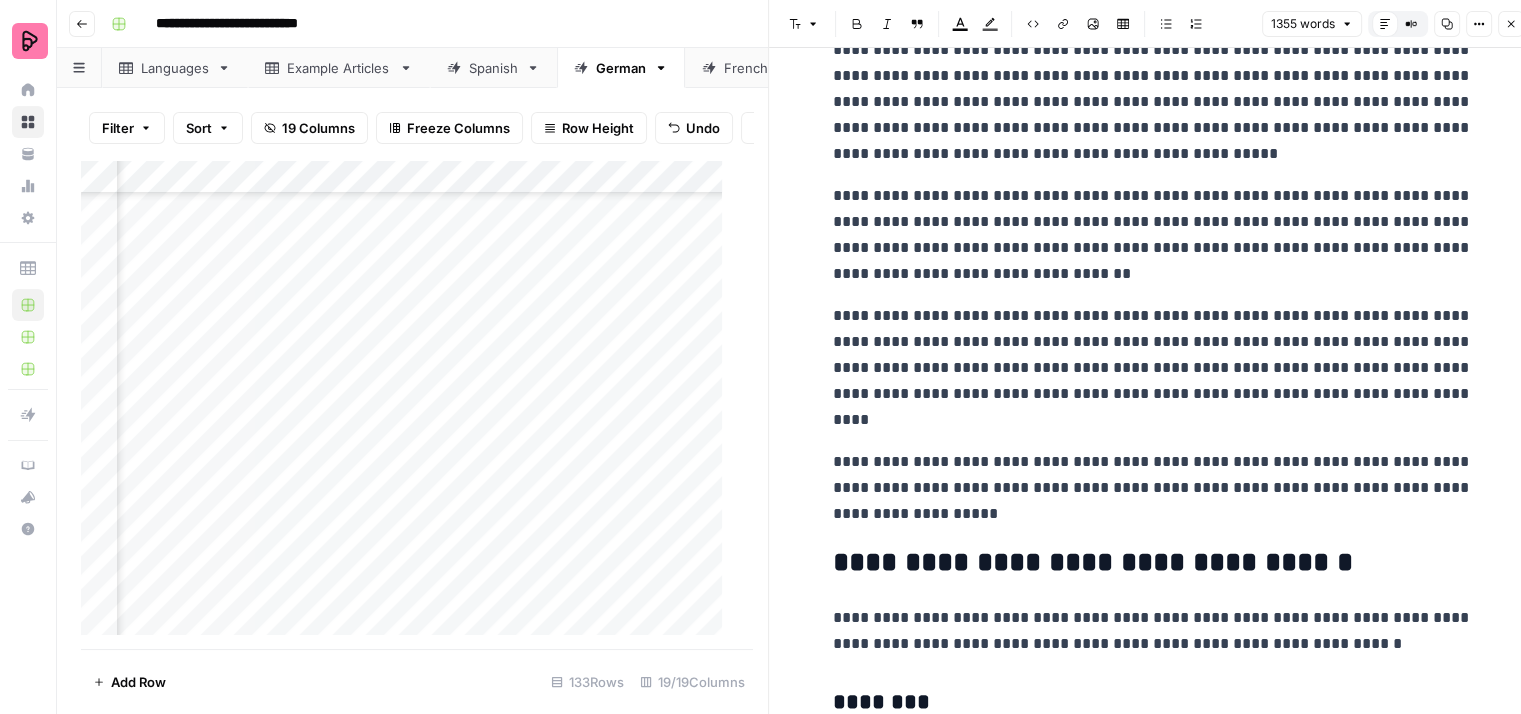 scroll, scrollTop: 500, scrollLeft: 0, axis: vertical 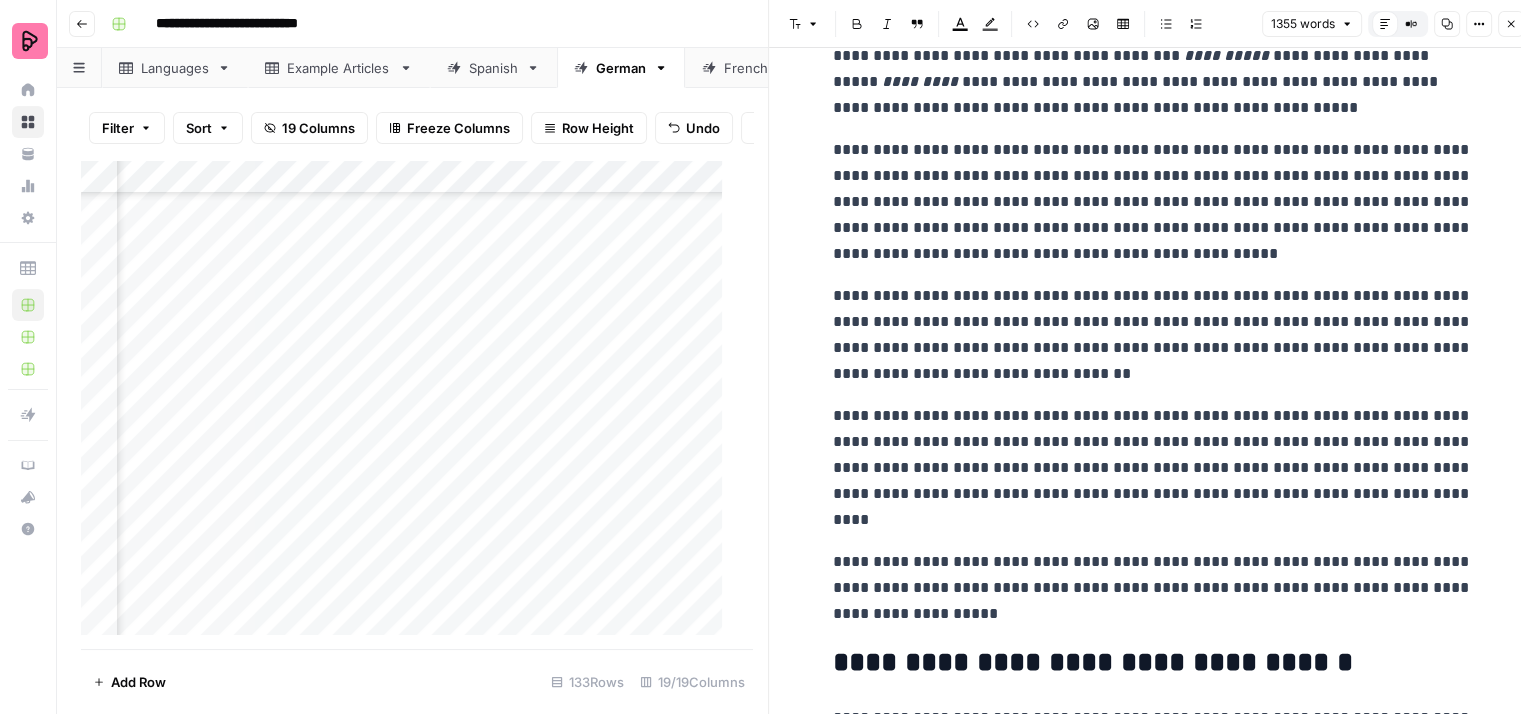 click on "**********" at bounding box center (1153, 202) 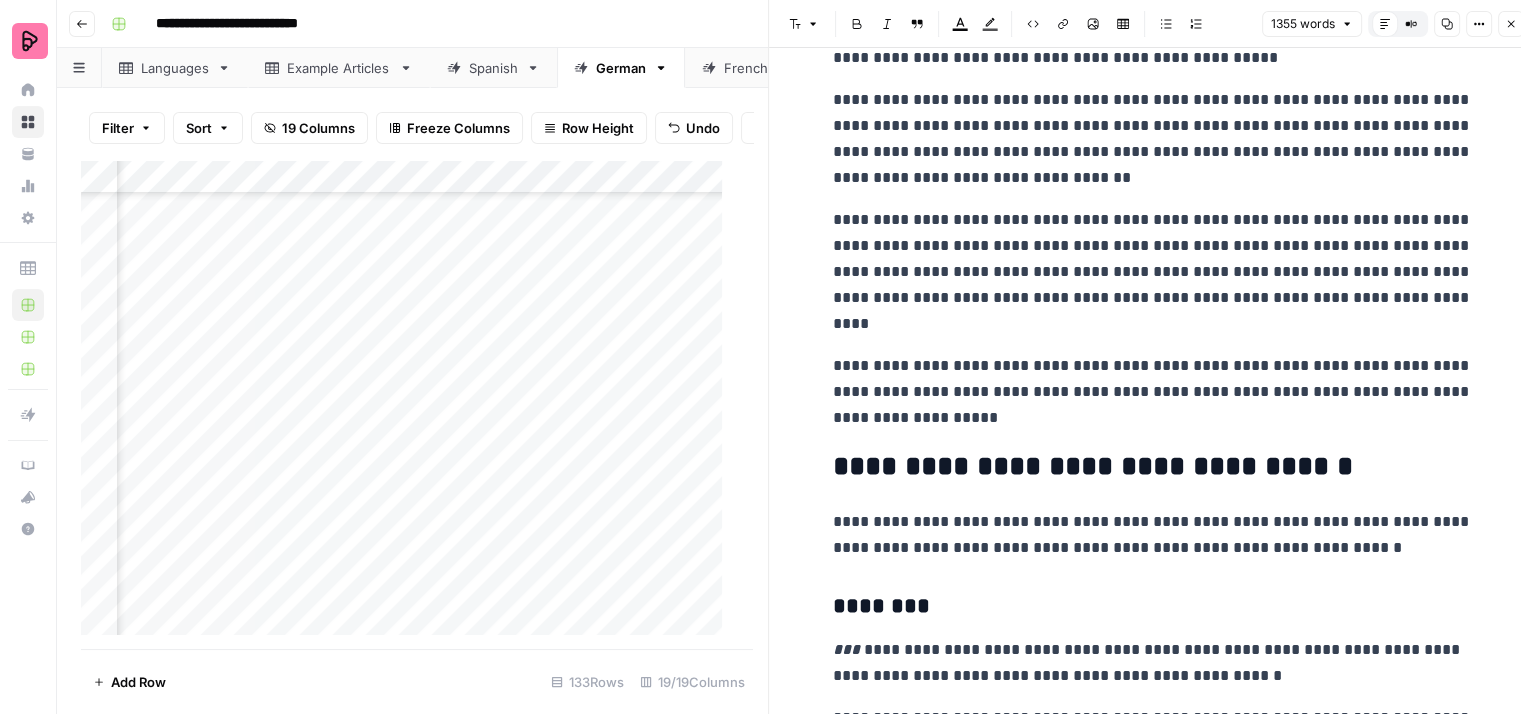 scroll, scrollTop: 700, scrollLeft: 0, axis: vertical 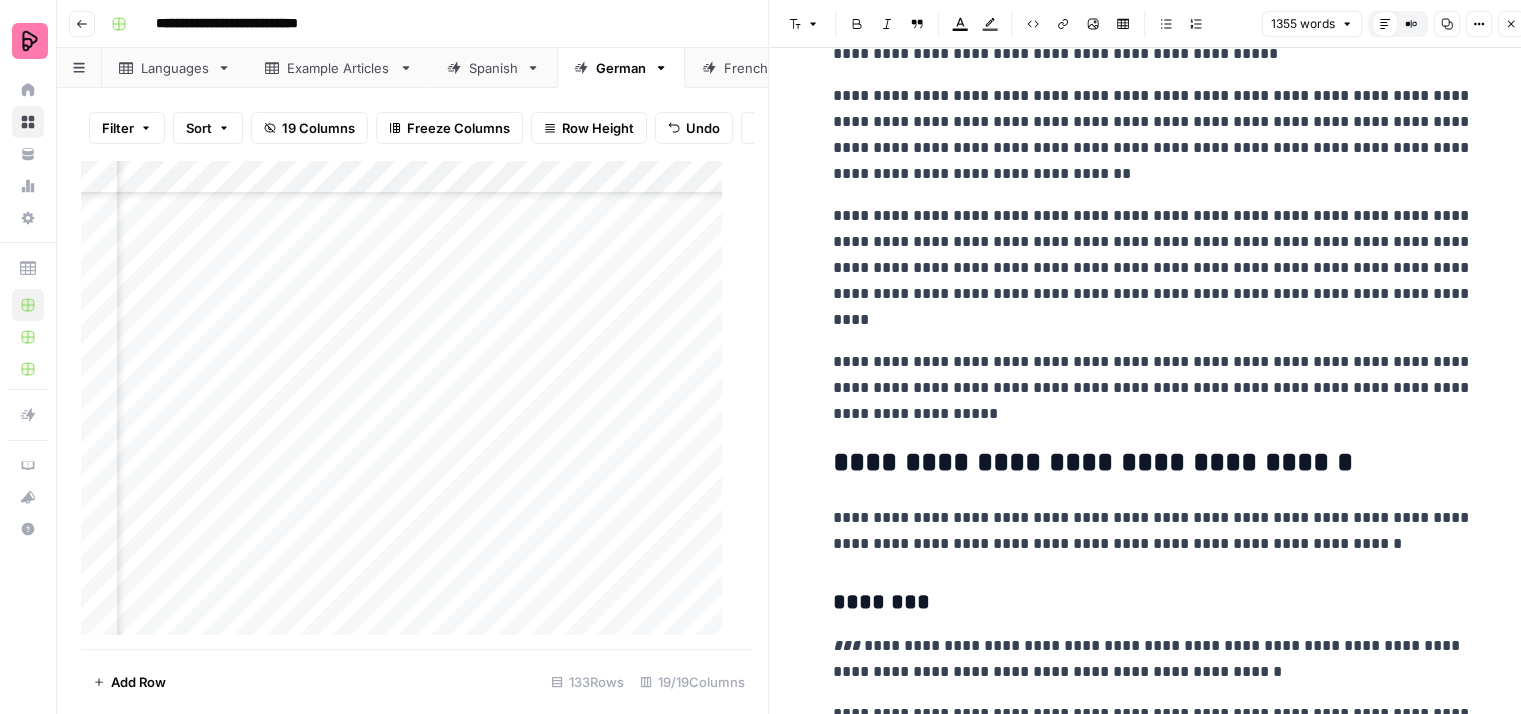 click on "**********" at bounding box center (1153, 135) 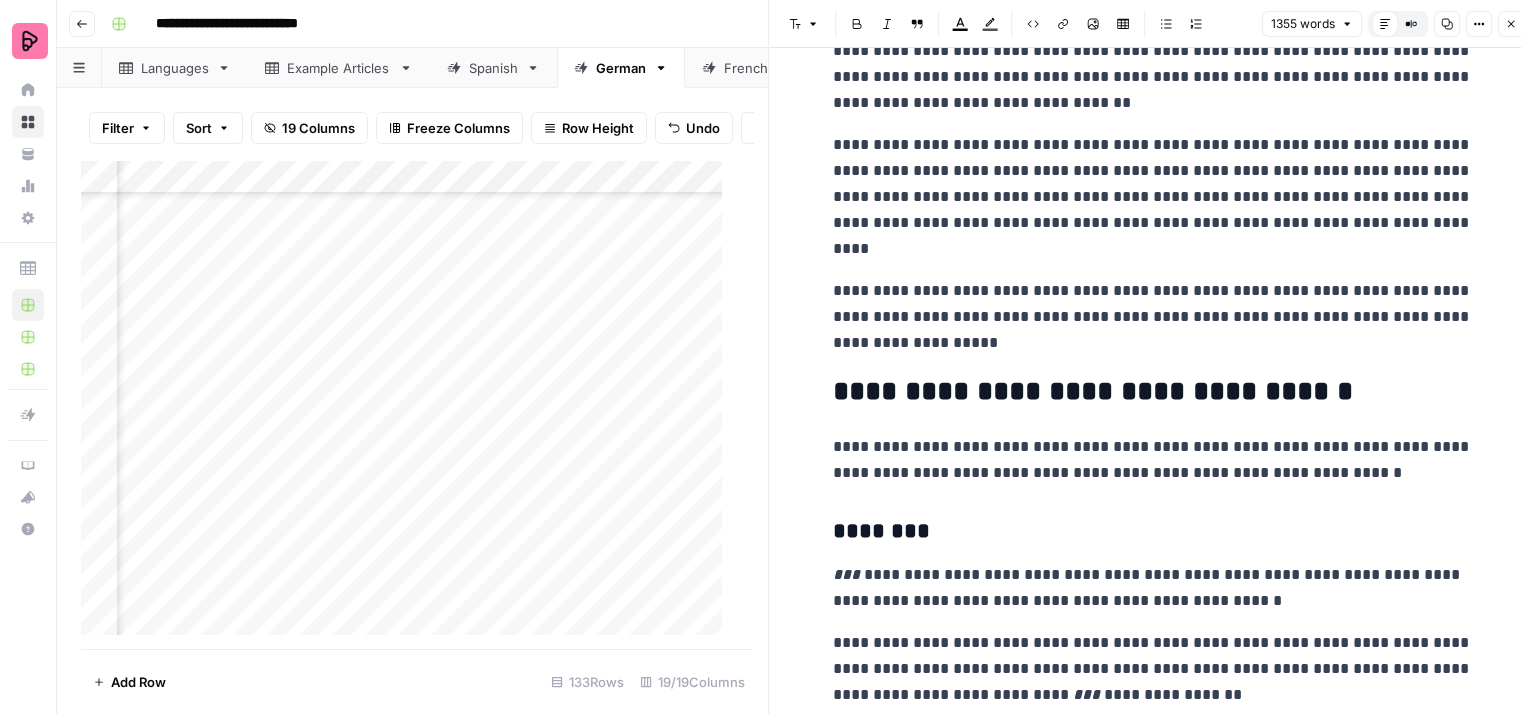 scroll, scrollTop: 800, scrollLeft: 0, axis: vertical 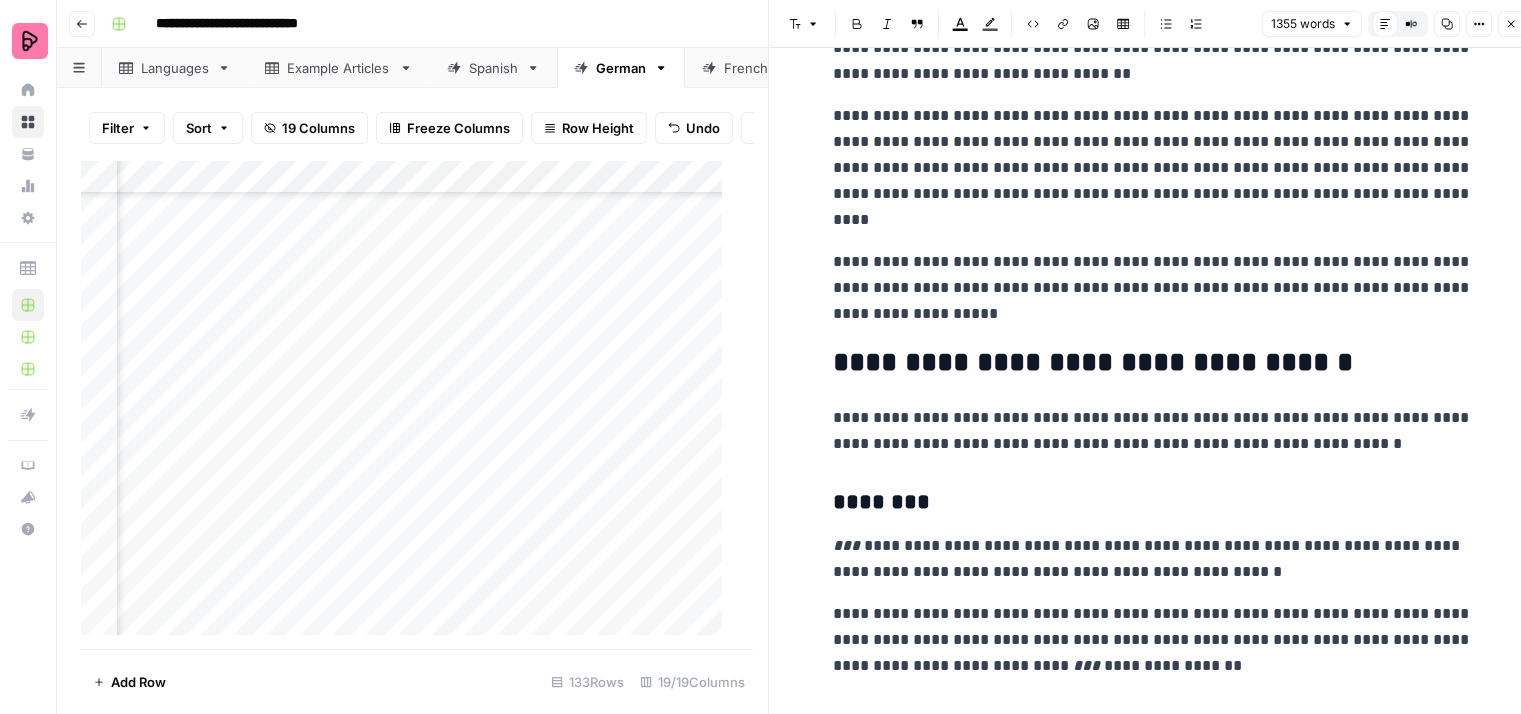click on "**********" at bounding box center [1153, 168] 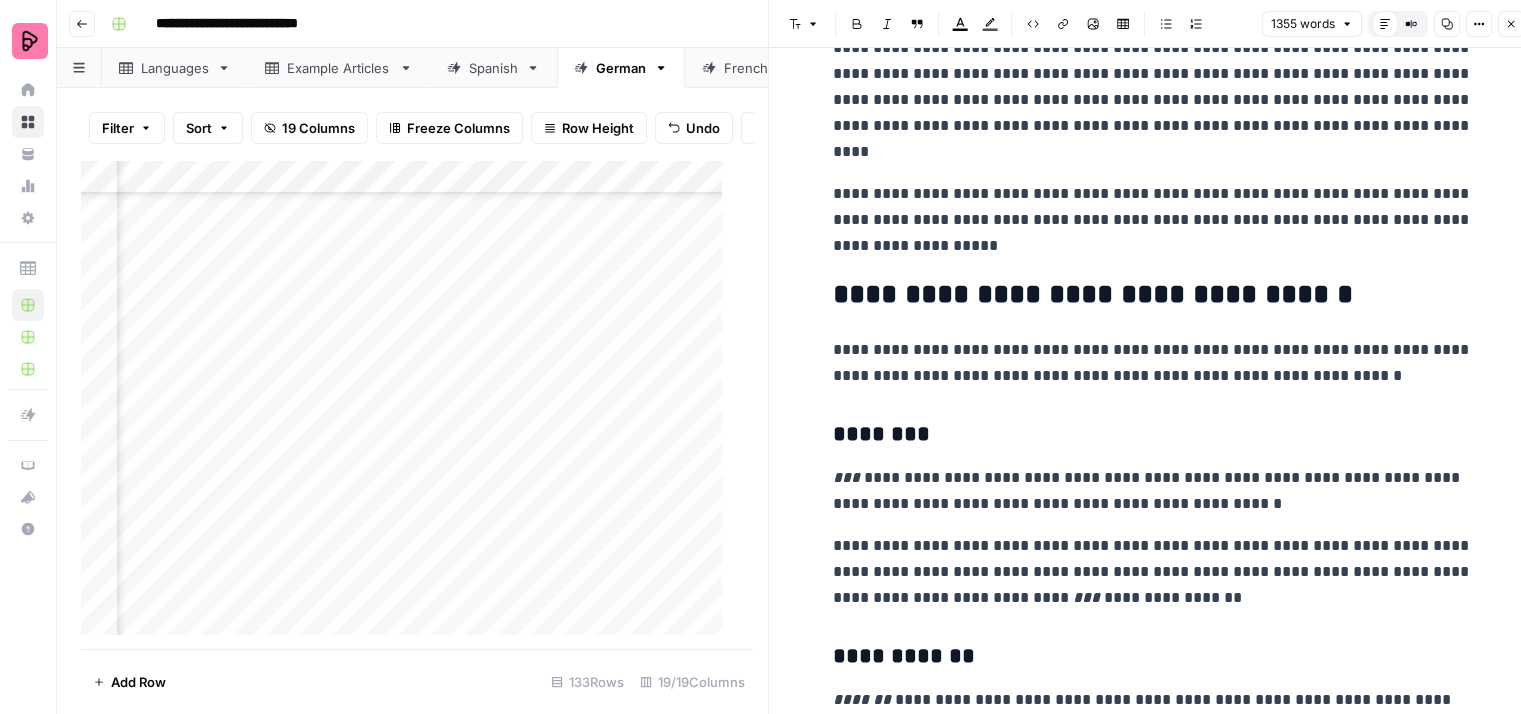 scroll, scrollTop: 900, scrollLeft: 0, axis: vertical 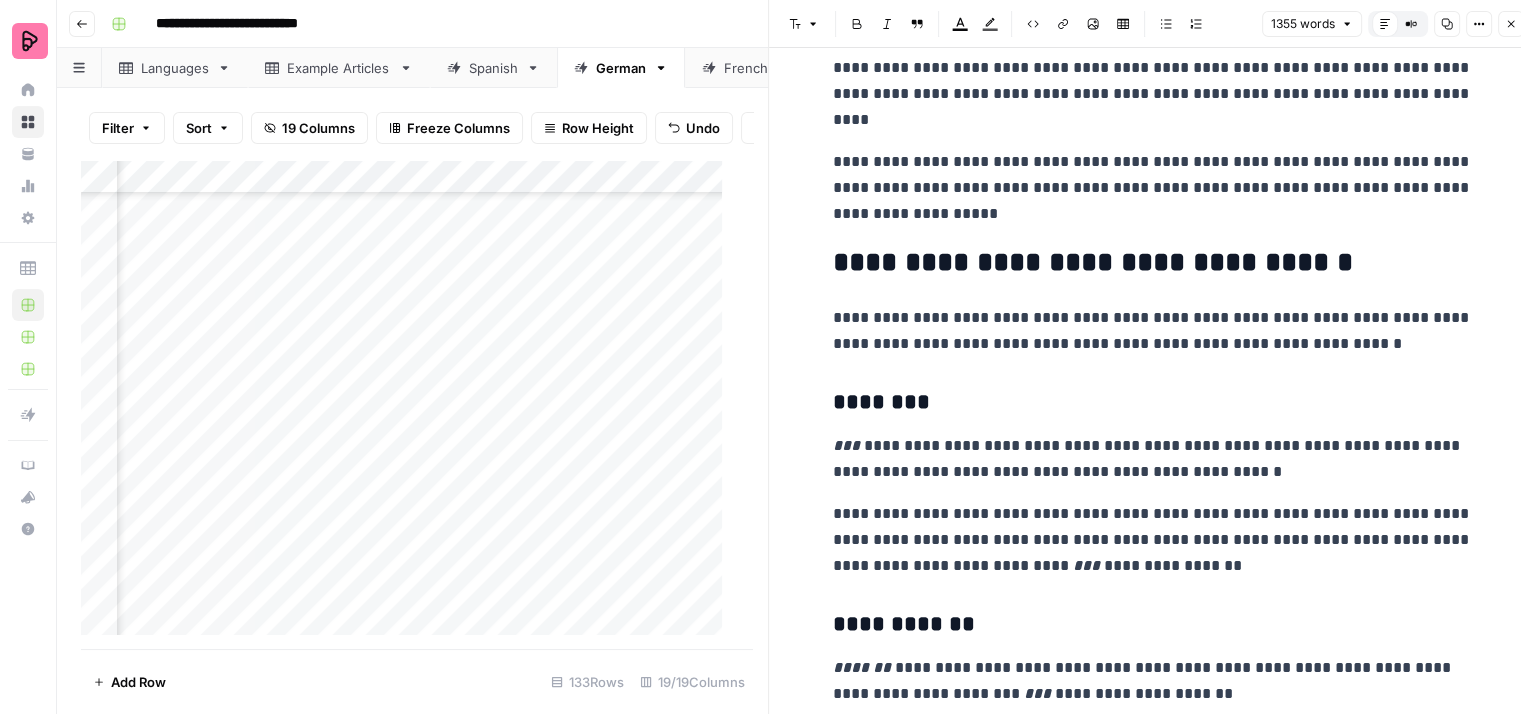 click on "**********" at bounding box center (1153, 188) 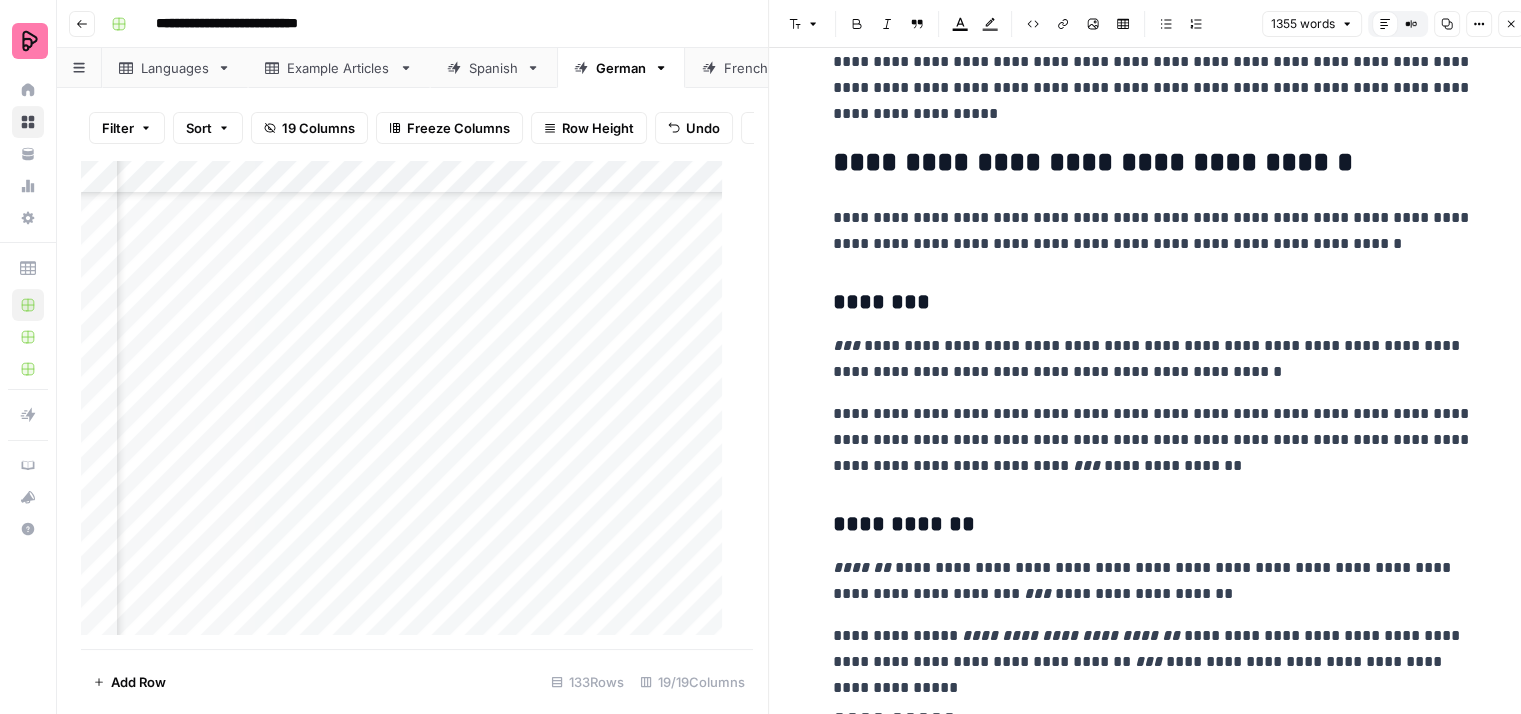 scroll, scrollTop: 900, scrollLeft: 0, axis: vertical 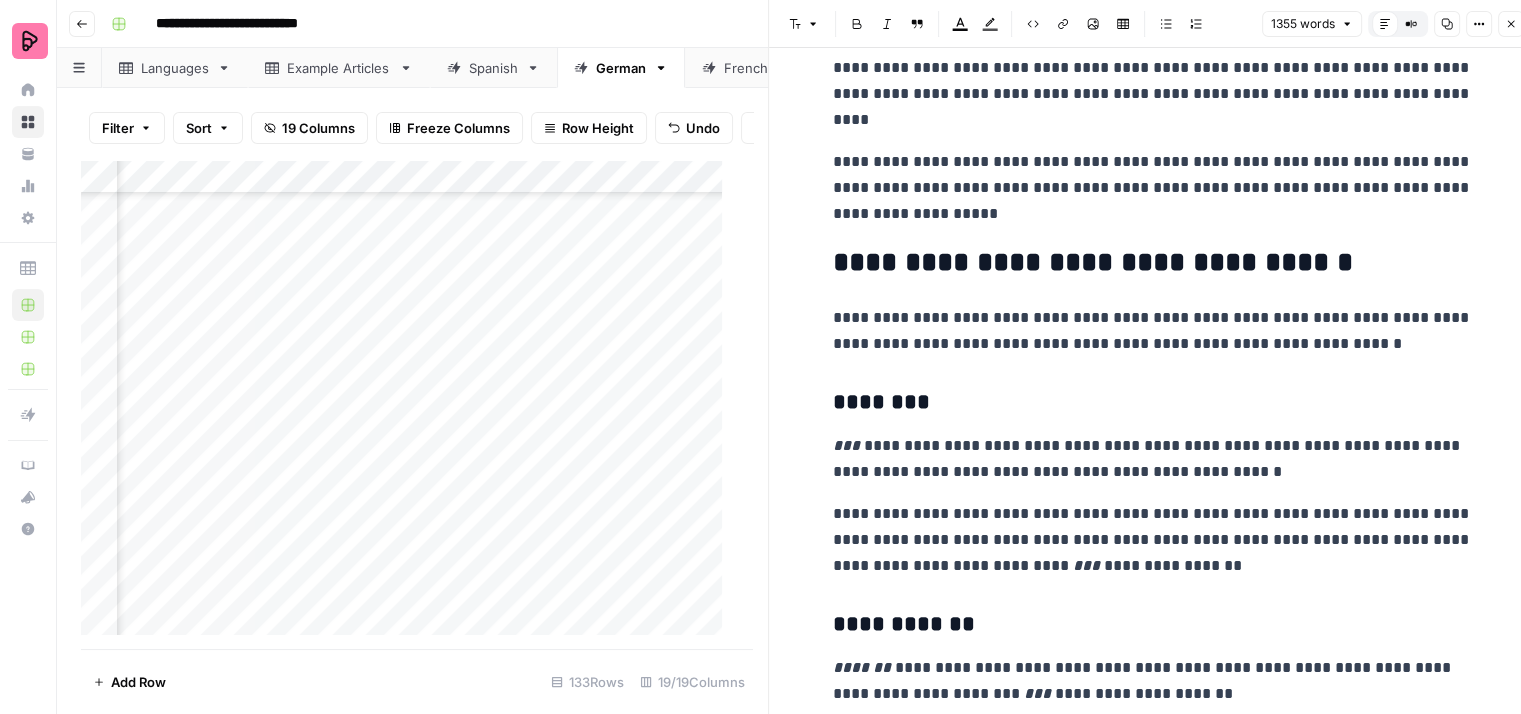 click on "**********" at bounding box center (1153, 188) 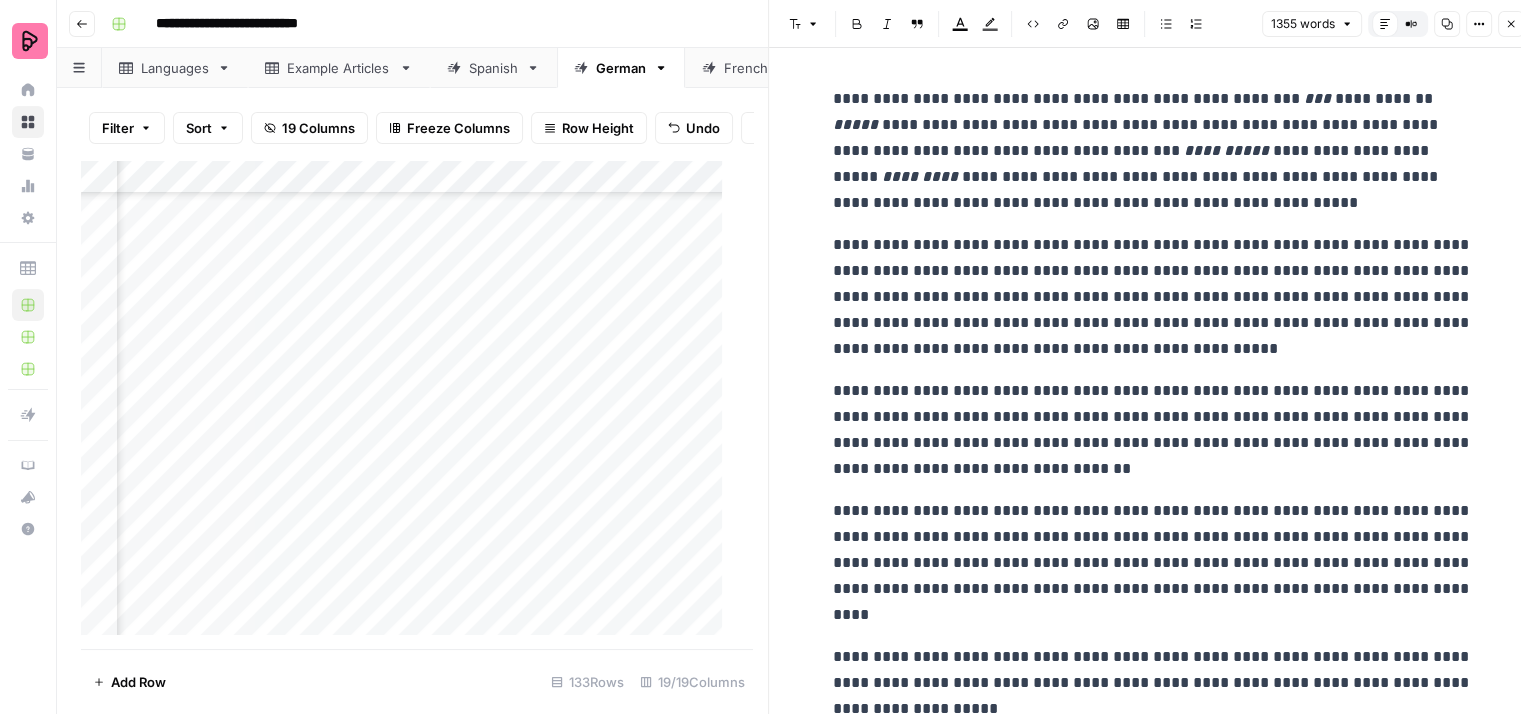 scroll, scrollTop: 700, scrollLeft: 0, axis: vertical 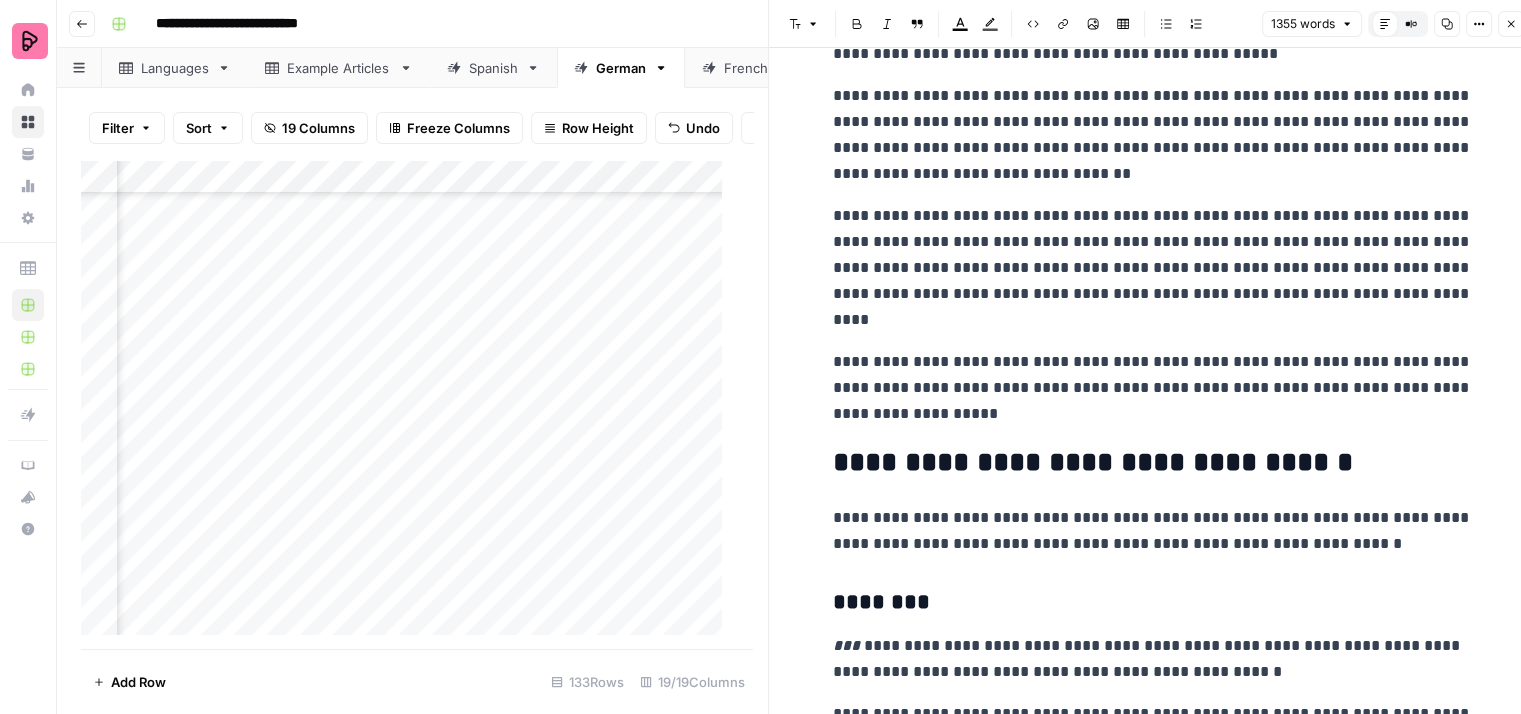 click on "Add Column" at bounding box center (409, 405) 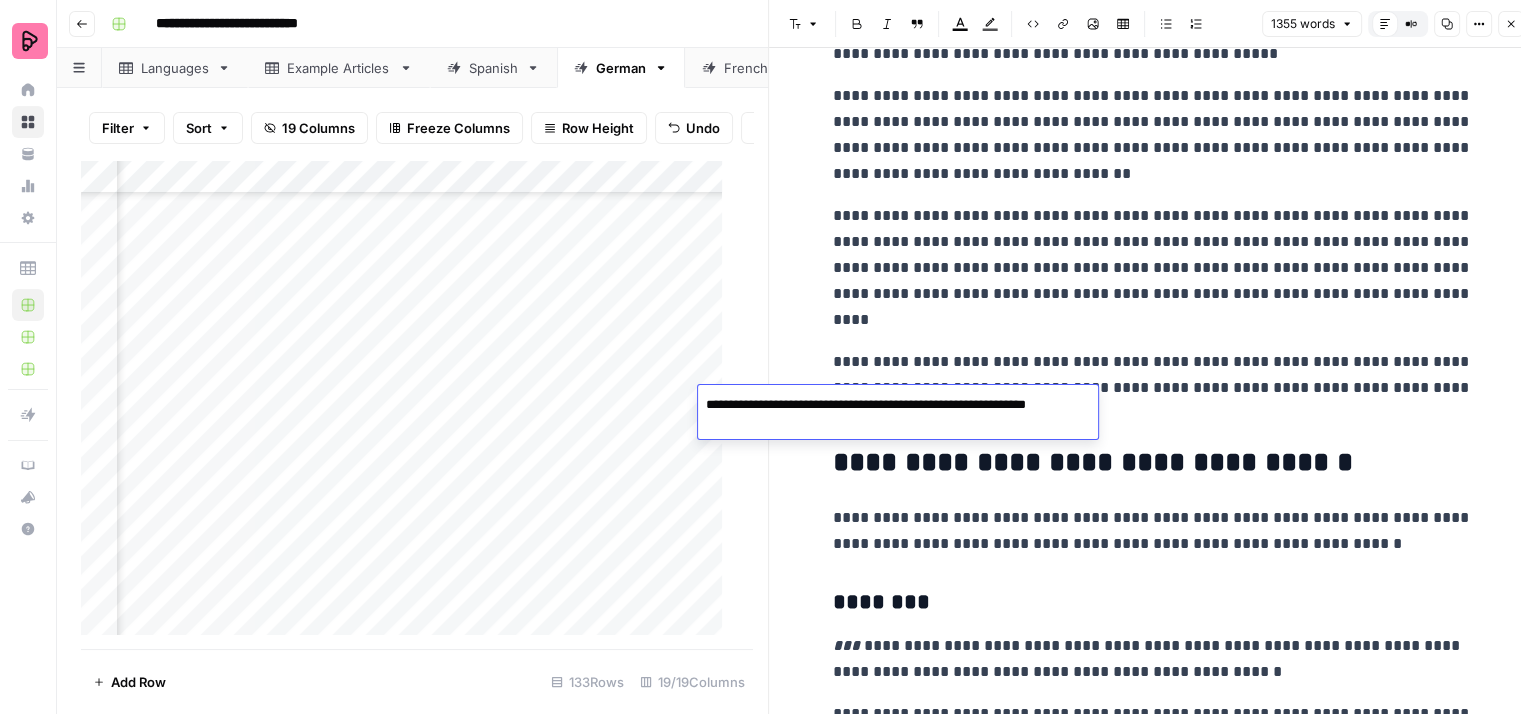 drag, startPoint x: 743, startPoint y: 403, endPoint x: 704, endPoint y: 406, distance: 39.115215 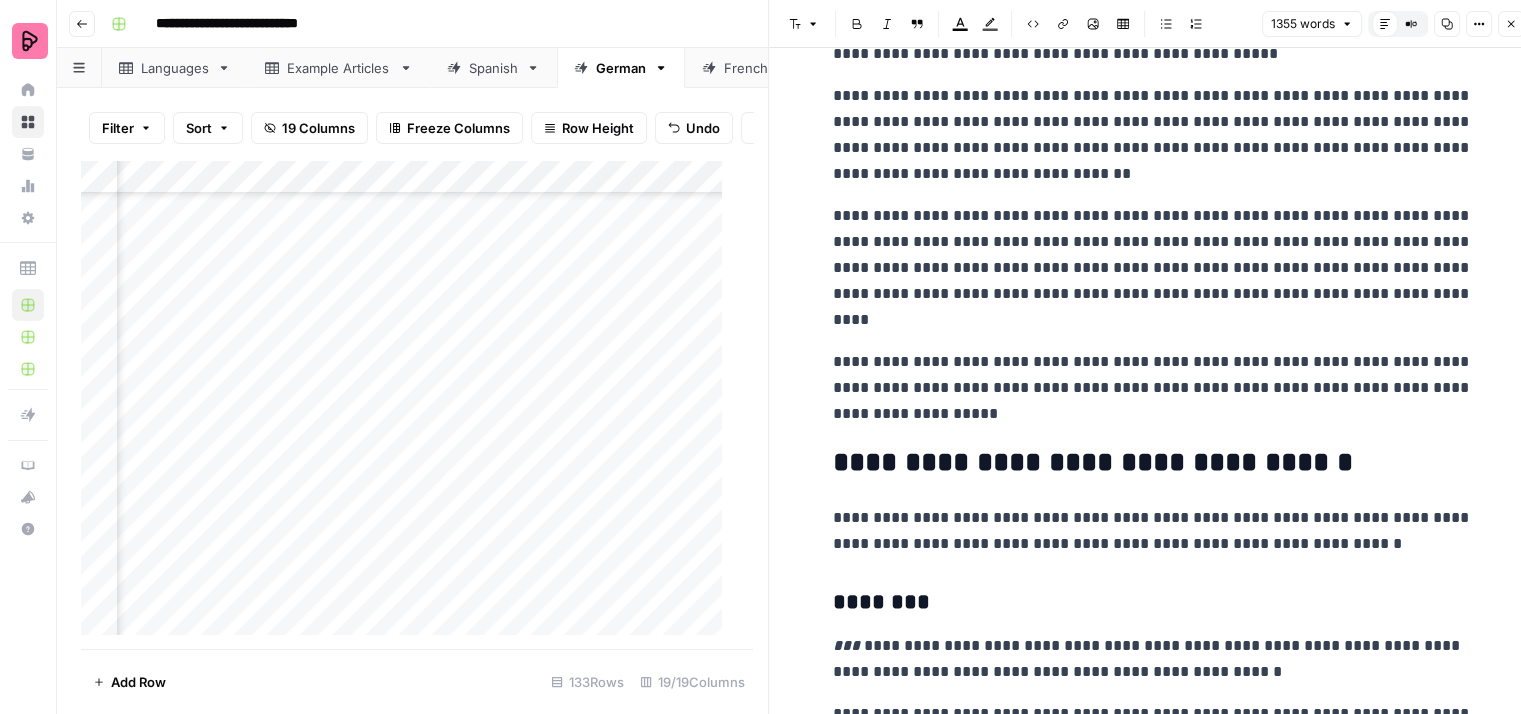 click on "**********" at bounding box center [1153, 531] 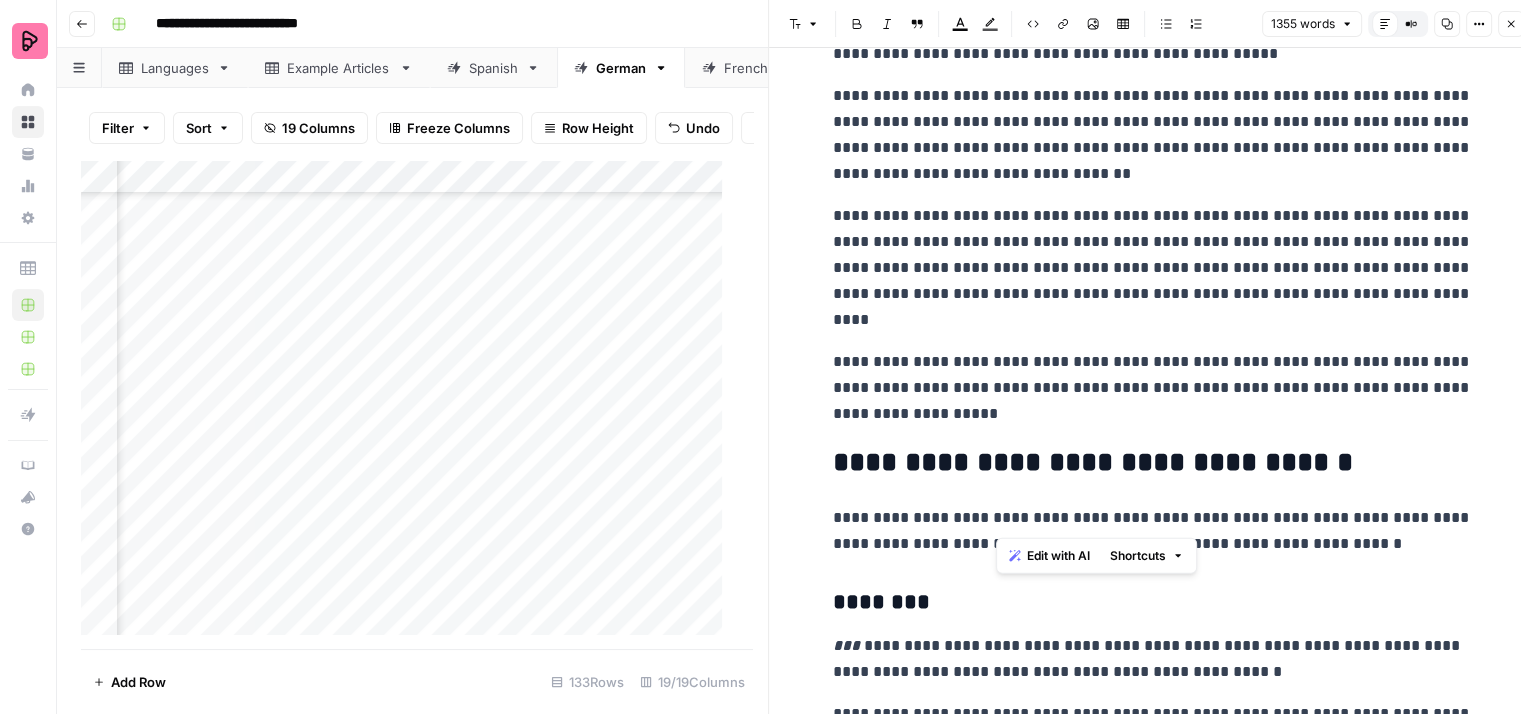 paste 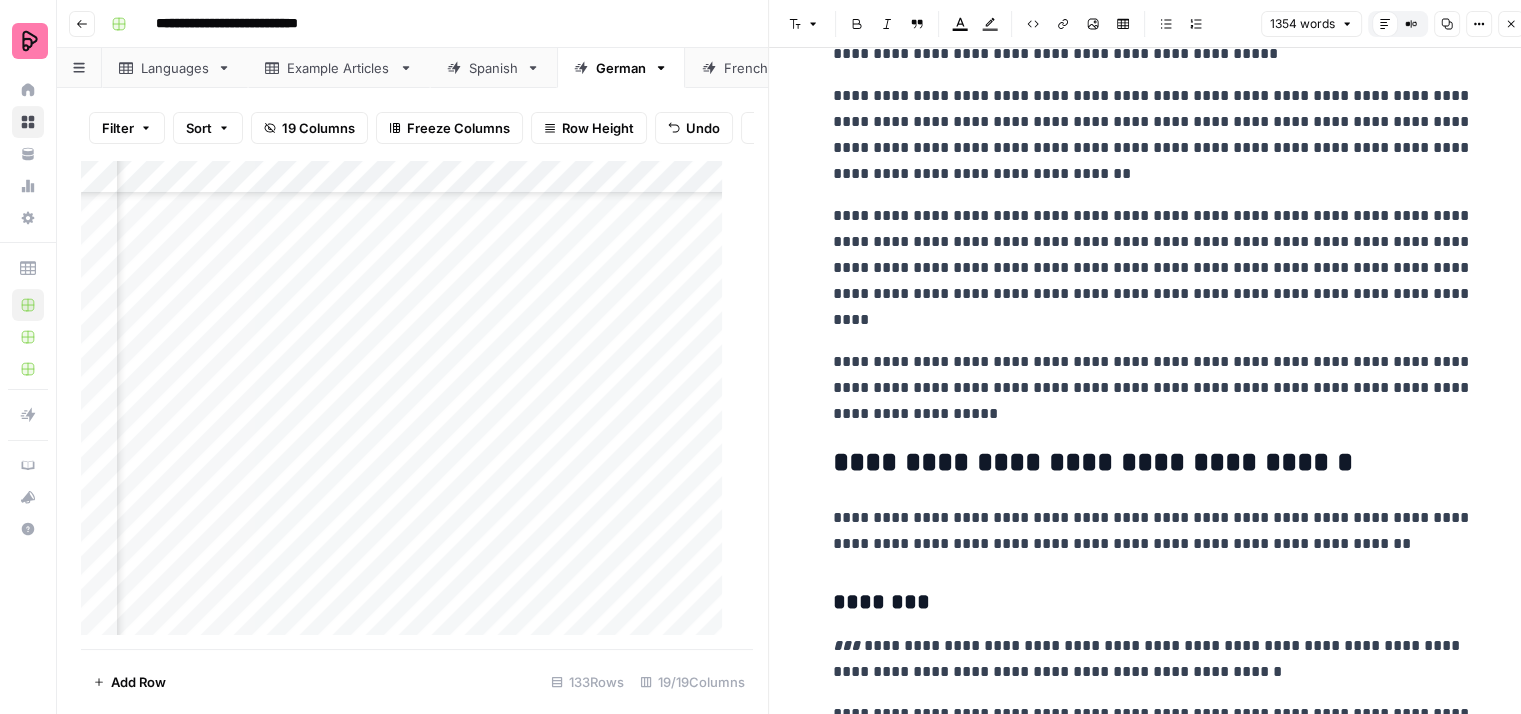 type 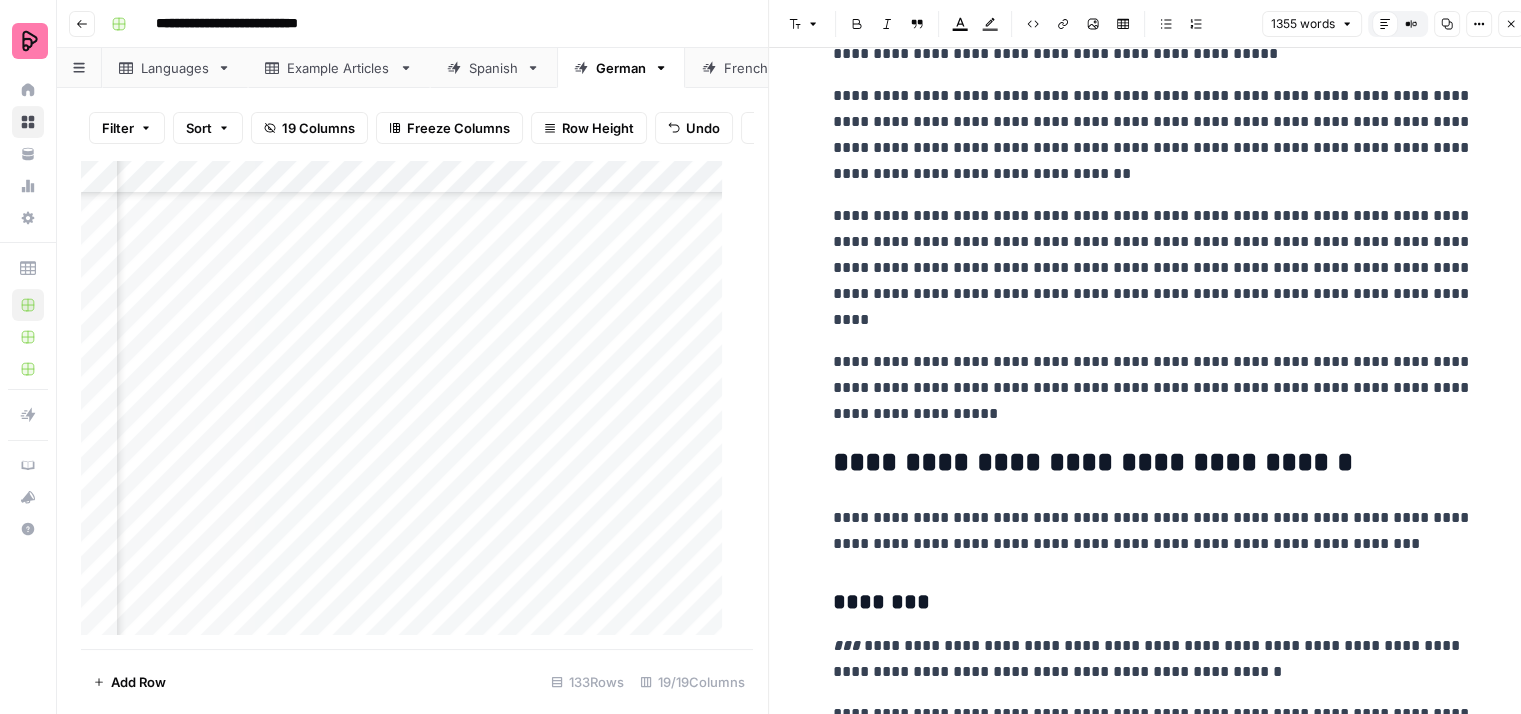 click on "**********" at bounding box center [1153, 531] 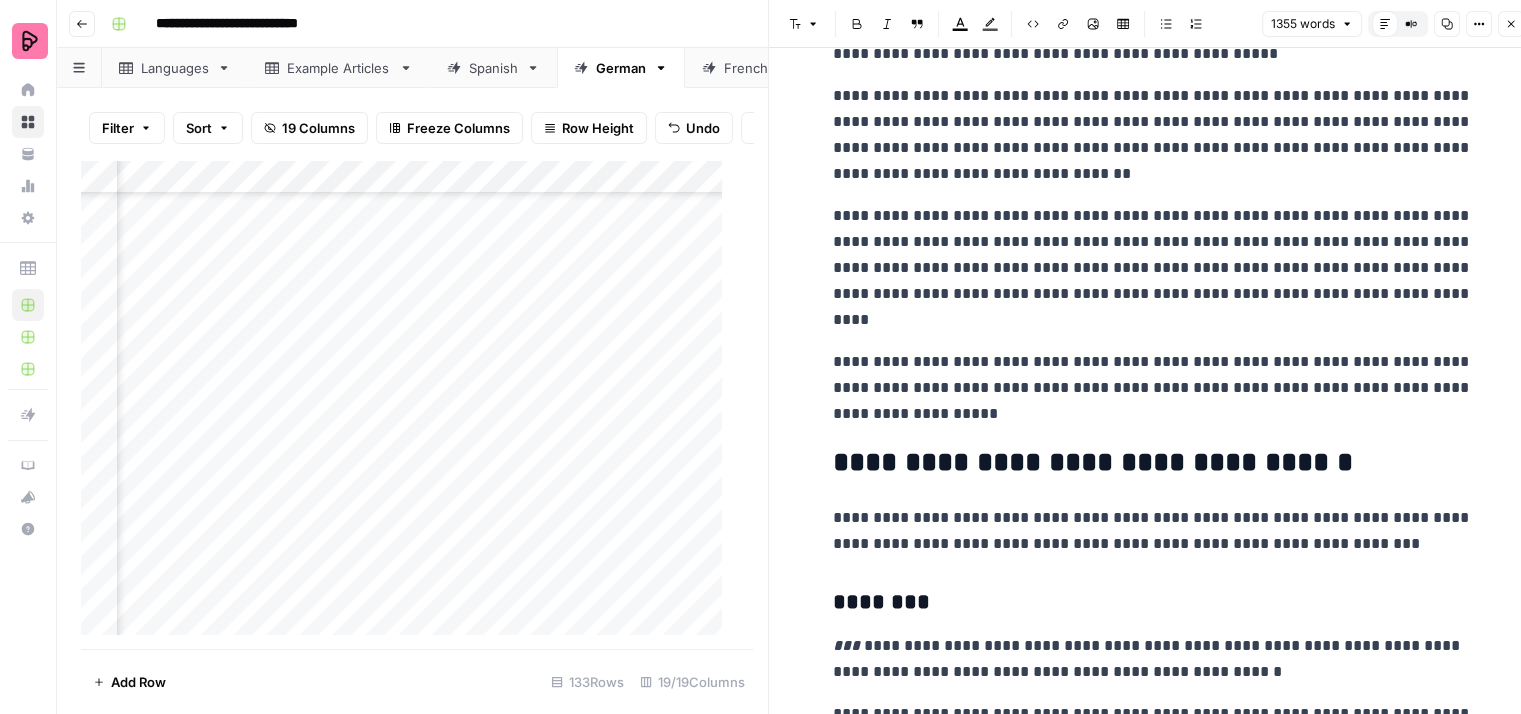 click on "**********" at bounding box center (1153, 531) 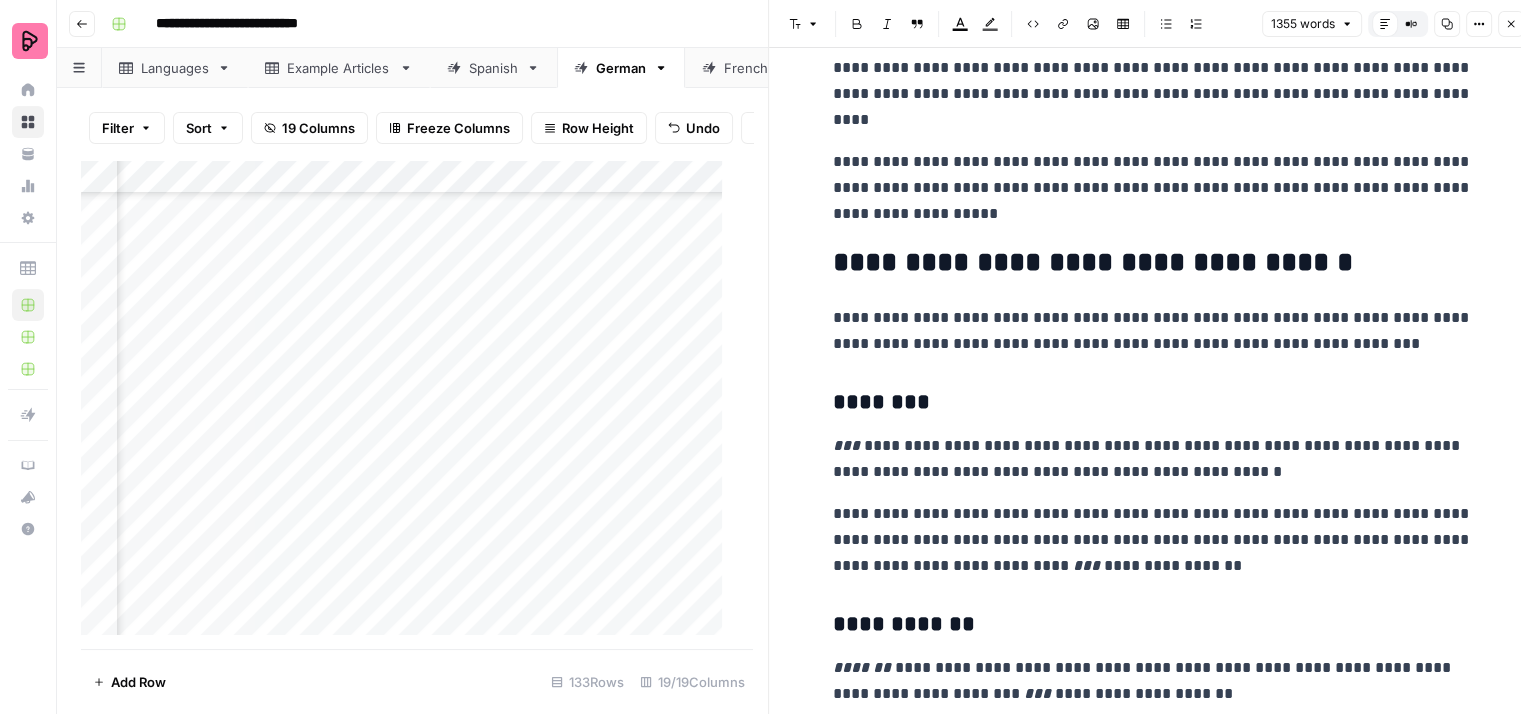 scroll, scrollTop: 1000, scrollLeft: 0, axis: vertical 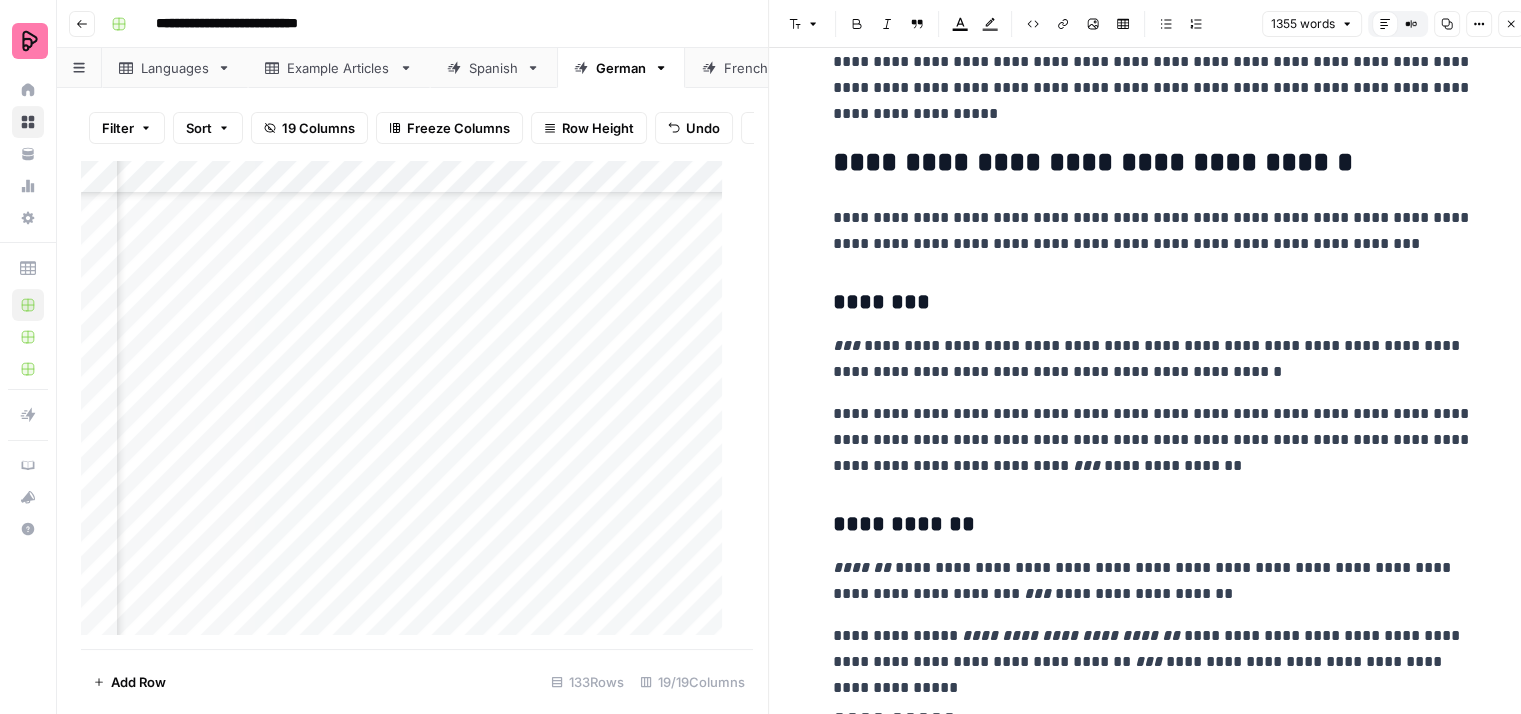 click on "**********" at bounding box center [1153, 359] 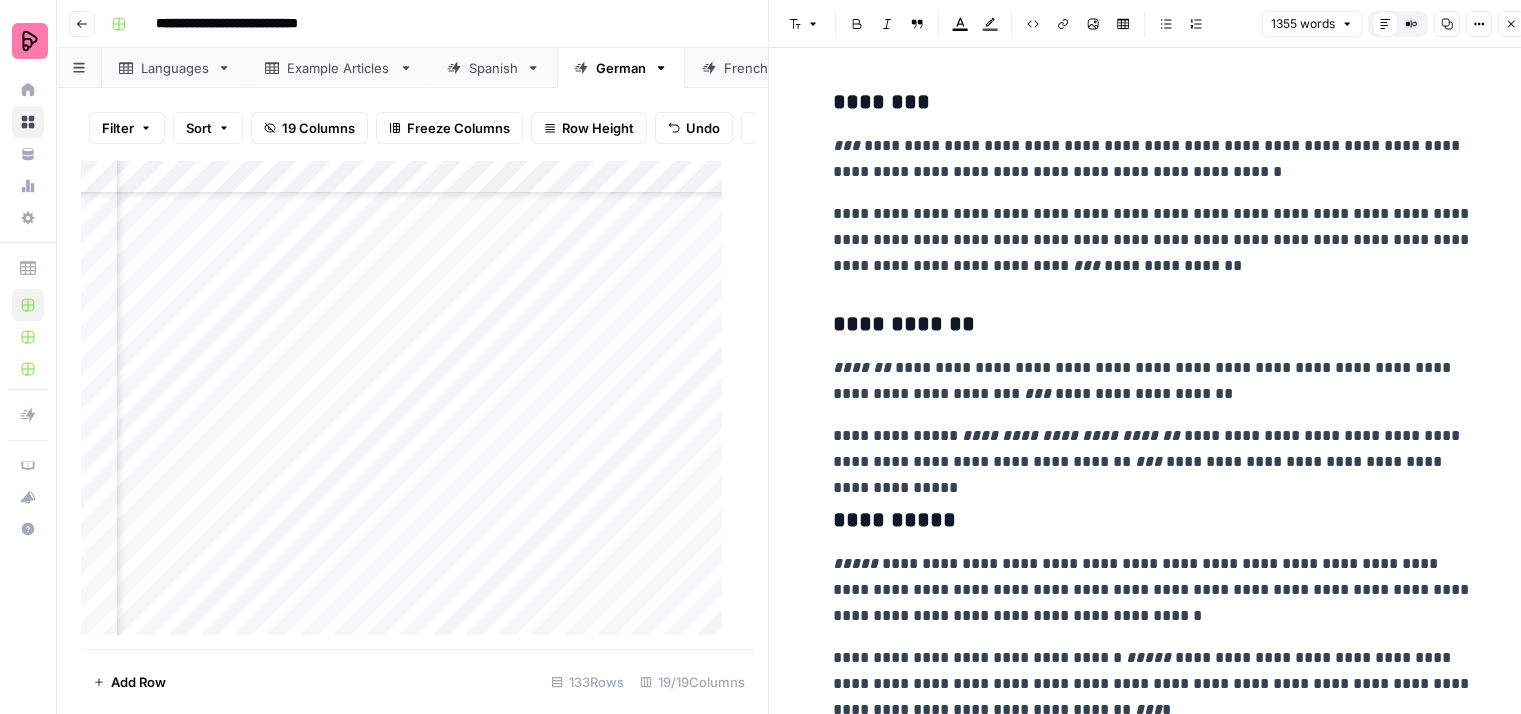 click on "**********" at bounding box center [1153, 240] 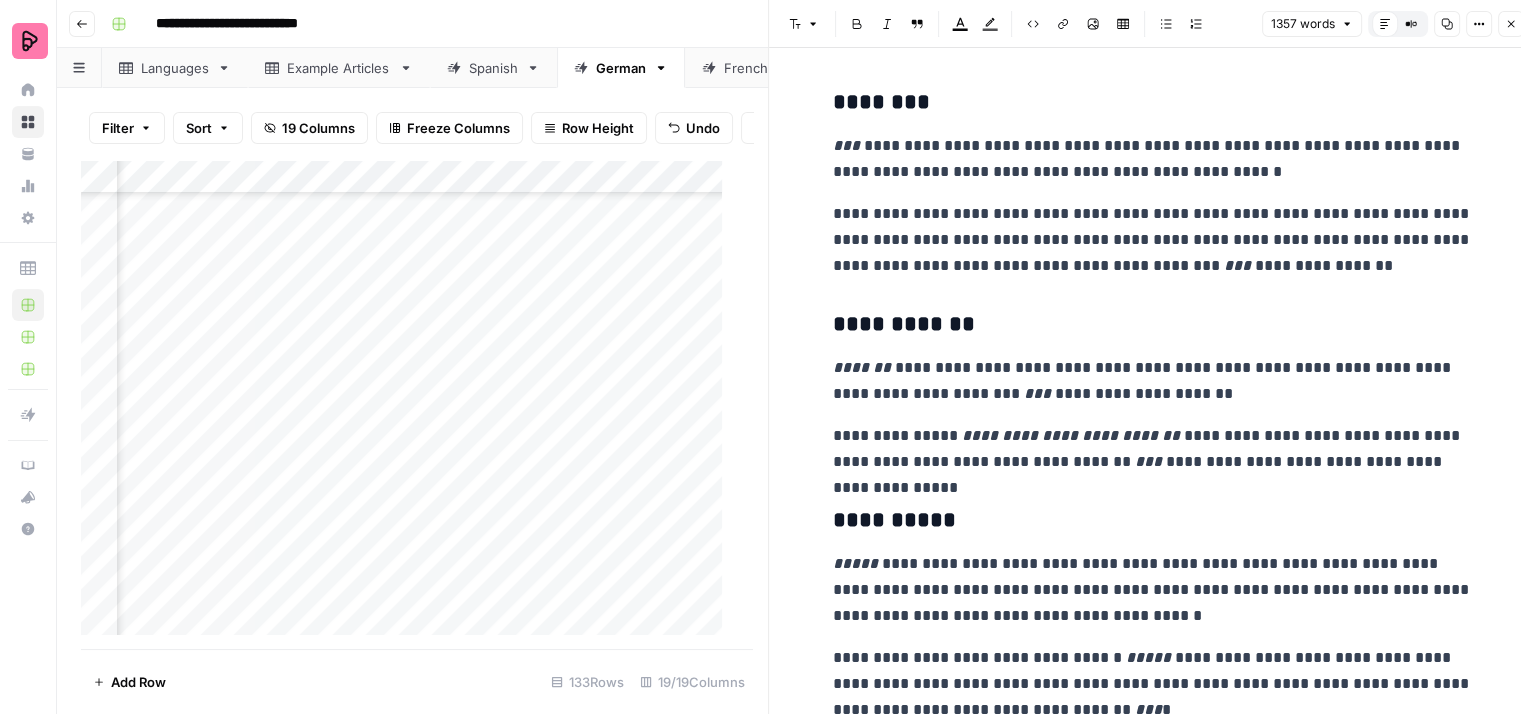 click on "**********" at bounding box center (1153, 1958) 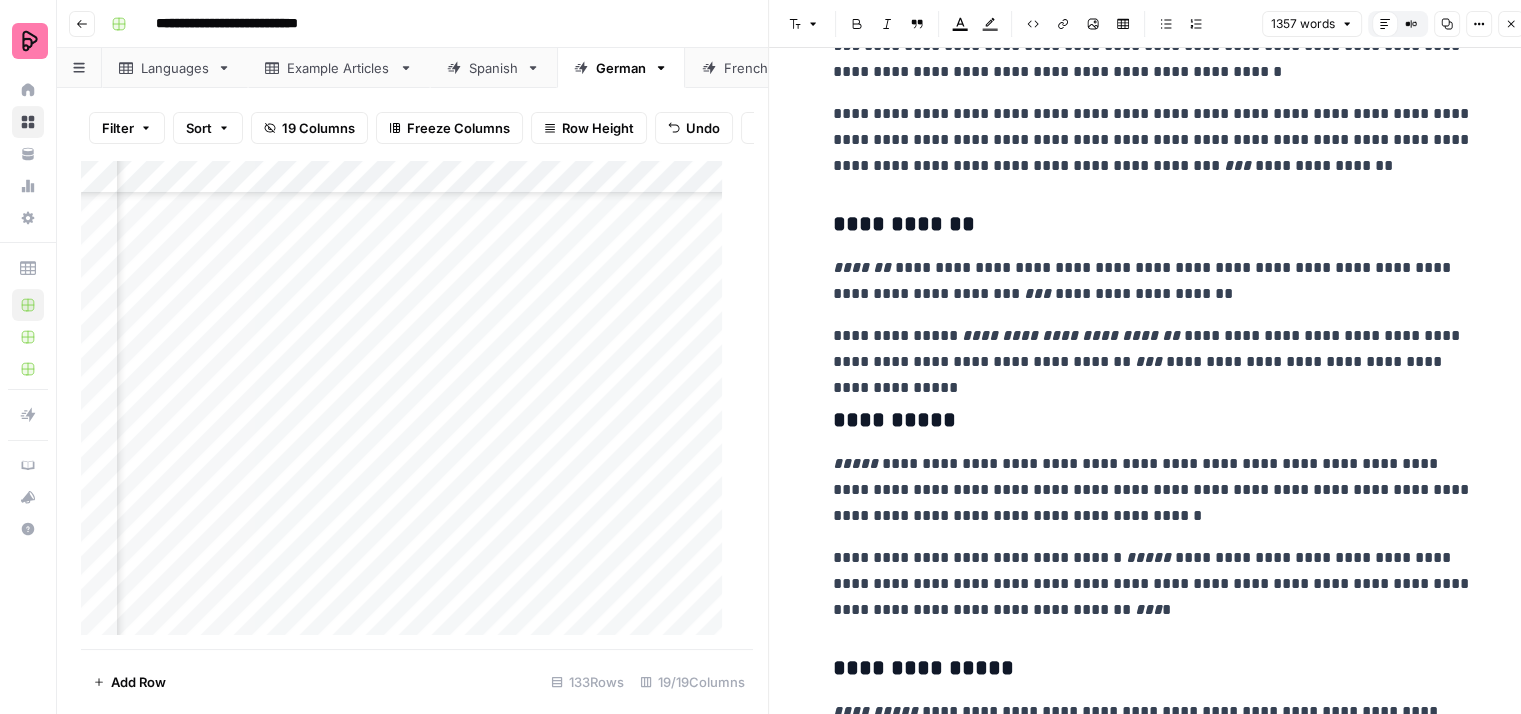 click on "**********" at bounding box center [1153, 140] 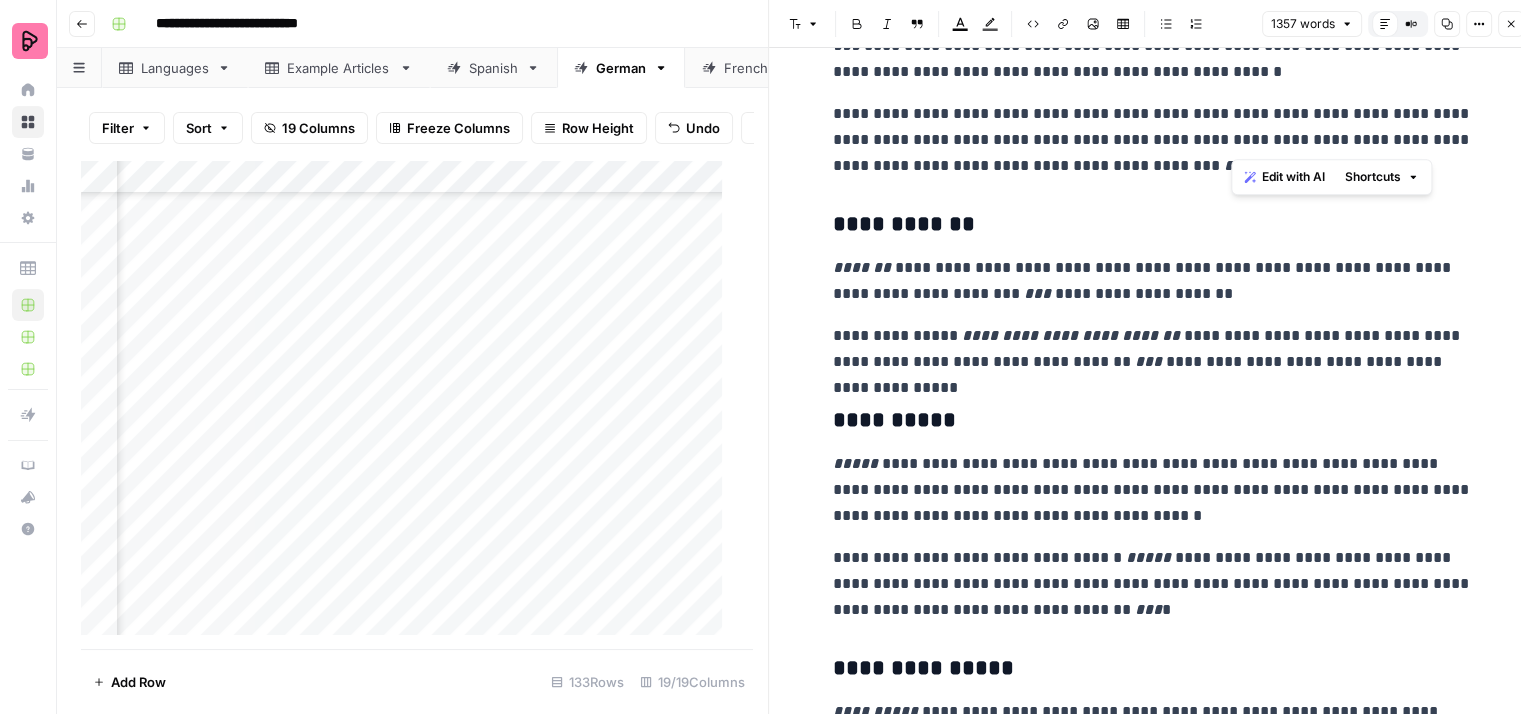 drag, startPoint x: 1295, startPoint y: 129, endPoint x: 1234, endPoint y: 135, distance: 61.294373 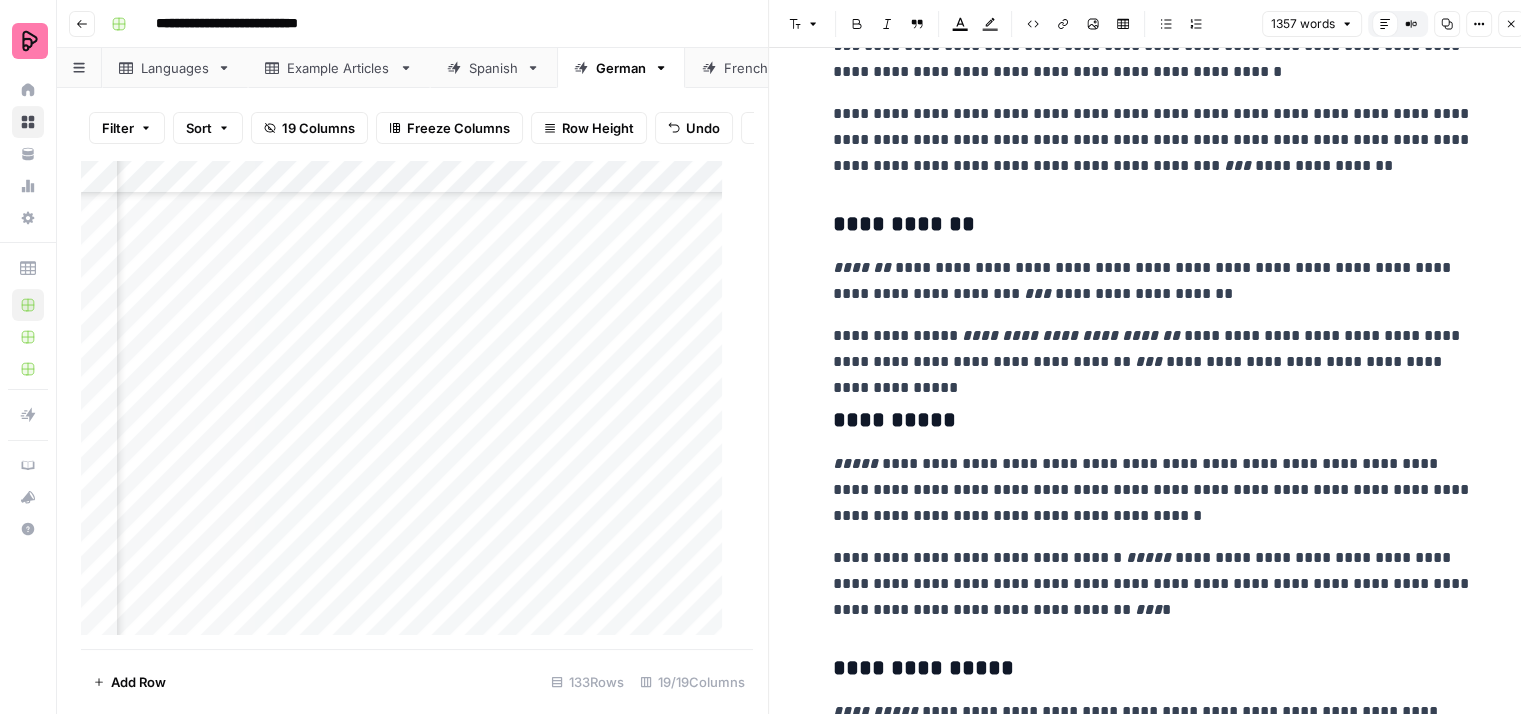 click on "**********" at bounding box center [1153, 1858] 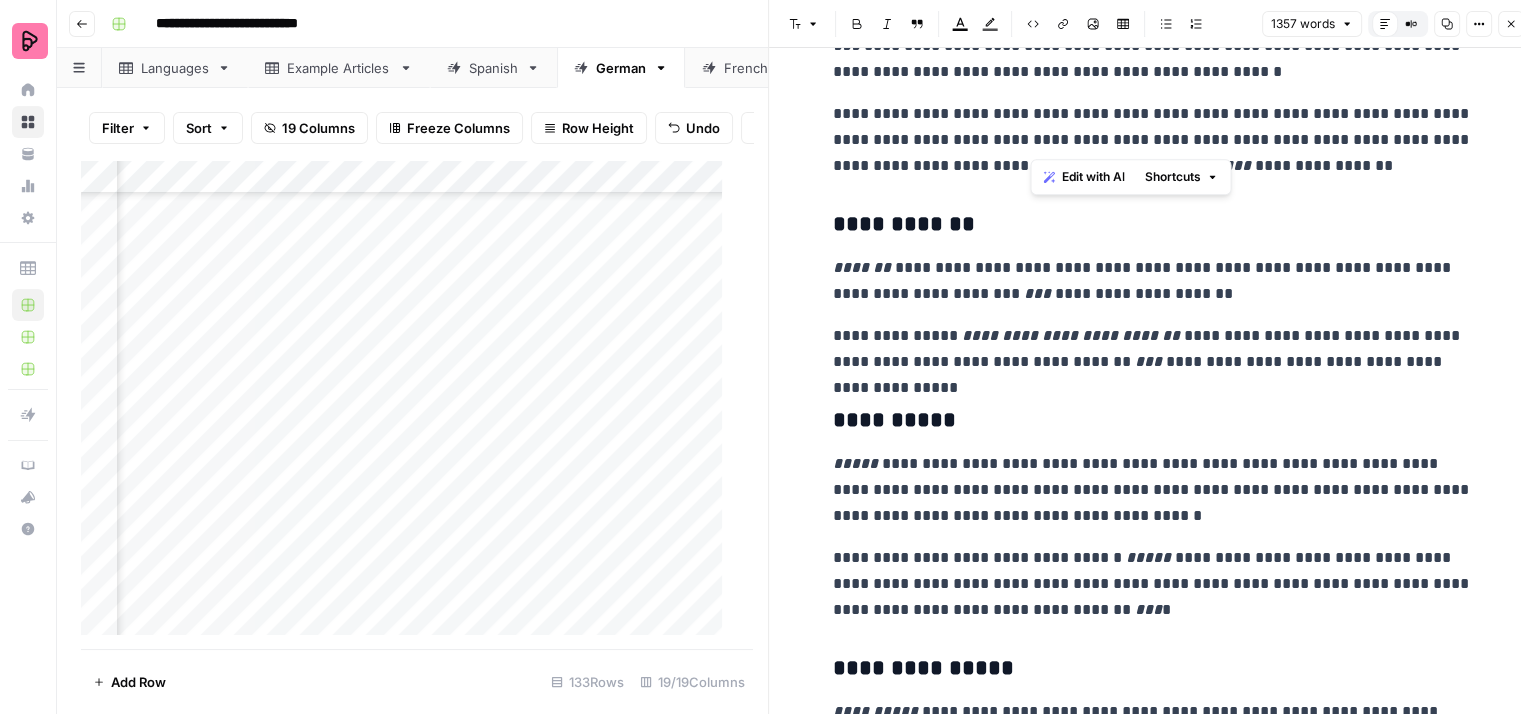 drag, startPoint x: 1029, startPoint y: 137, endPoint x: 1291, endPoint y: 137, distance: 262 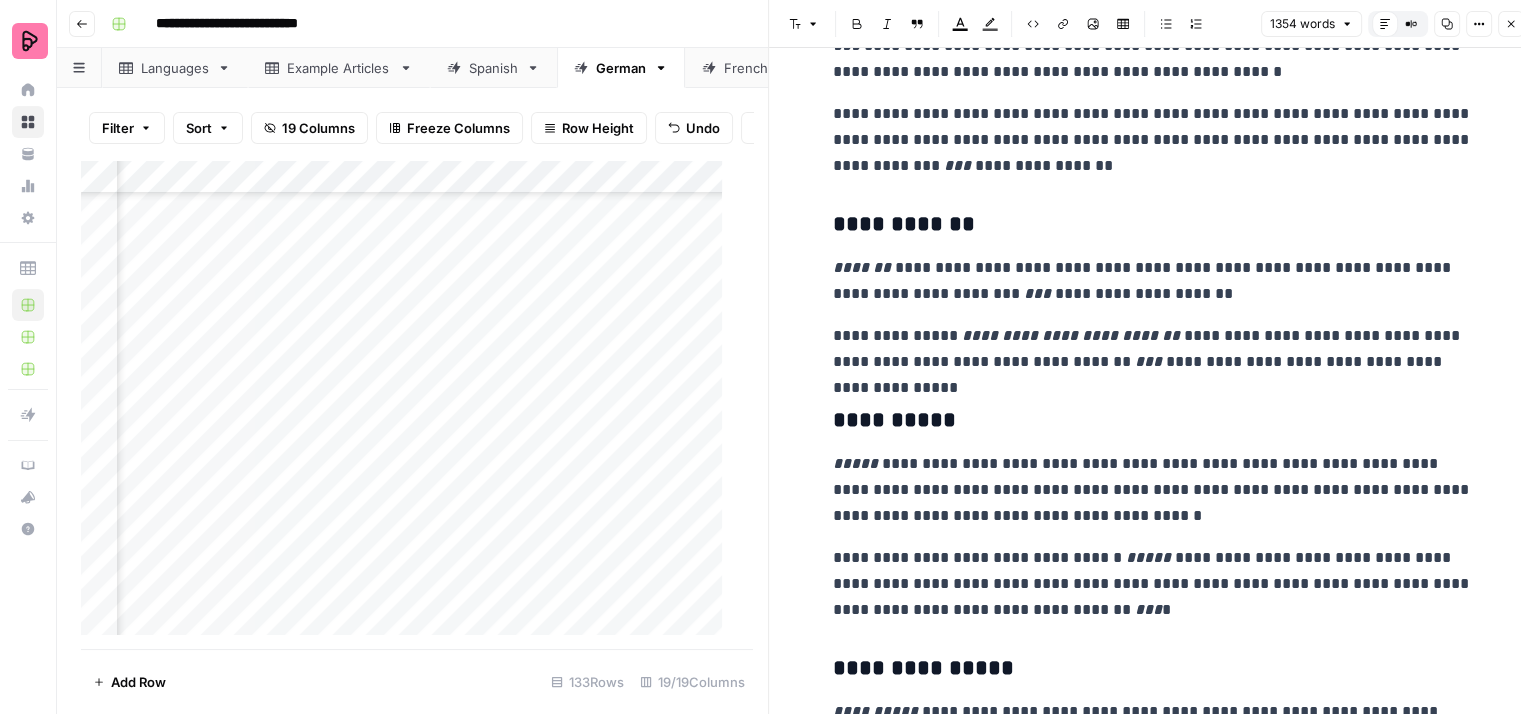 click on "**********" at bounding box center (1153, 140) 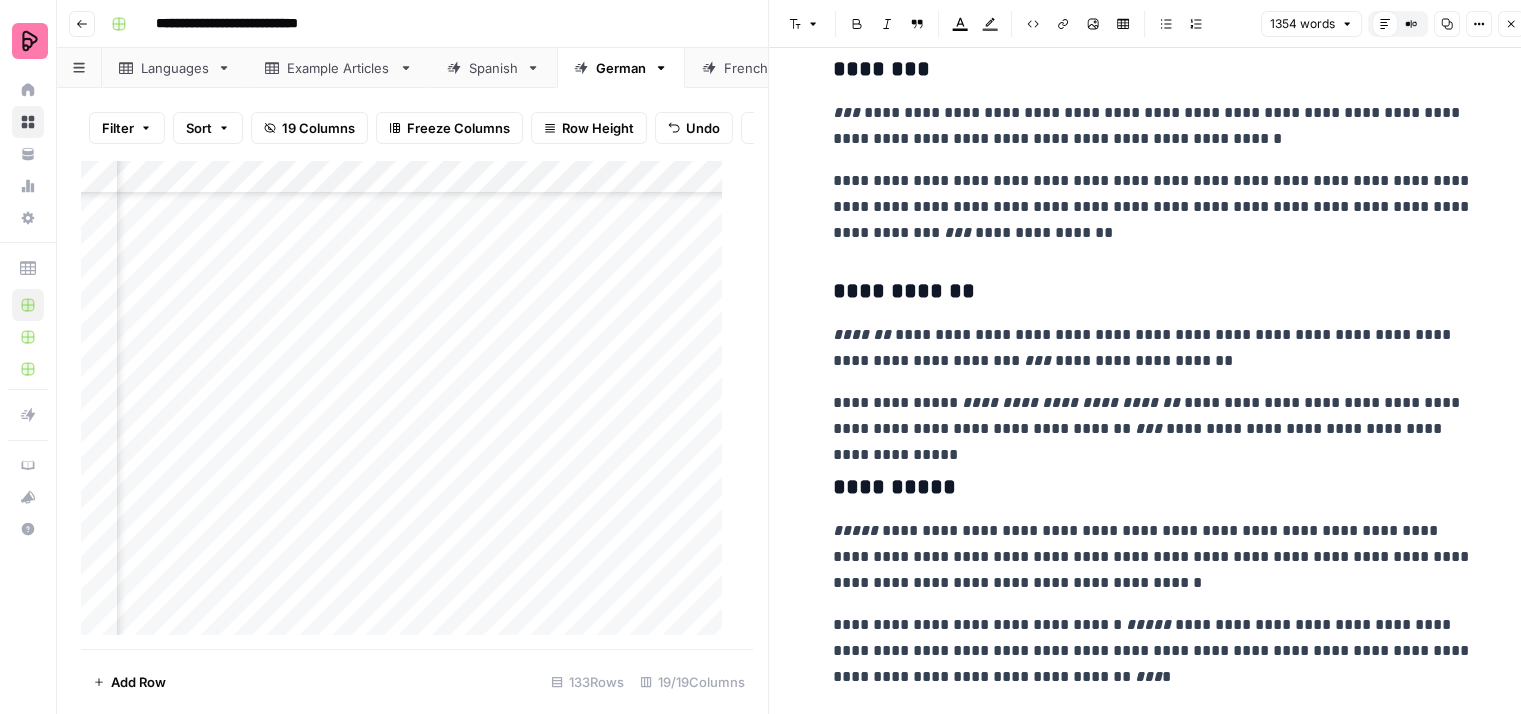 scroll, scrollTop: 1200, scrollLeft: 0, axis: vertical 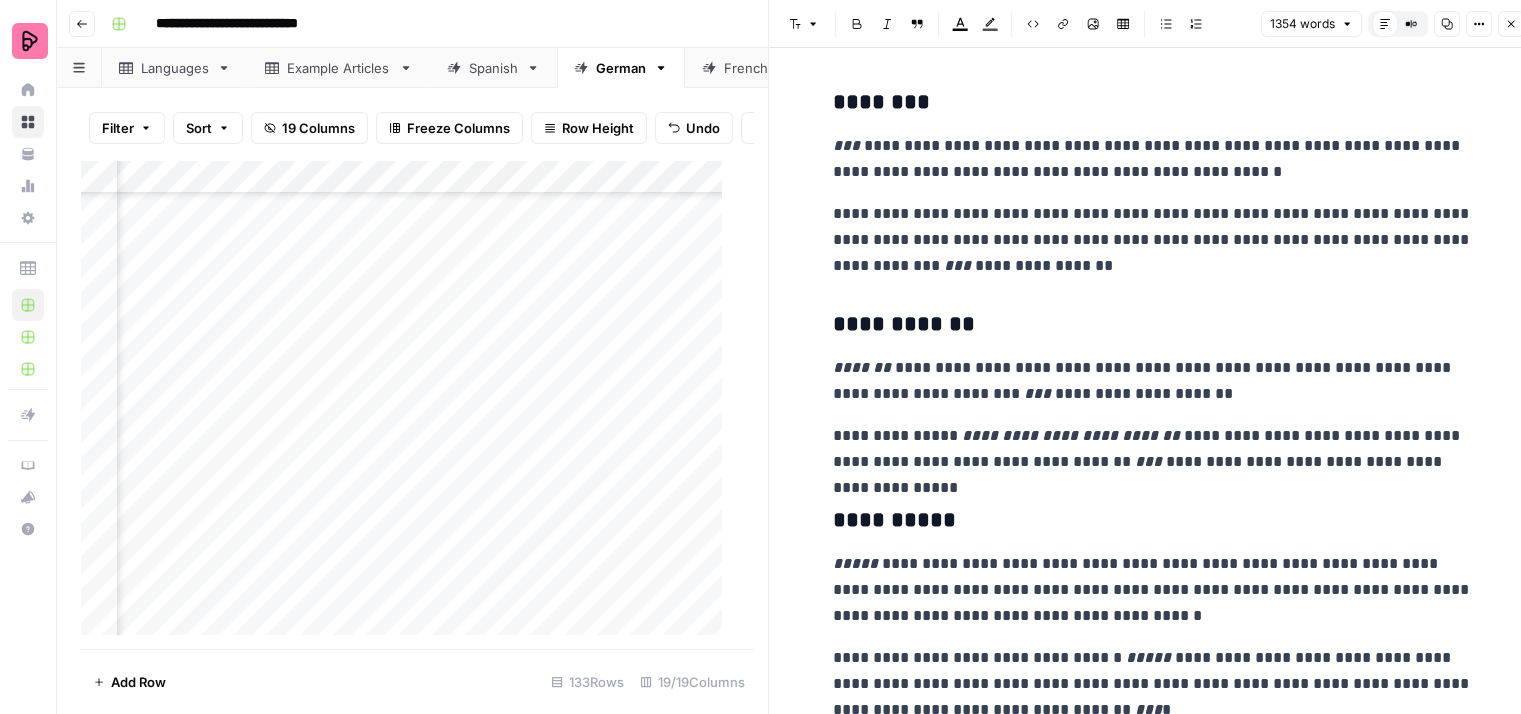 click on "**********" at bounding box center [1153, 240] 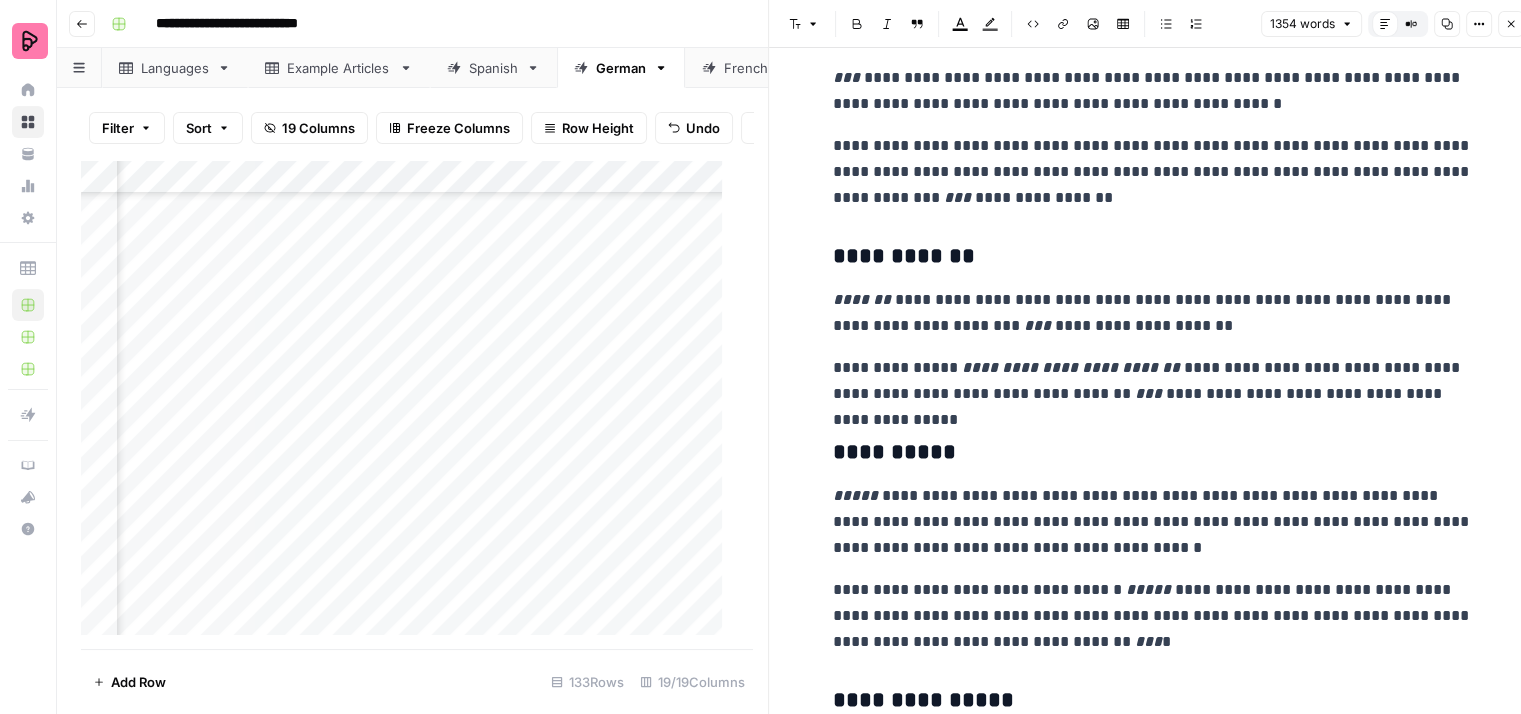 scroll, scrollTop: 1300, scrollLeft: 0, axis: vertical 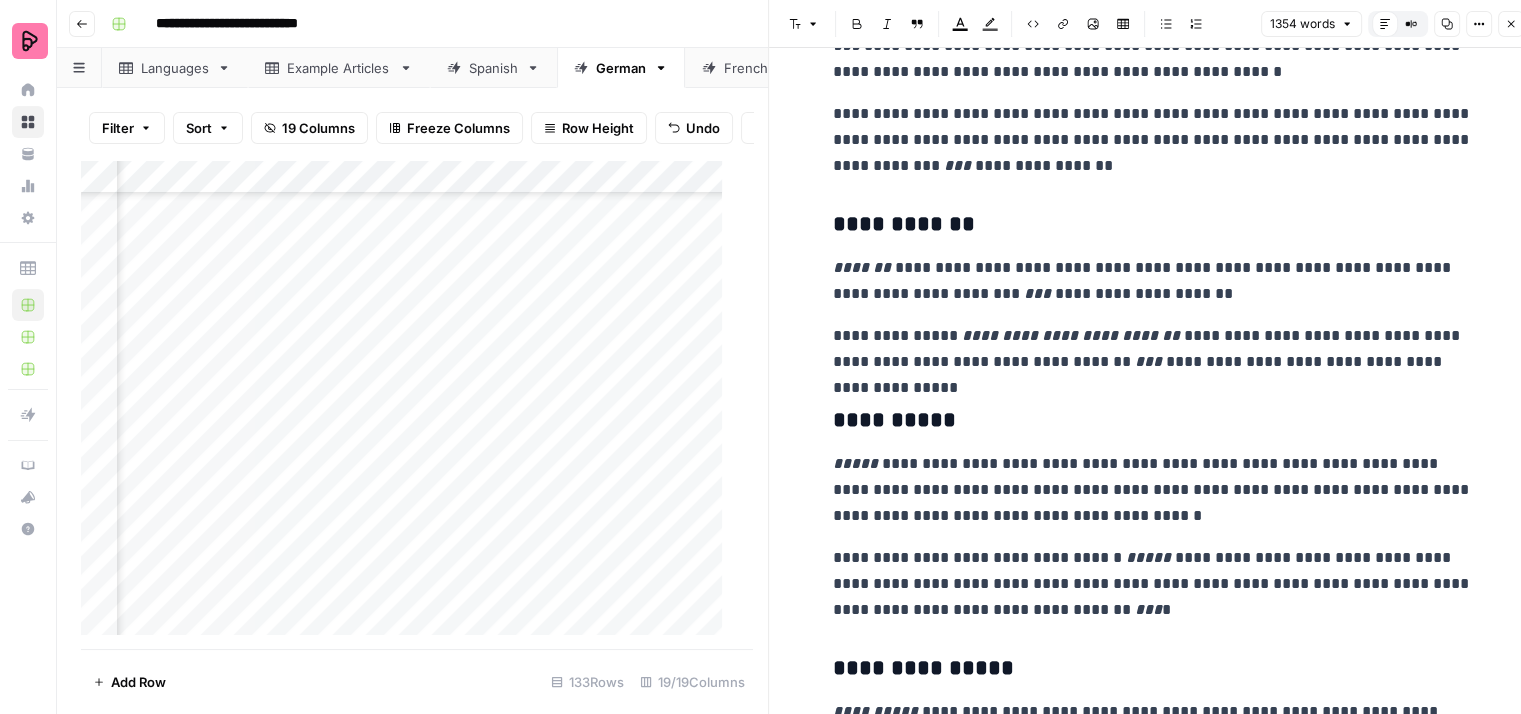 click on "**********" at bounding box center [1153, 140] 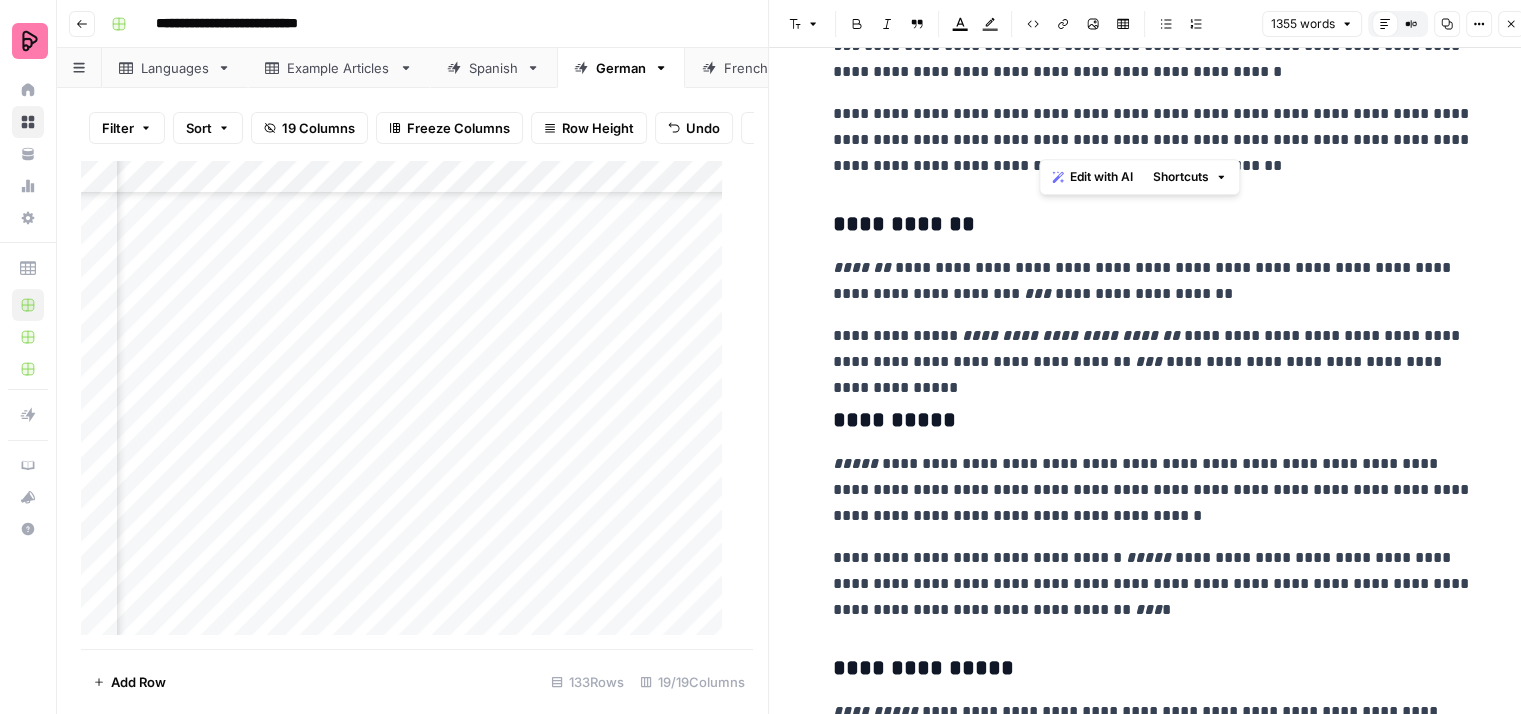 drag, startPoint x: 1196, startPoint y: 133, endPoint x: 1042, endPoint y: 142, distance: 154.26276 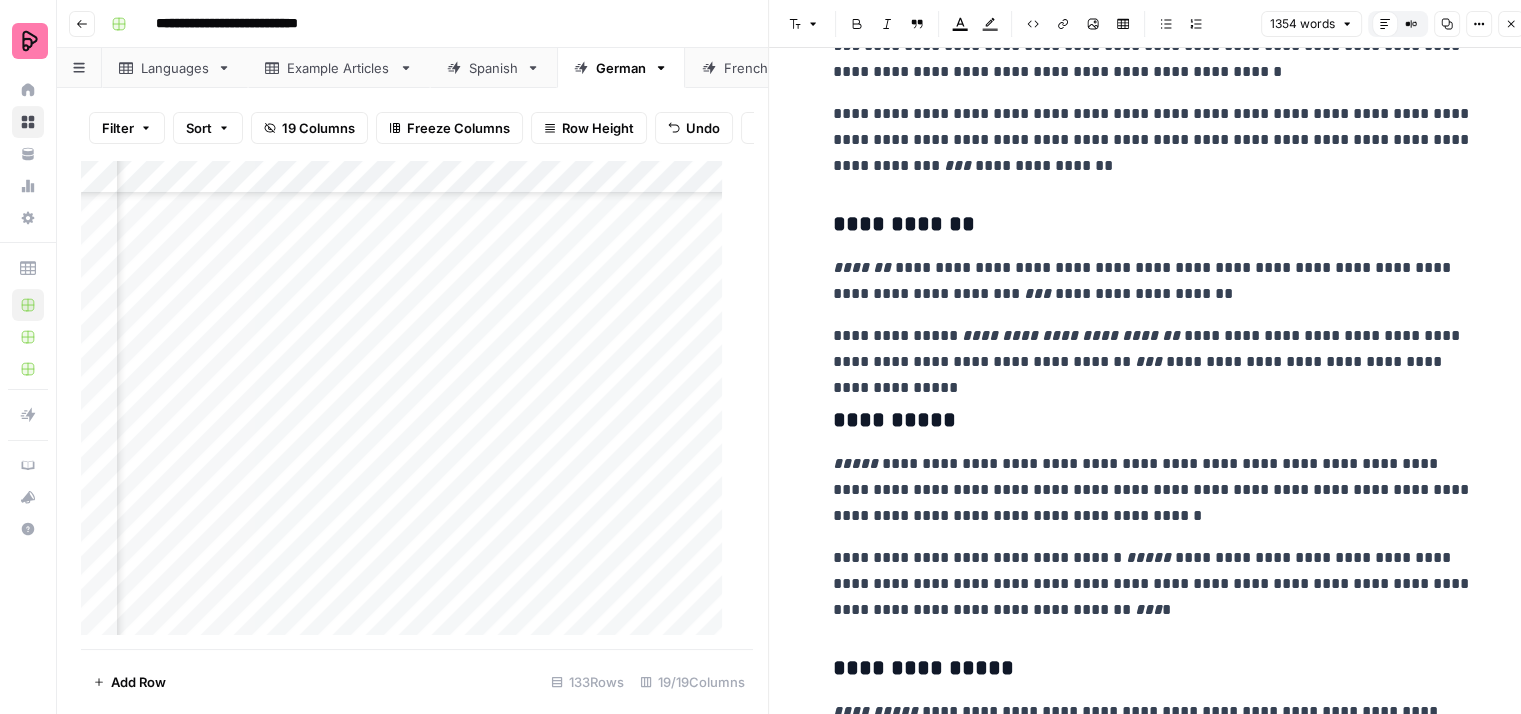 click on "**********" at bounding box center [1153, 140] 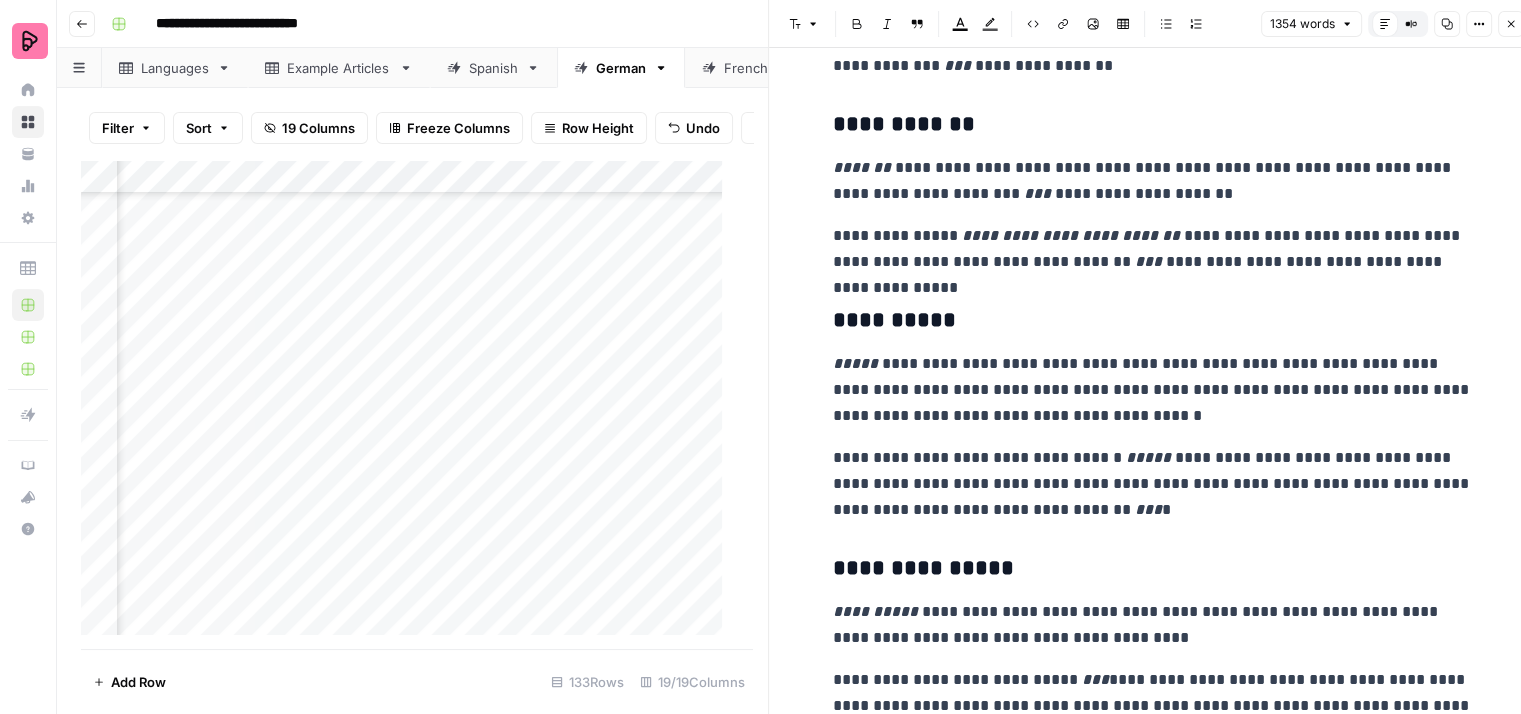 click on "**********" at bounding box center (1153, 181) 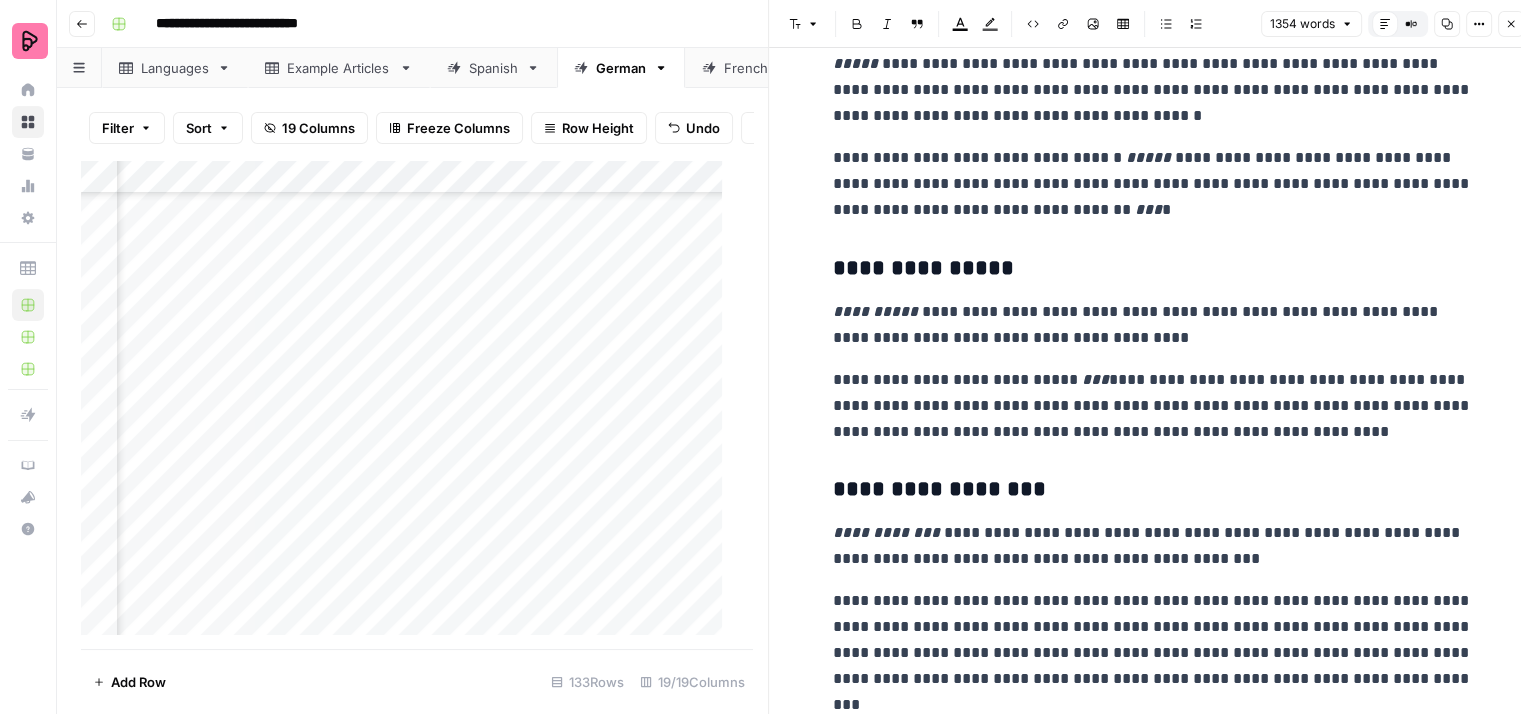 scroll, scrollTop: 1600, scrollLeft: 0, axis: vertical 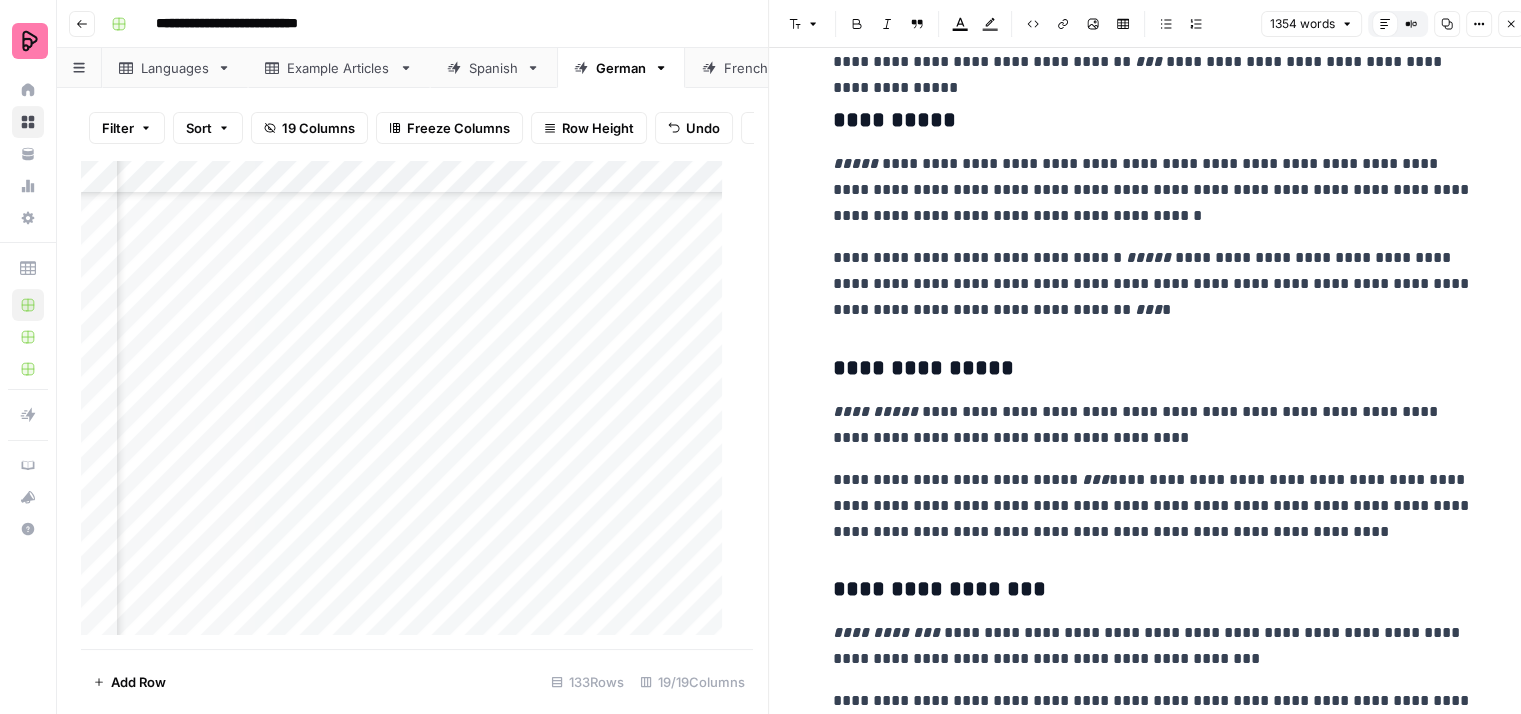 click on "**********" at bounding box center [1153, 190] 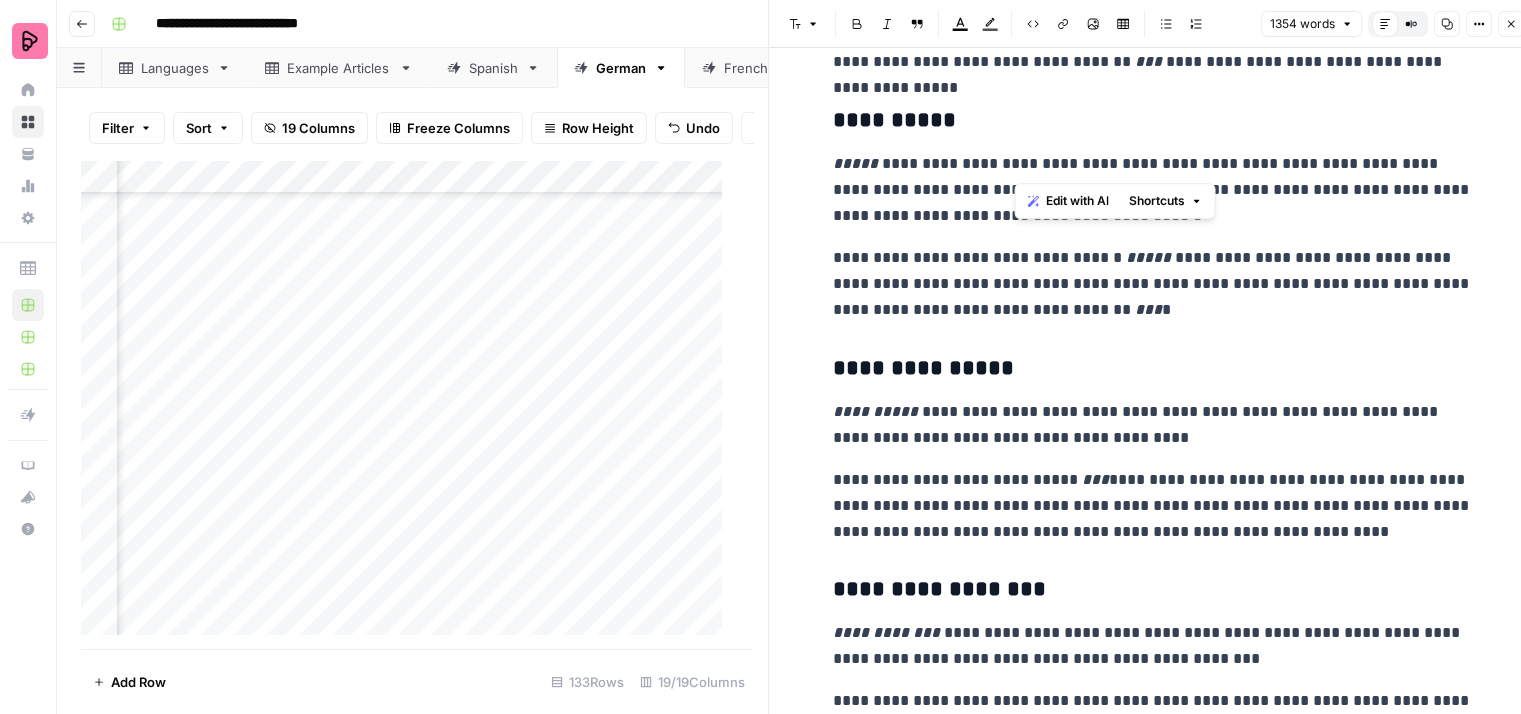 click on "**********" at bounding box center (1153, 190) 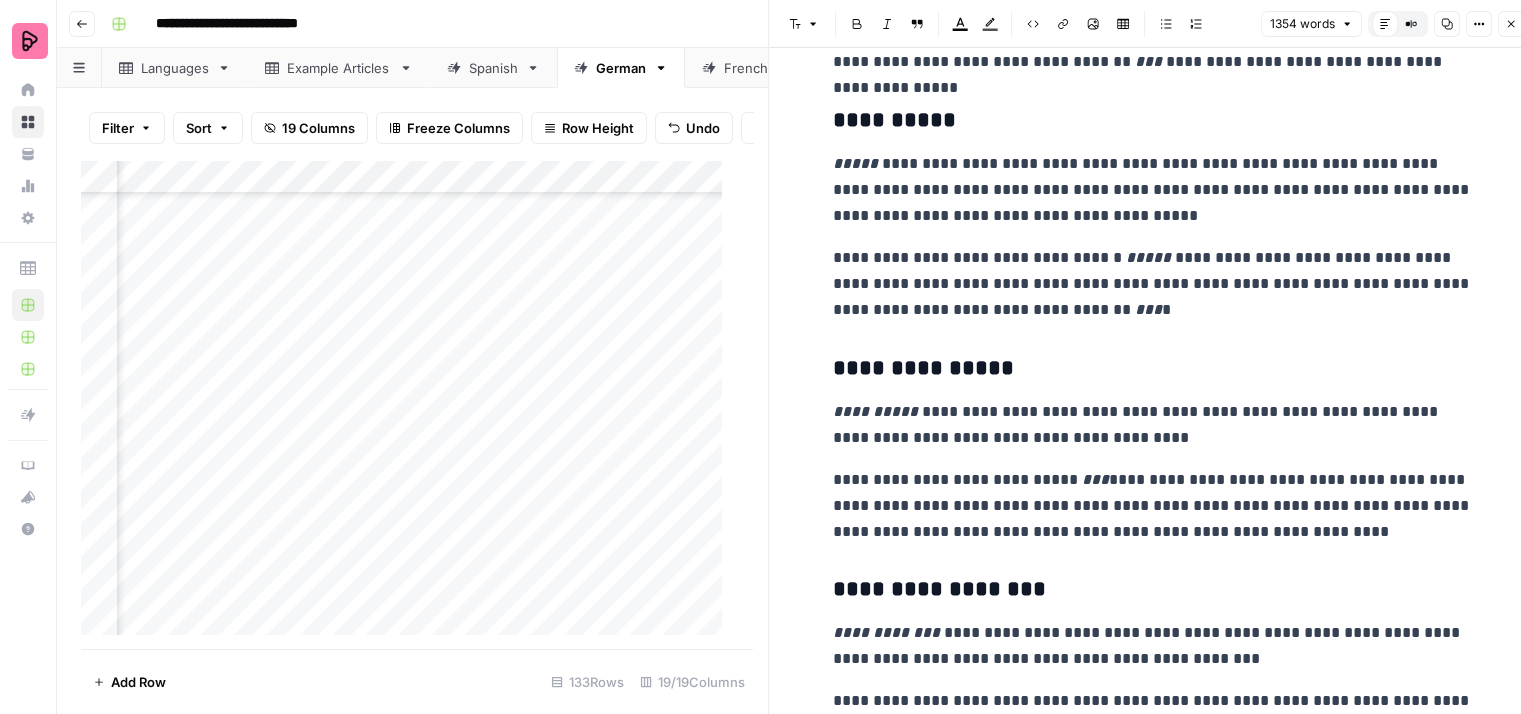 click on "**********" at bounding box center [1153, 190] 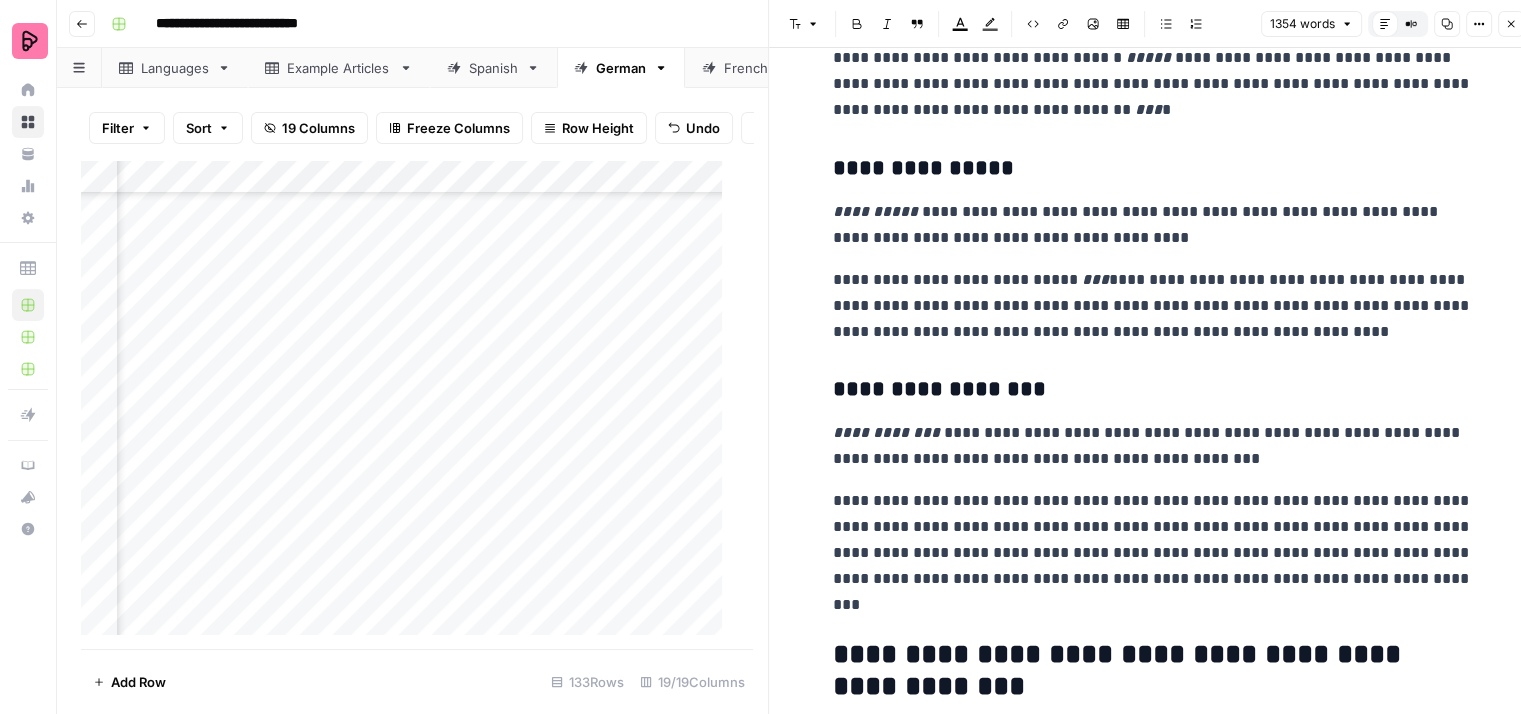 scroll, scrollTop: 1900, scrollLeft: 0, axis: vertical 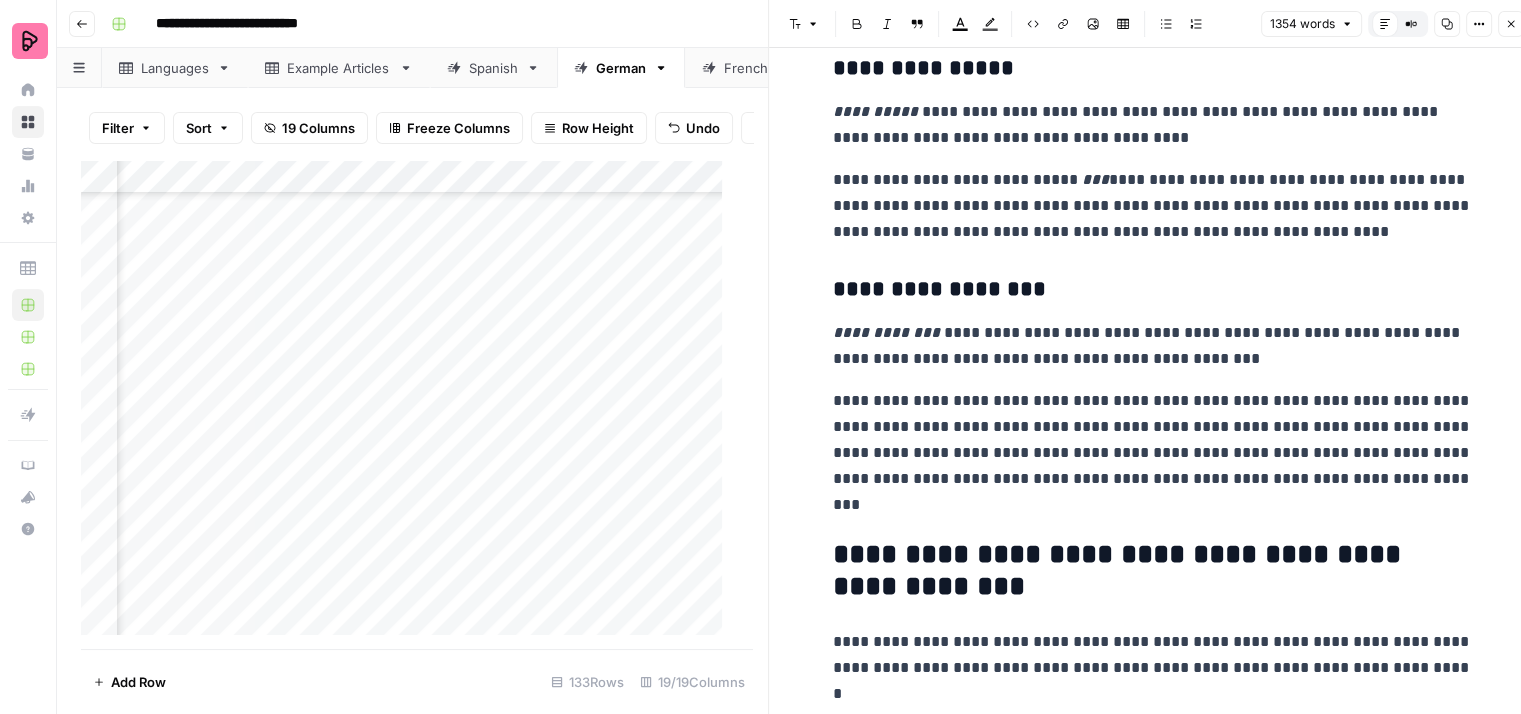 click on "**********" at bounding box center (1153, 206) 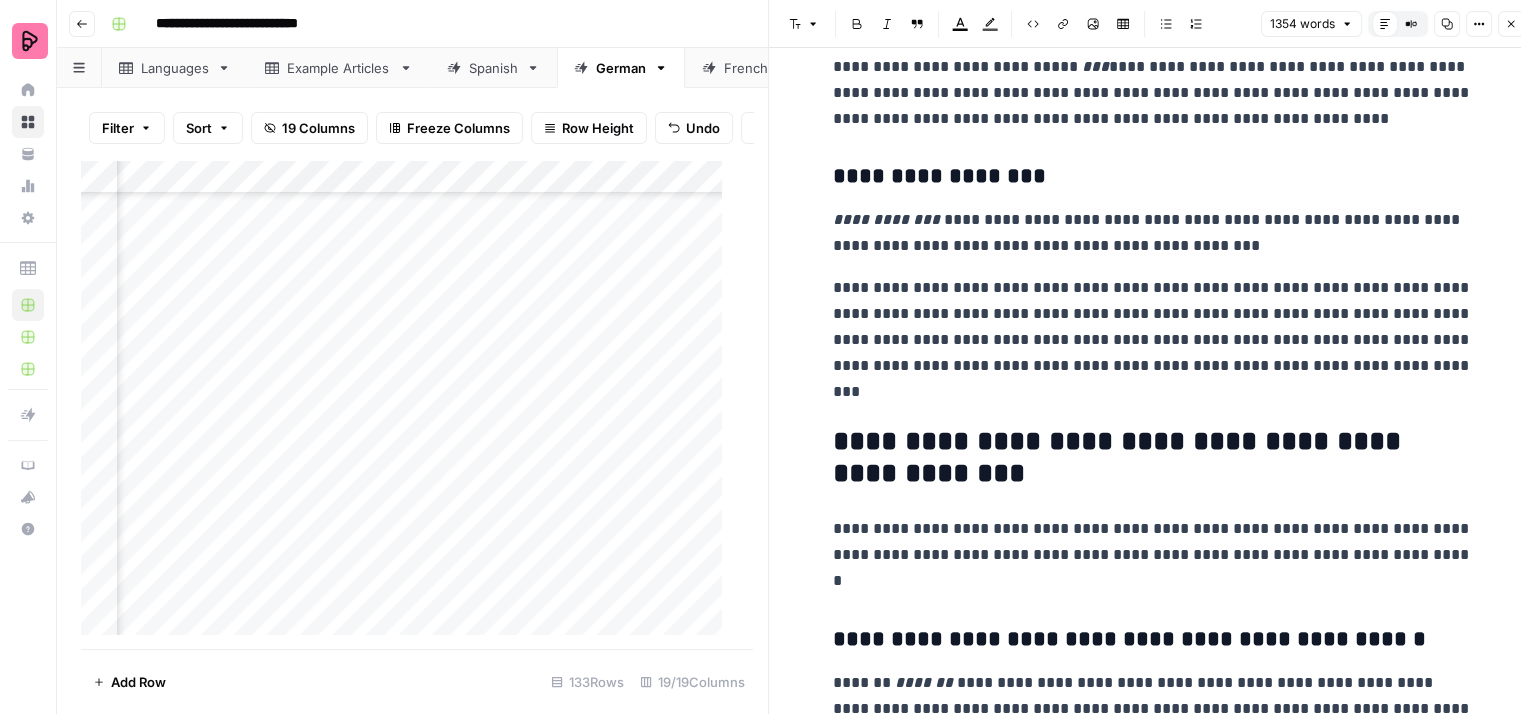 scroll, scrollTop: 2100, scrollLeft: 0, axis: vertical 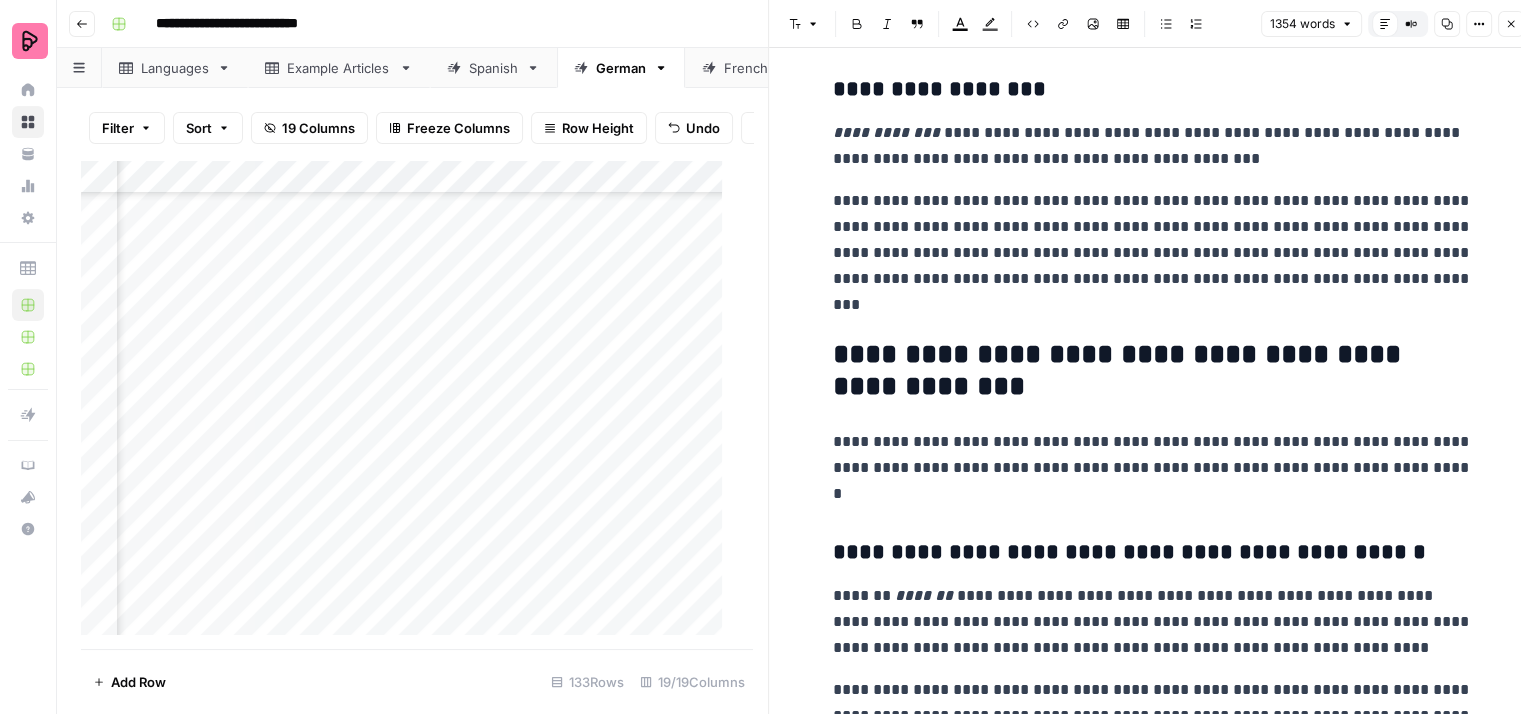 click on "**********" at bounding box center (1153, 253) 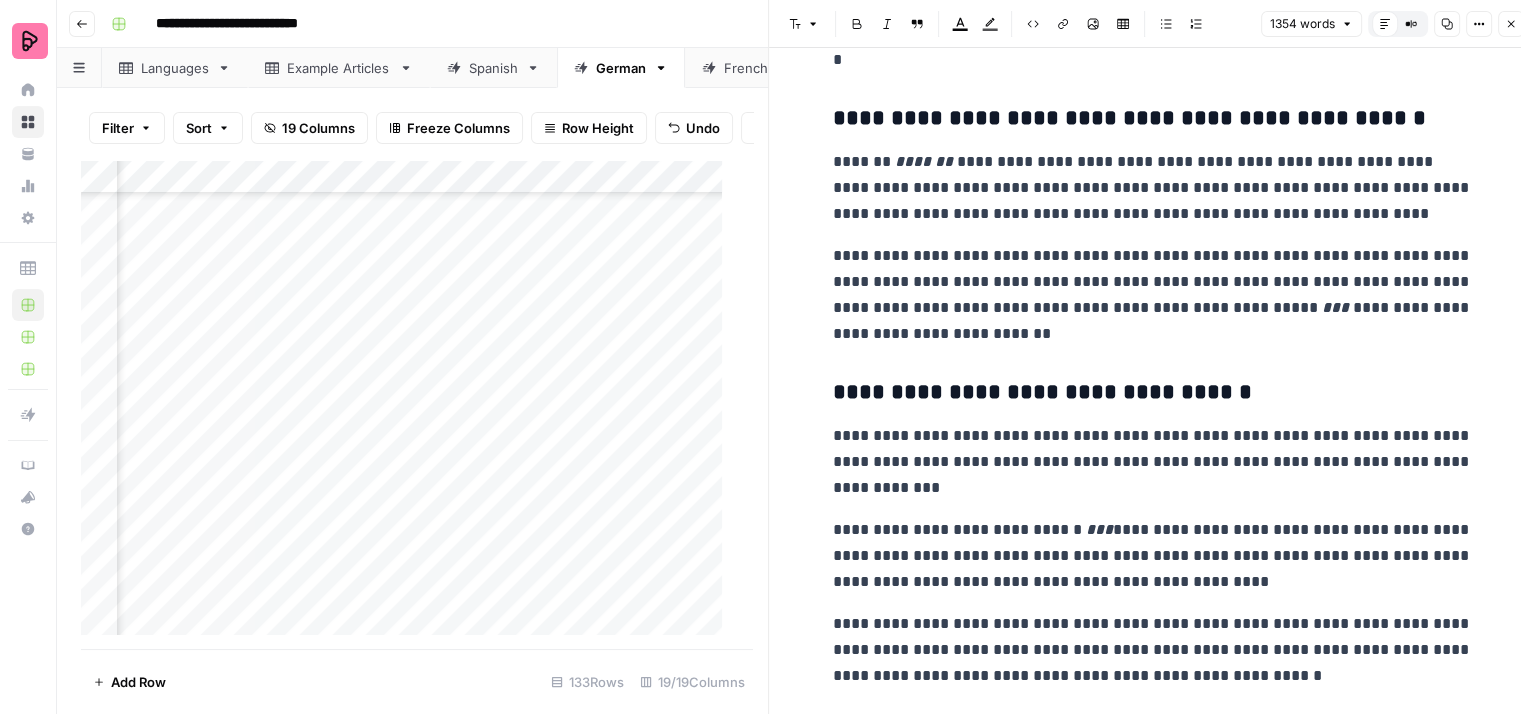 scroll, scrollTop: 2500, scrollLeft: 0, axis: vertical 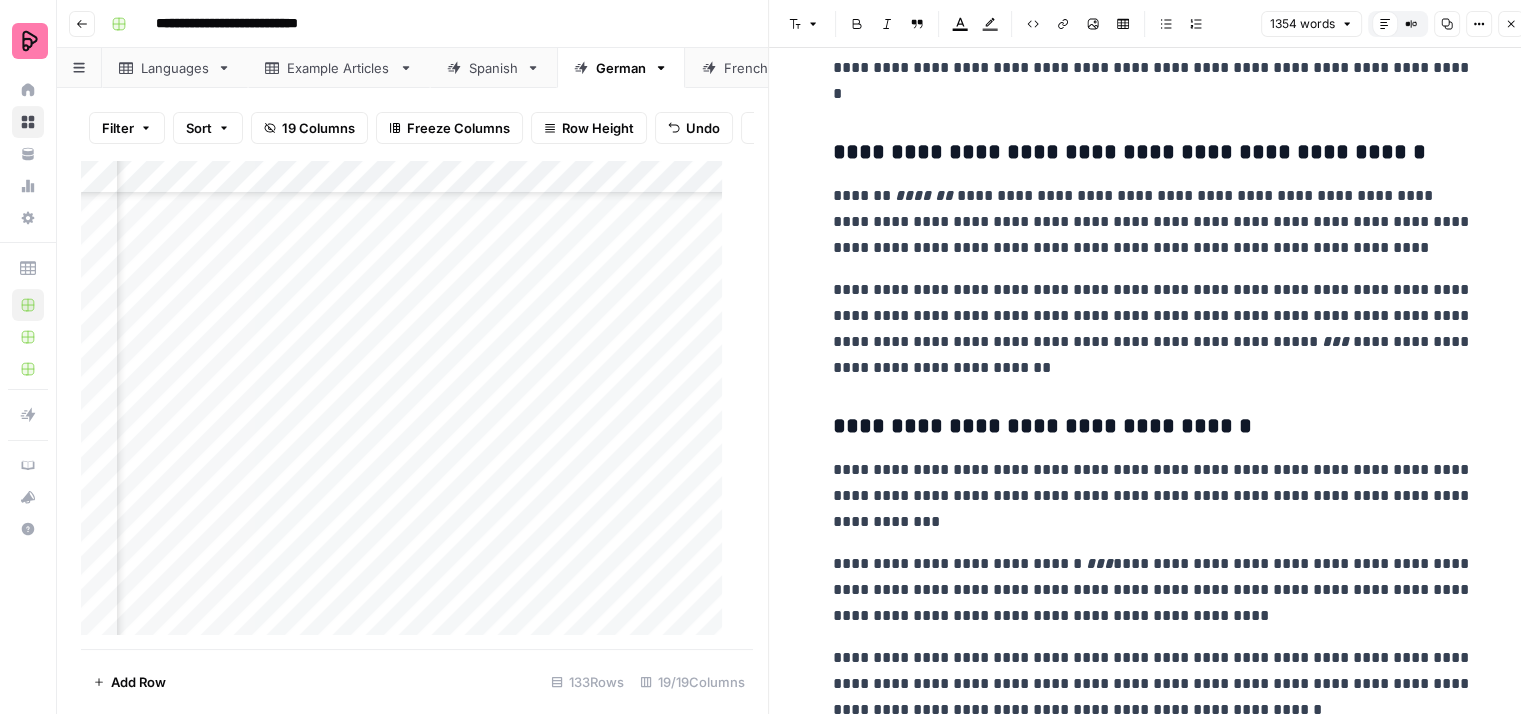 click on "**********" at bounding box center (1153, 329) 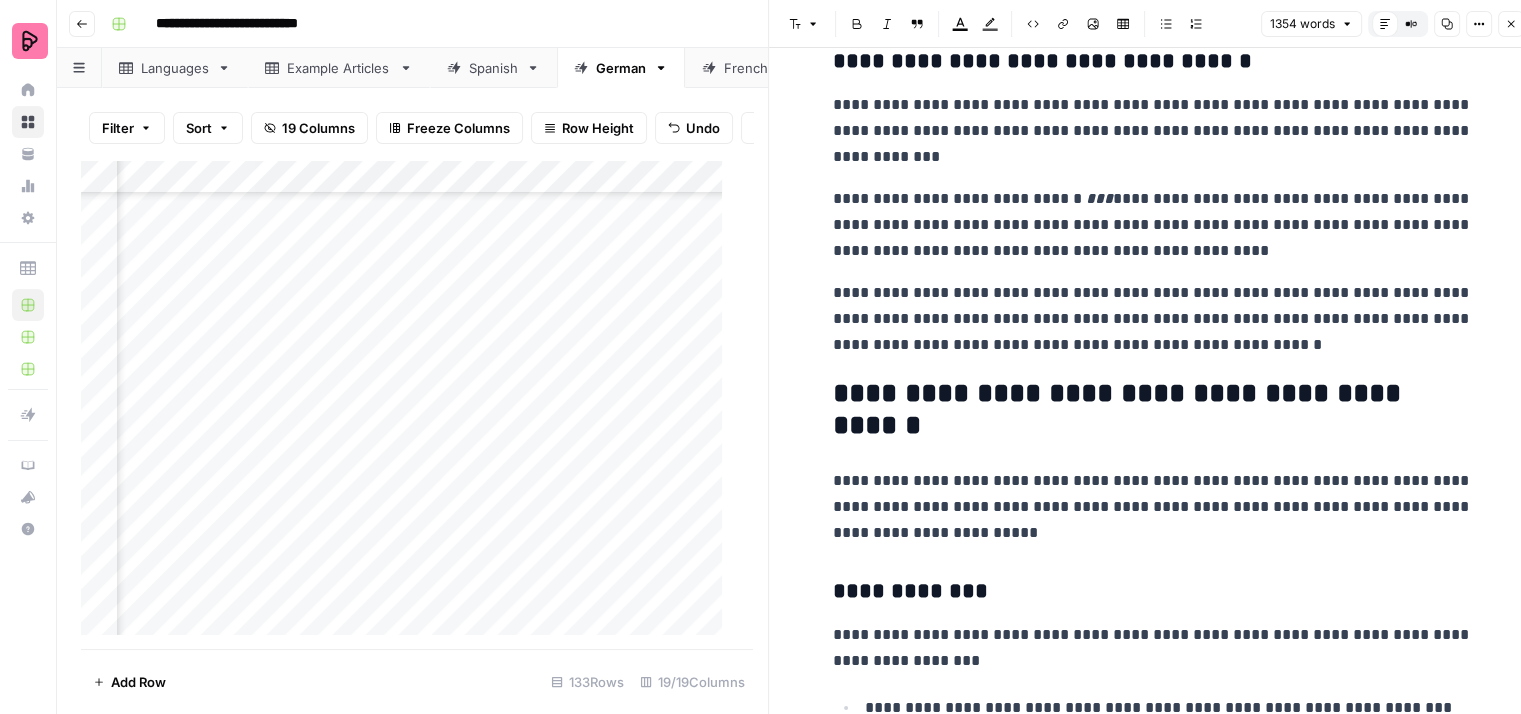 scroll, scrollTop: 2900, scrollLeft: 0, axis: vertical 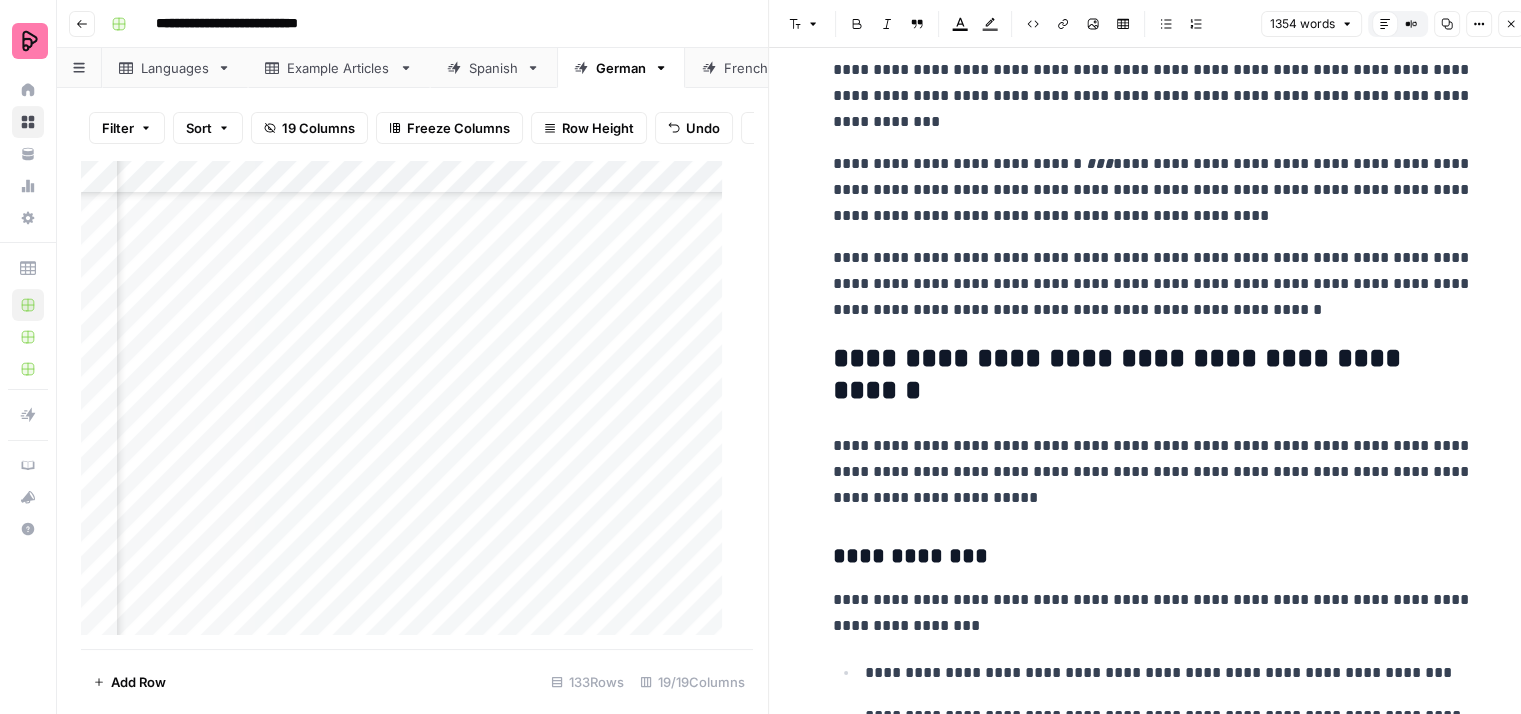 click on "**********" at bounding box center [1153, 284] 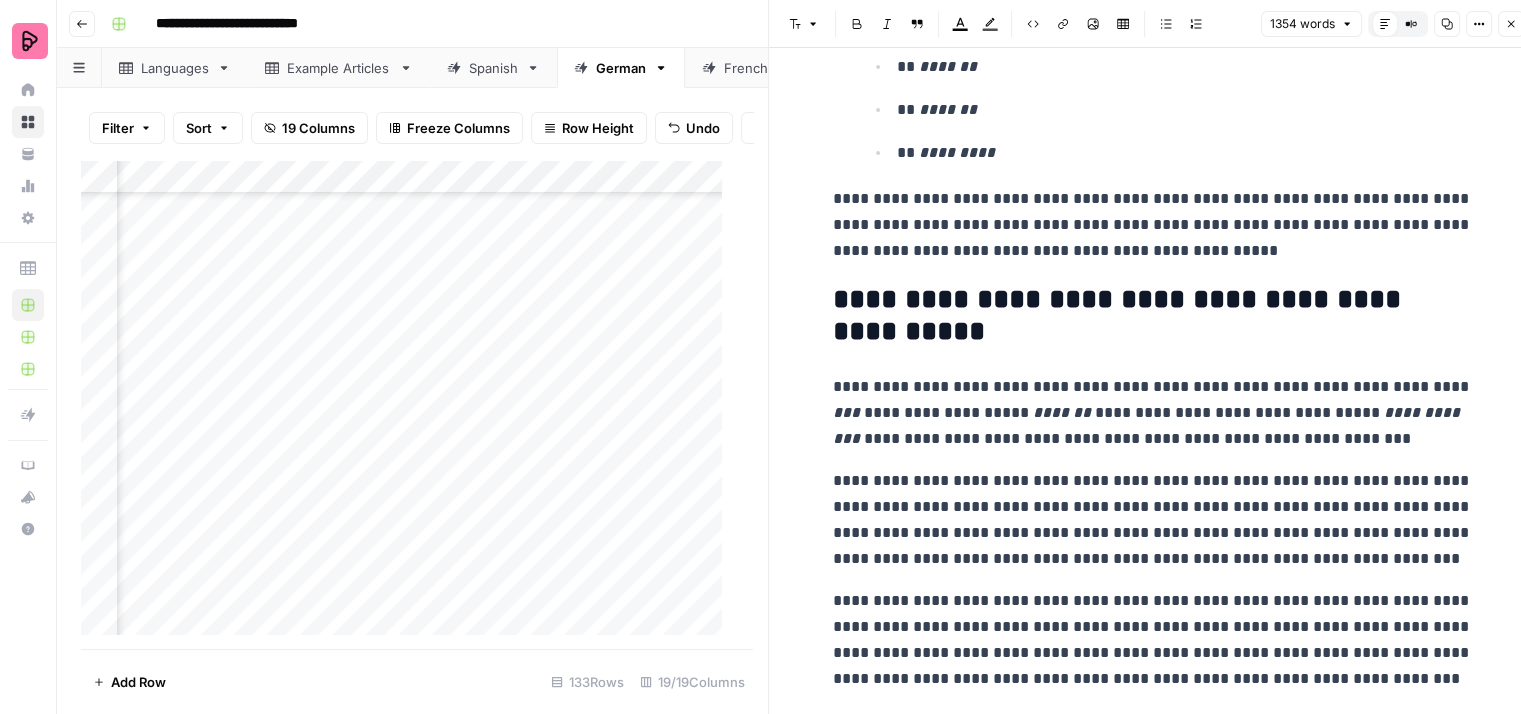 scroll, scrollTop: 4600, scrollLeft: 0, axis: vertical 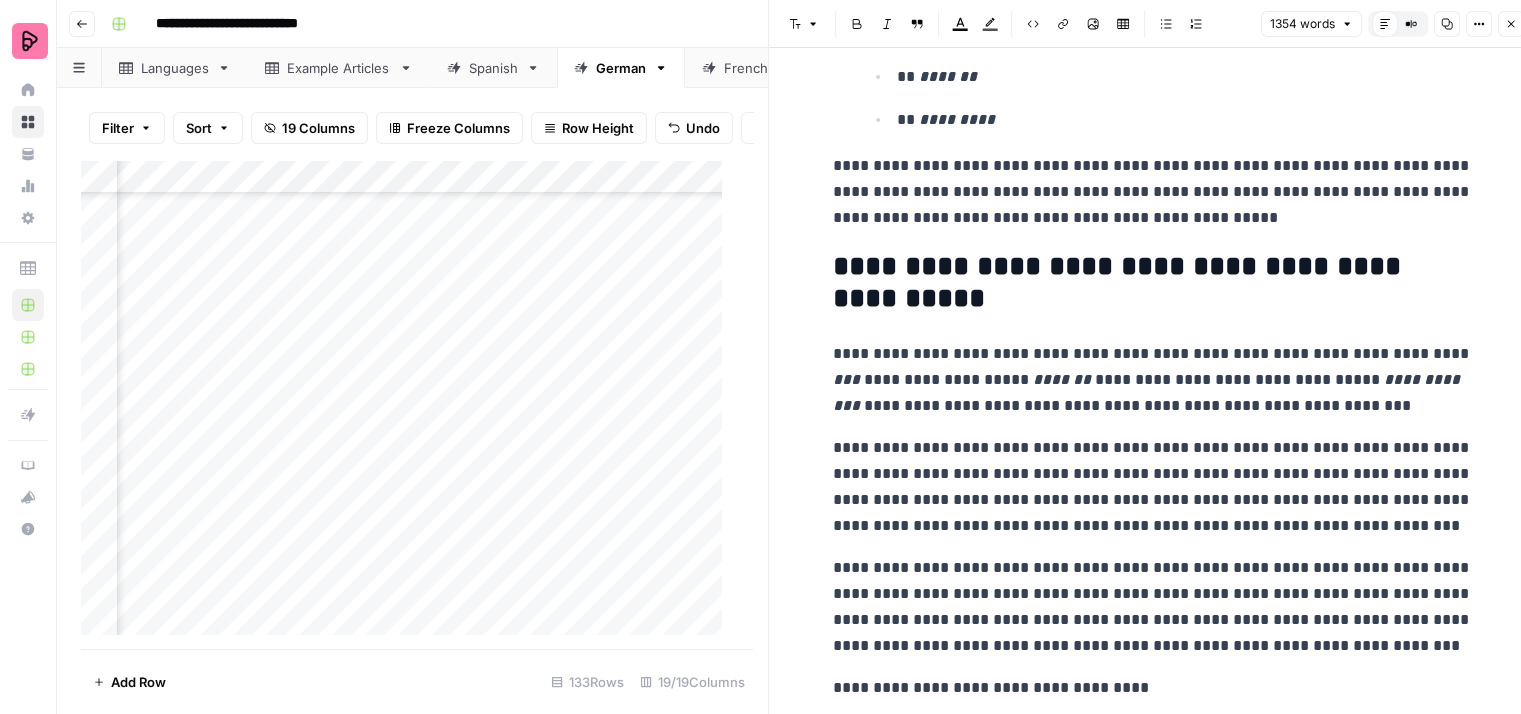 click on "**********" at bounding box center (1153, 192) 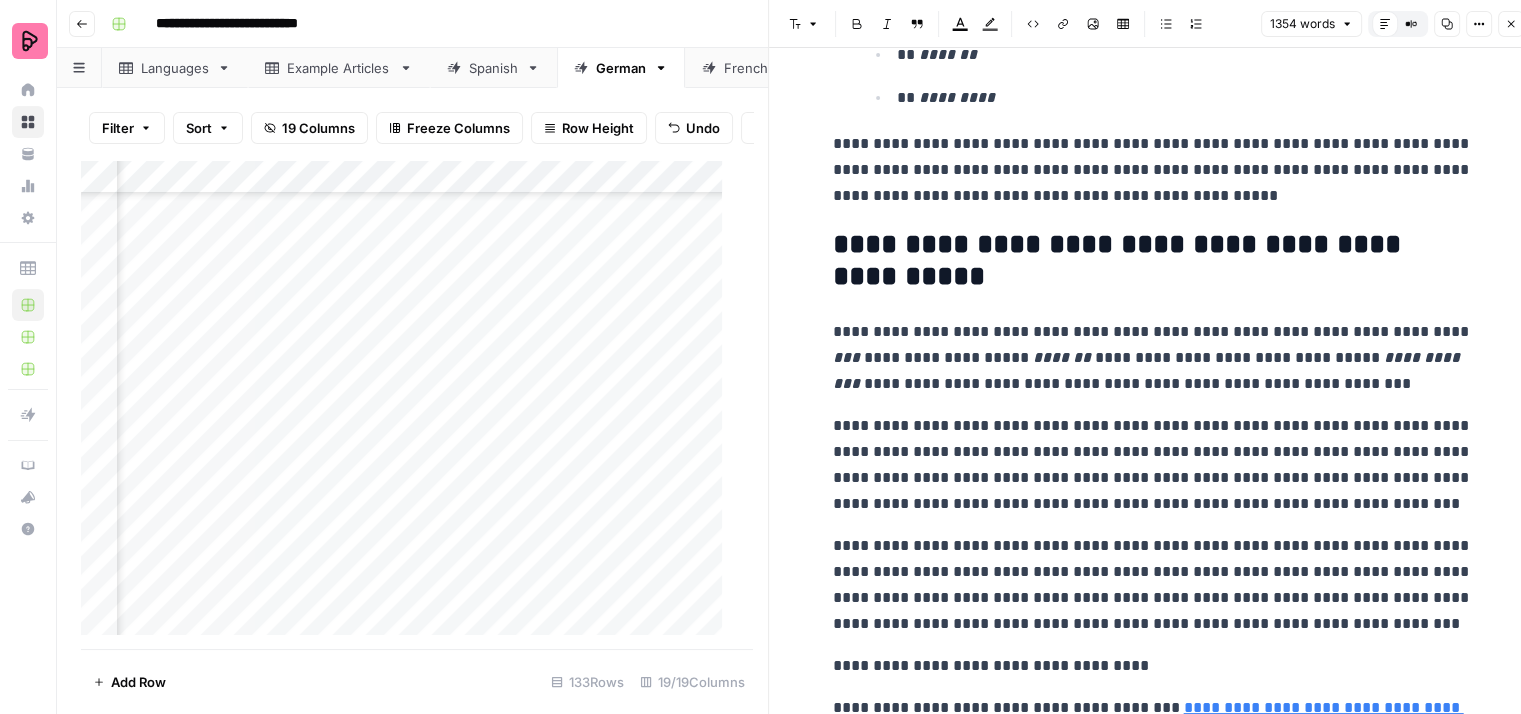 scroll, scrollTop: 4600, scrollLeft: 0, axis: vertical 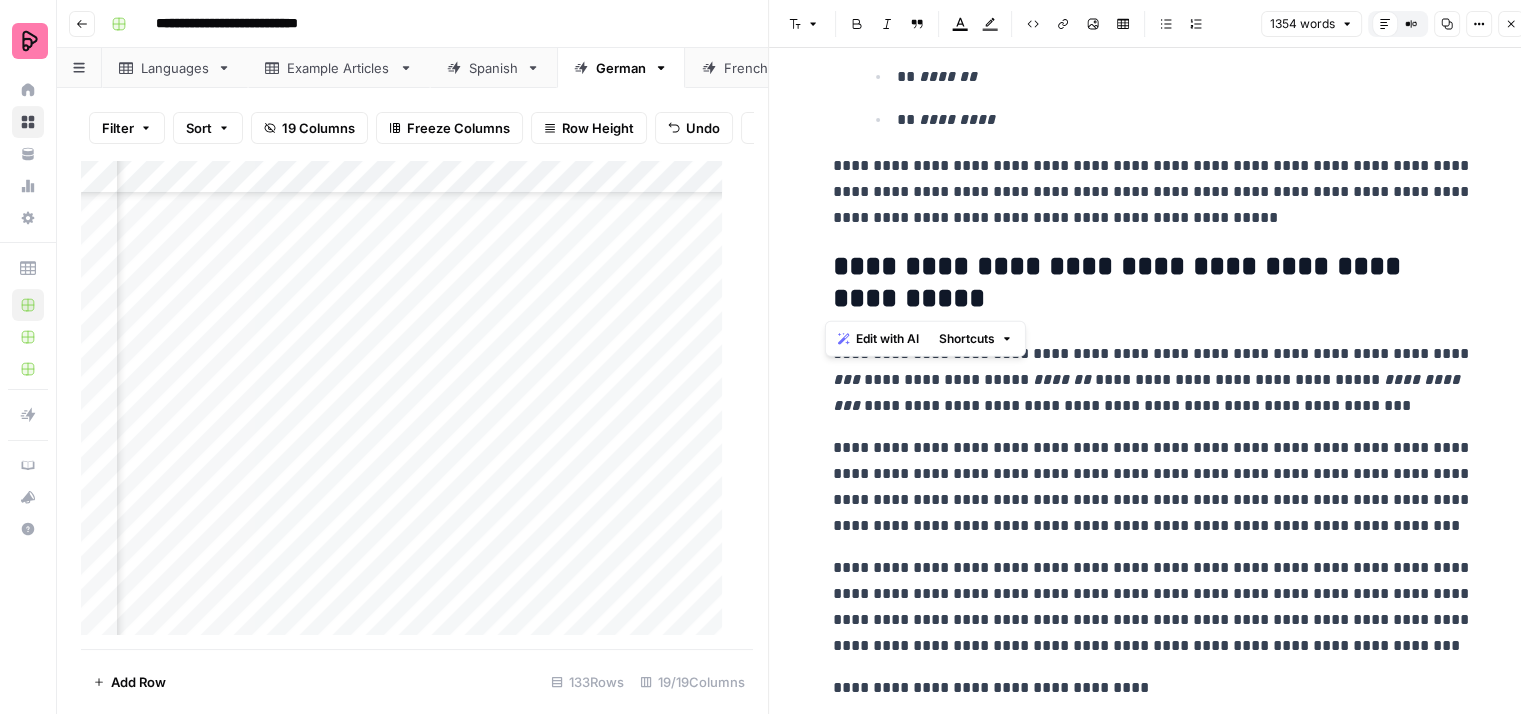 drag, startPoint x: 921, startPoint y: 293, endPoint x: 820, endPoint y: 265, distance: 104.80935 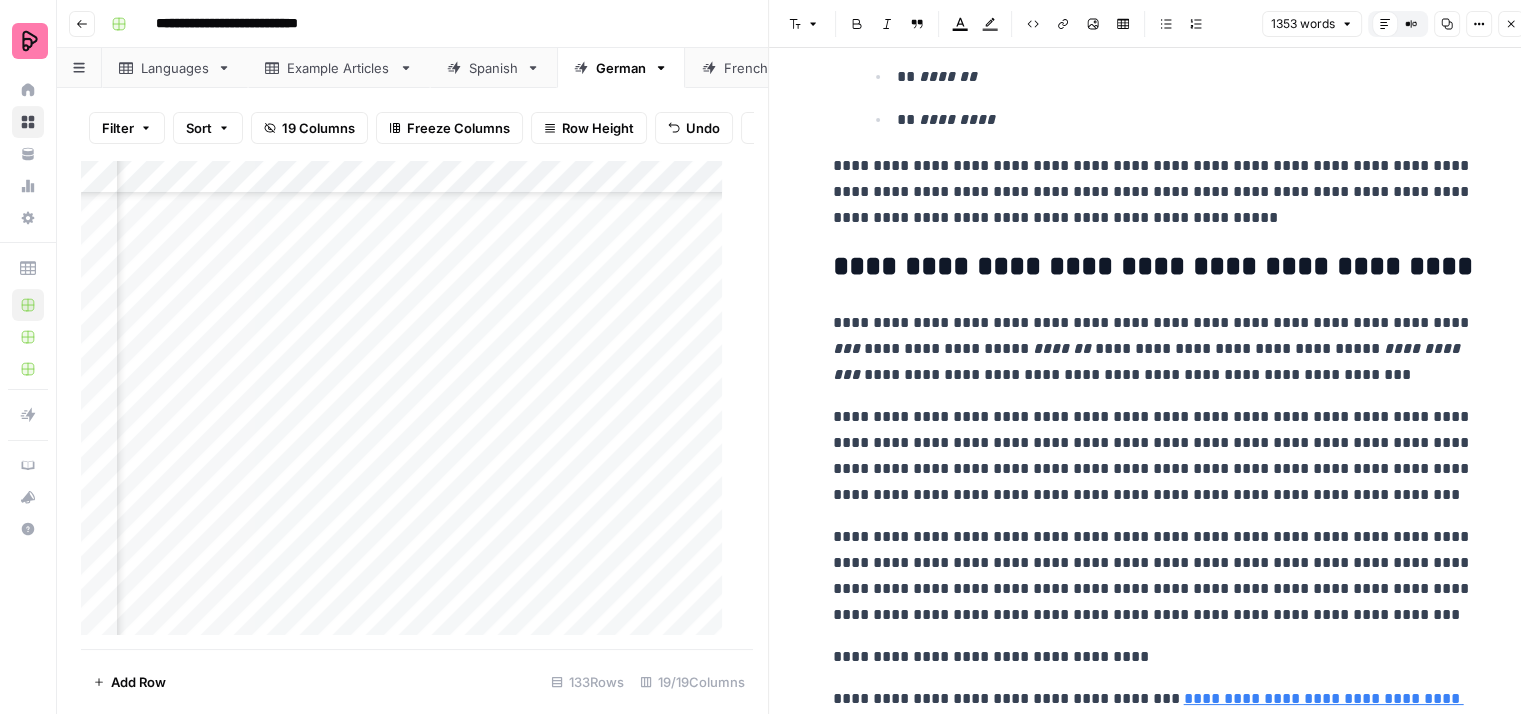 click on "**********" at bounding box center [1153, 456] 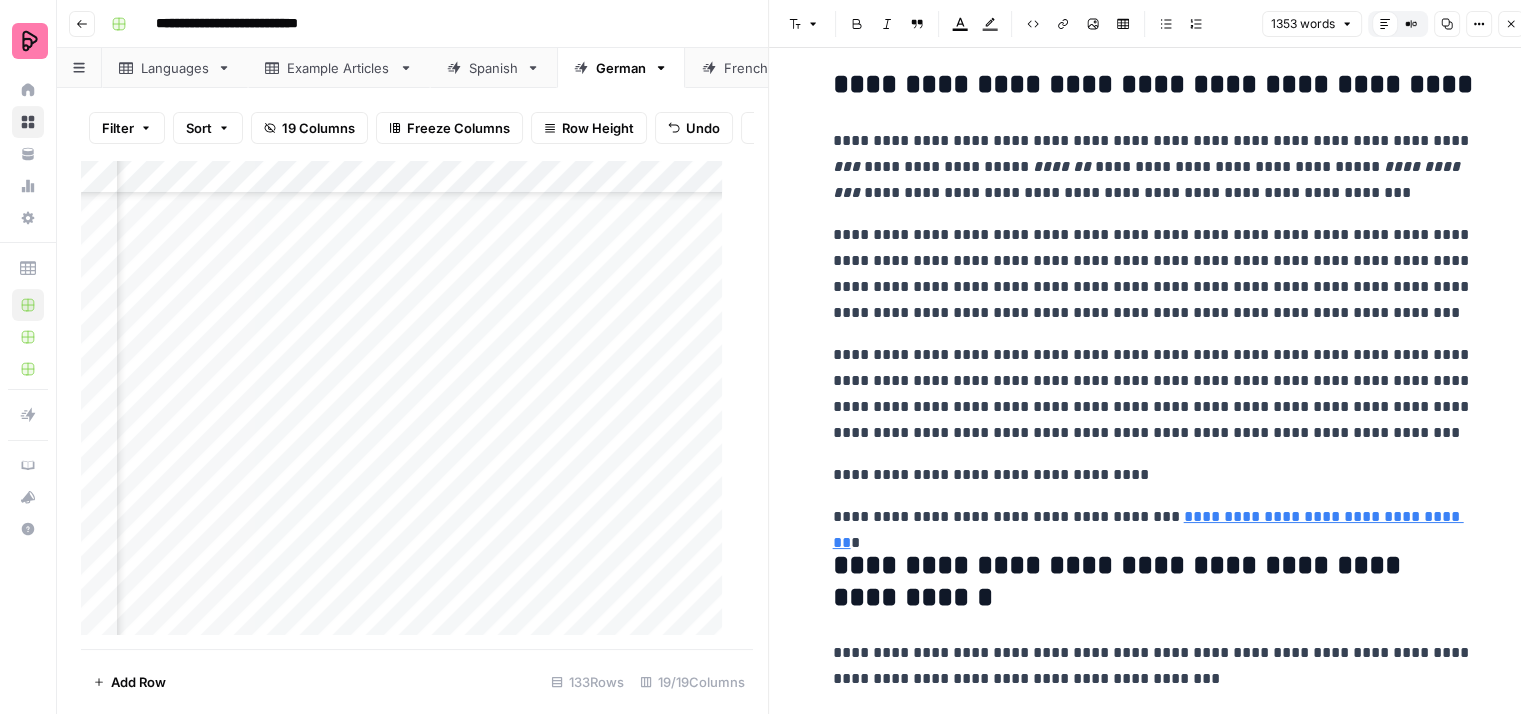 scroll, scrollTop: 4800, scrollLeft: 0, axis: vertical 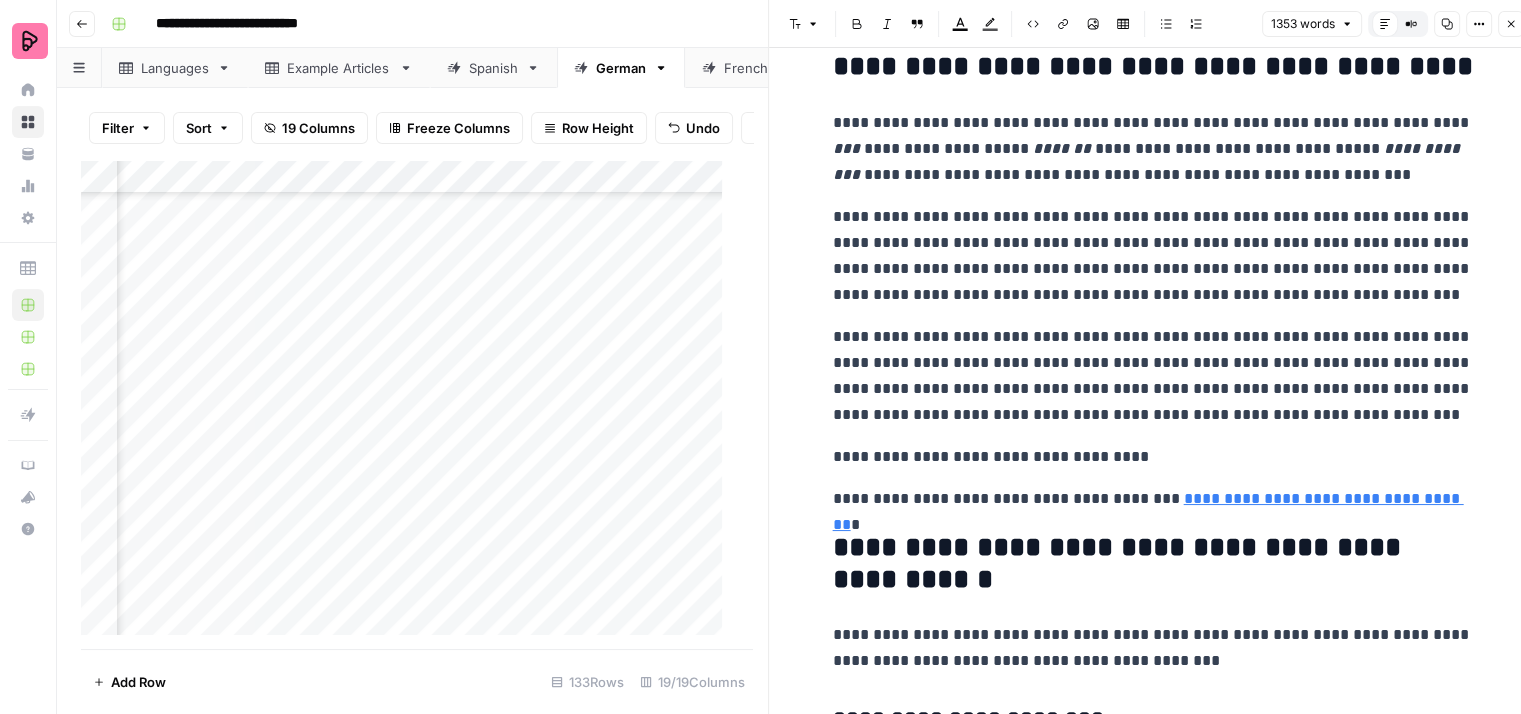 click on "**********" at bounding box center (1153, 256) 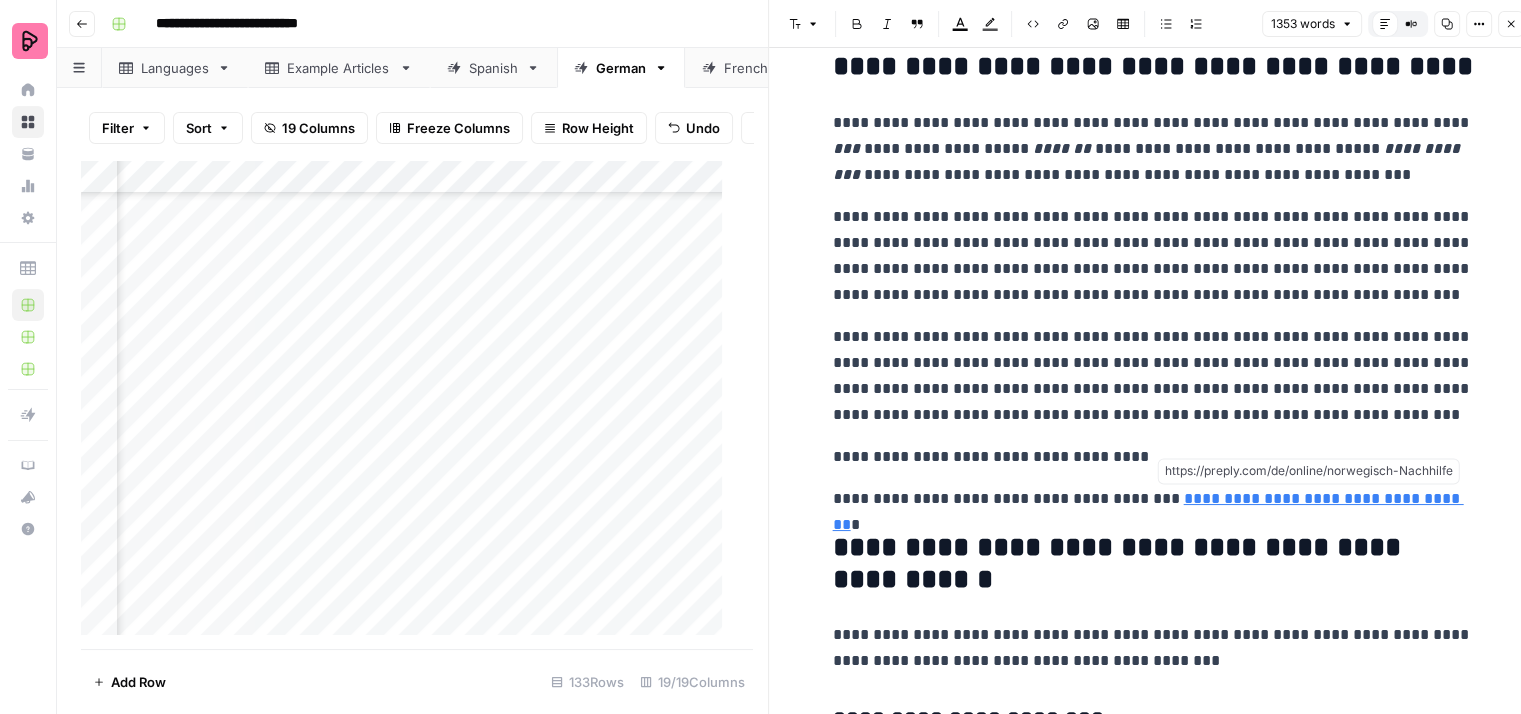click on "**********" at bounding box center (1148, 511) 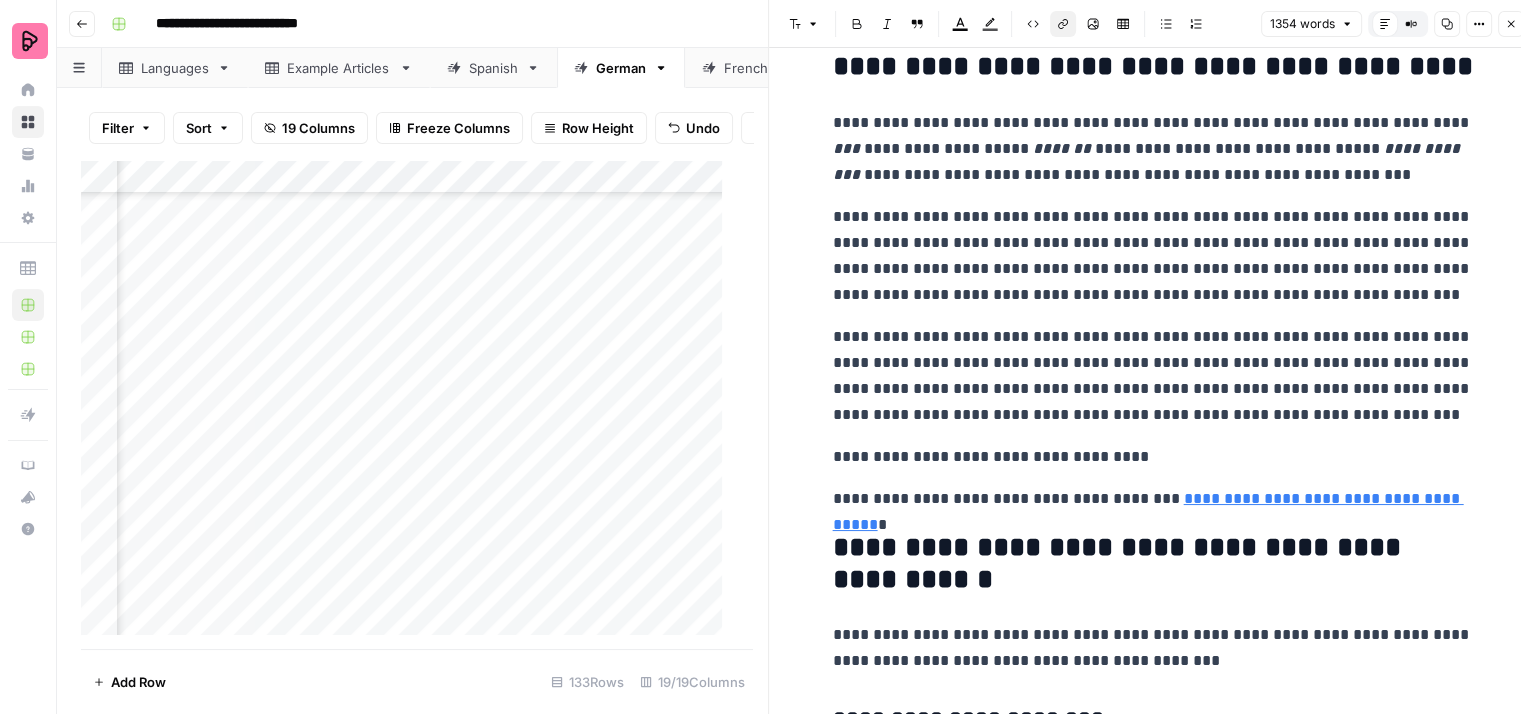 click on "**********" at bounding box center (1153, -1658) 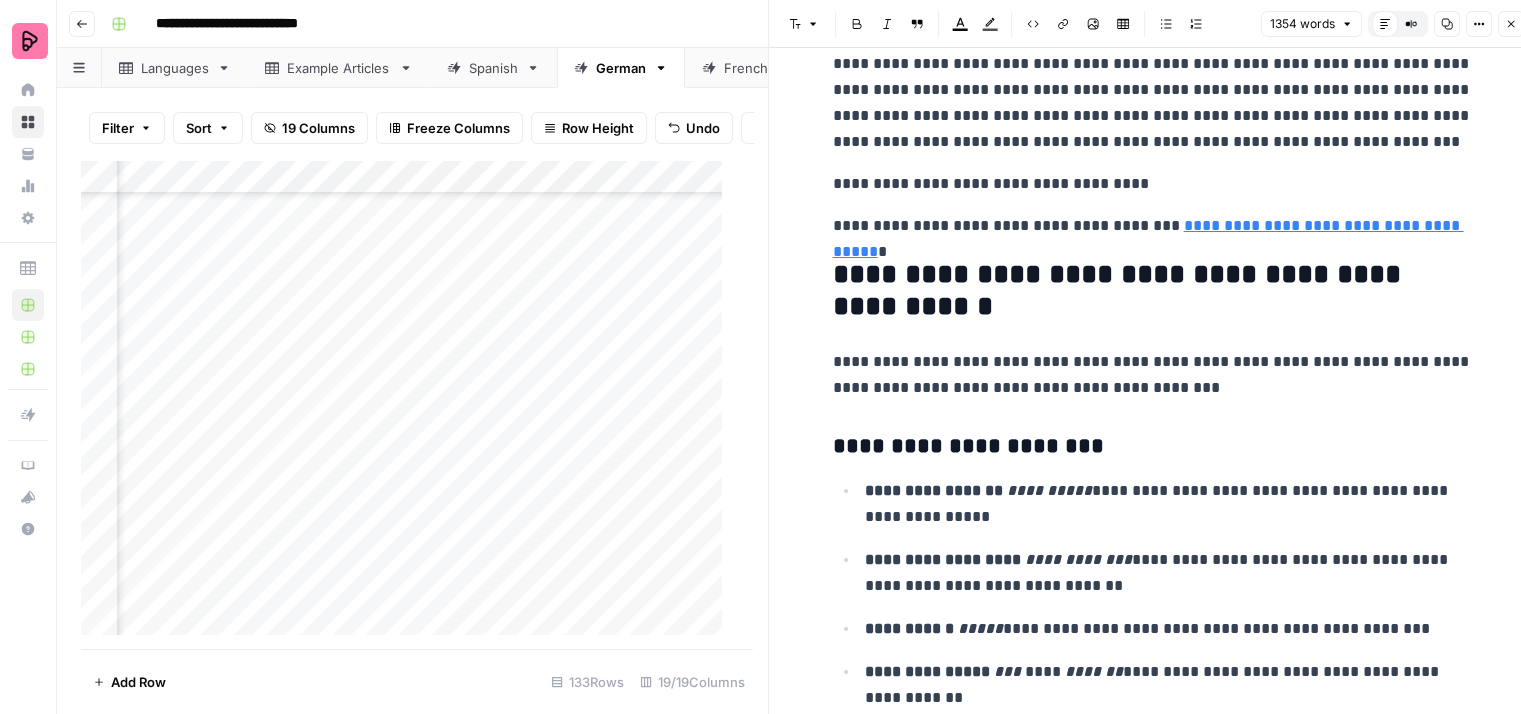 scroll, scrollTop: 5100, scrollLeft: 0, axis: vertical 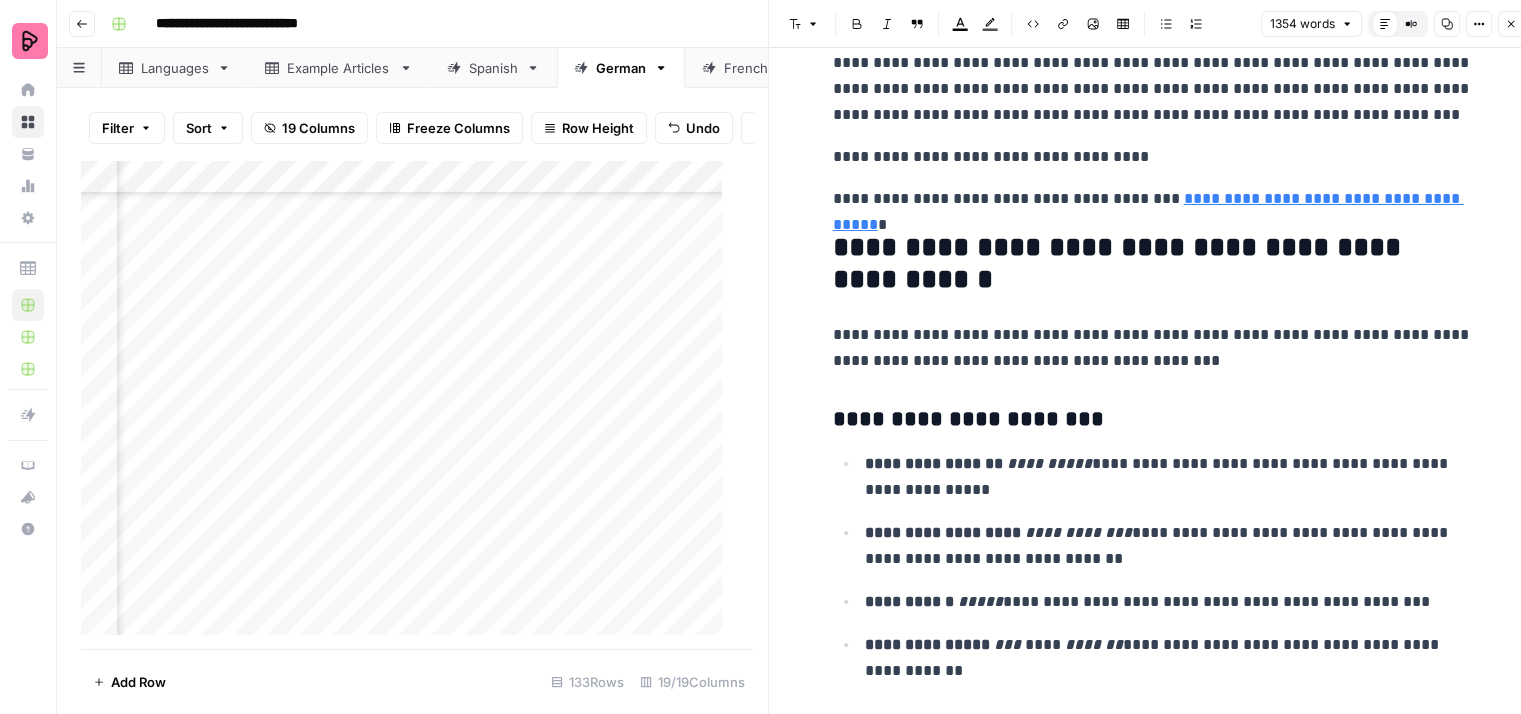 click on "**********" at bounding box center (1152, -1974) 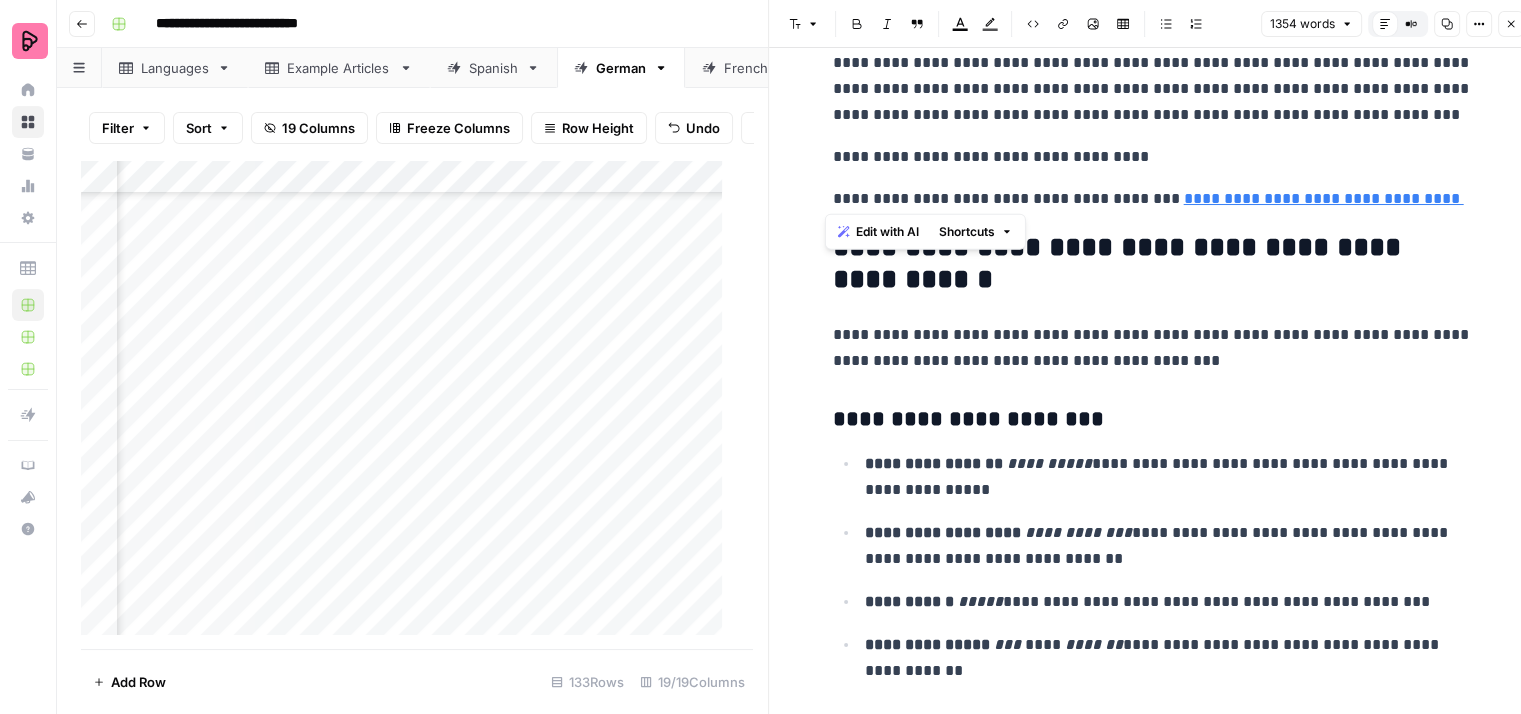 drag, startPoint x: 1474, startPoint y: 194, endPoint x: 822, endPoint y: 194, distance: 652 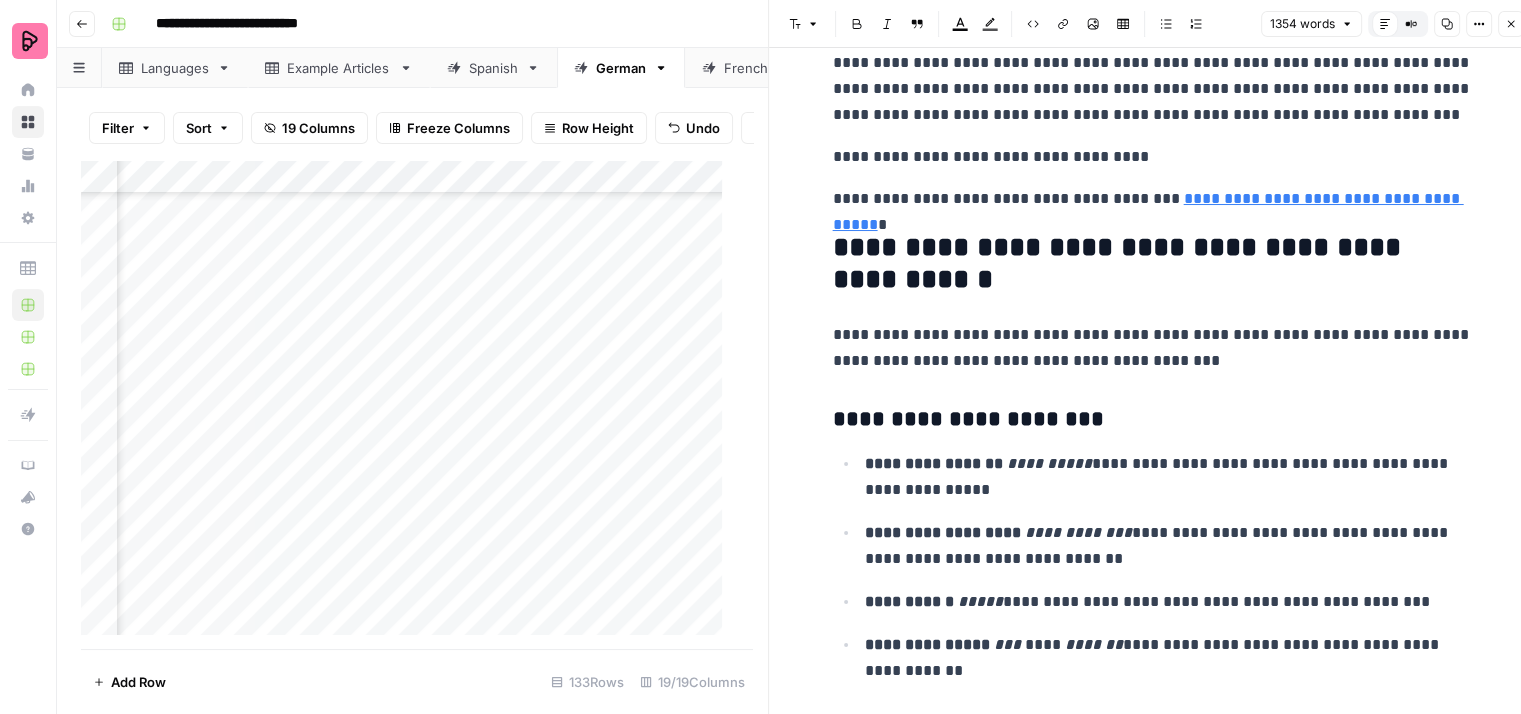 click on "**********" at bounding box center (1153, 199) 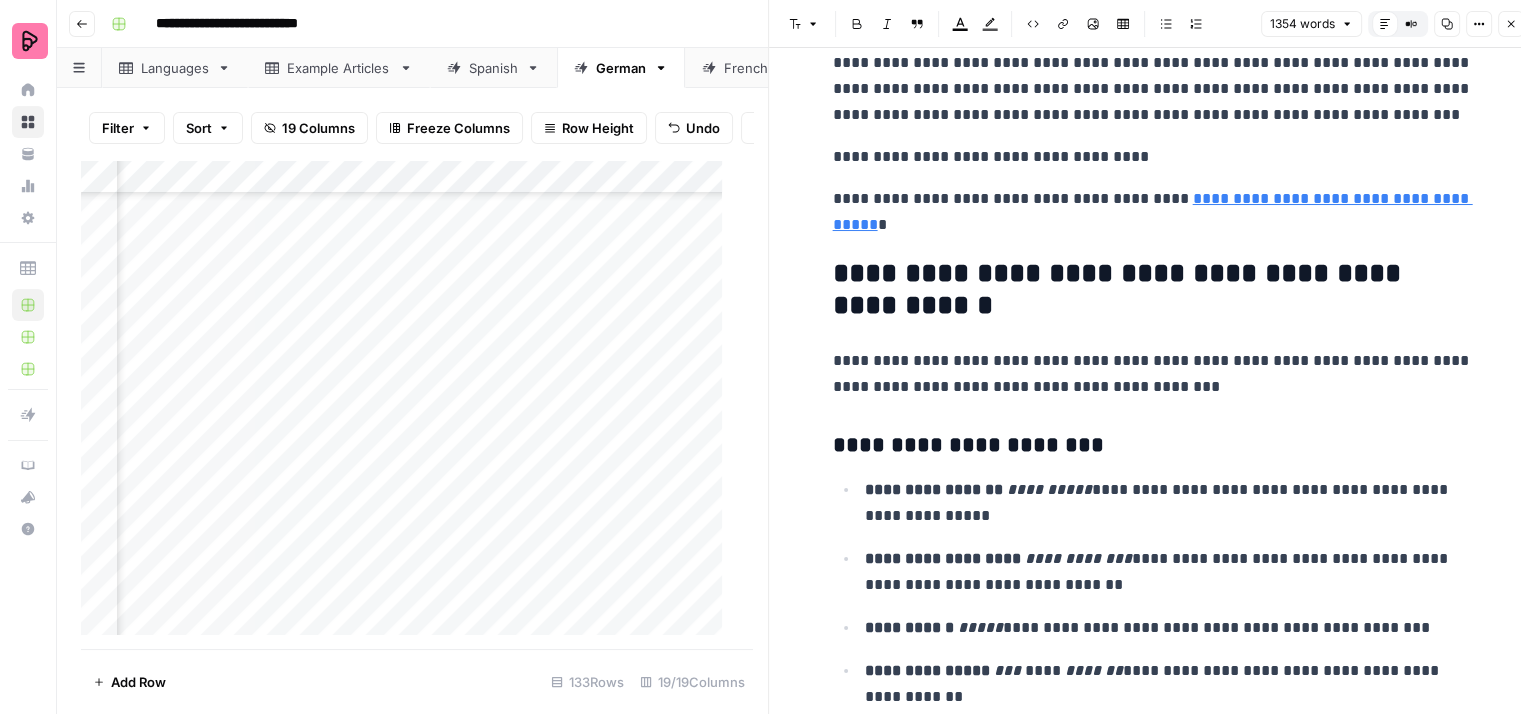 click on "**********" at bounding box center [1153, -1945] 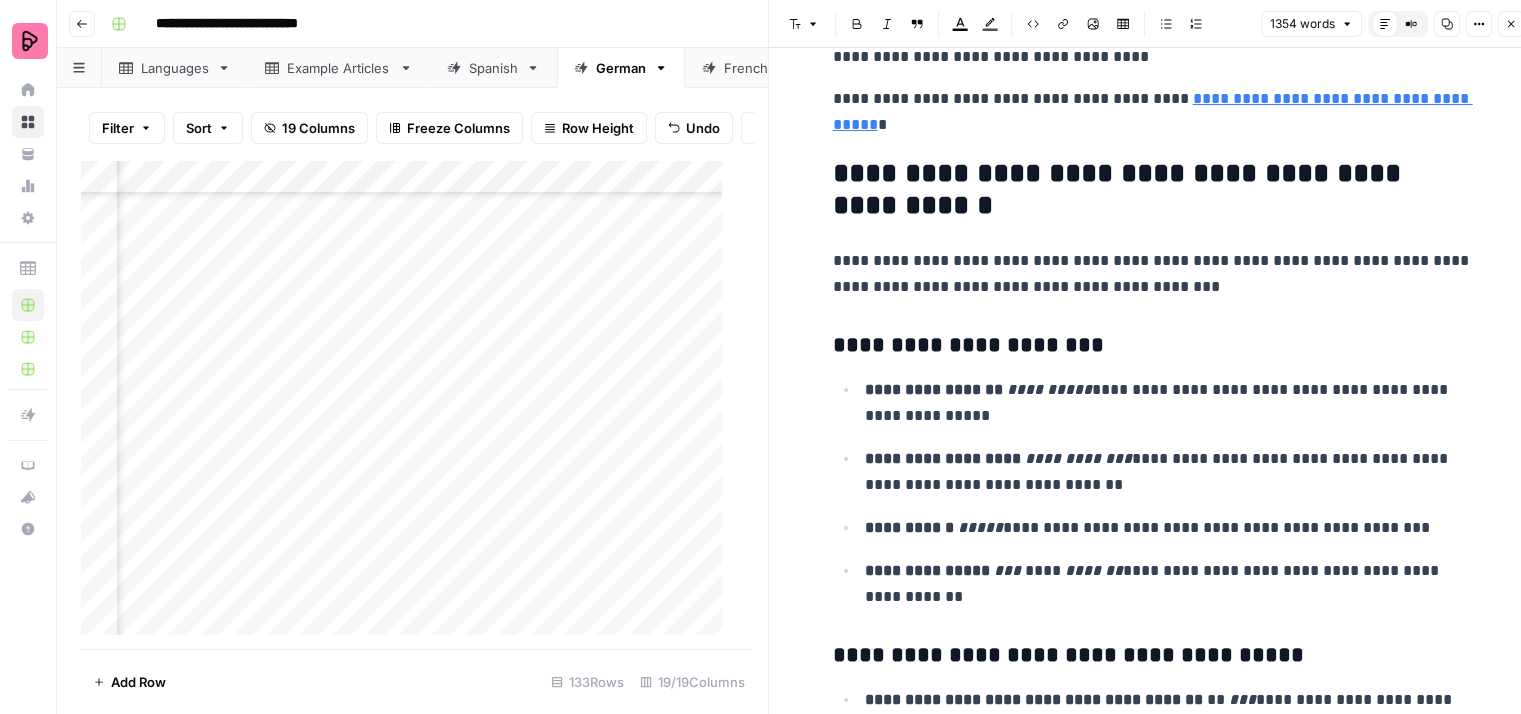 click on "**********" at bounding box center [1153, 274] 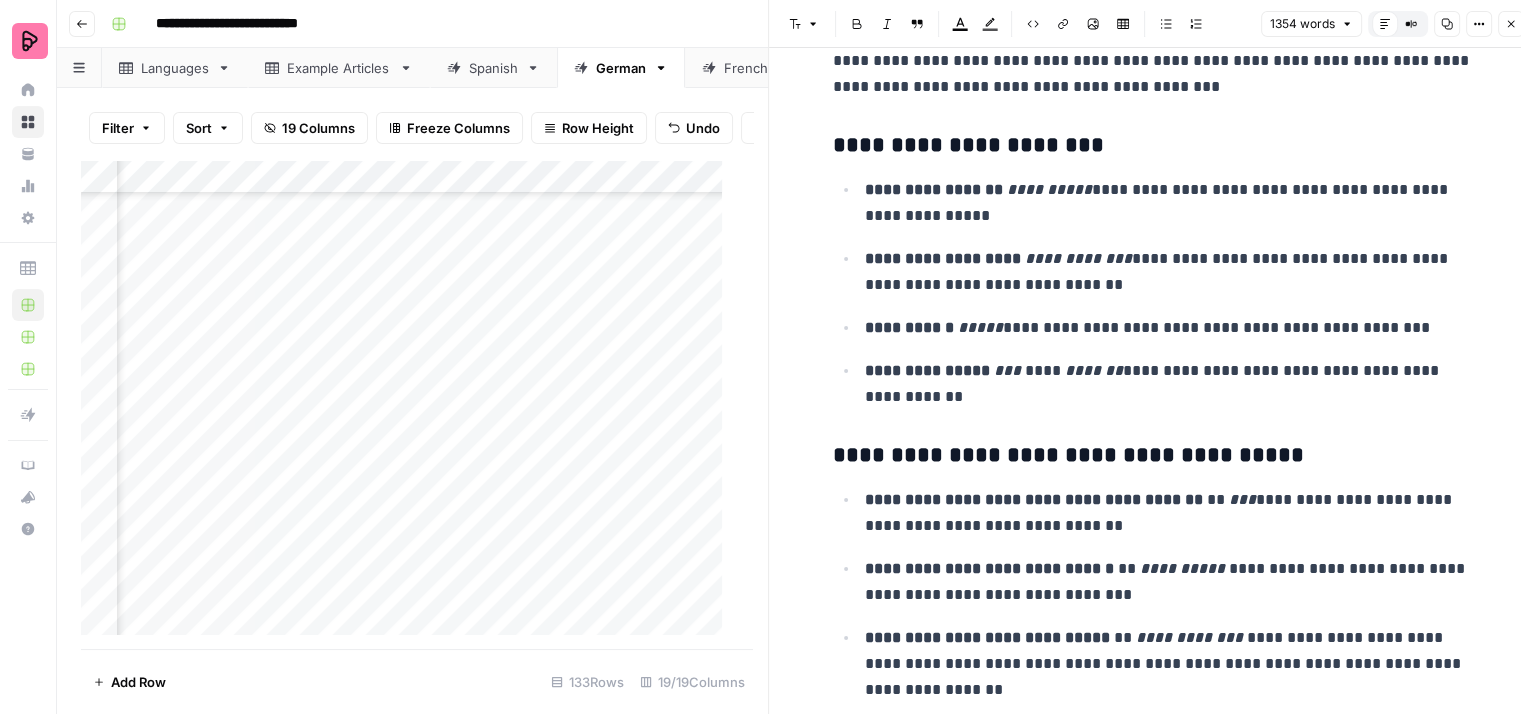 click on "**********" at bounding box center (1169, 384) 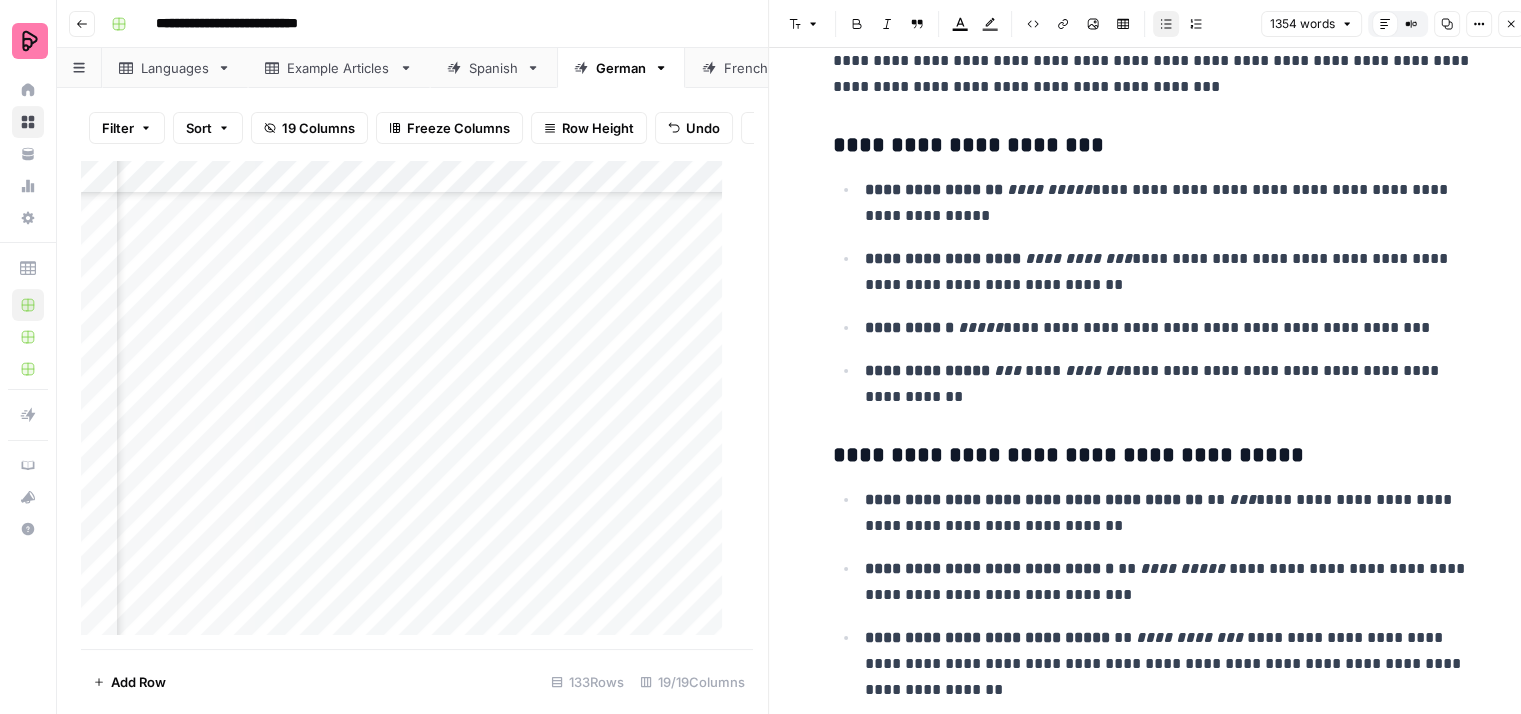 click on "**********" at bounding box center [1169, 384] 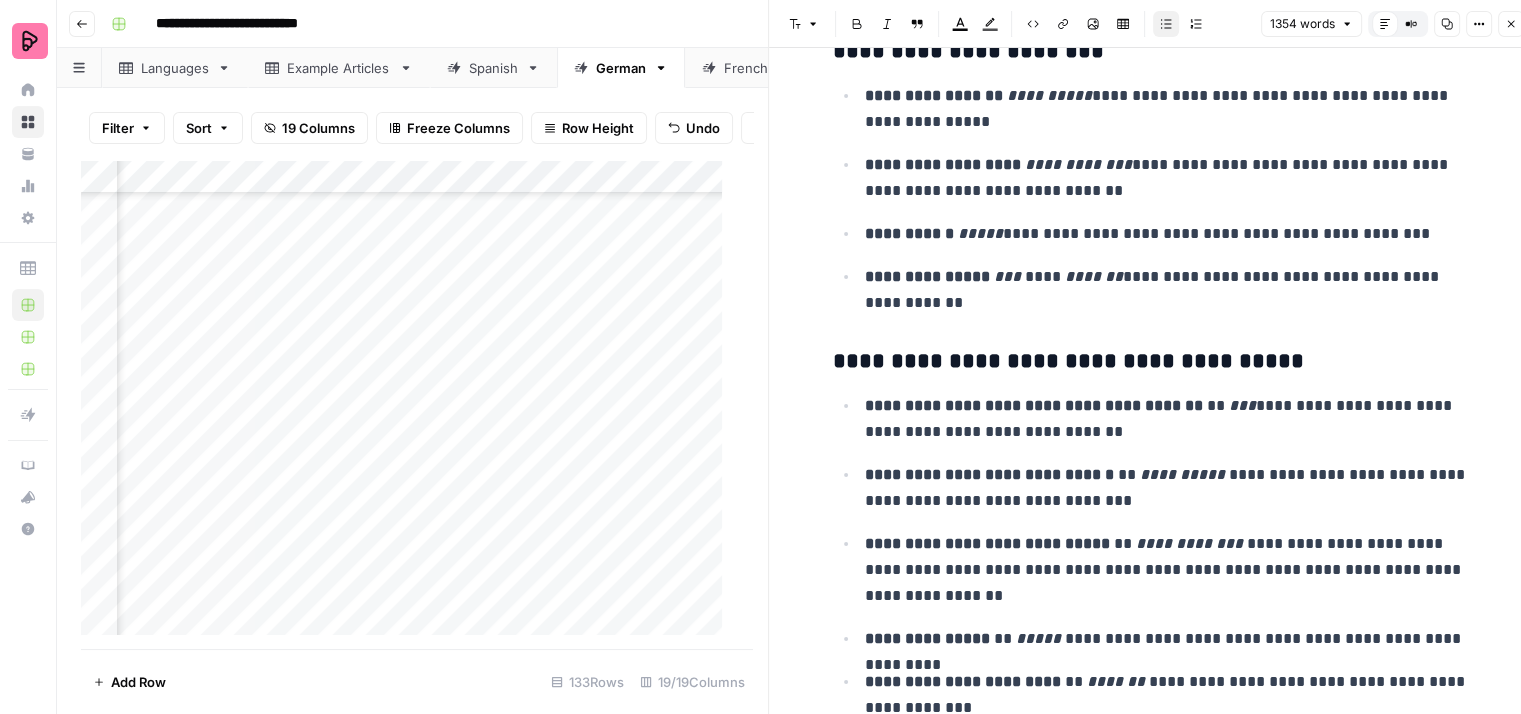 scroll, scrollTop: 16, scrollLeft: 0, axis: vertical 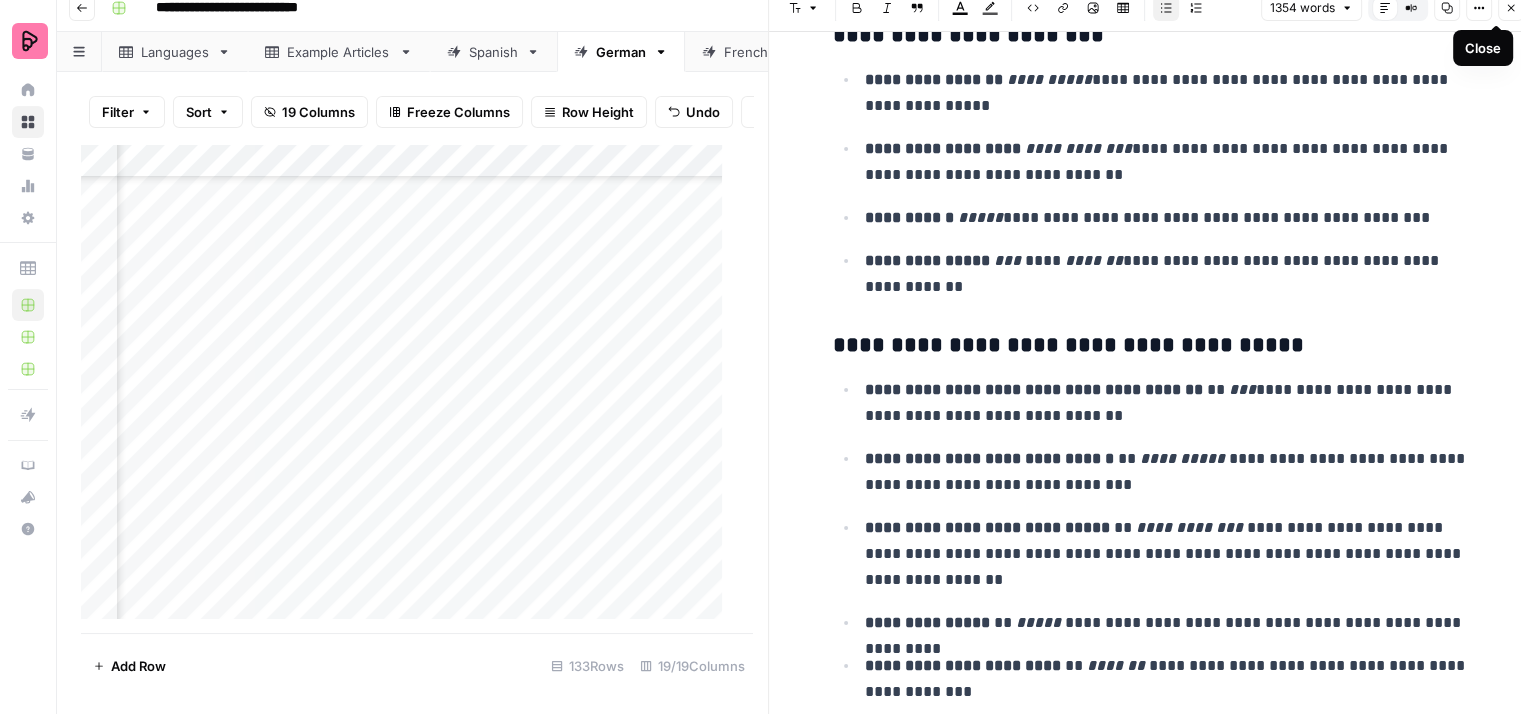 click 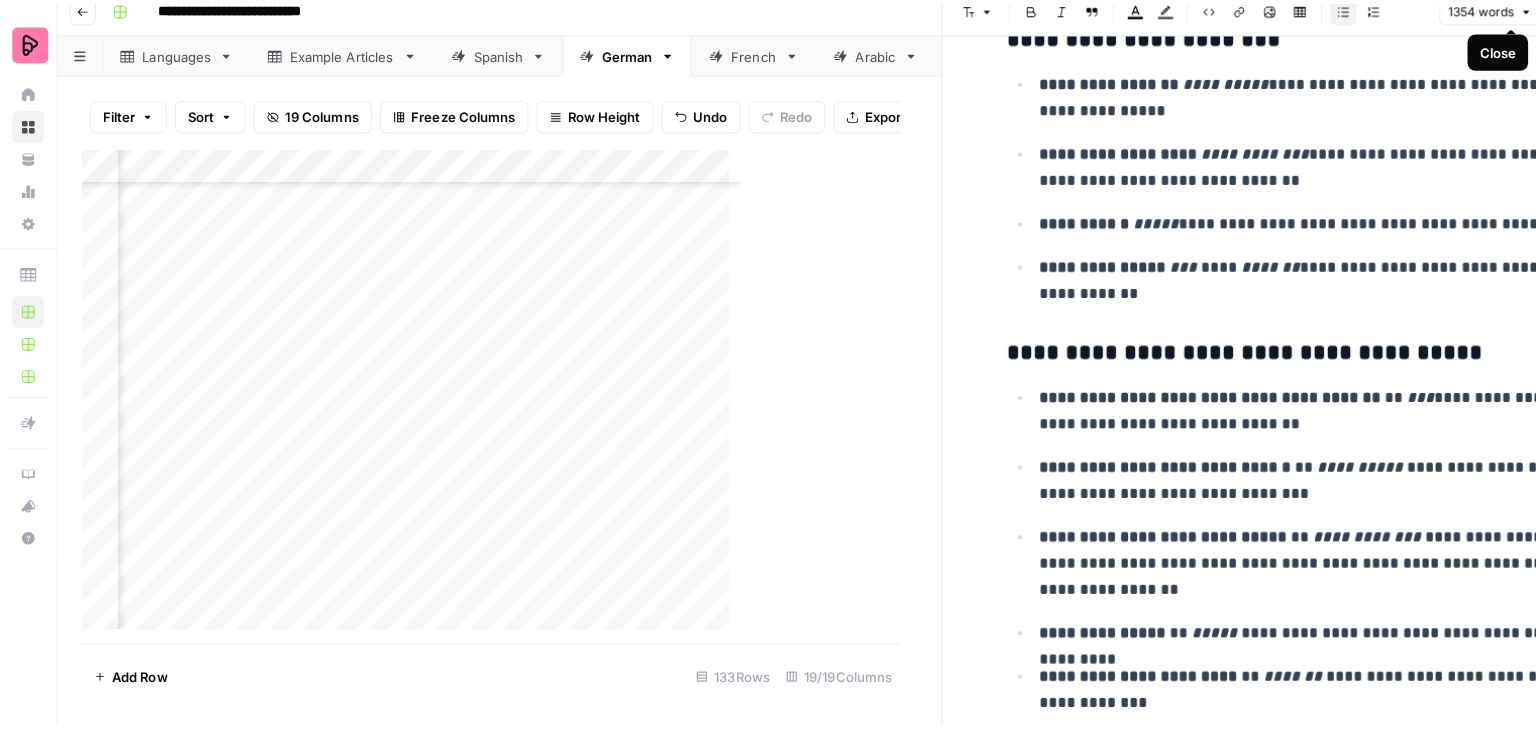scroll, scrollTop: 0, scrollLeft: 0, axis: both 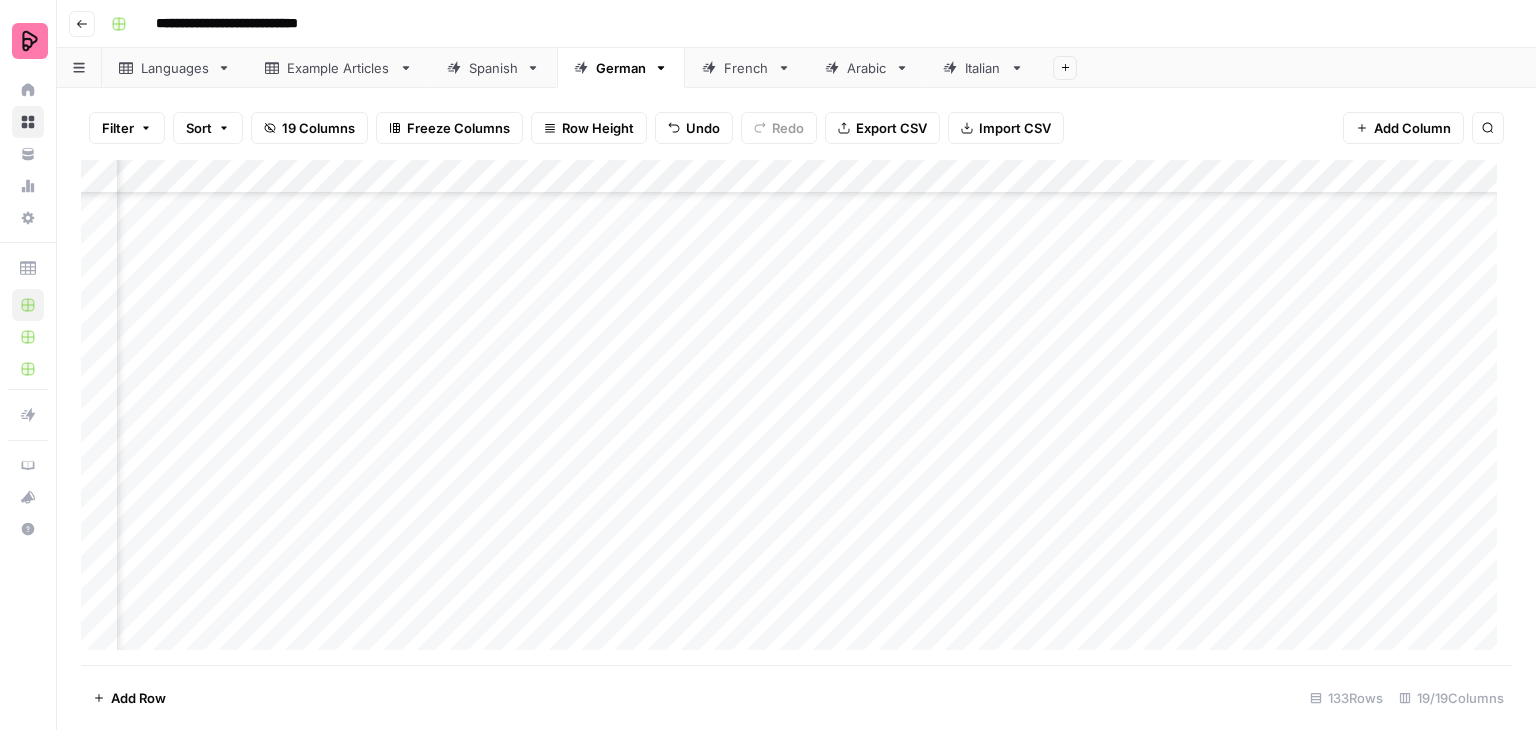 click on "Add Column" at bounding box center (796, 412) 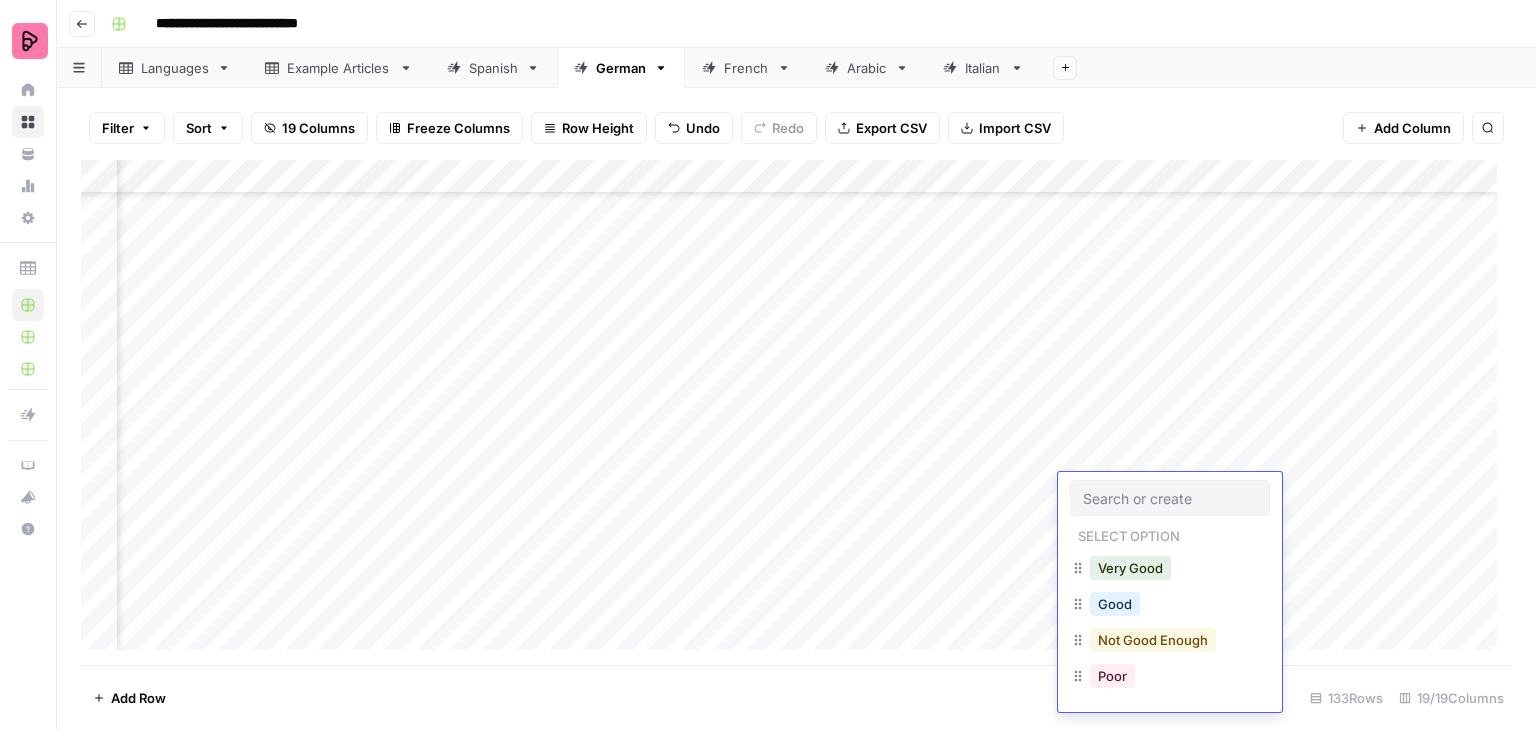 click on "Not Good Enough" at bounding box center (1153, 640) 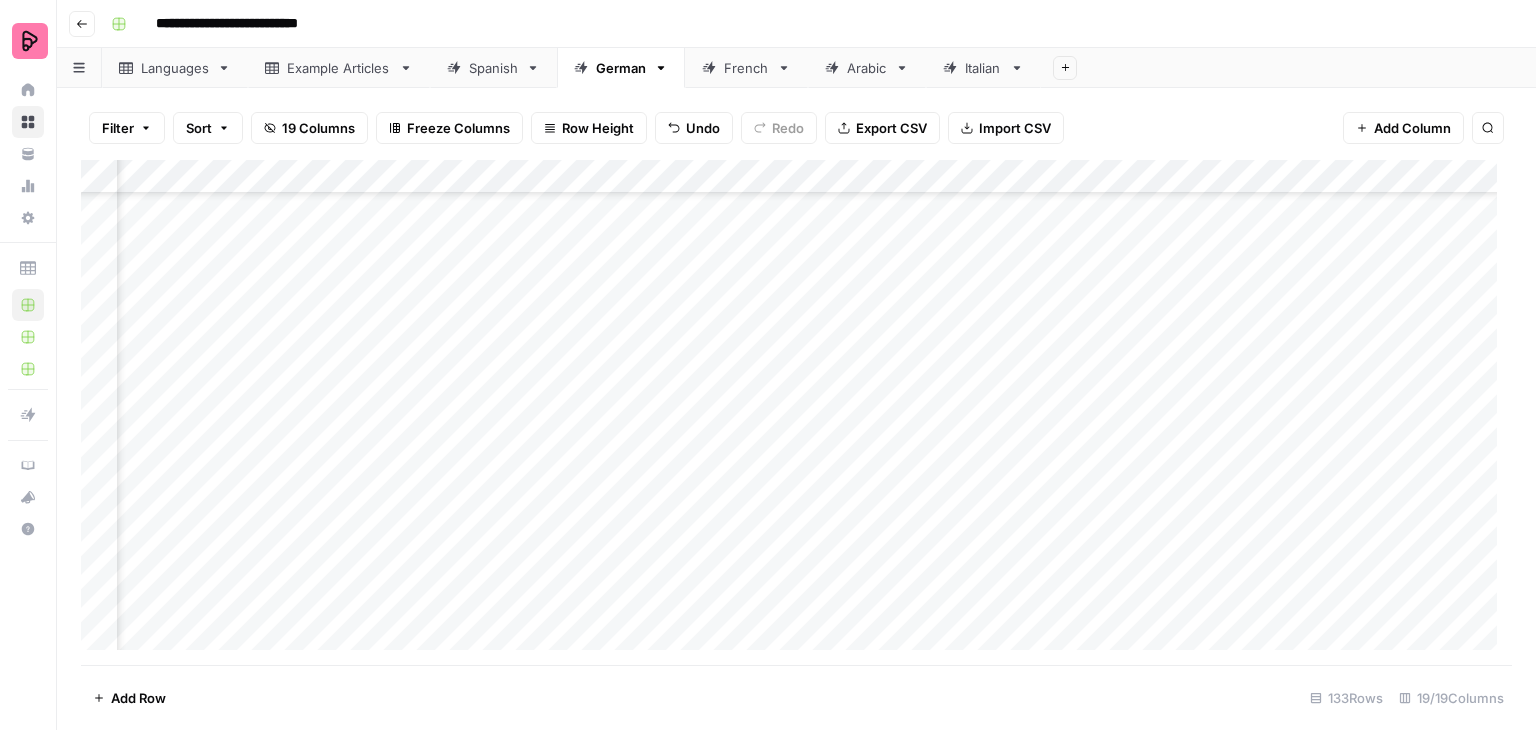 click on "Add Column" at bounding box center [796, 412] 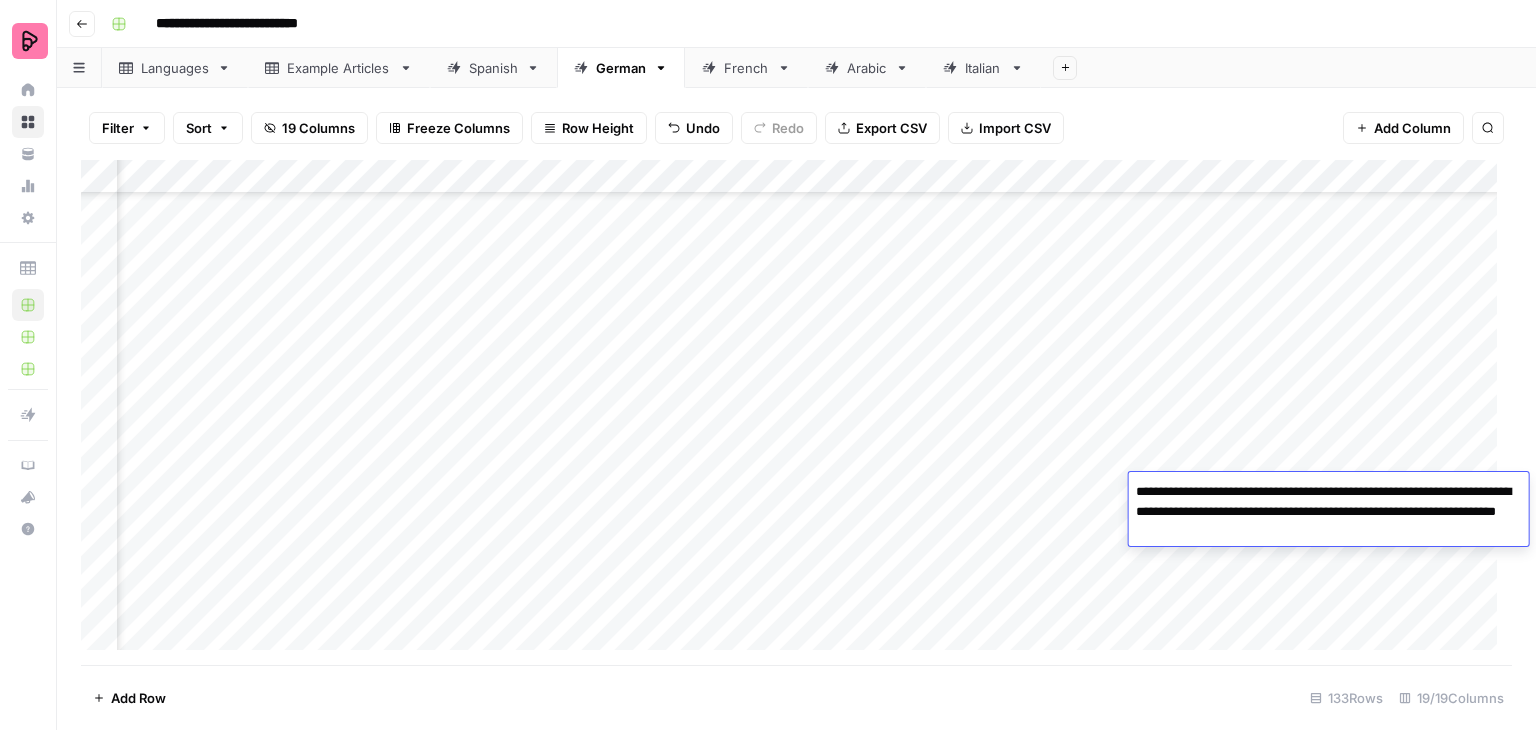 type on "**********" 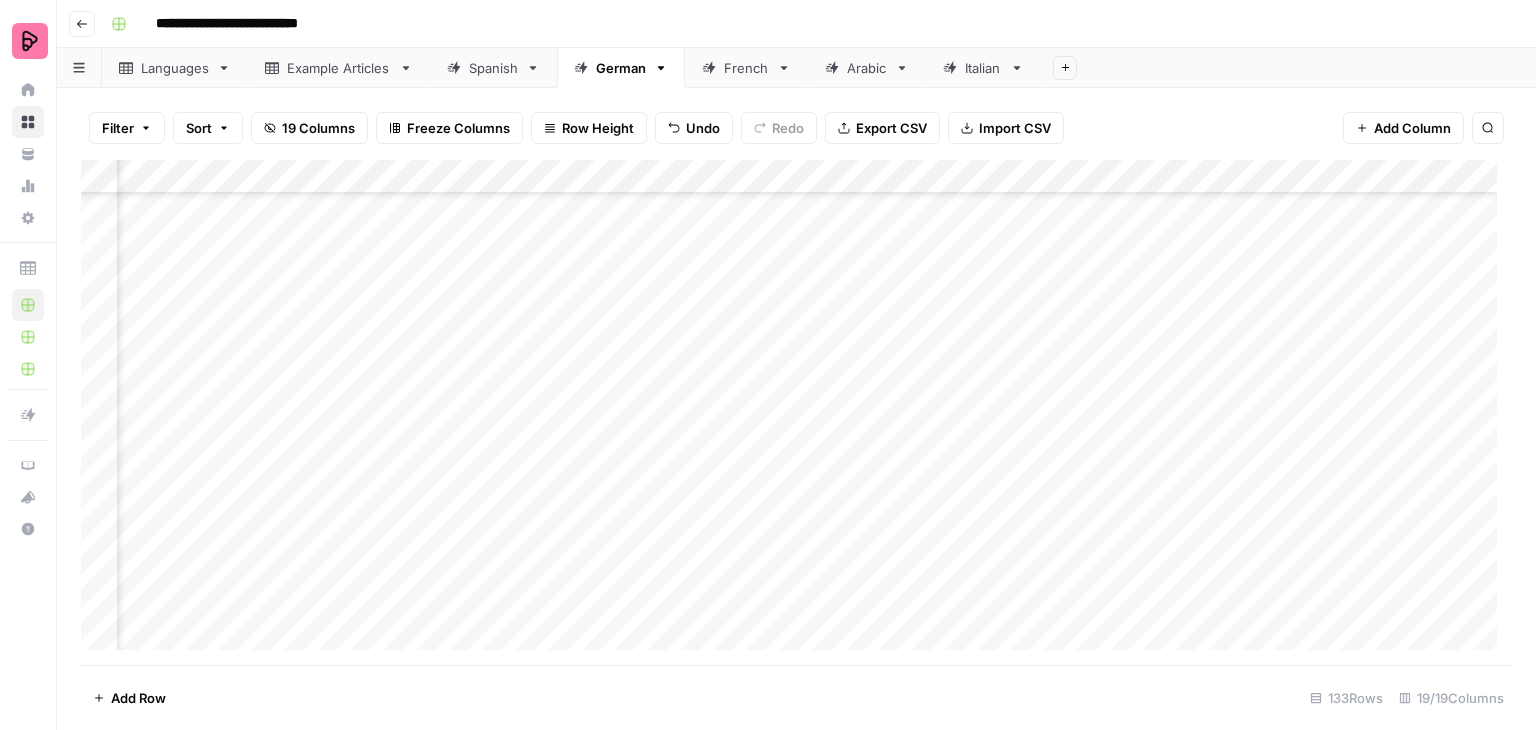 click on "Add Column" at bounding box center (796, 412) 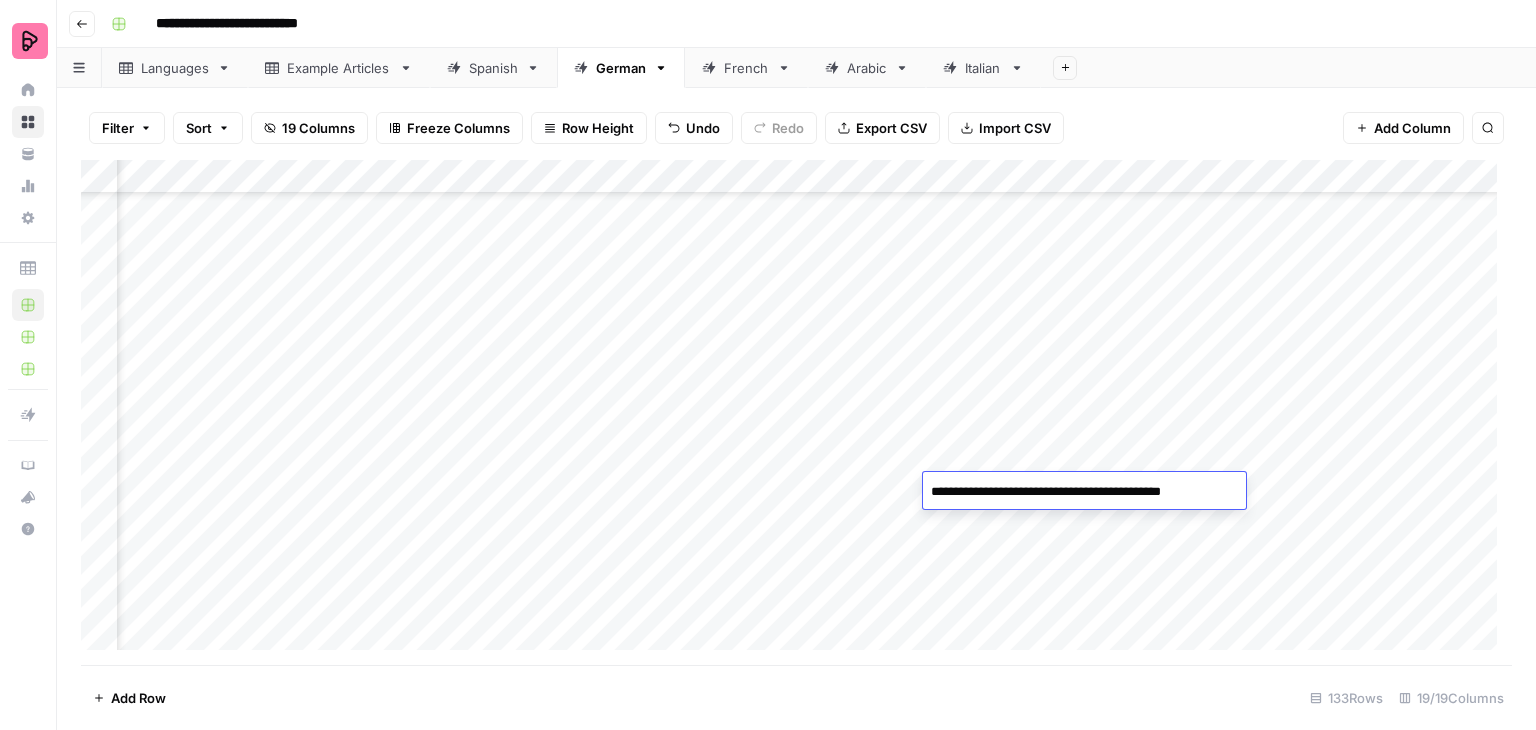 click on "**********" at bounding box center [1083, 492] 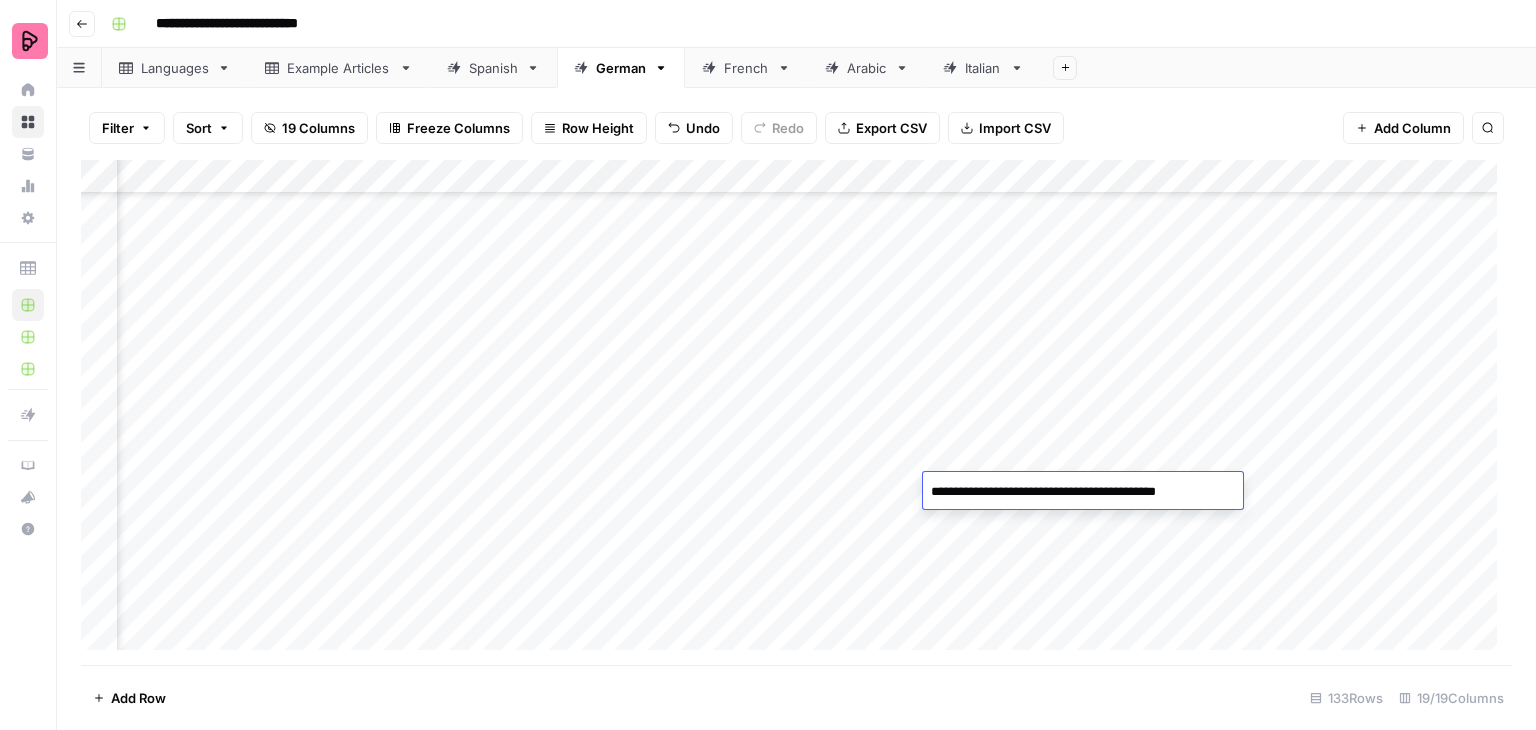 type on "**********" 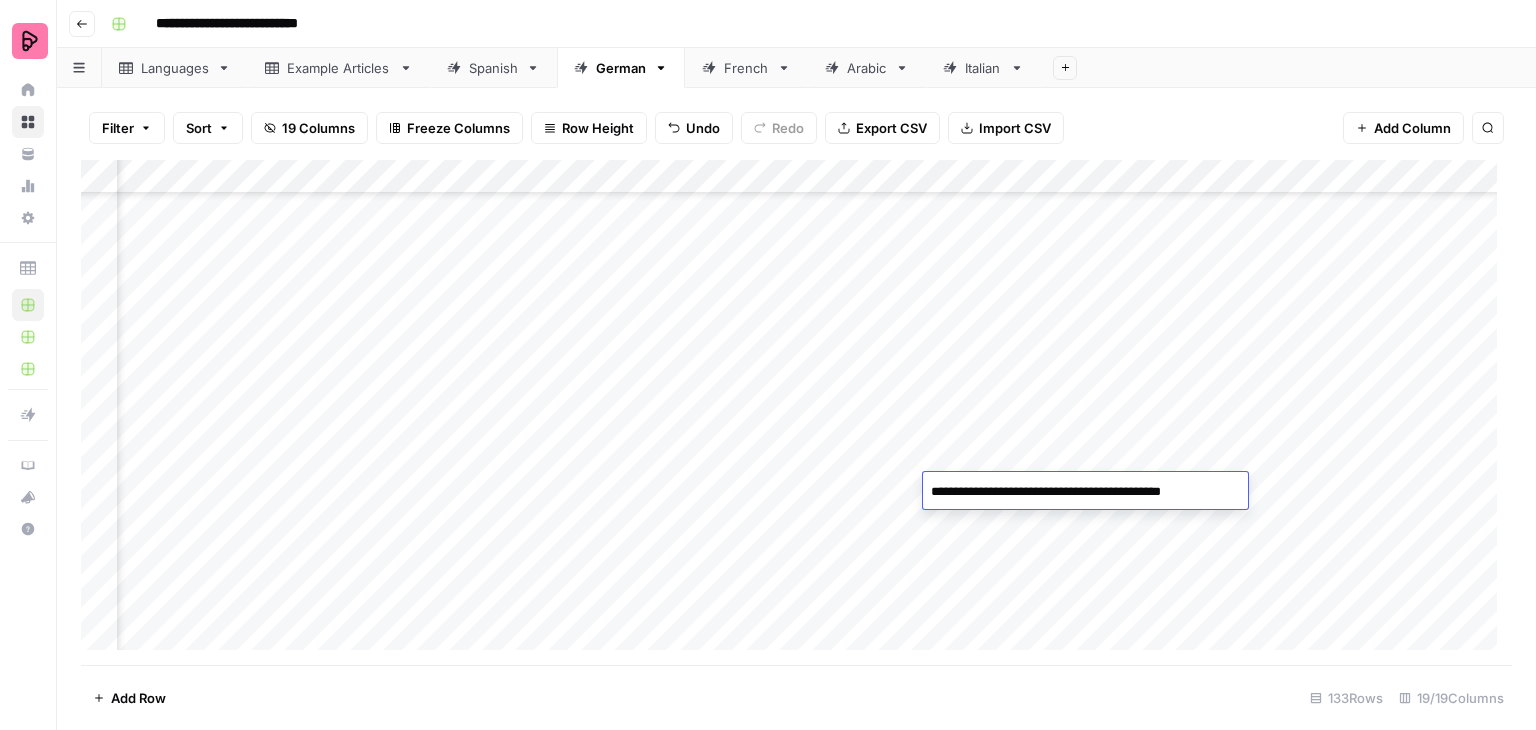 click on "Add Column" at bounding box center (796, 412) 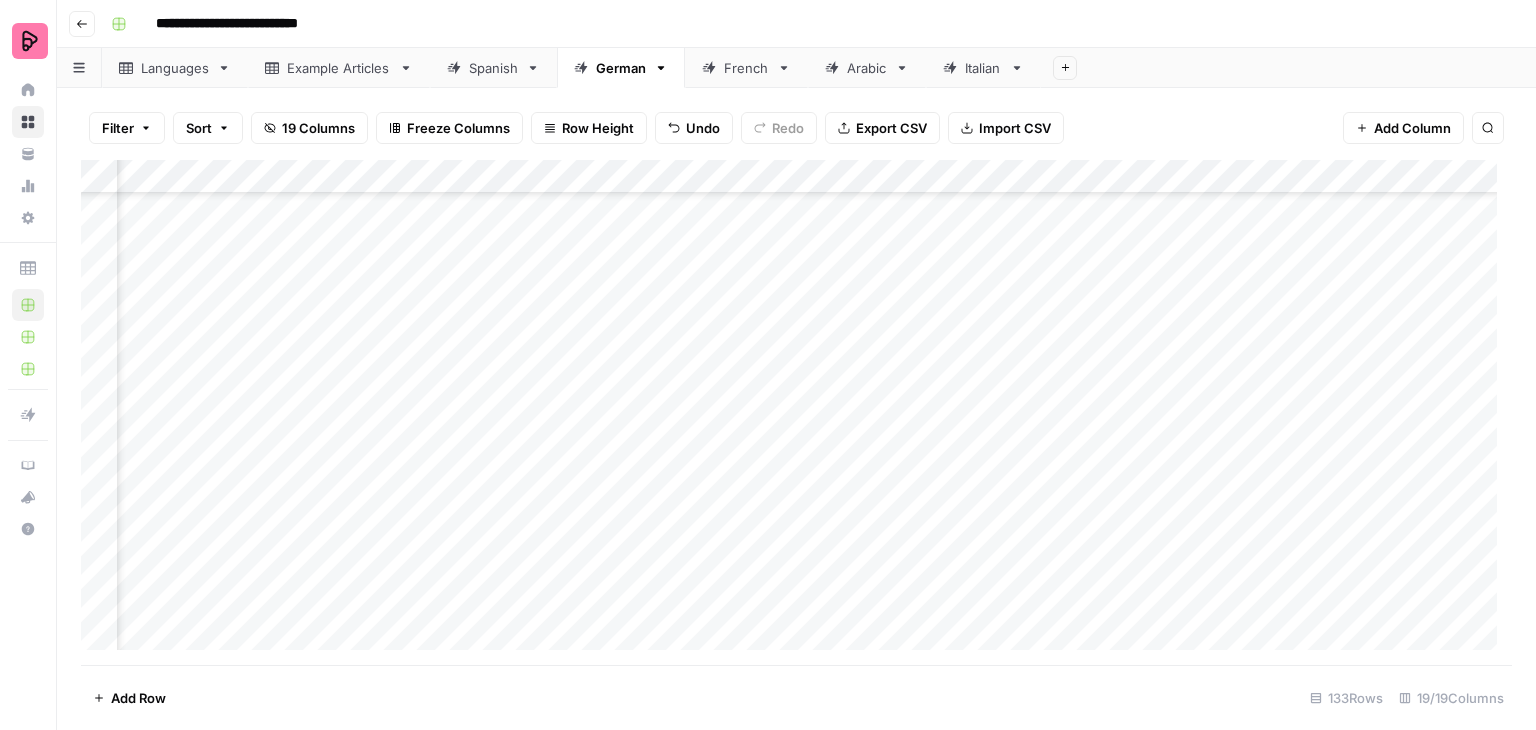 click on "Add Column" at bounding box center (796, 412) 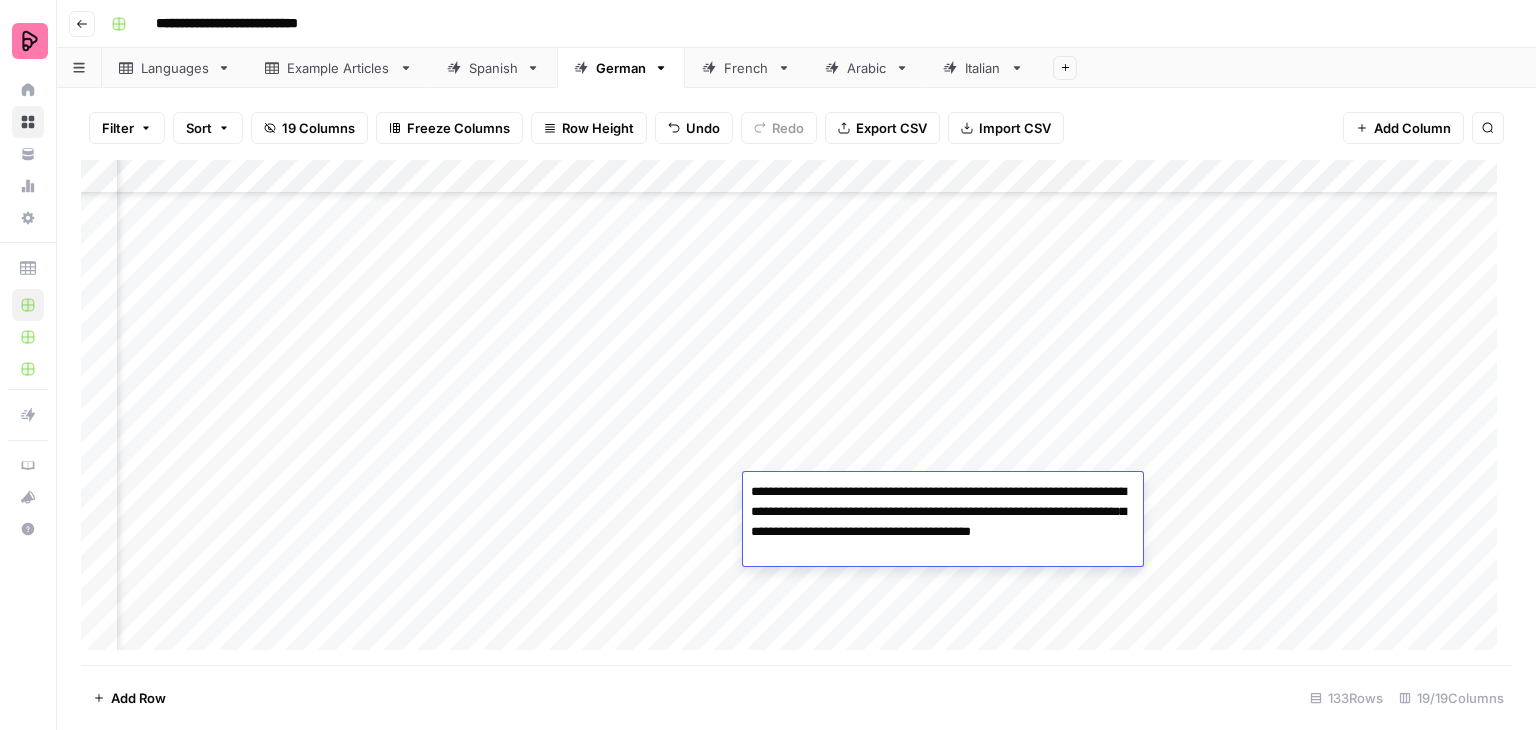 type on "**********" 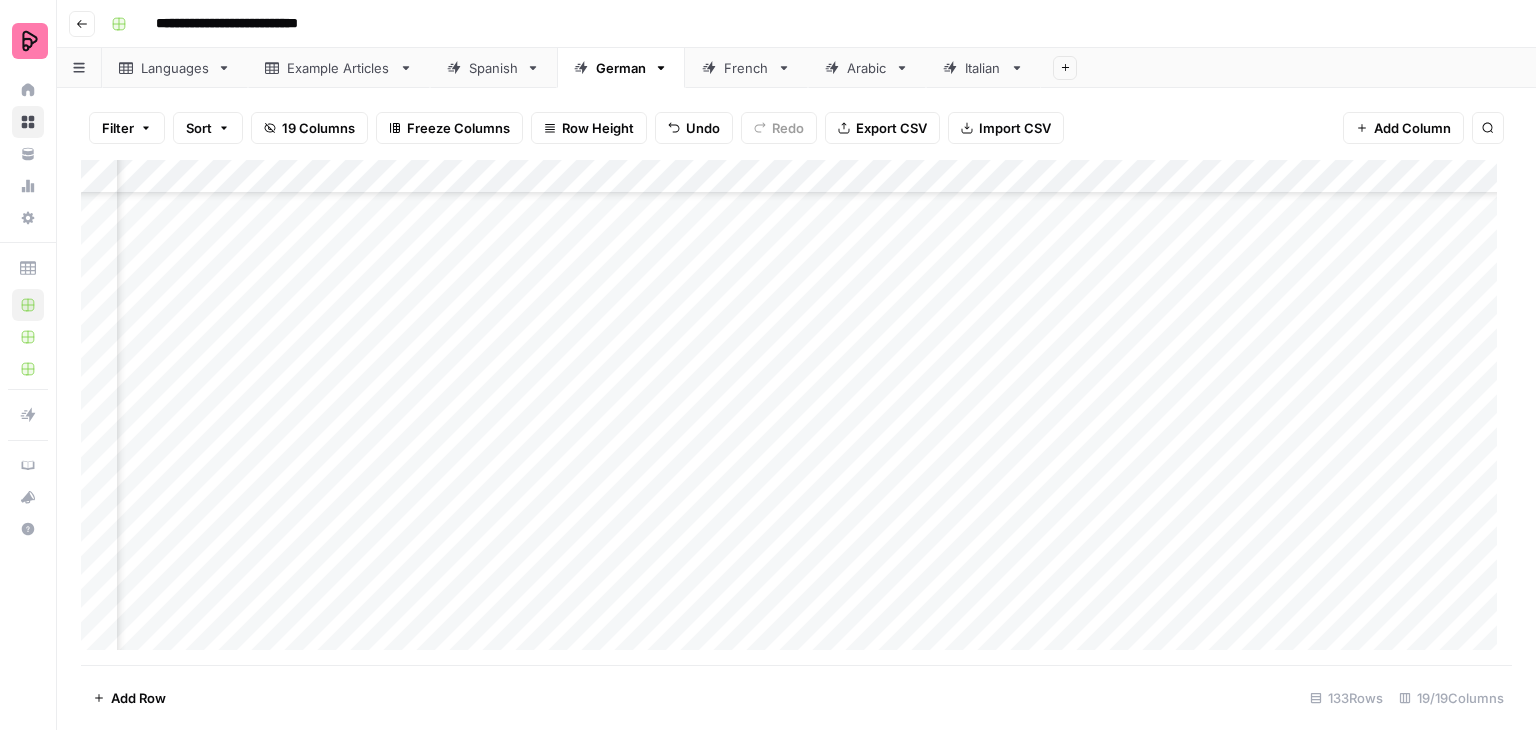 click on "Add Column" at bounding box center [796, 412] 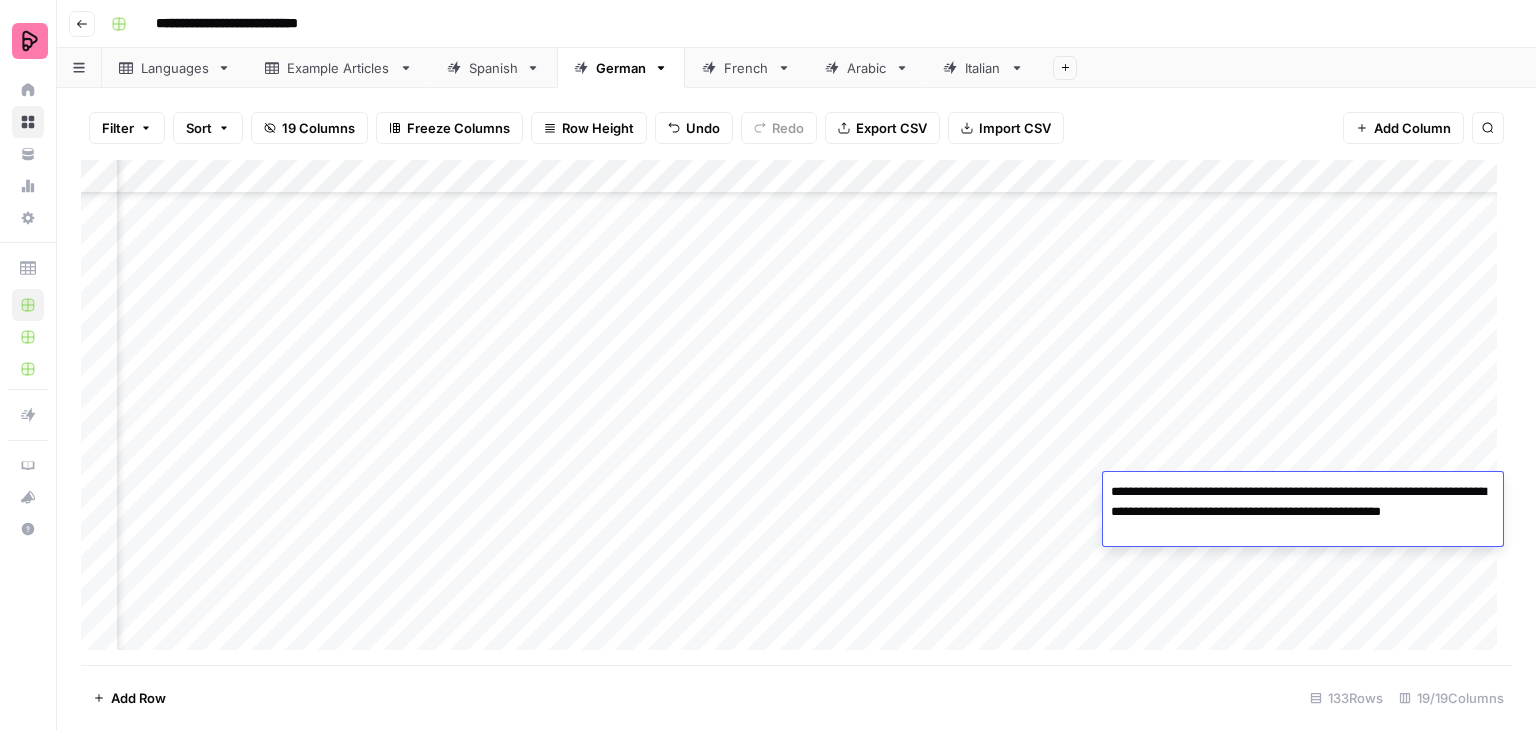 click on "**********" at bounding box center (1303, 512) 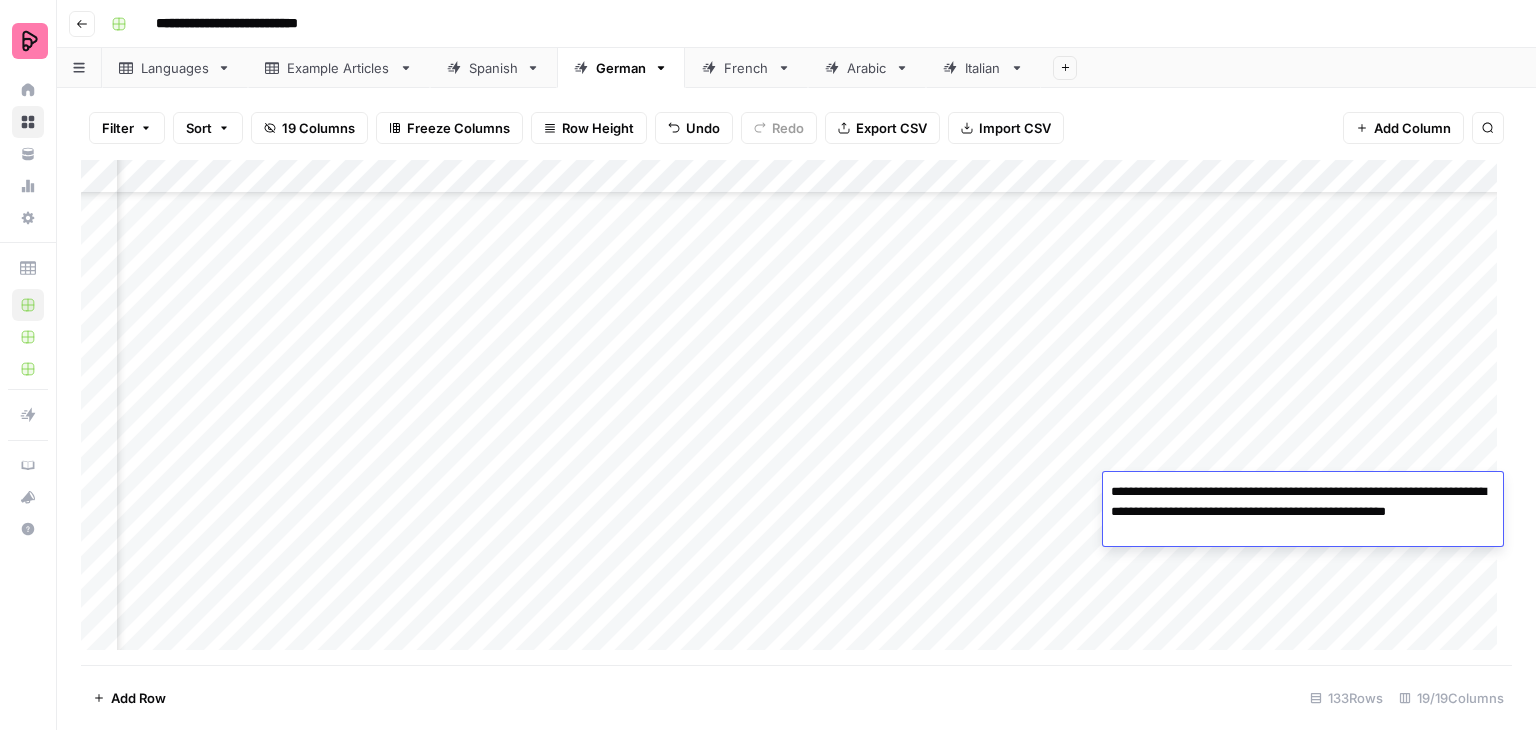 click on "**********" at bounding box center [1303, 512] 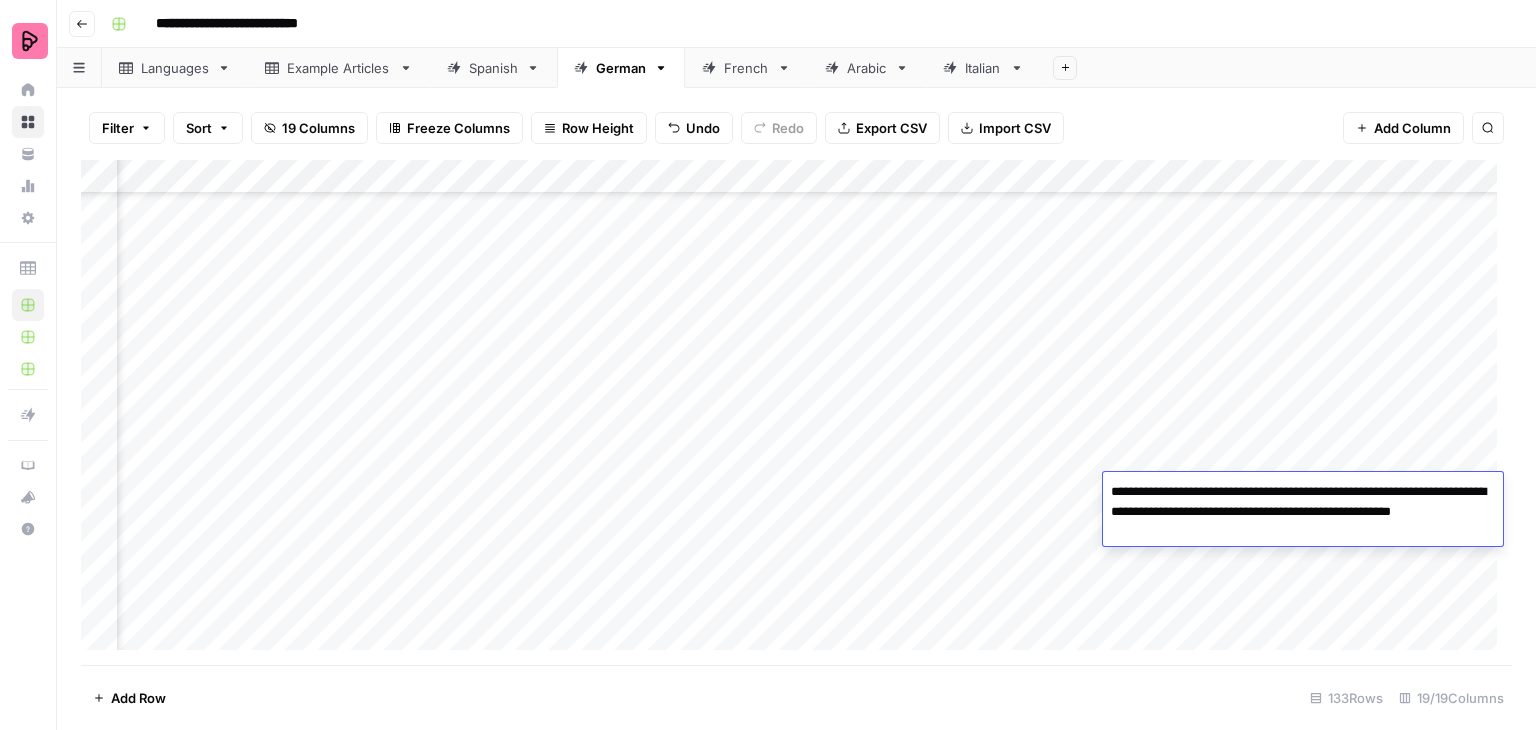 click on "**********" at bounding box center (1303, 512) 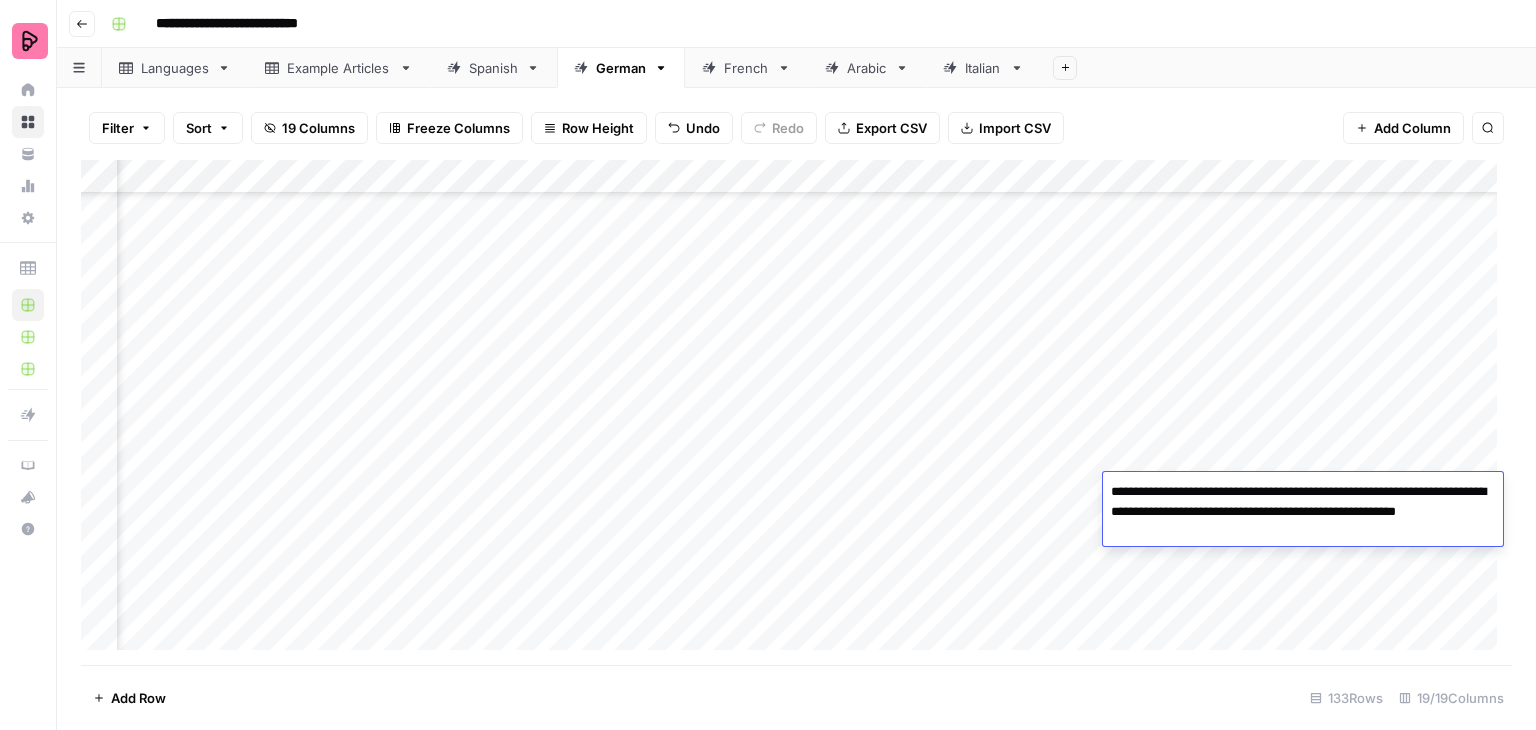 click on "**********" at bounding box center [1303, 512] 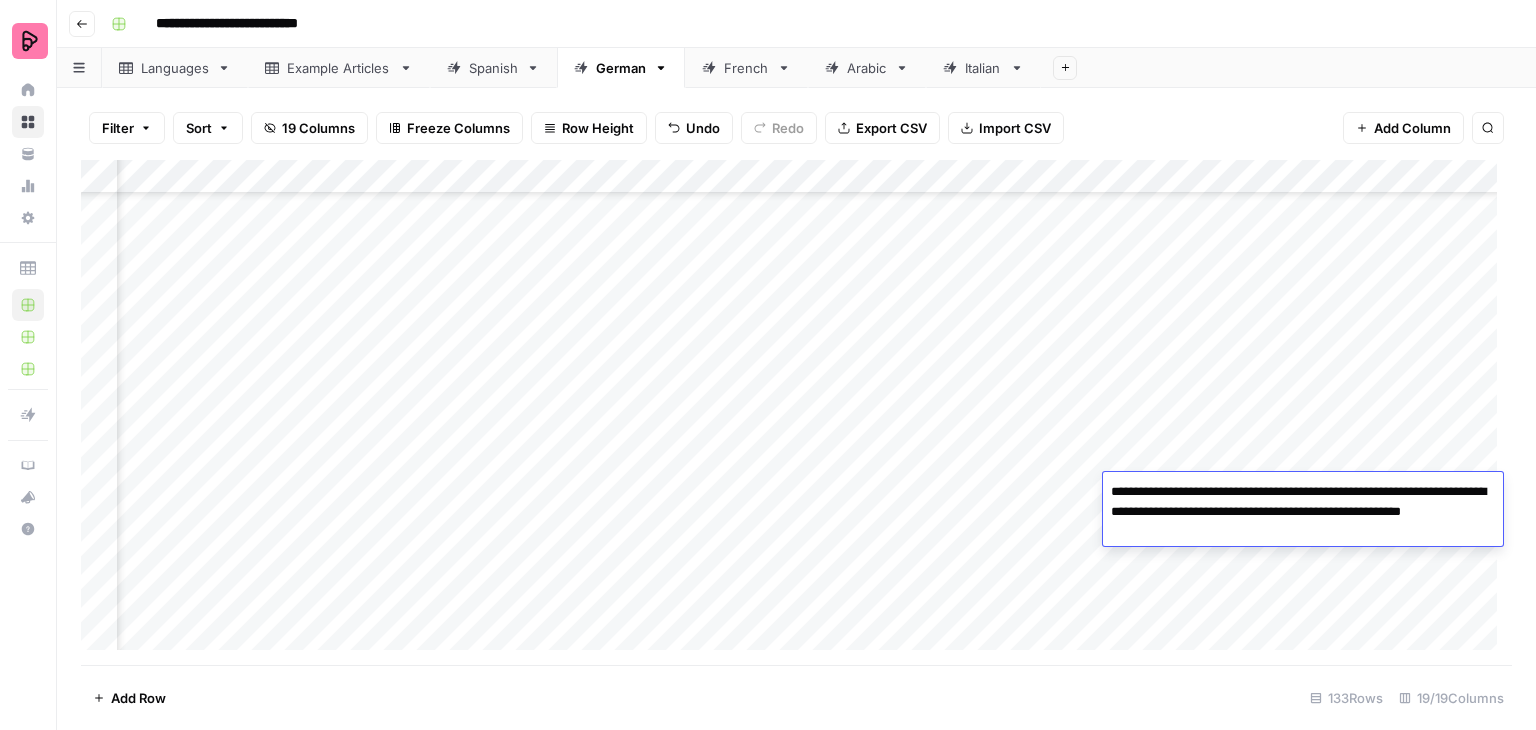 click on "**********" at bounding box center [1303, 512] 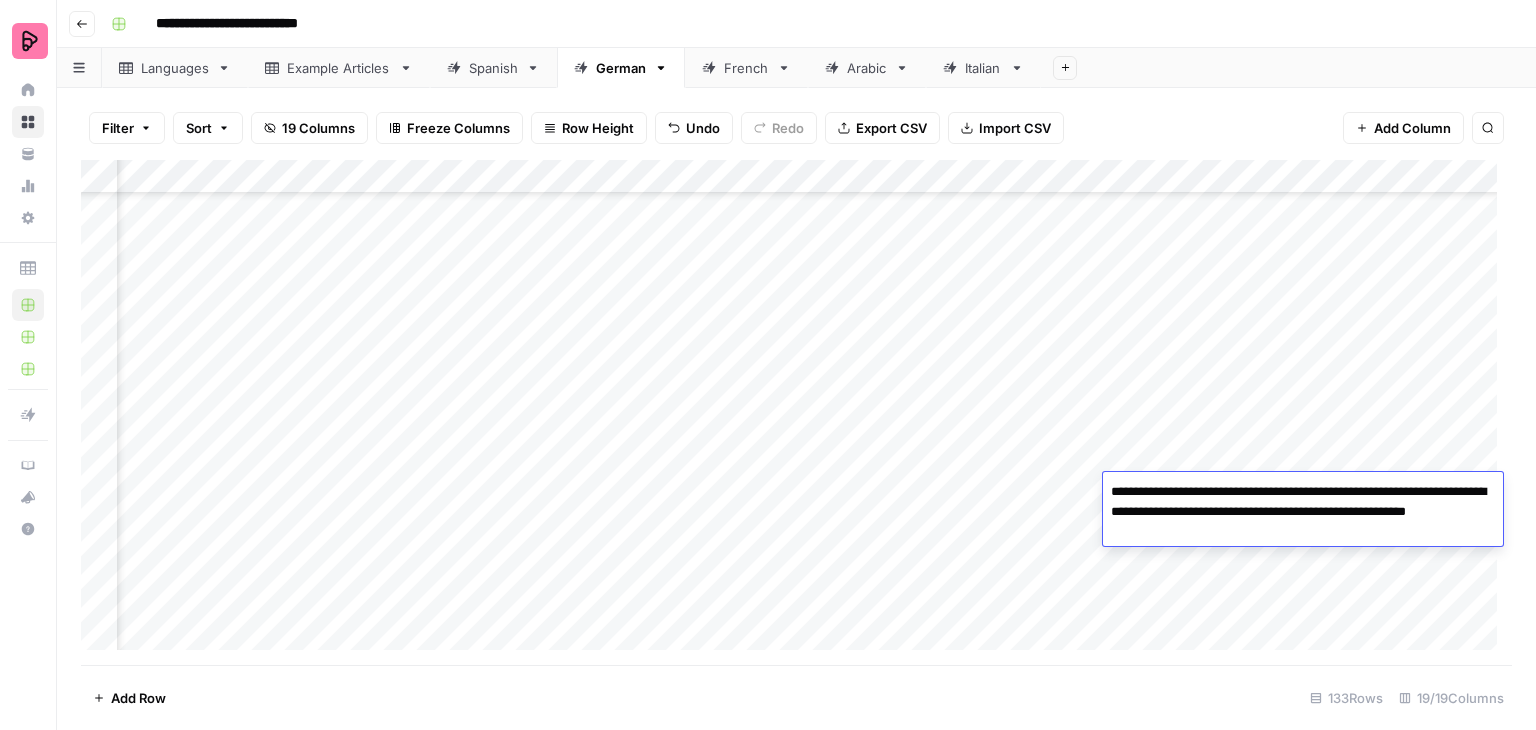 click on "**********" at bounding box center [1303, 512] 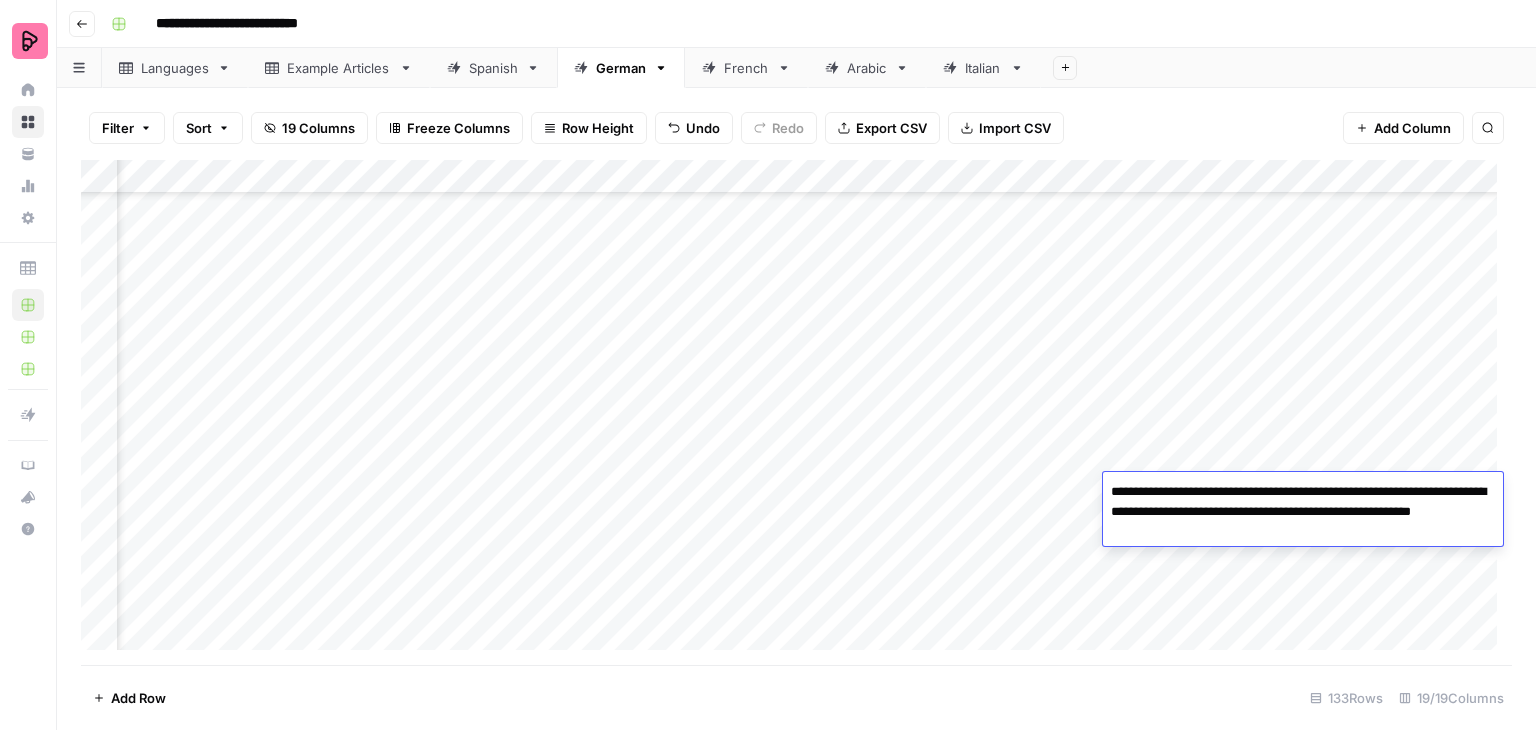 click on "**********" at bounding box center (1303, 512) 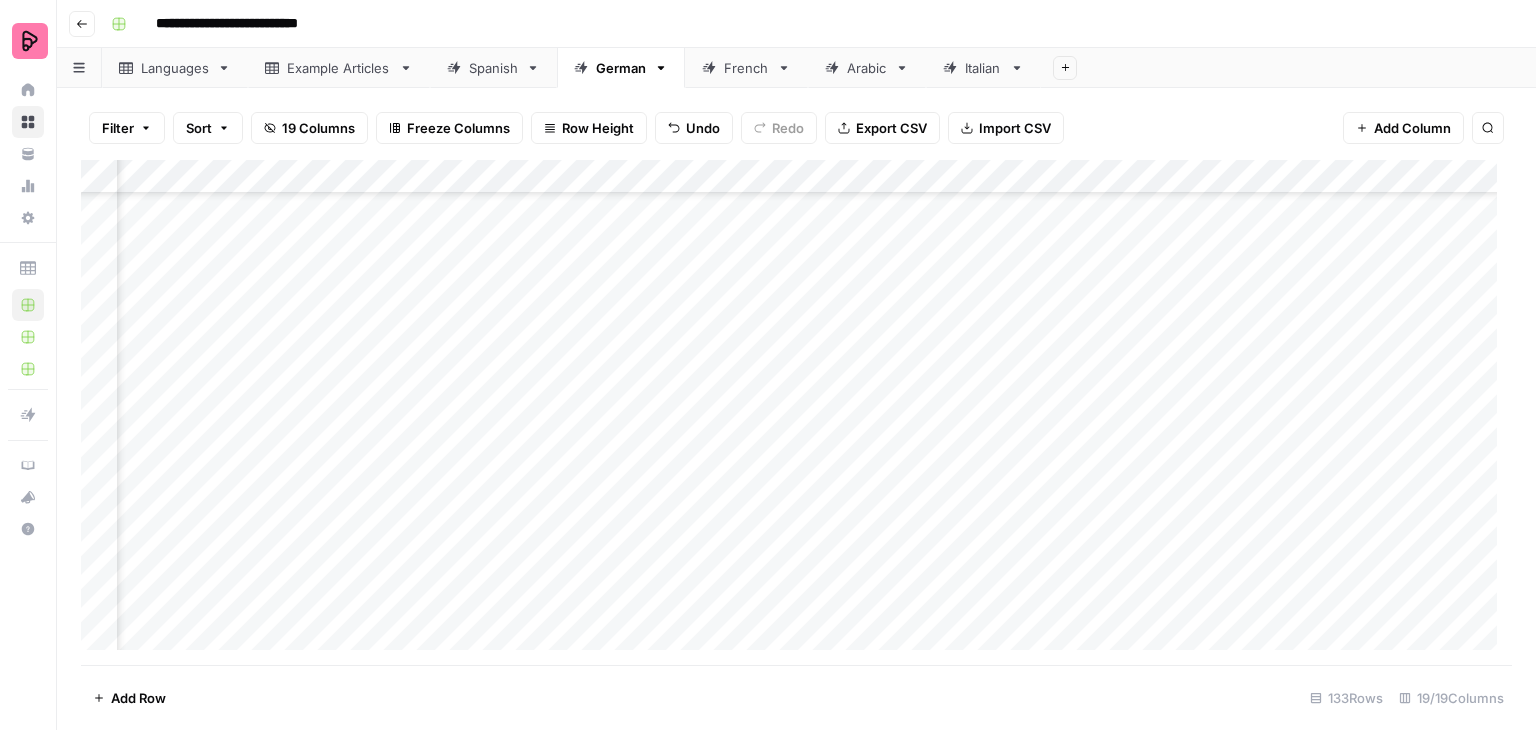 click on "Add Column" at bounding box center [796, 412] 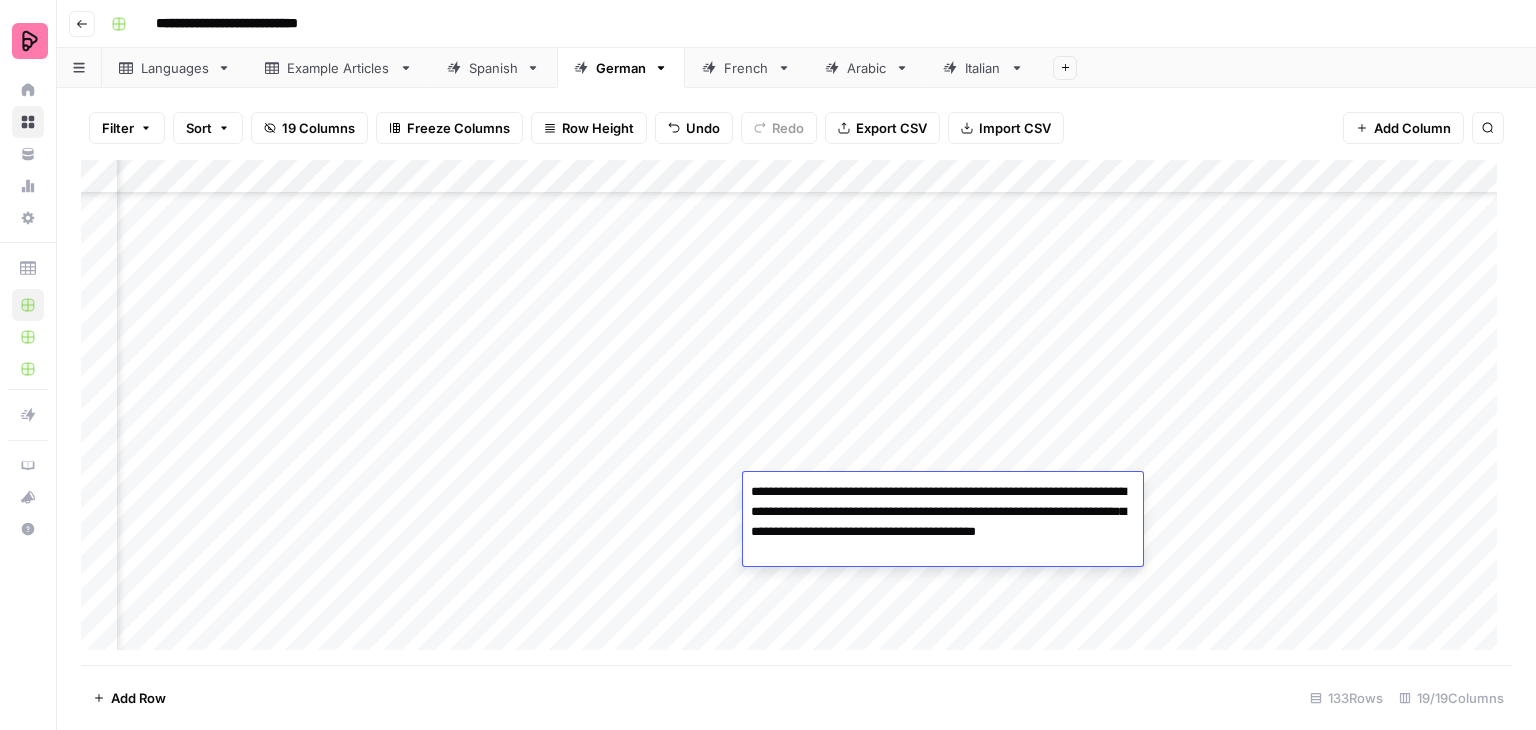 drag, startPoint x: 833, startPoint y: 554, endPoint x: 774, endPoint y: 557, distance: 59.07622 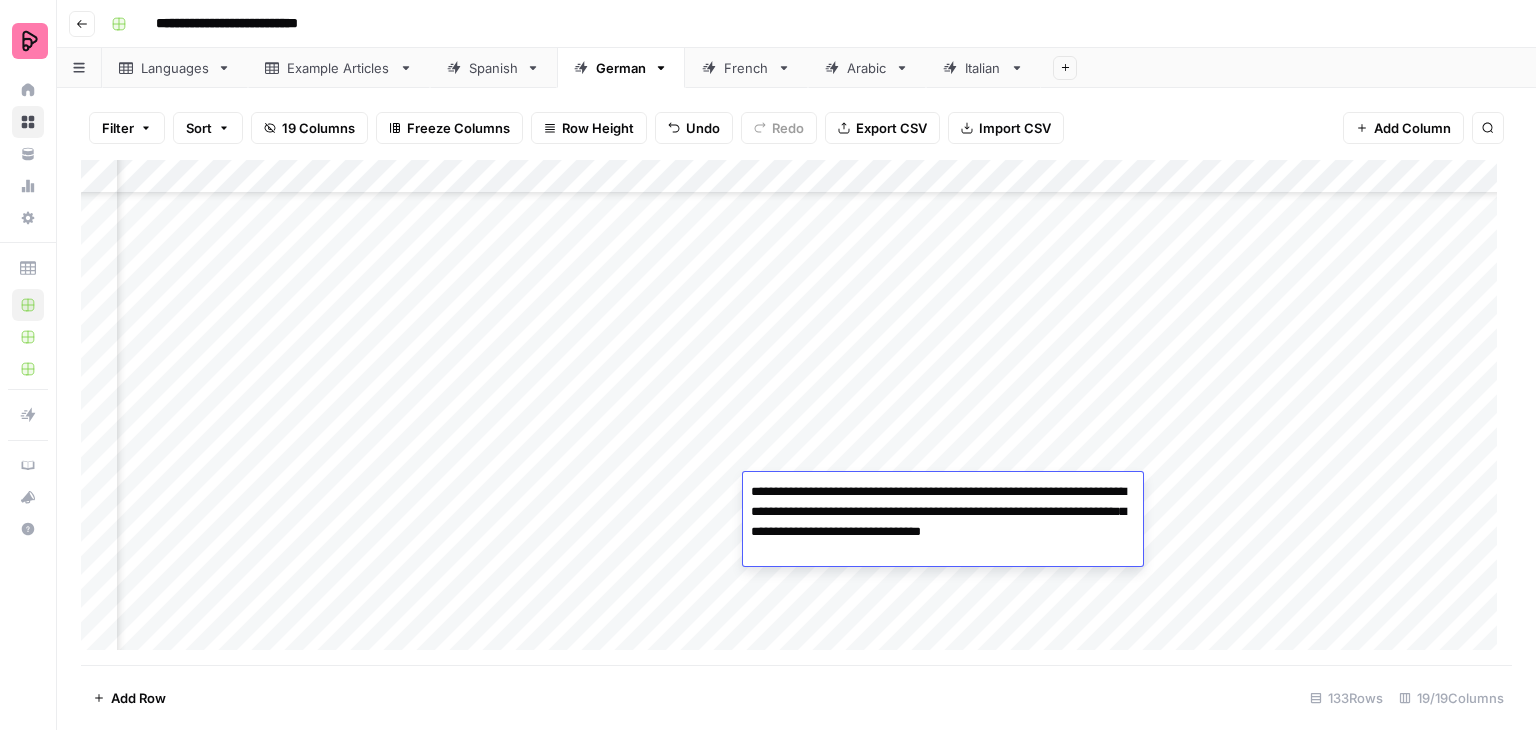 type on "**********" 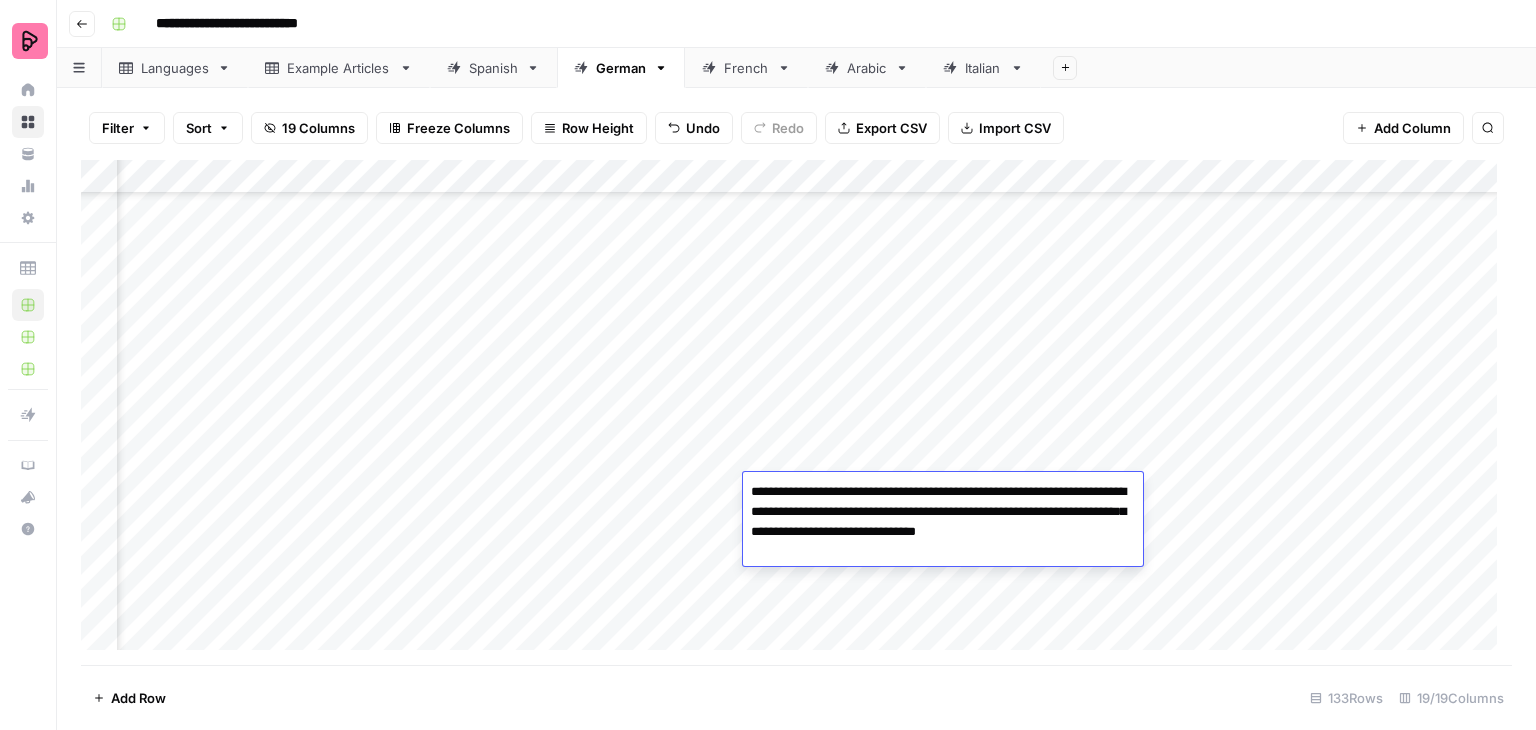 click on "Add Column" at bounding box center [796, 412] 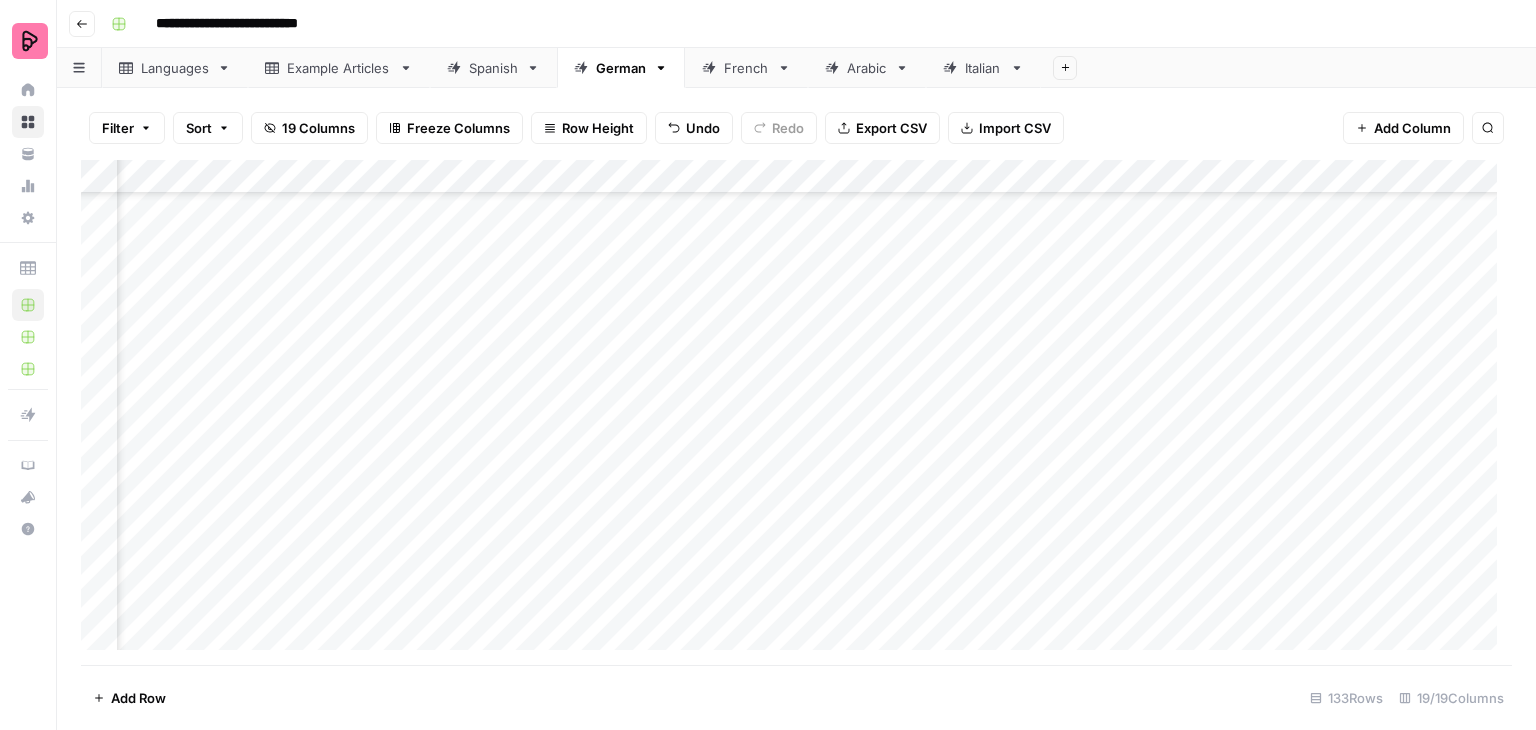 click on "Add Column" at bounding box center [796, 412] 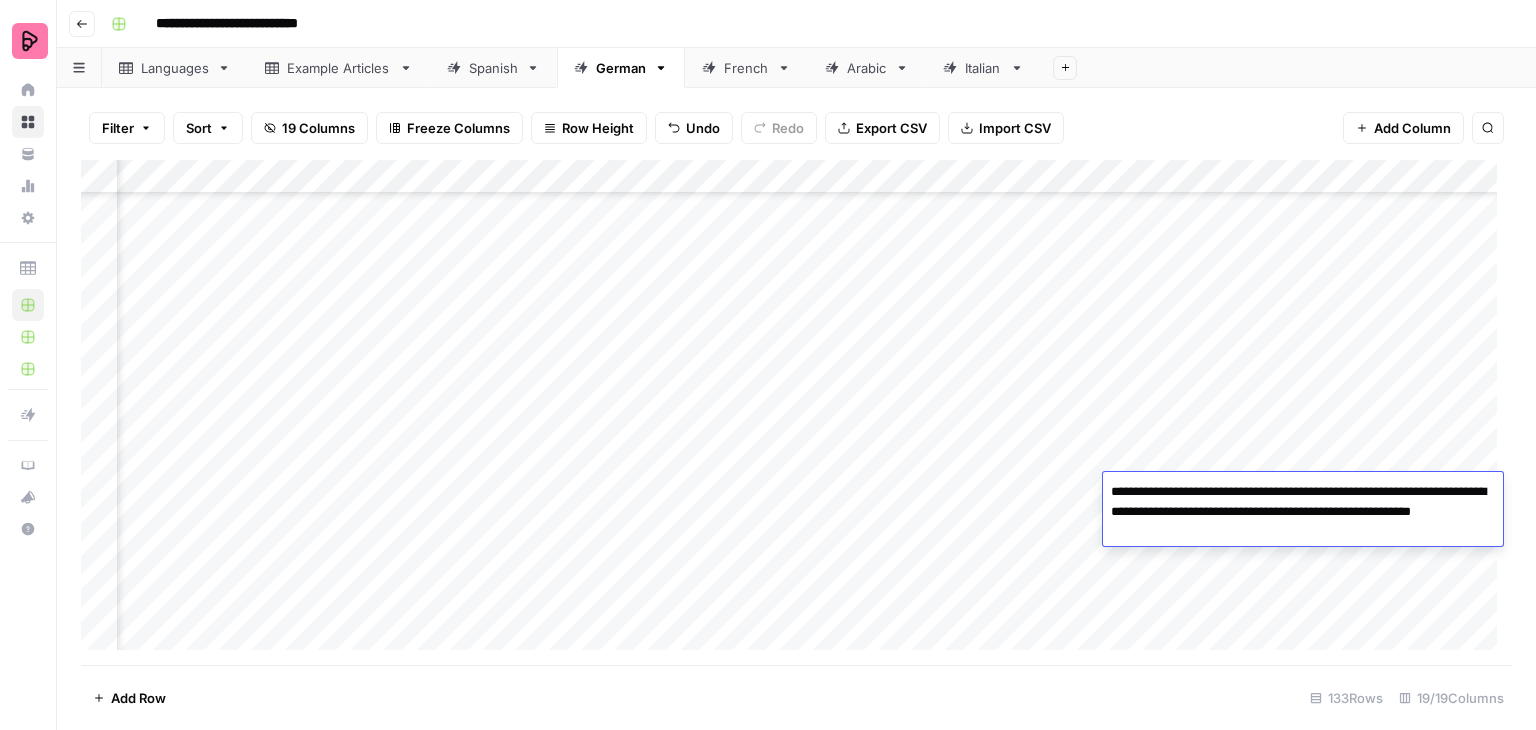 click on "Add Column" at bounding box center (796, 412) 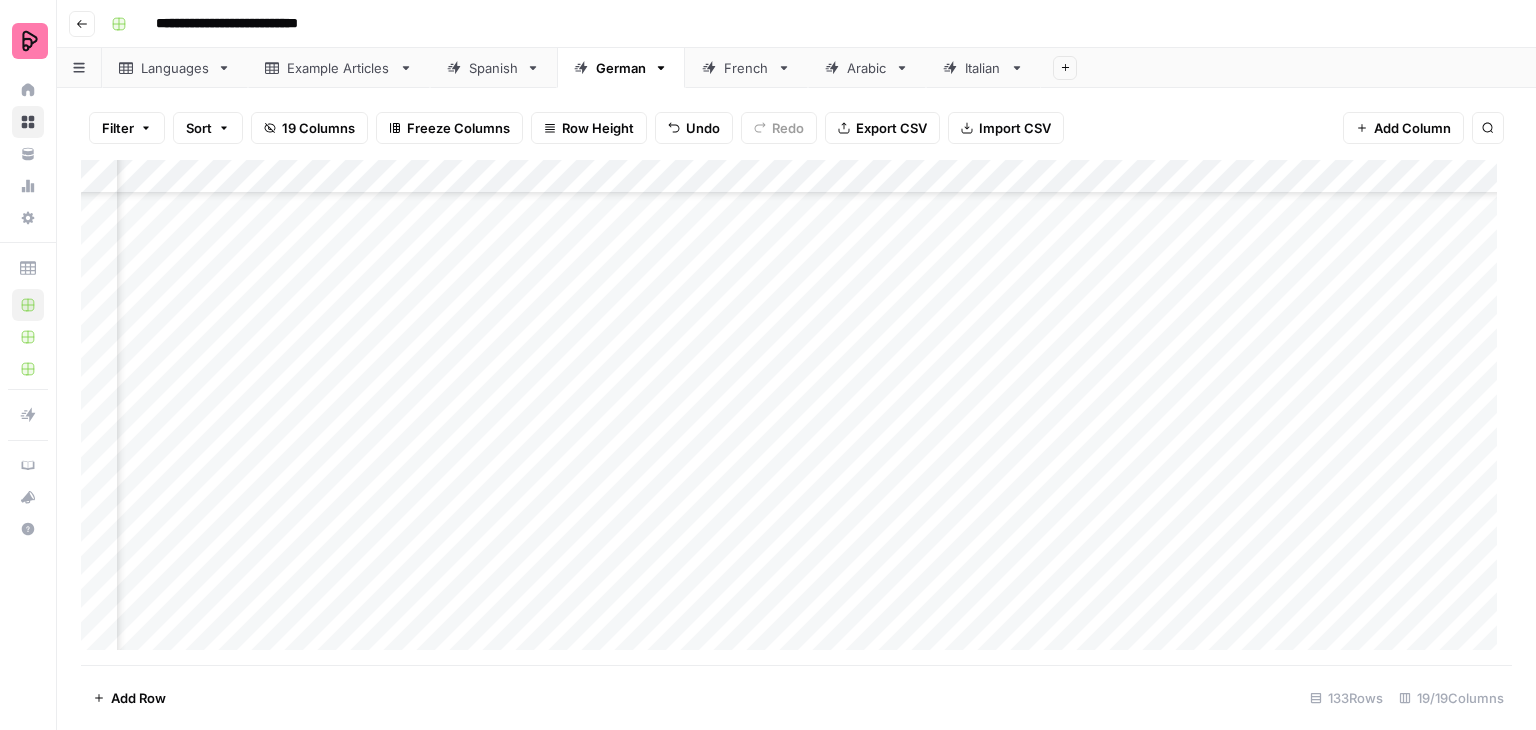 click on "Add Column" at bounding box center [796, 412] 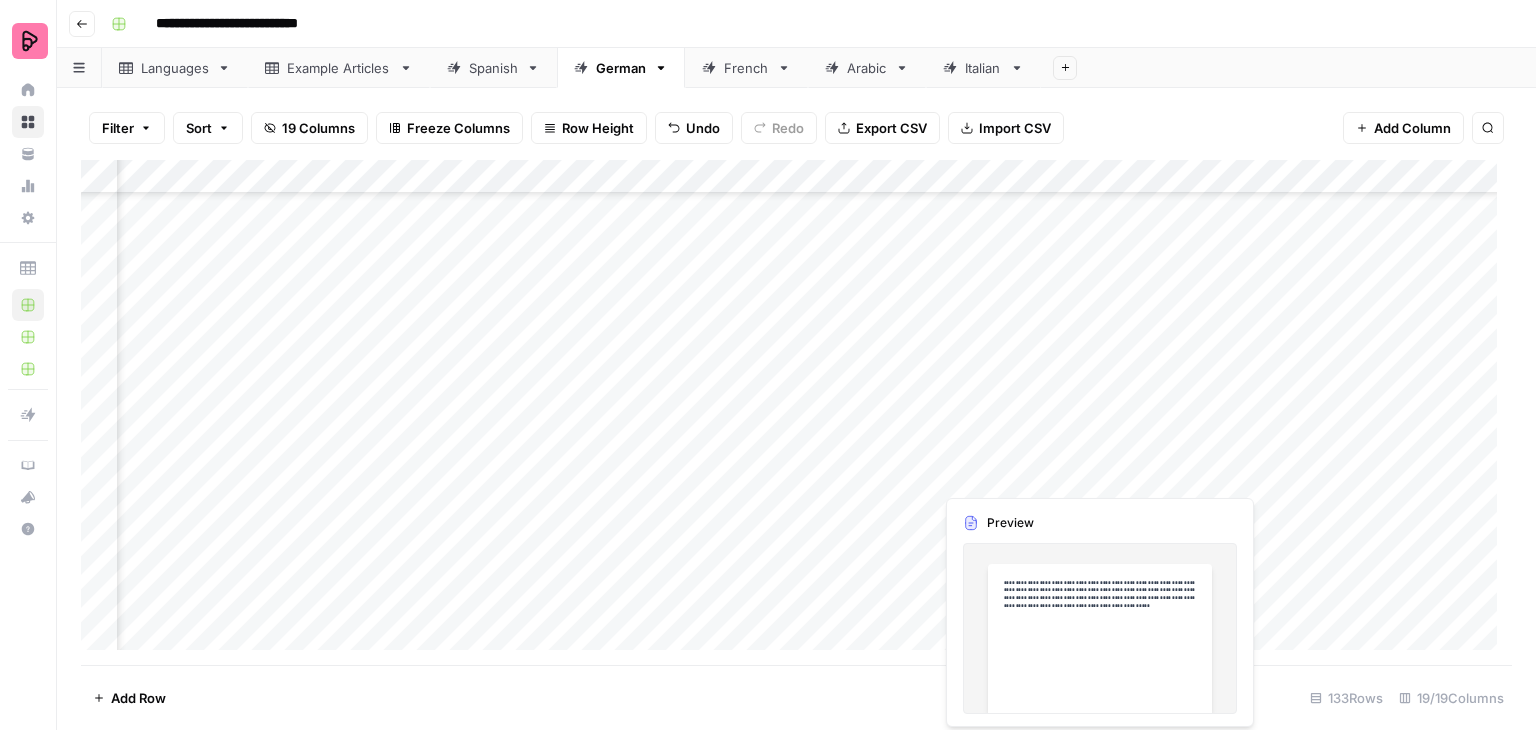 click on "Add Column" at bounding box center (796, 412) 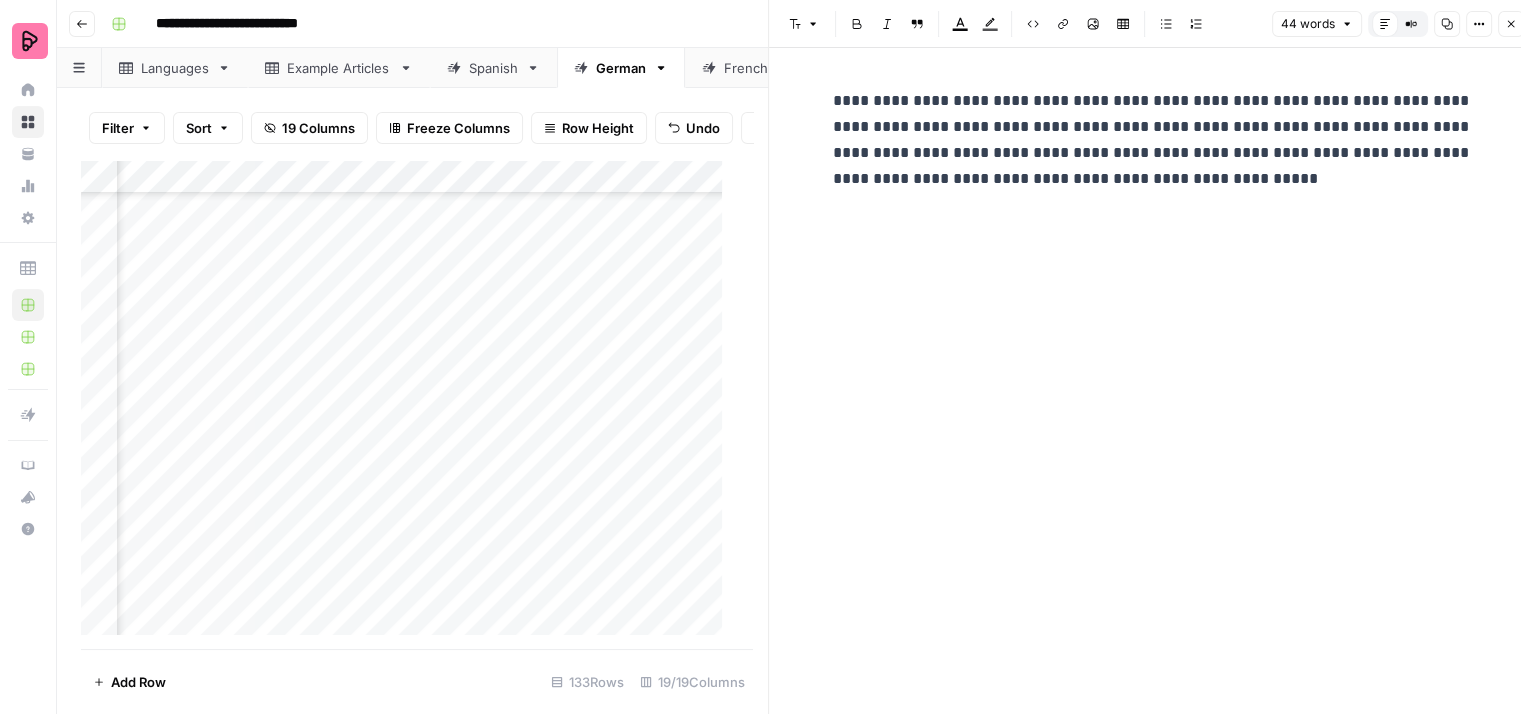 click on "**********" at bounding box center [1153, 140] 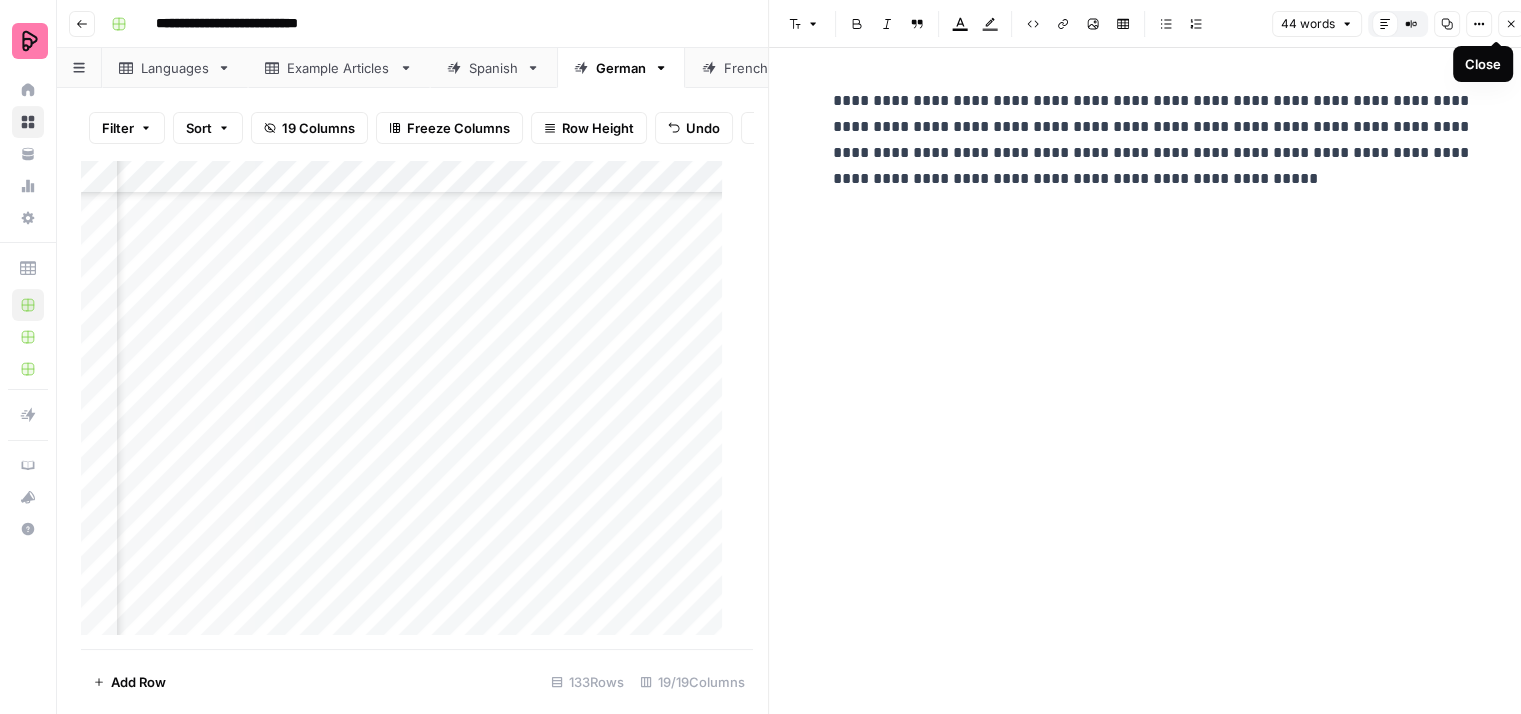 click 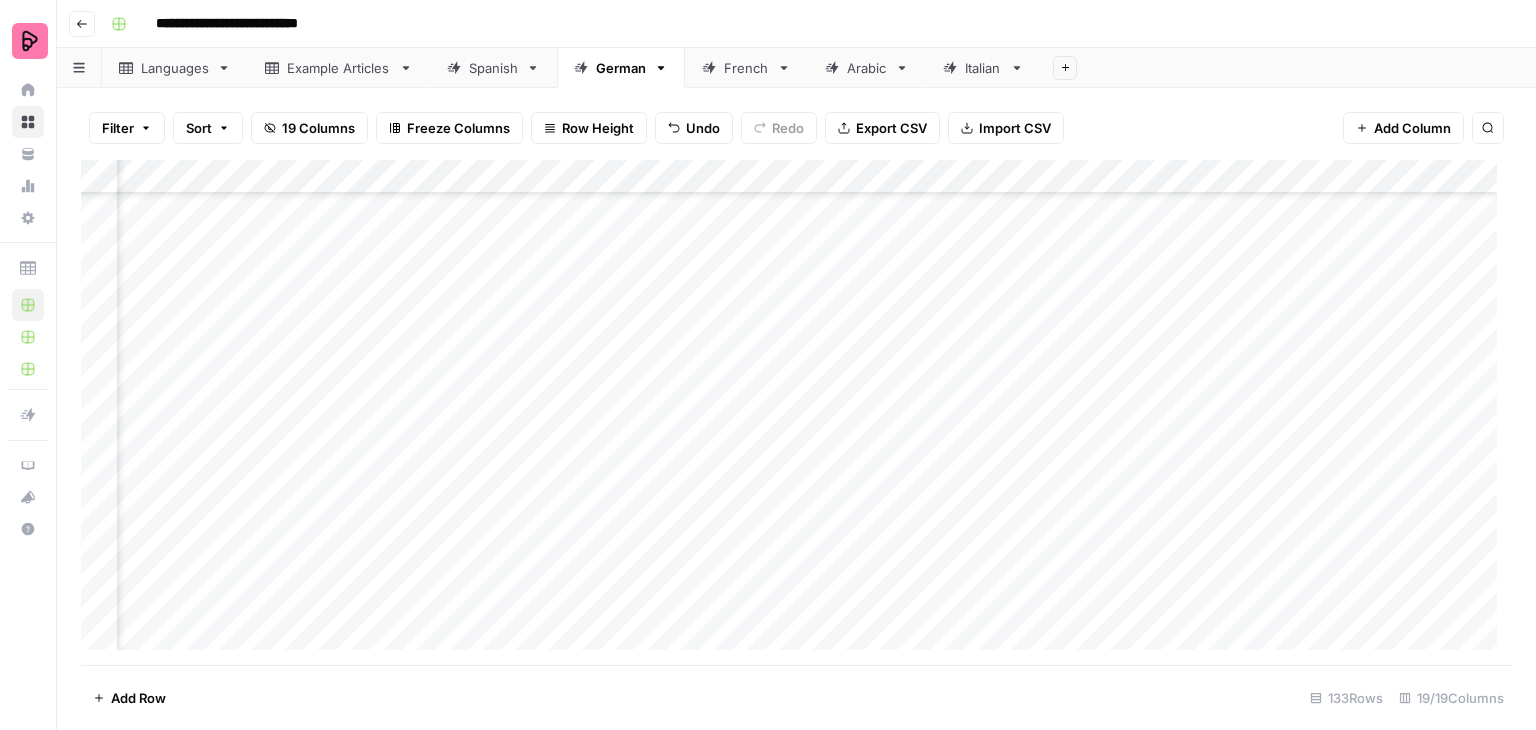 click on "Add Column" at bounding box center (796, 412) 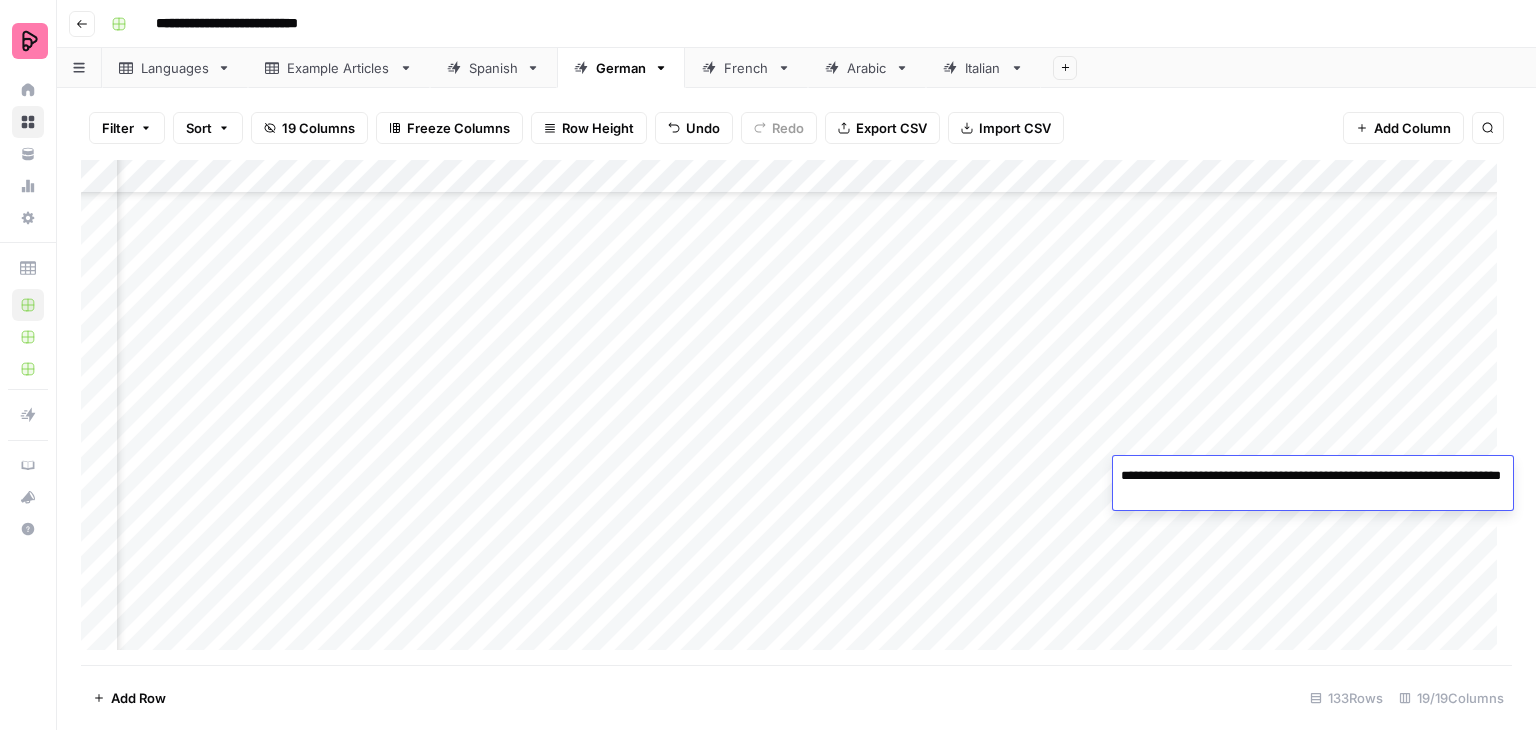 click on "Add Column" at bounding box center [796, 412] 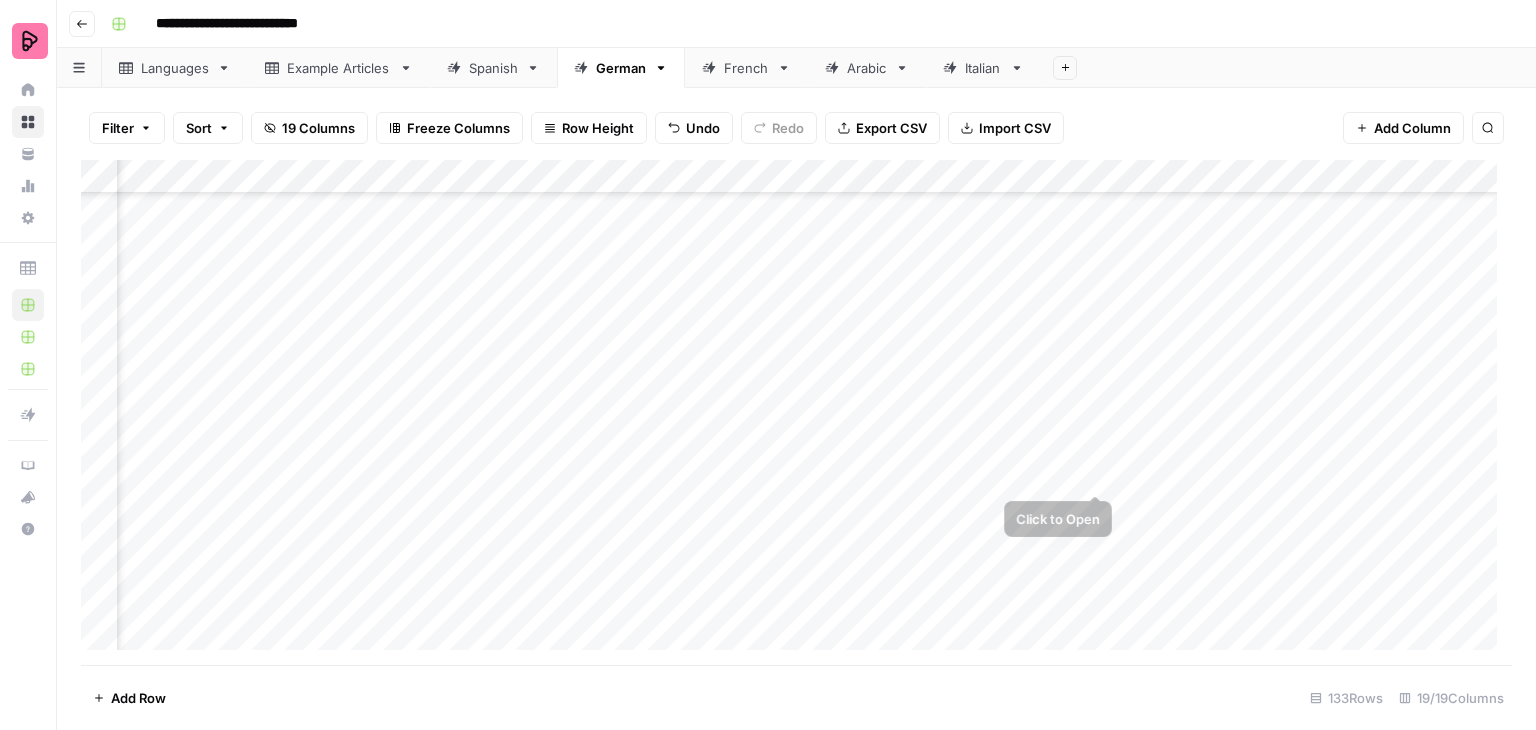 click on "Add Column" at bounding box center [796, 412] 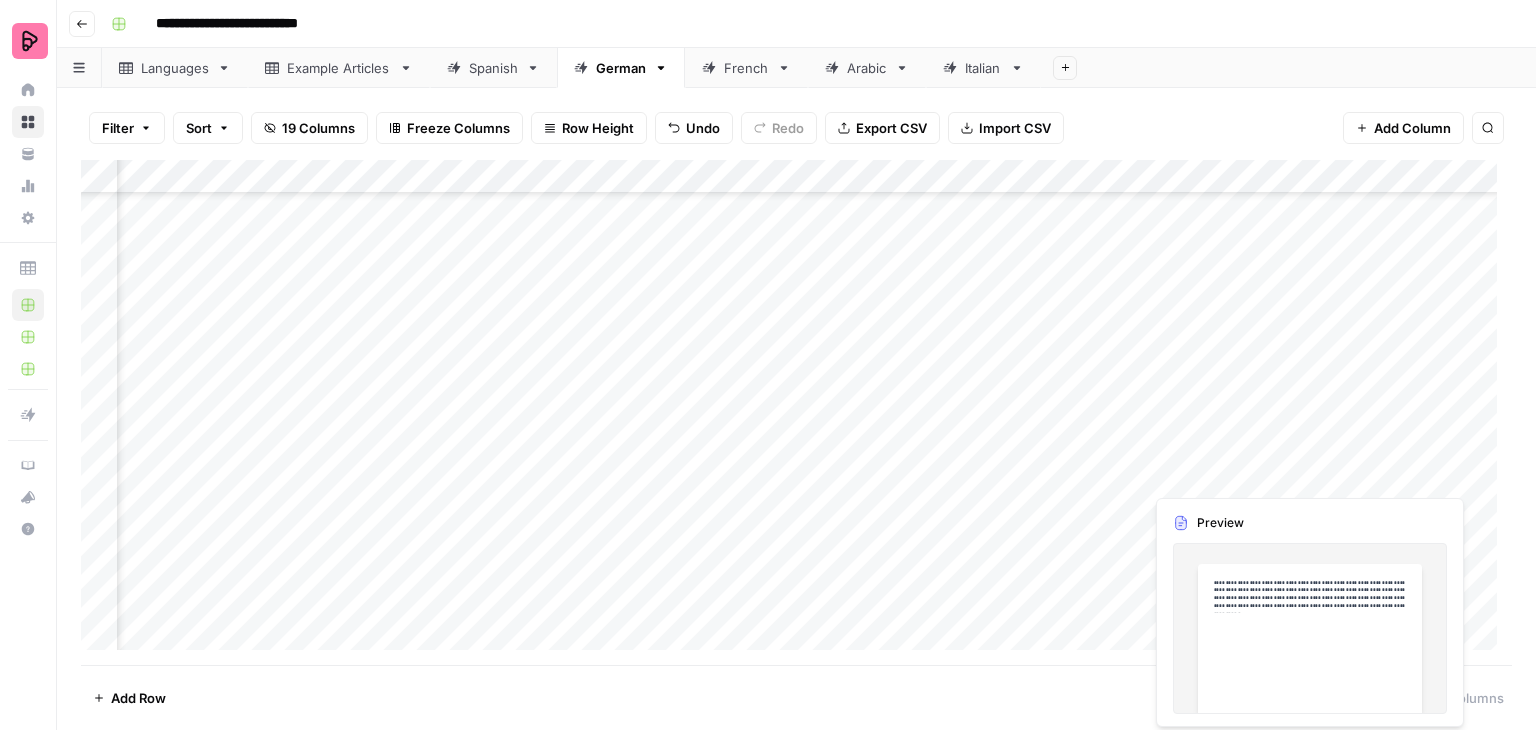click on "Add Column" at bounding box center (796, 412) 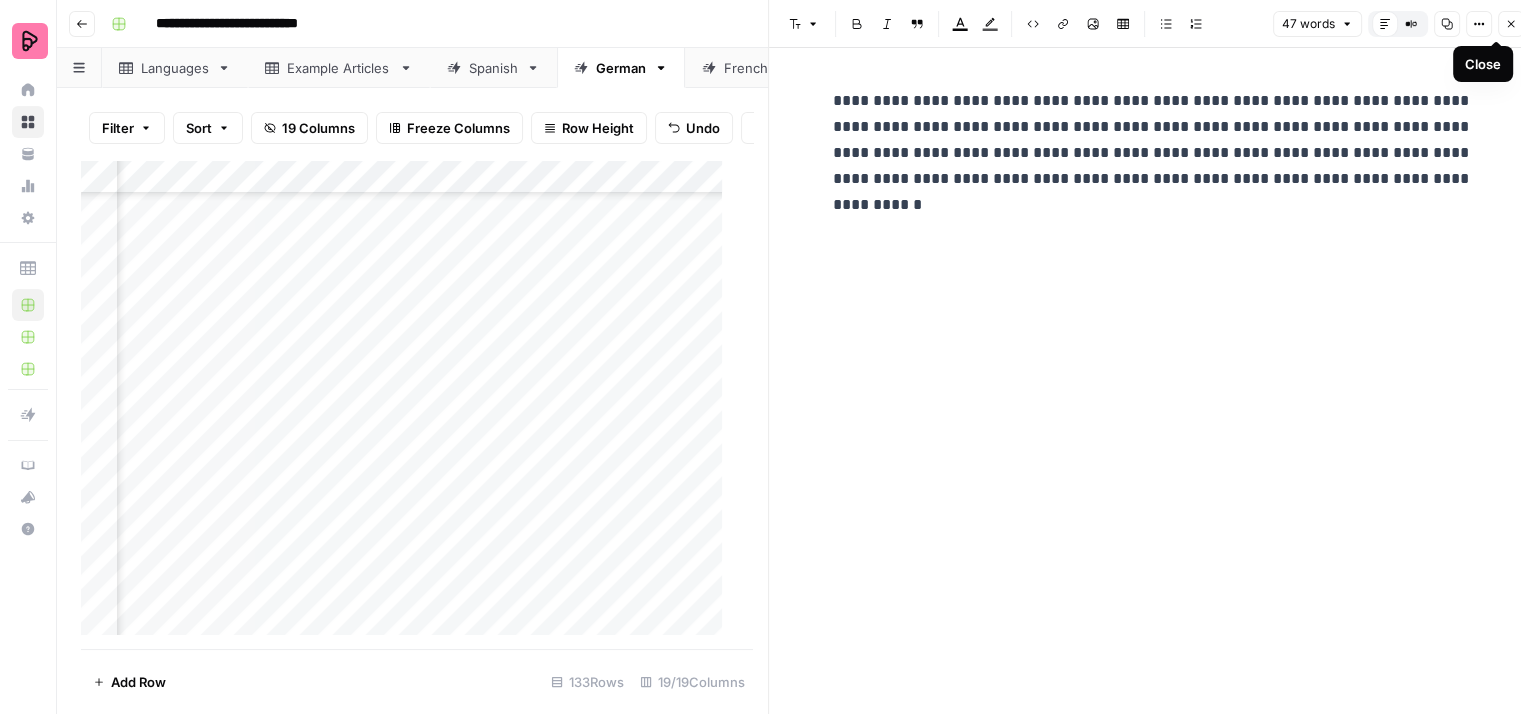 click on "Close" at bounding box center (1511, 24) 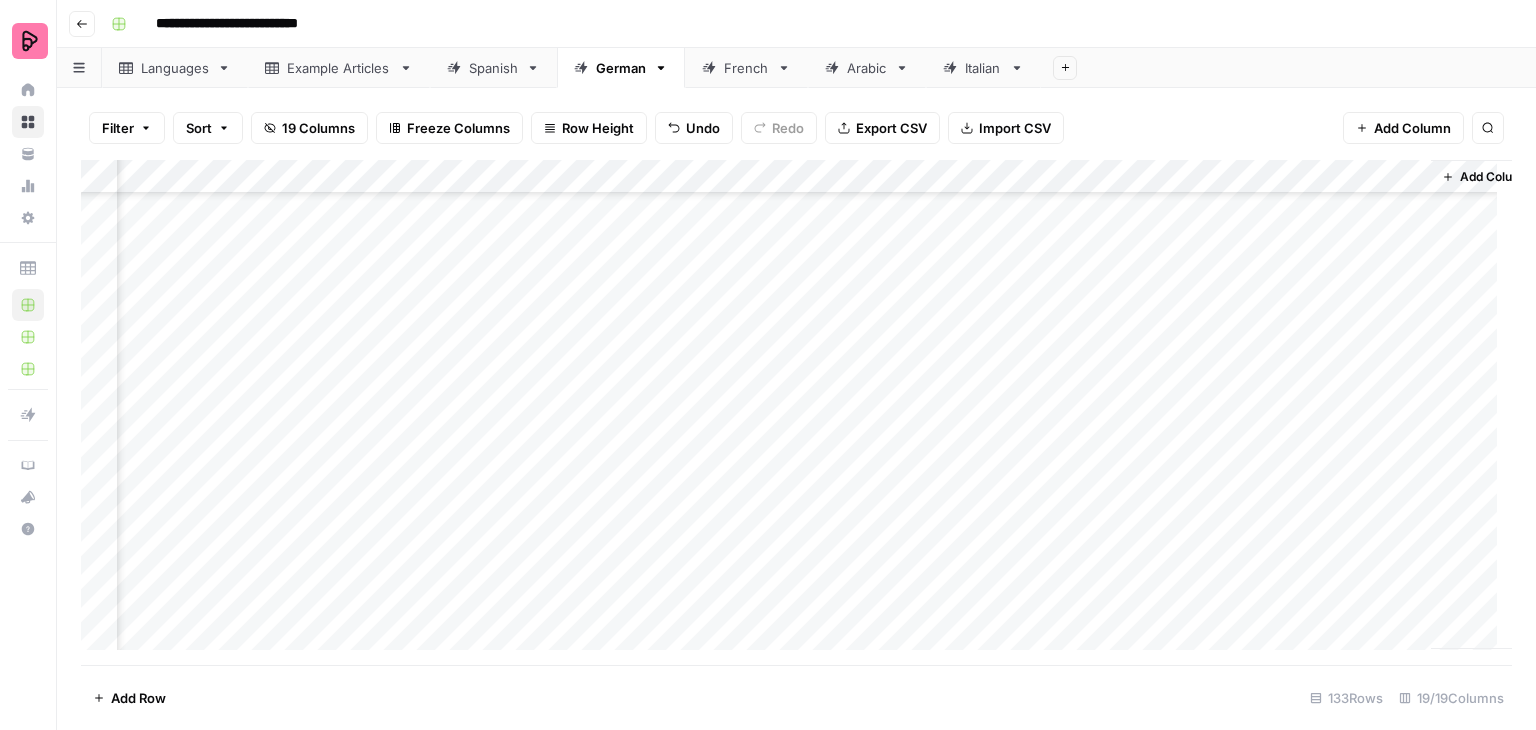 scroll, scrollTop: 3814, scrollLeft: 2481, axis: both 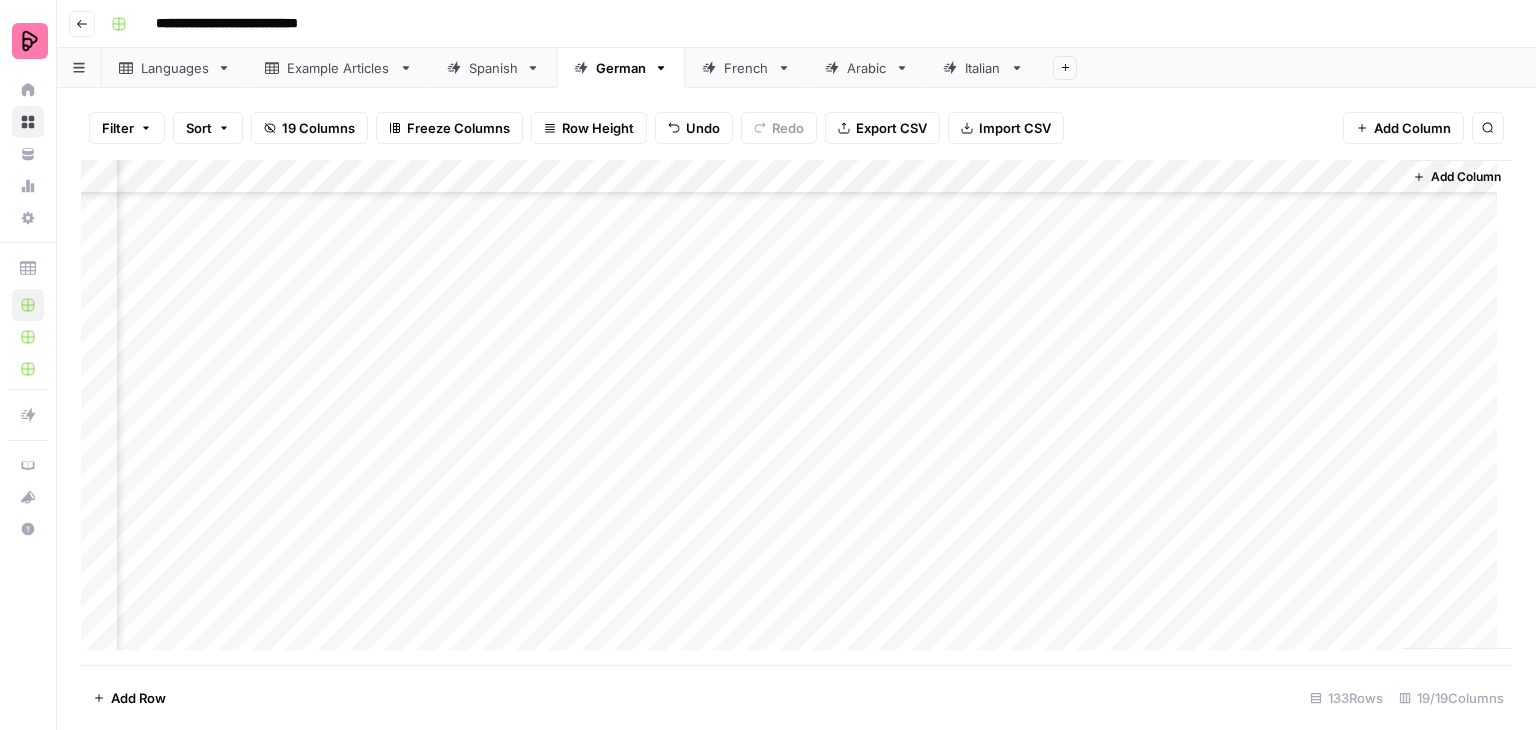 click on "Add Column" at bounding box center [796, 412] 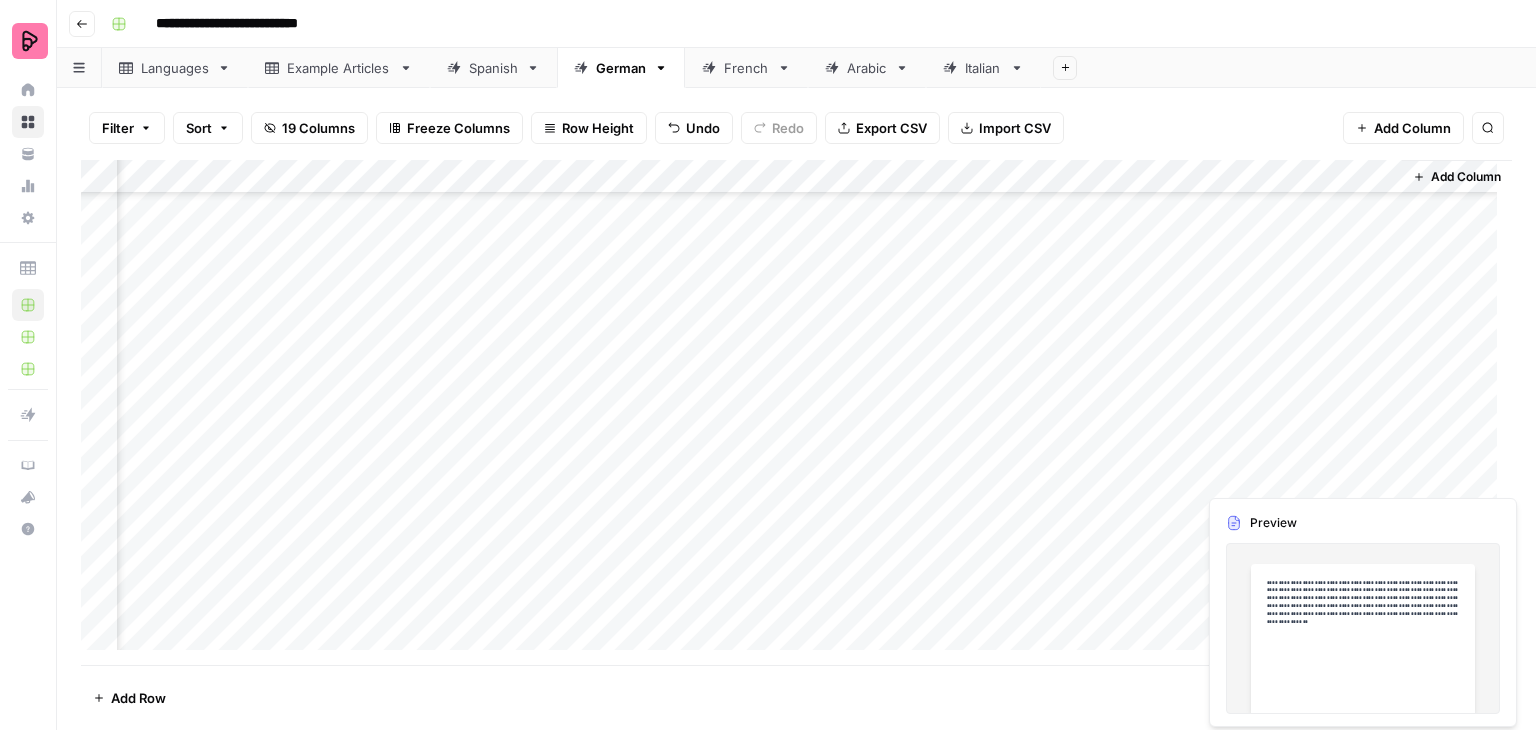 click on "Add Column" at bounding box center (796, 412) 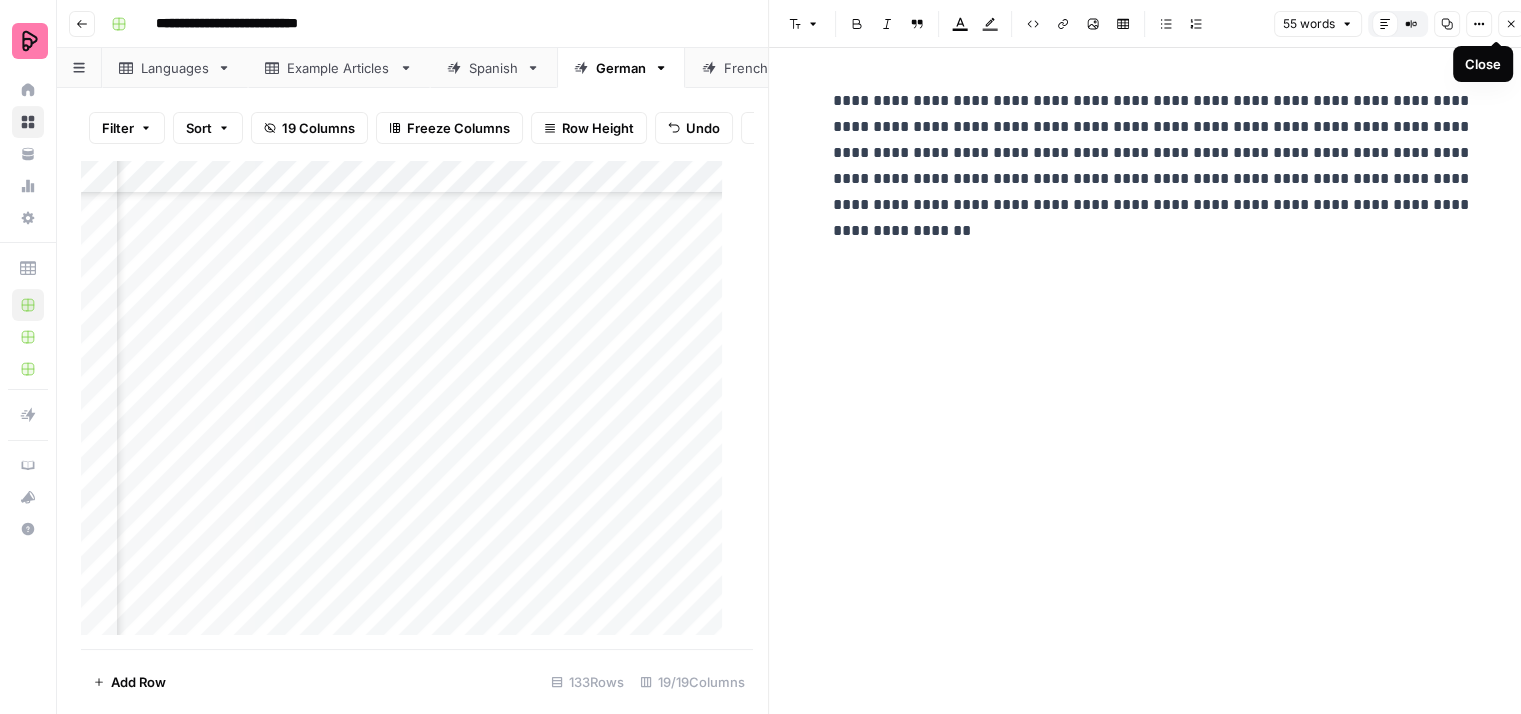click 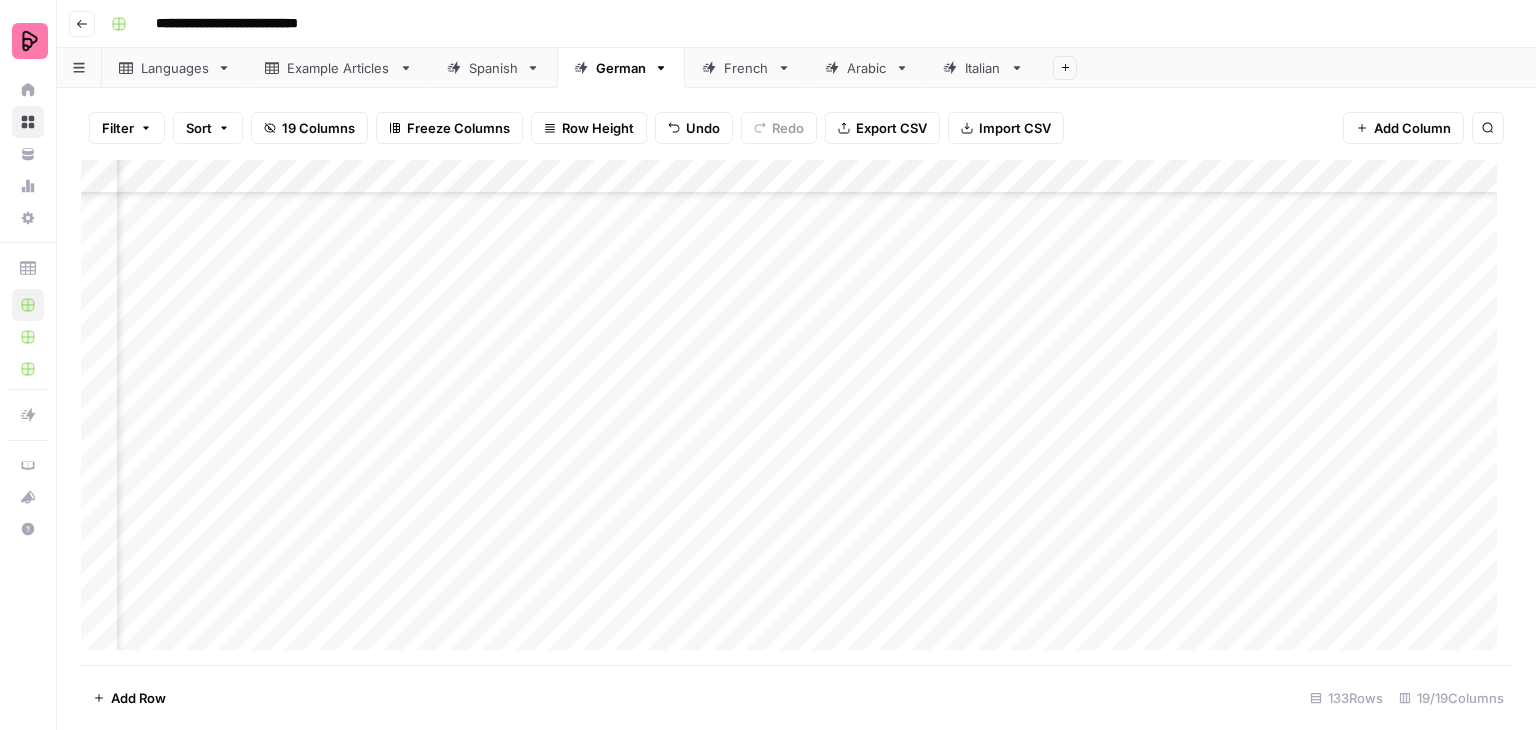 scroll, scrollTop: 3814, scrollLeft: 650, axis: both 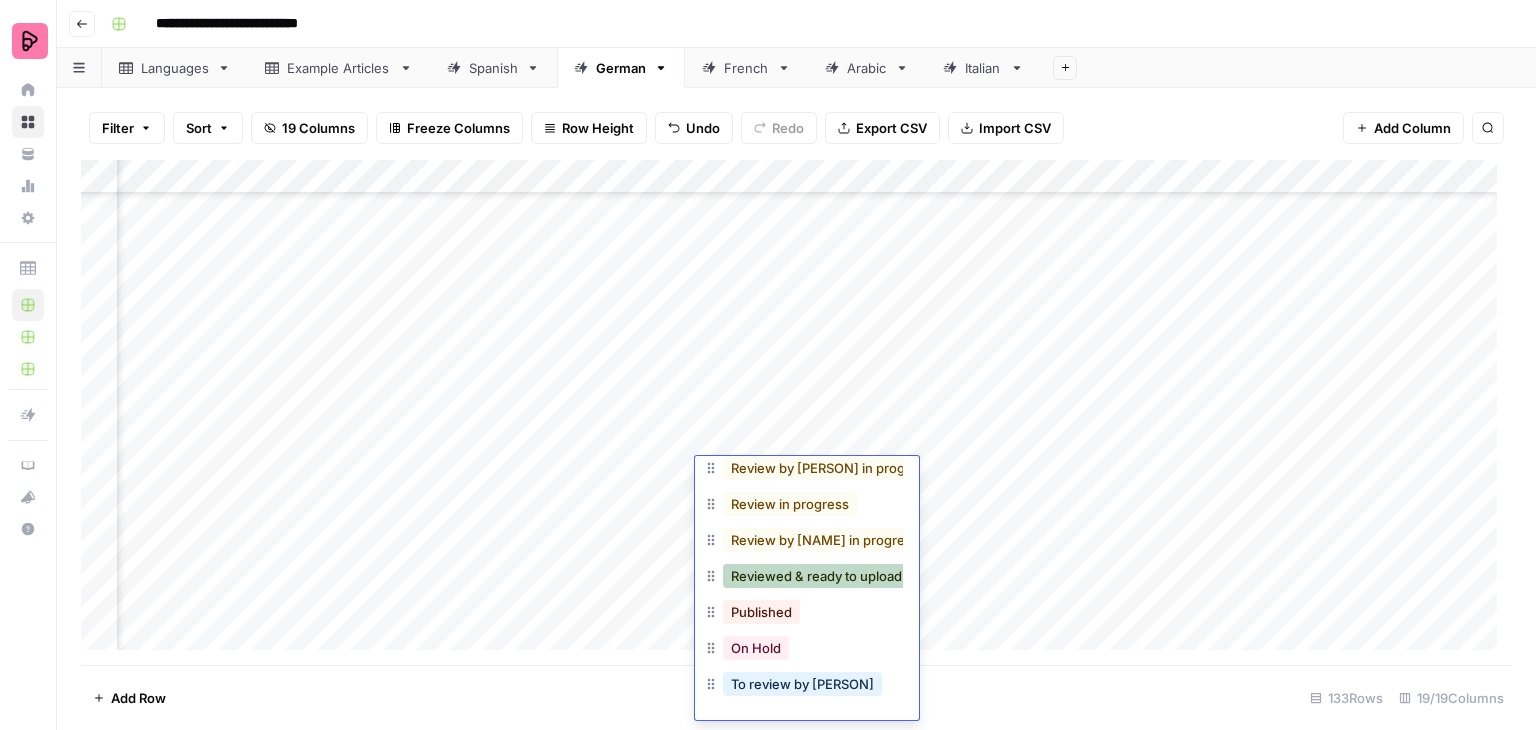click on "Reviewed & ready to upload" at bounding box center [816, 576] 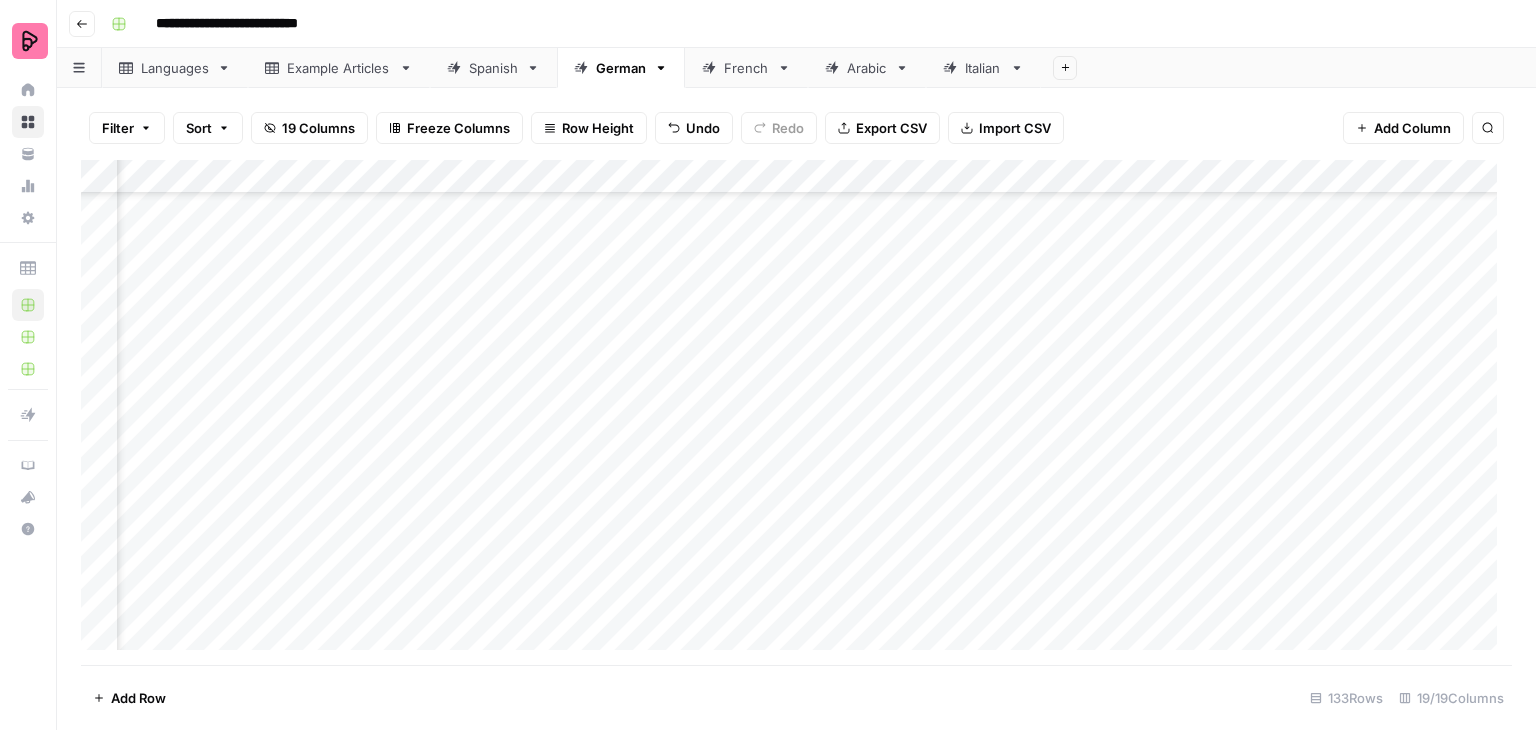 scroll, scrollTop: 3998, scrollLeft: 650, axis: both 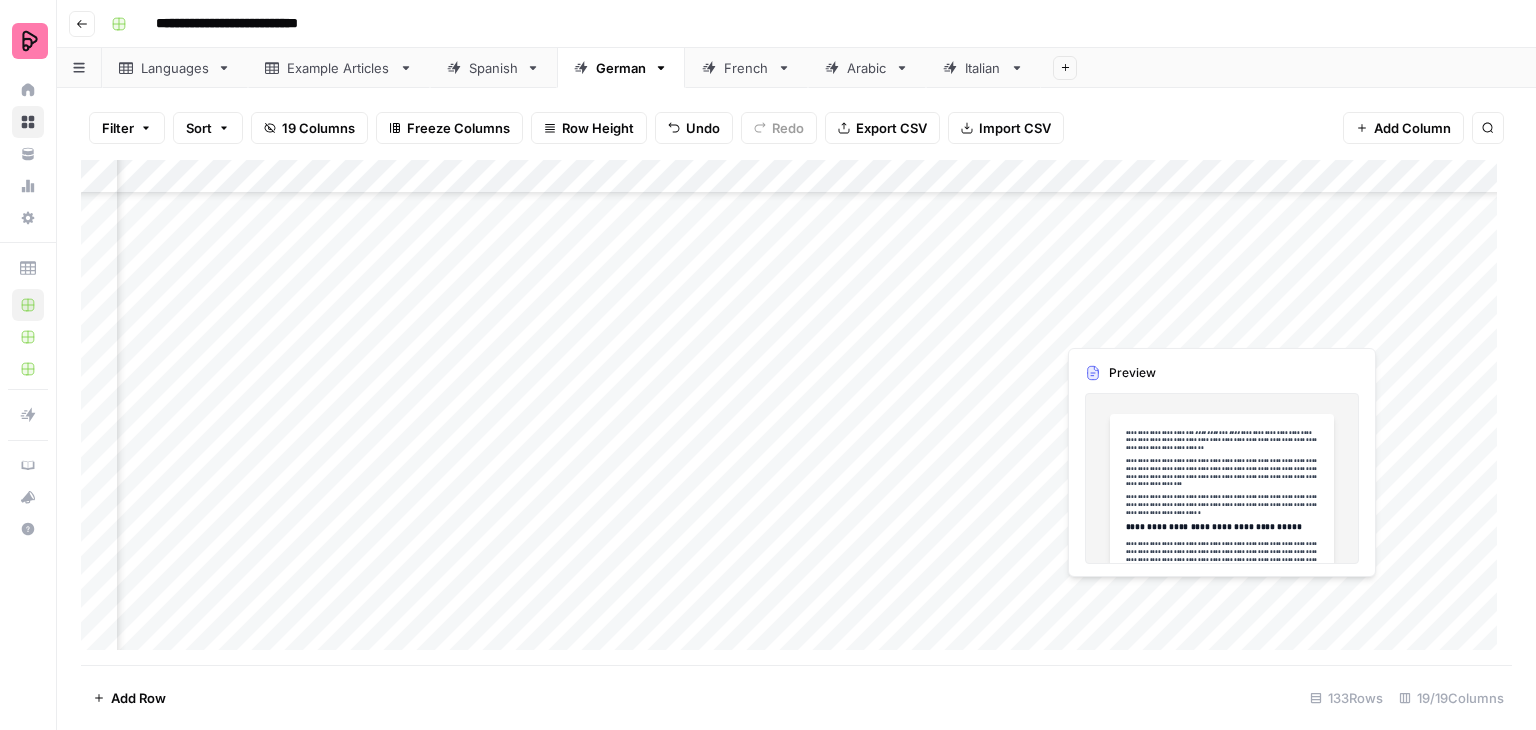 click on "Add Column" at bounding box center (796, 412) 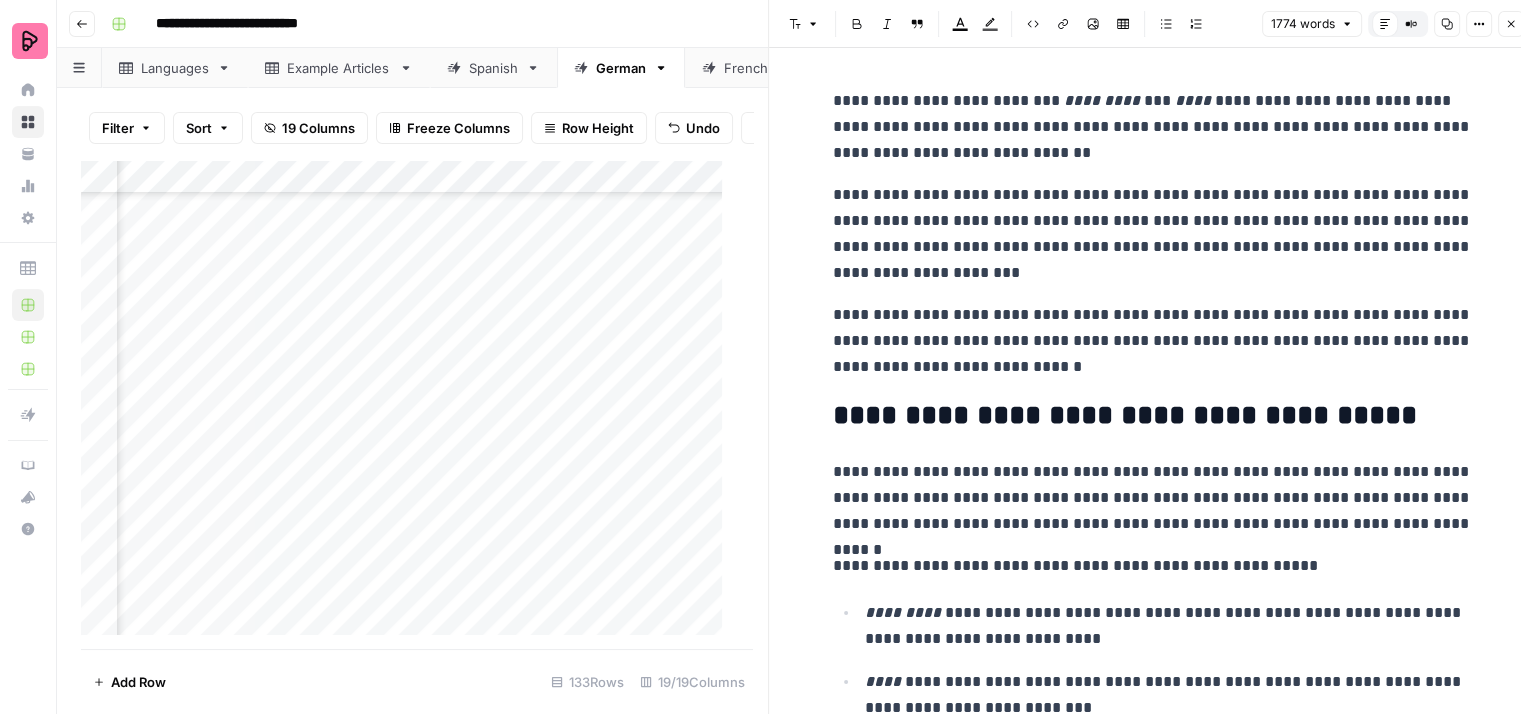 click 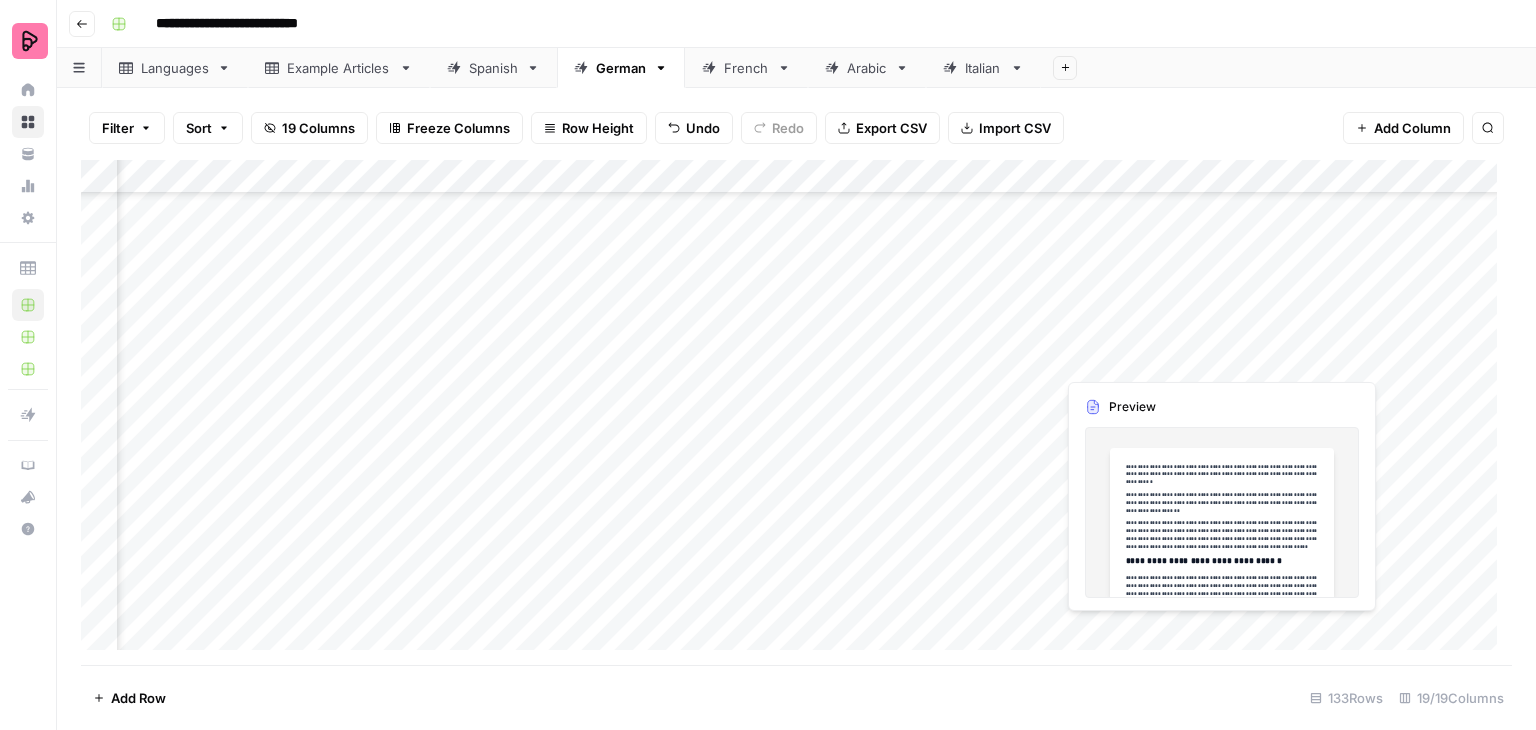 click on "Add Column" at bounding box center (796, 412) 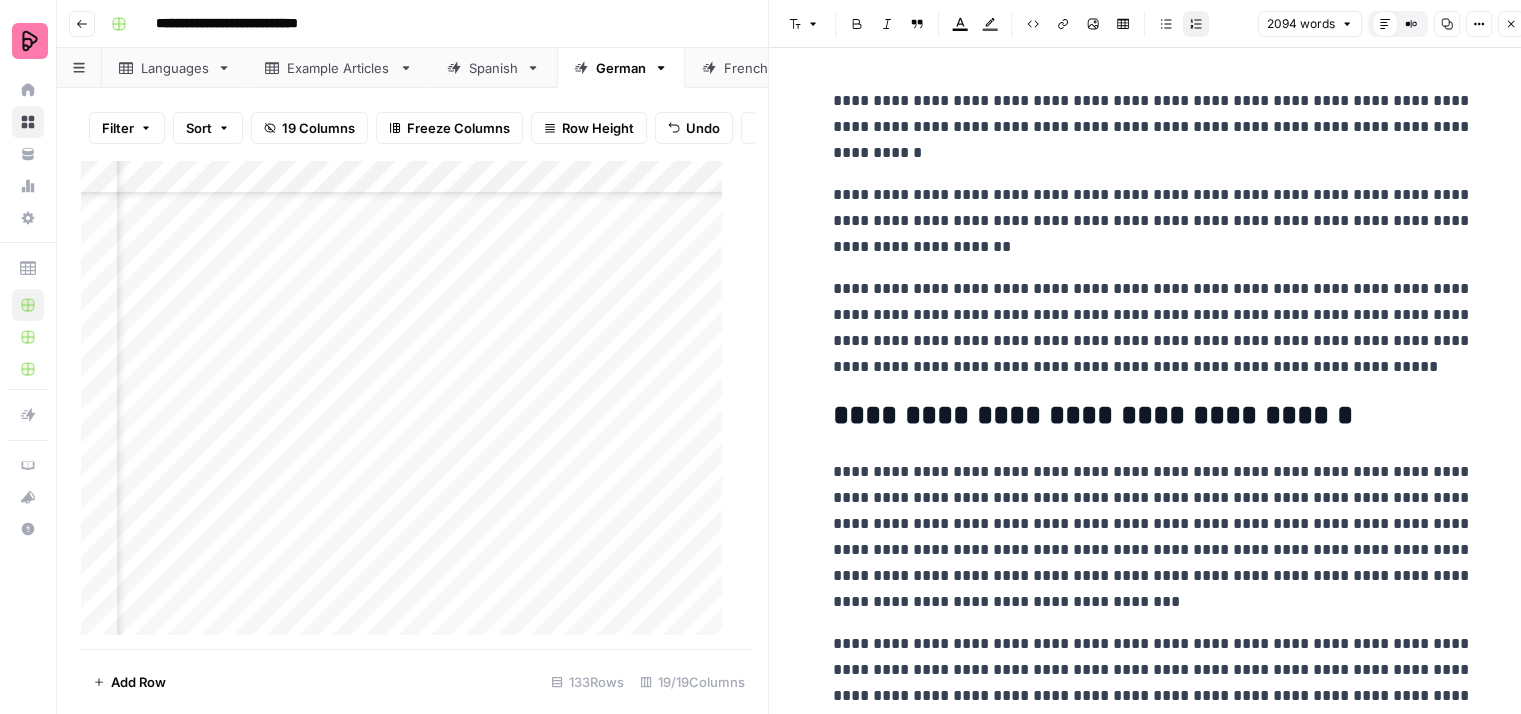 click 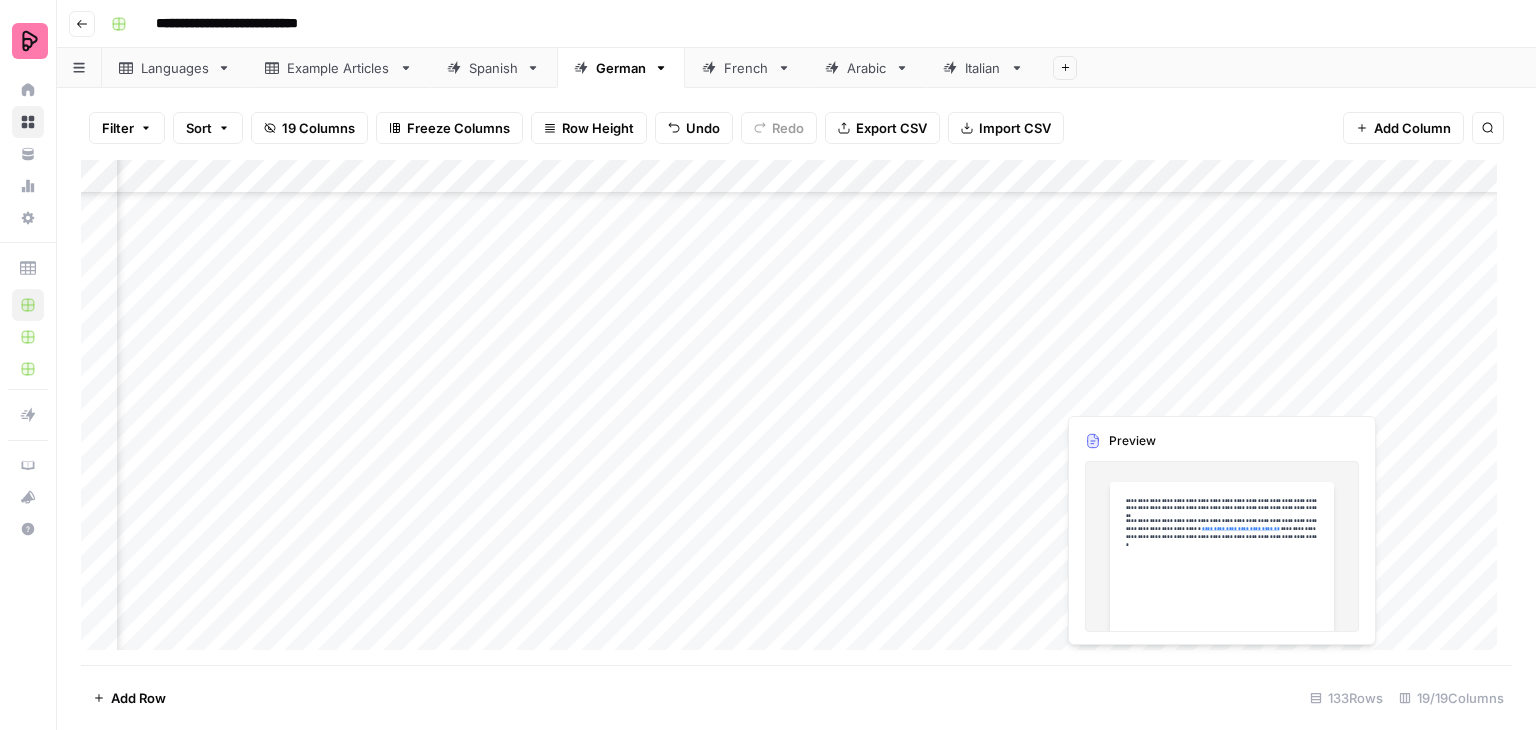 click on "Add Column" at bounding box center (796, 412) 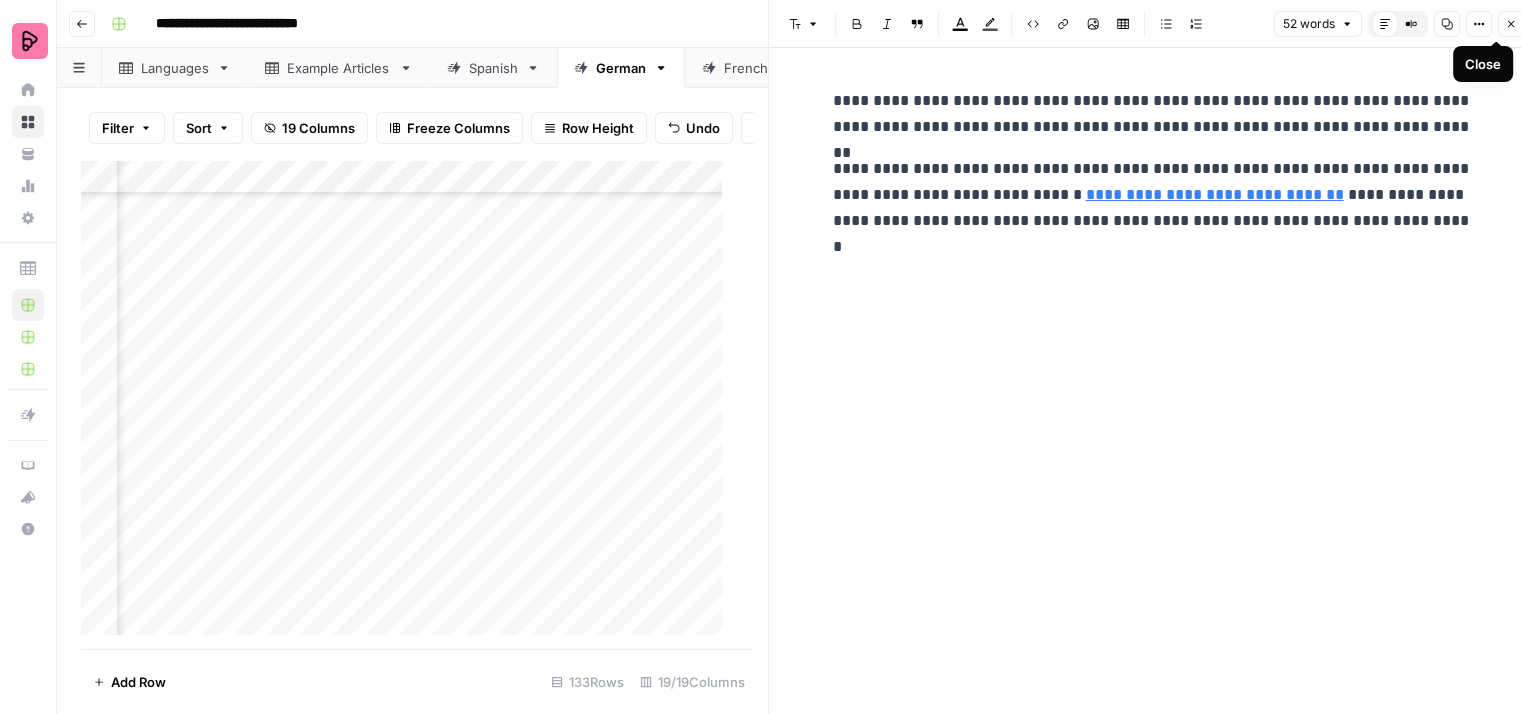 click 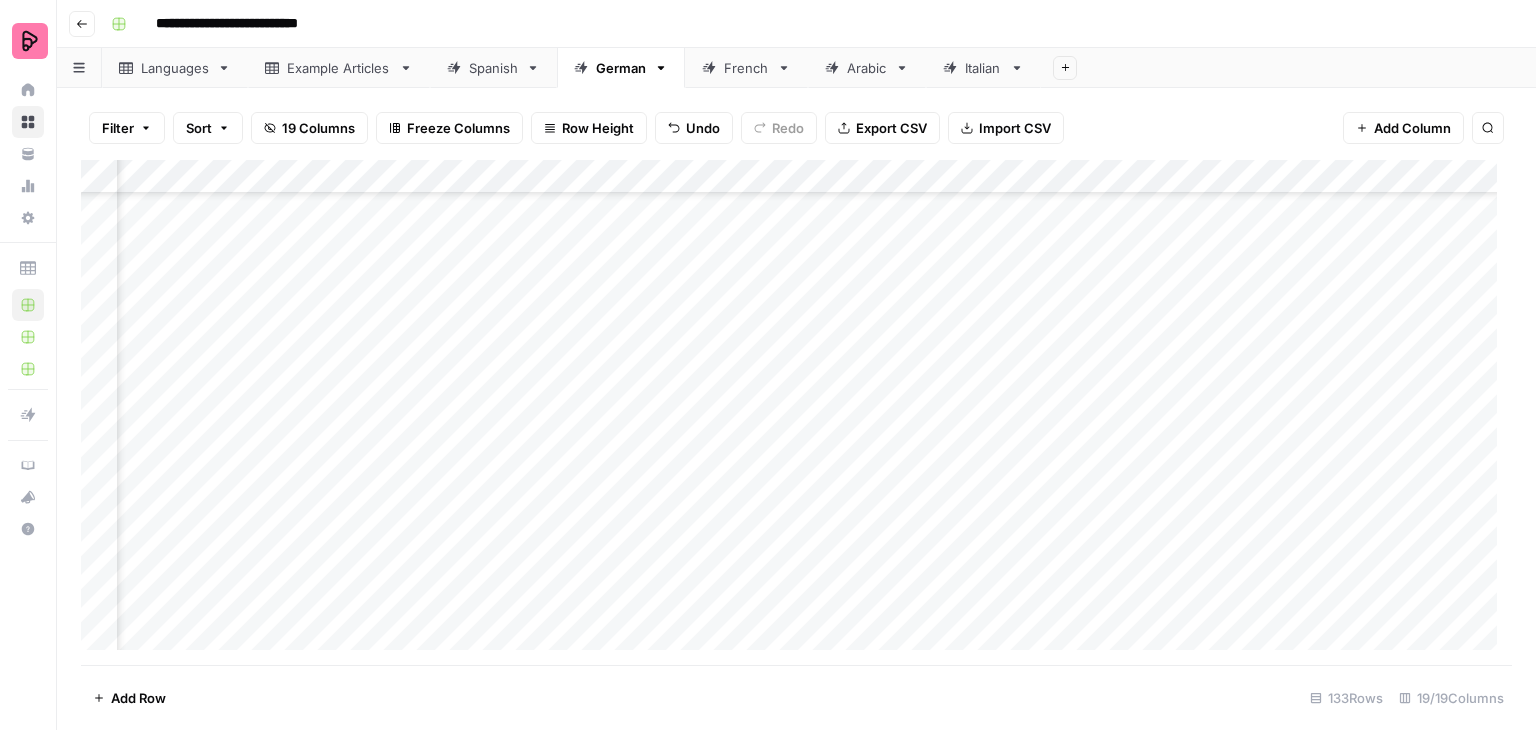 click on "Add Column" at bounding box center (796, 412) 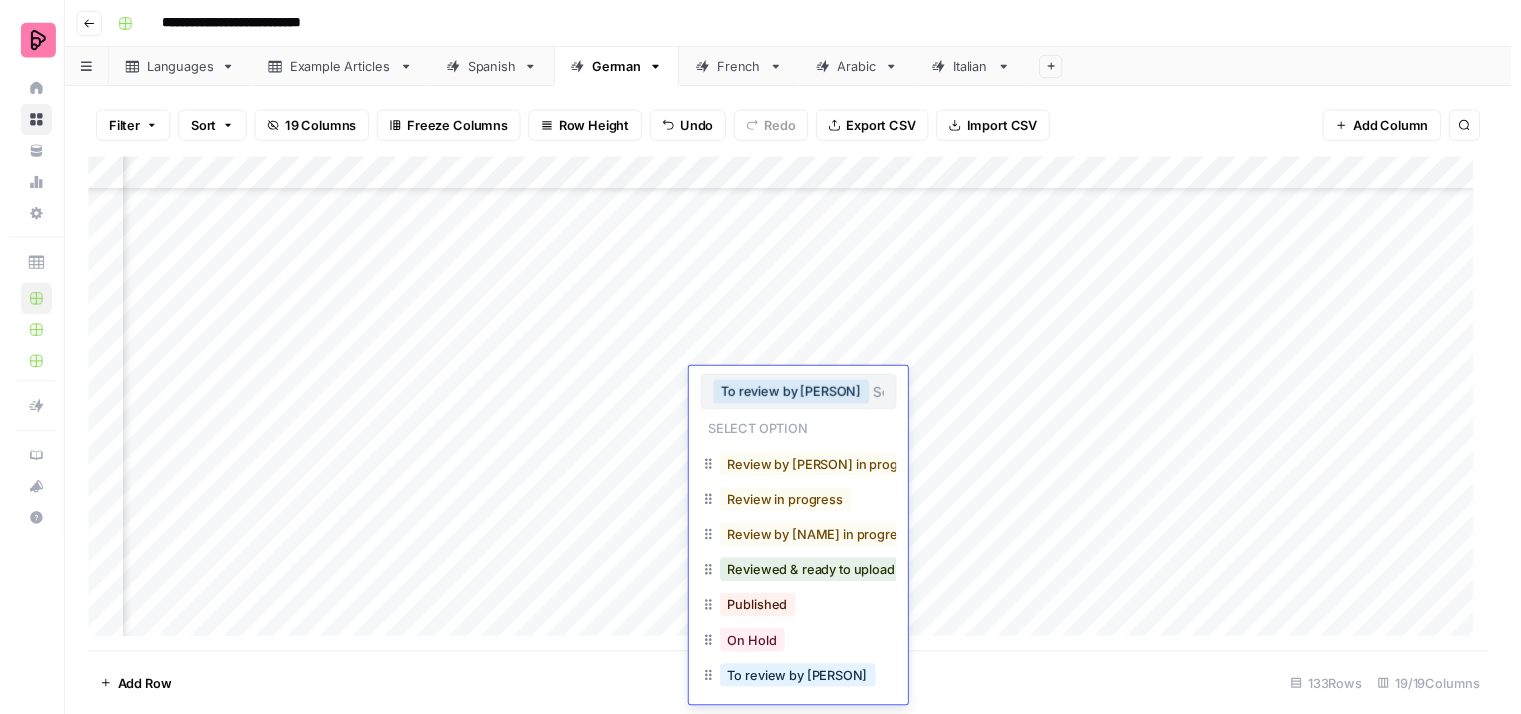 scroll, scrollTop: 155, scrollLeft: 0, axis: vertical 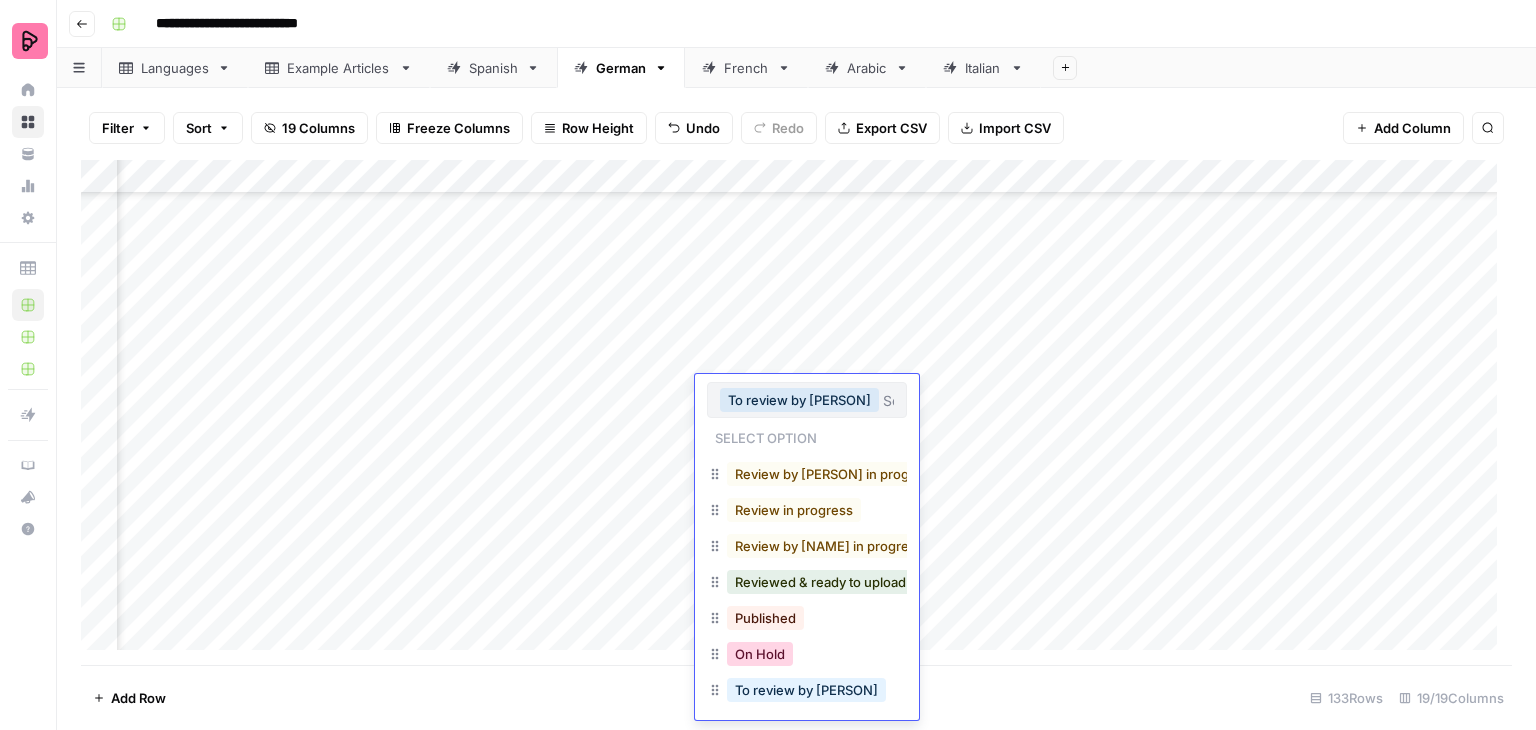 click on "On Hold" at bounding box center [760, 654] 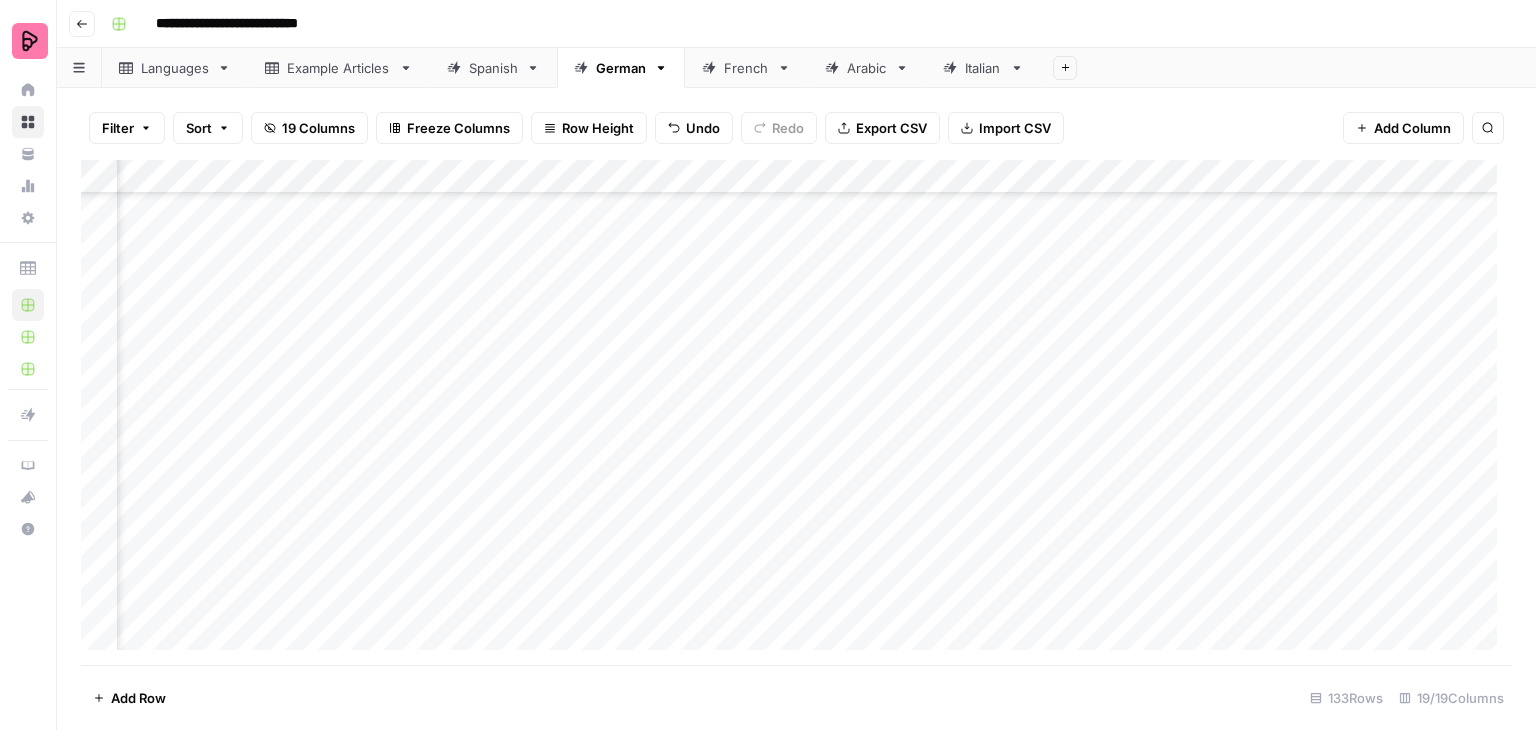 click on "Add Column" at bounding box center [796, 412] 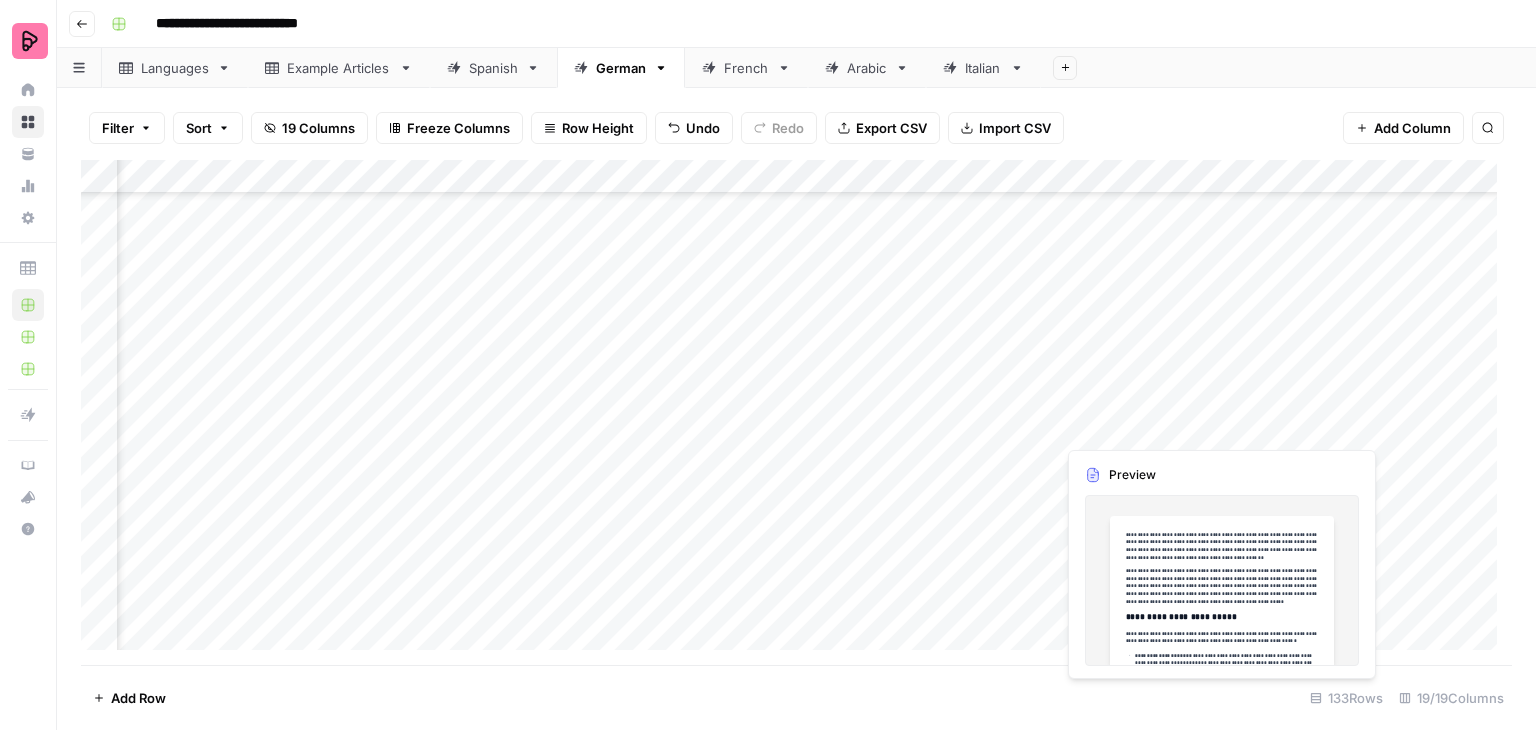 click on "Add Column" at bounding box center [796, 412] 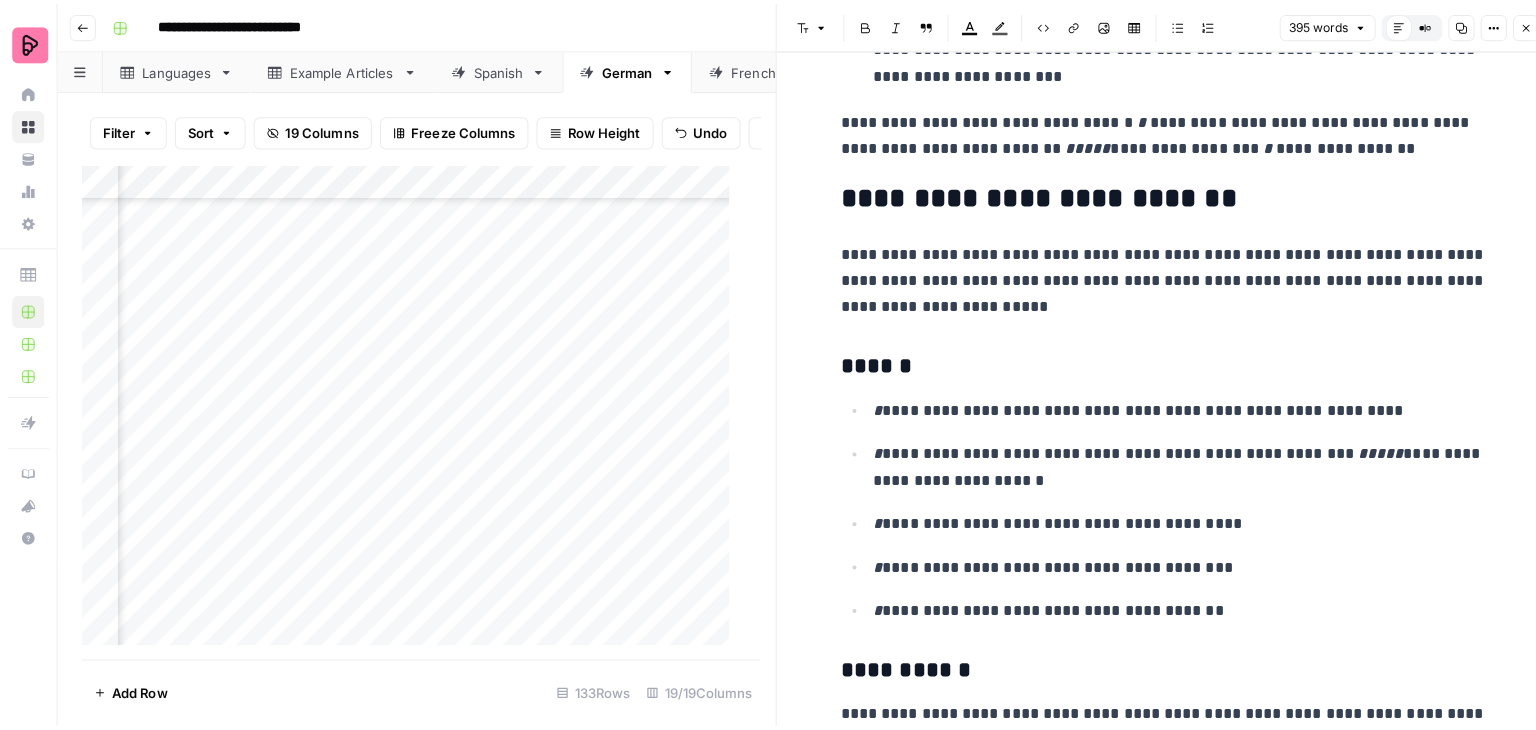 scroll, scrollTop: 600, scrollLeft: 0, axis: vertical 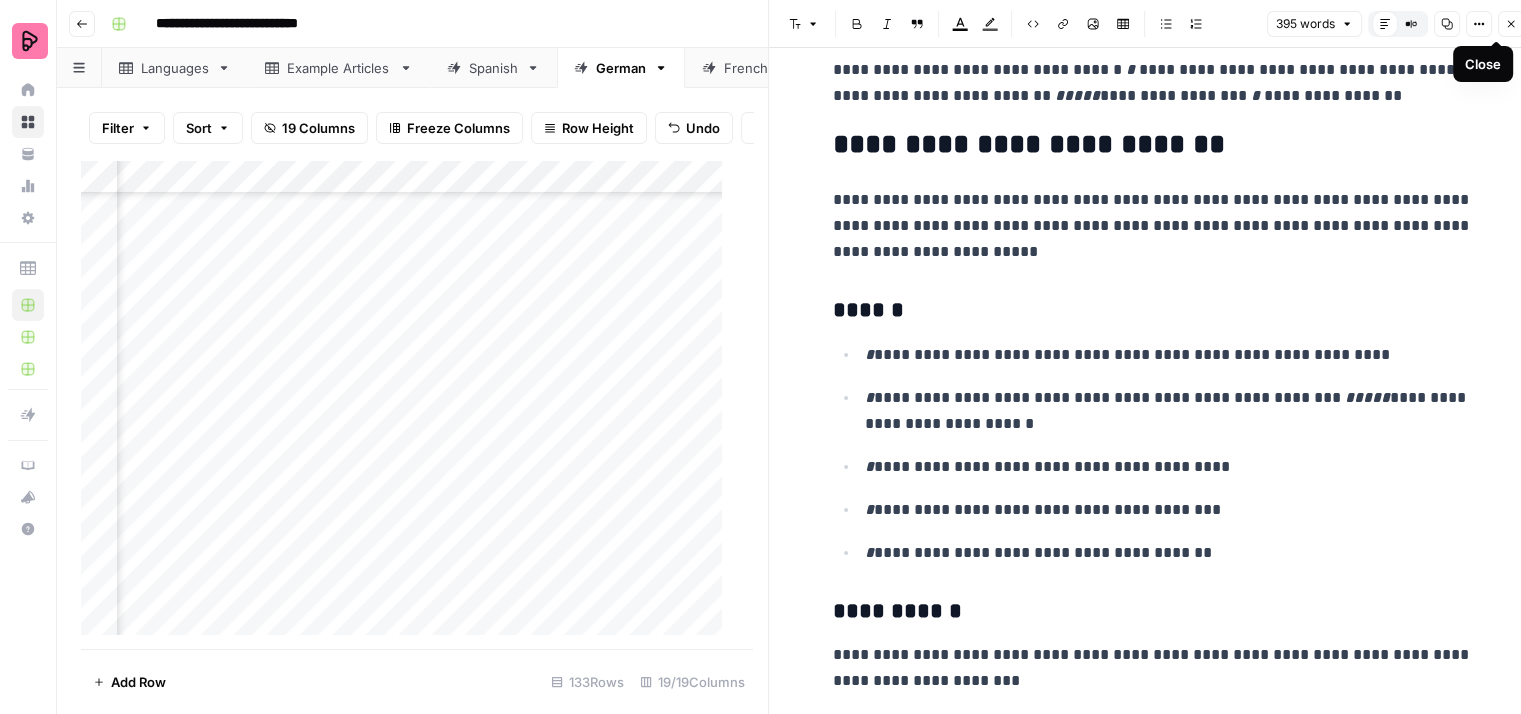 click 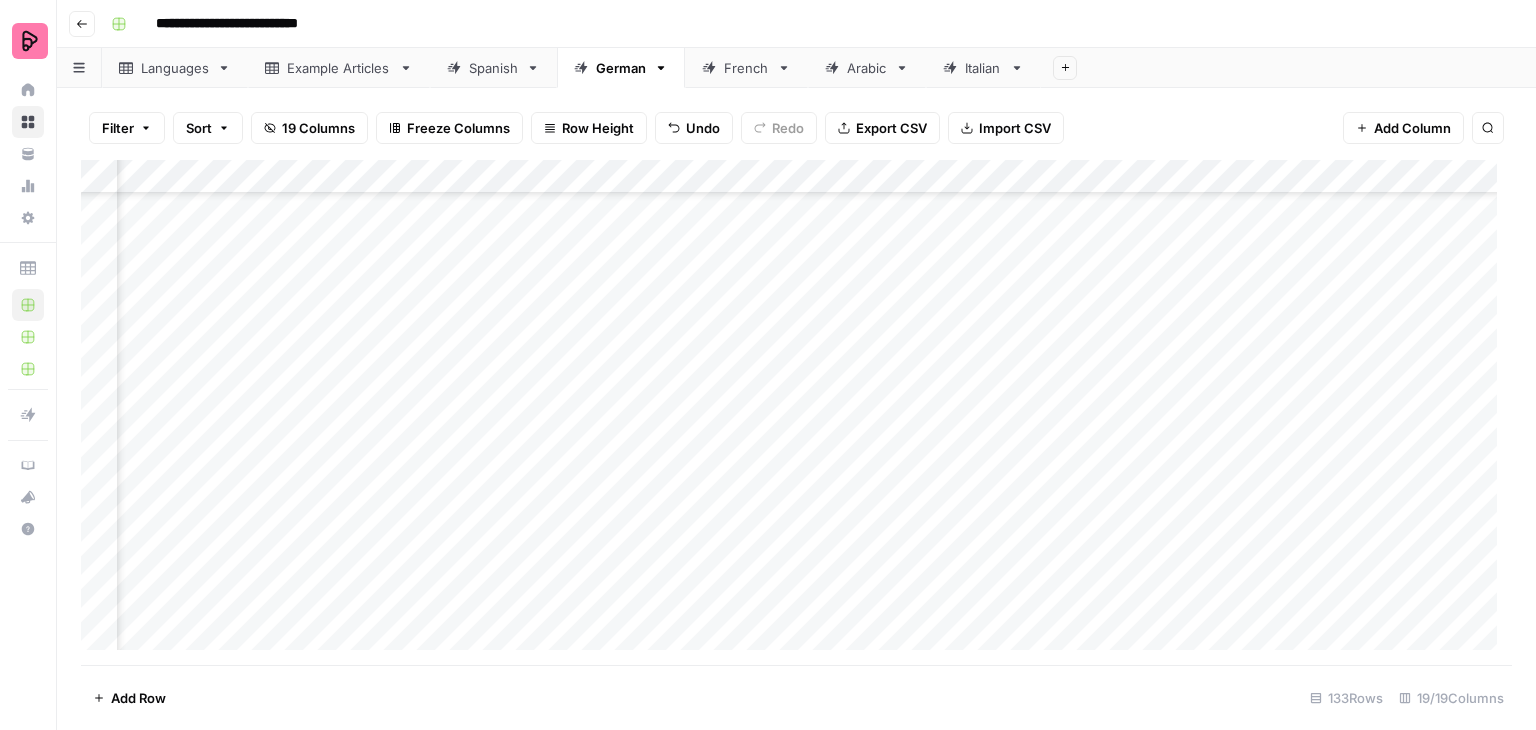 click on "Add Column" at bounding box center (796, 412) 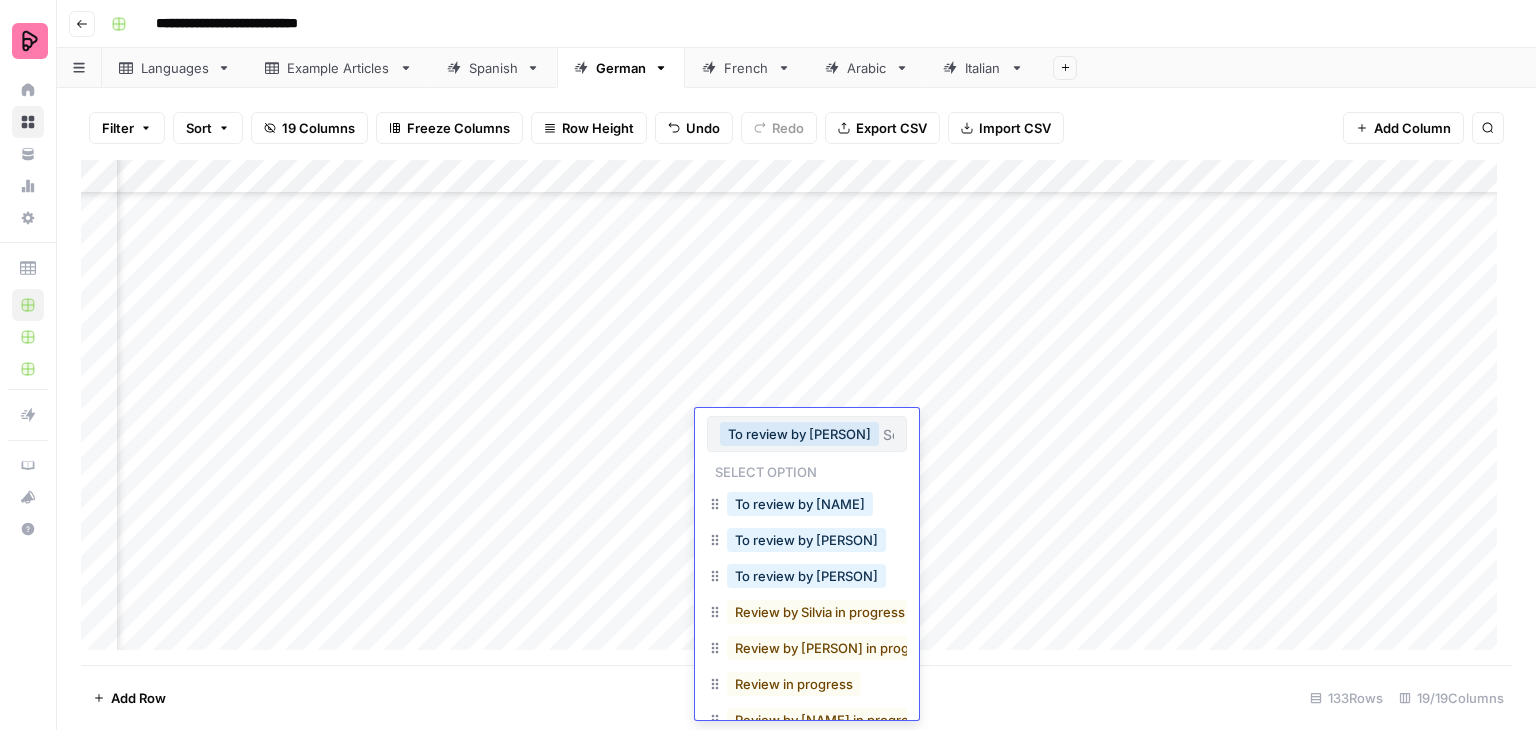 scroll, scrollTop: 155, scrollLeft: 0, axis: vertical 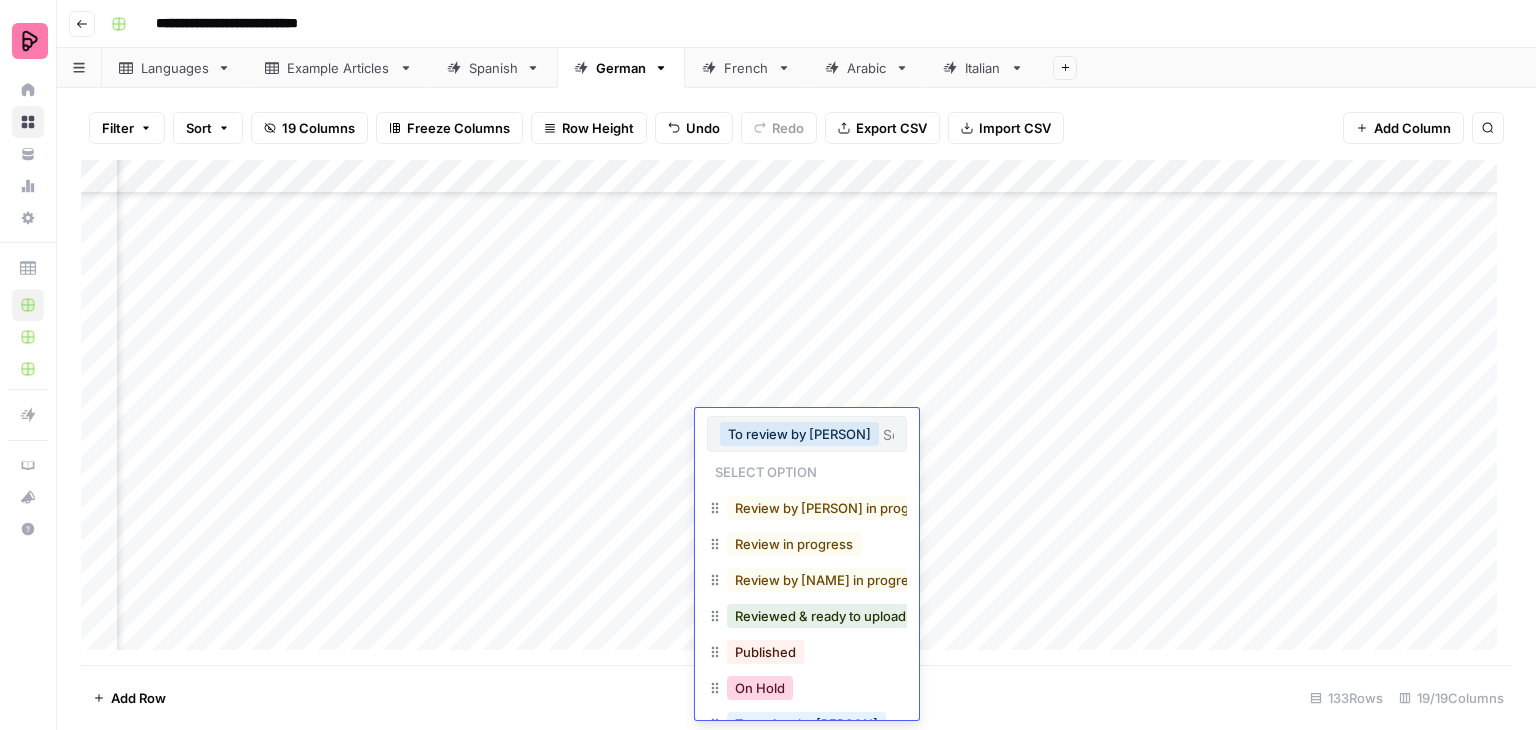 click on "On Hold" at bounding box center [760, 688] 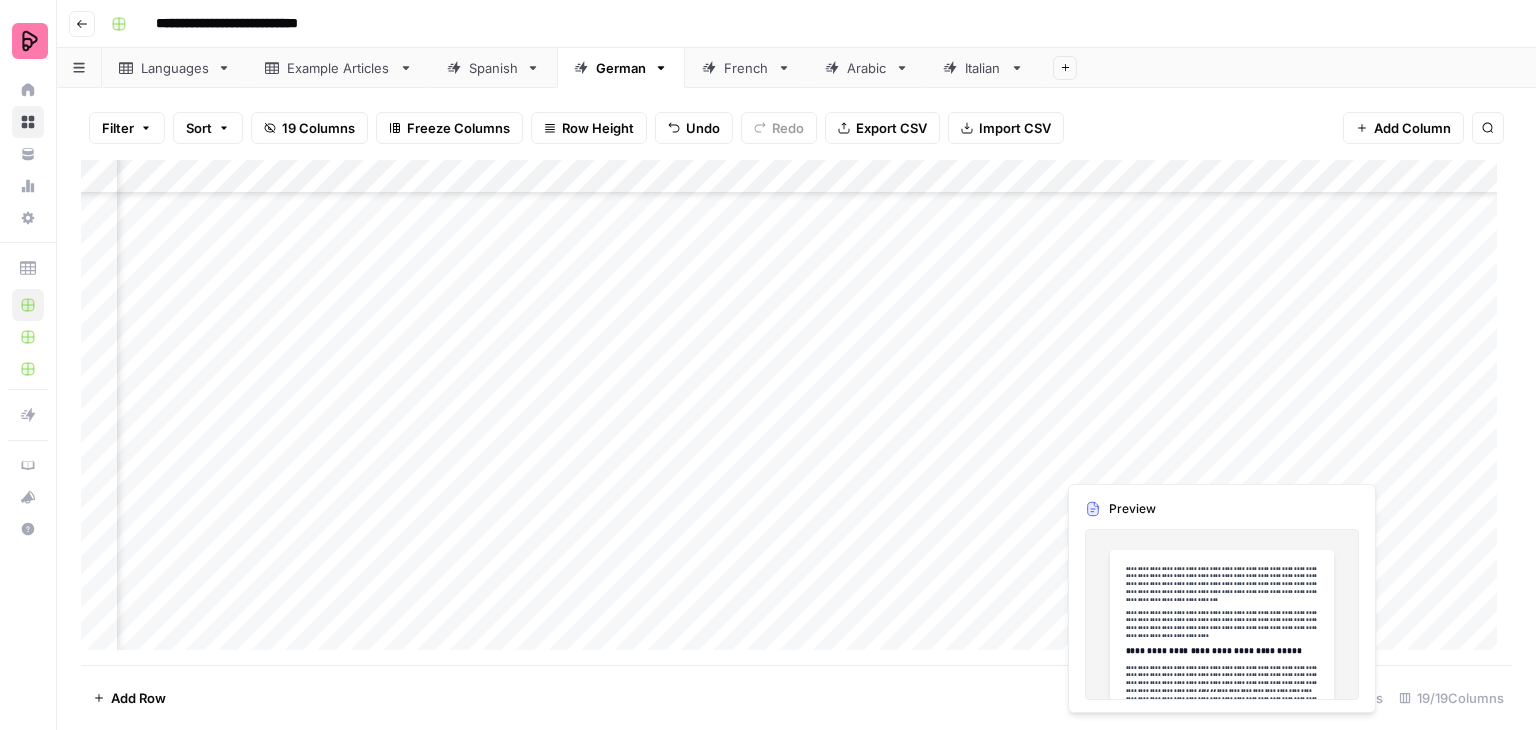 click on "Add Column" at bounding box center (796, 412) 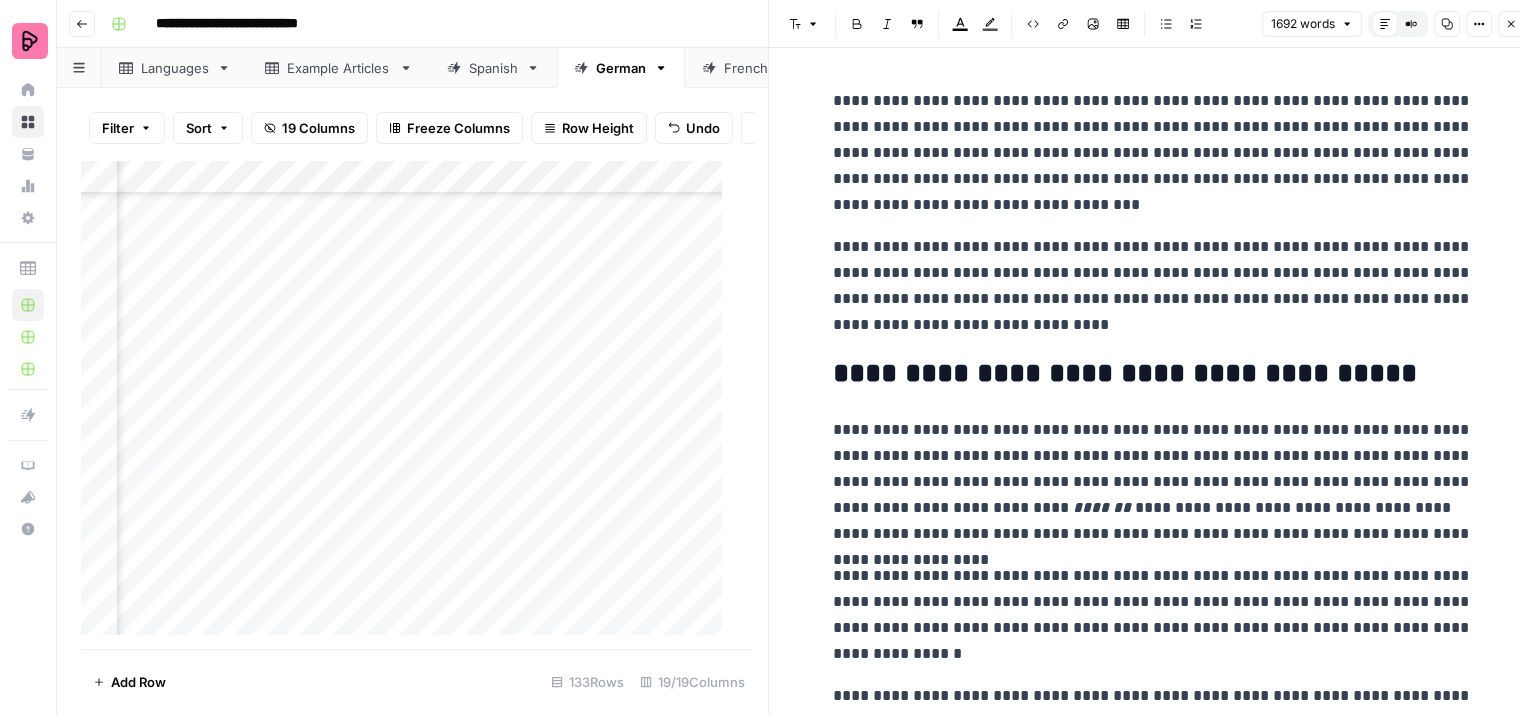 click on "Close" at bounding box center (1511, 24) 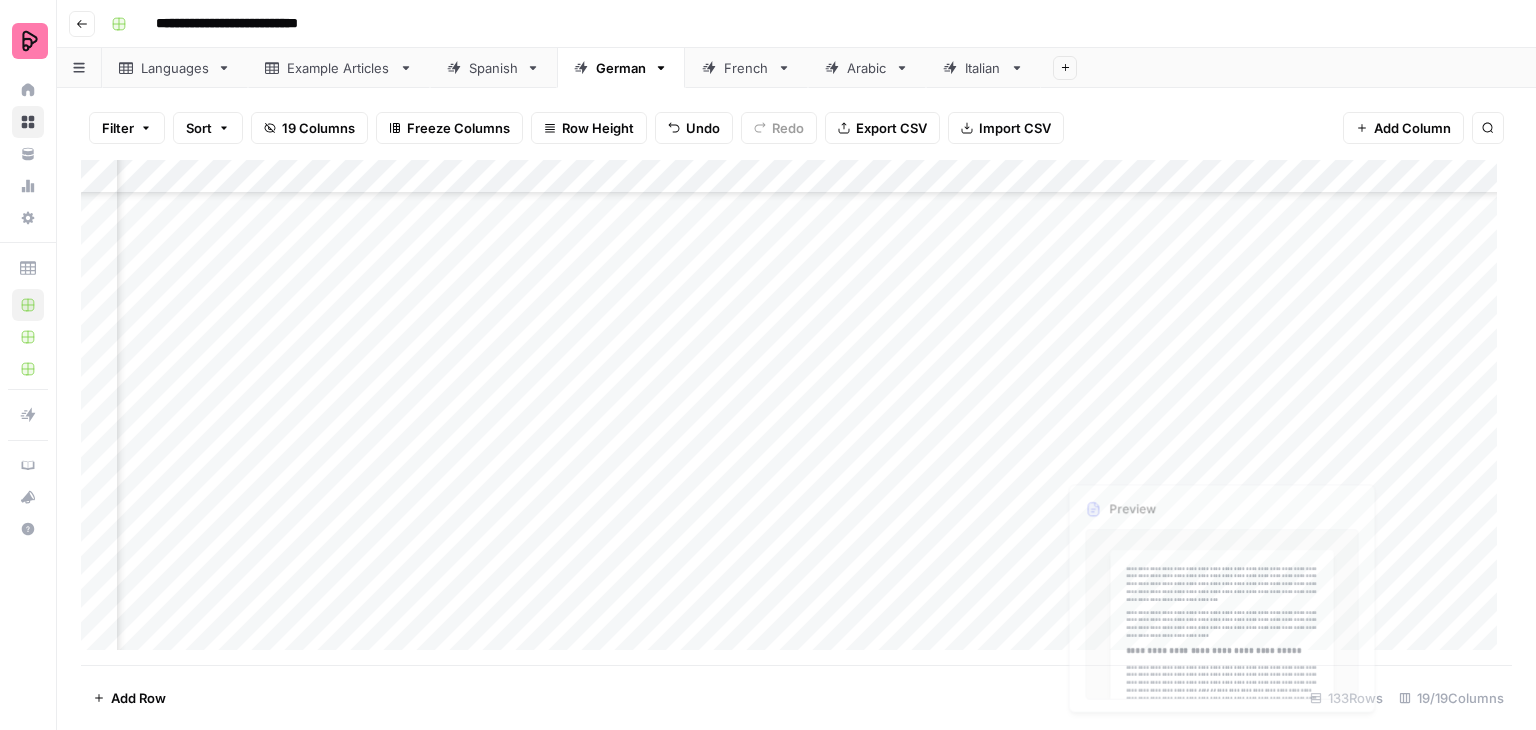 click on "Add Column" at bounding box center (796, 412) 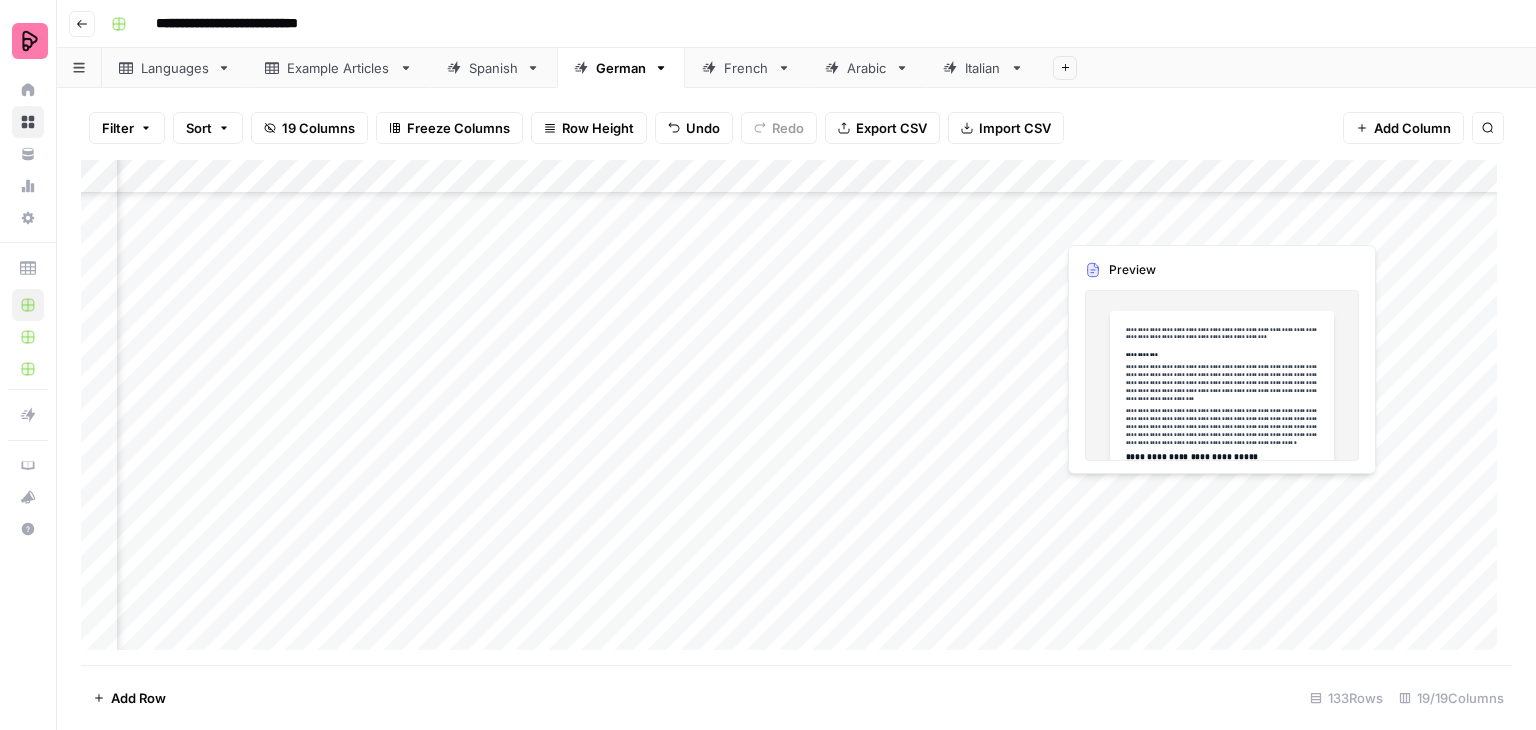 click on "Add Column" at bounding box center [796, 412] 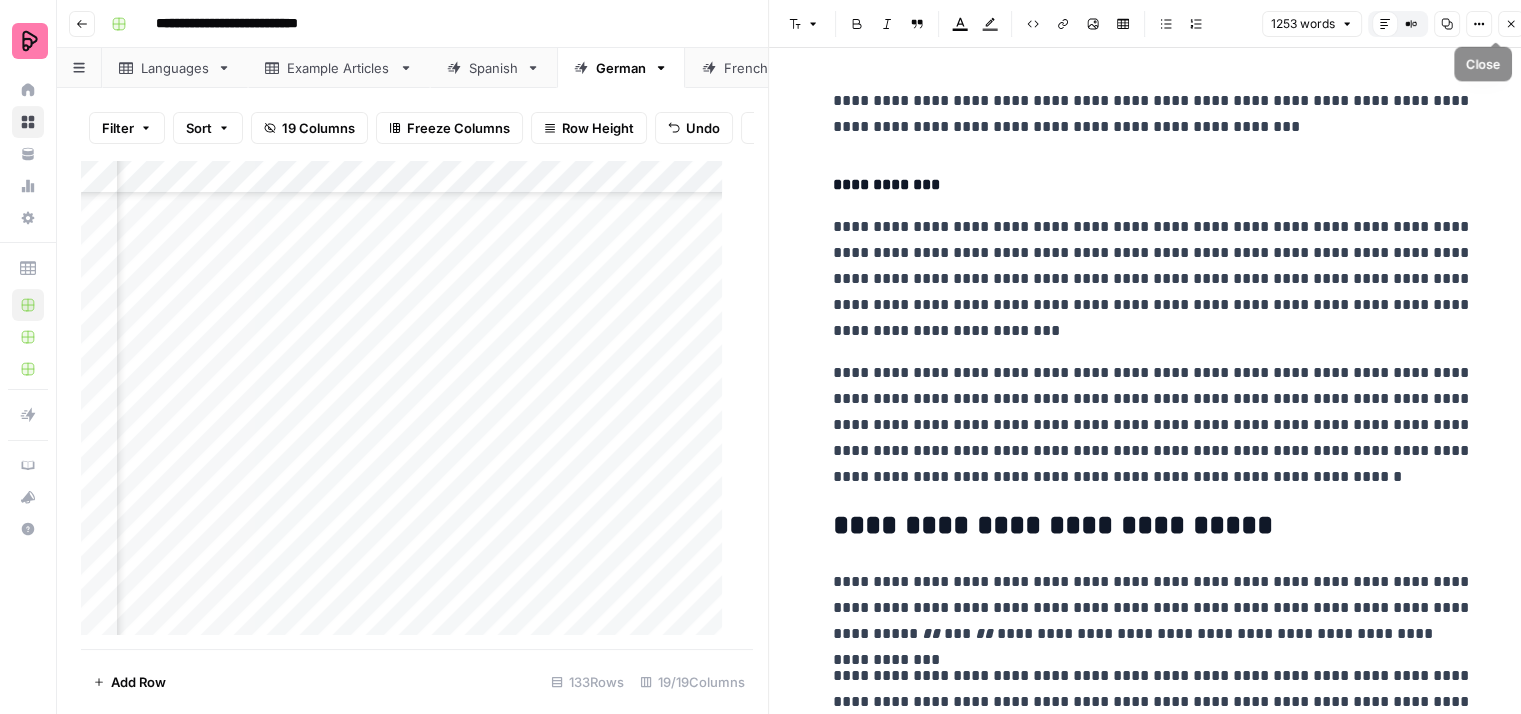 click 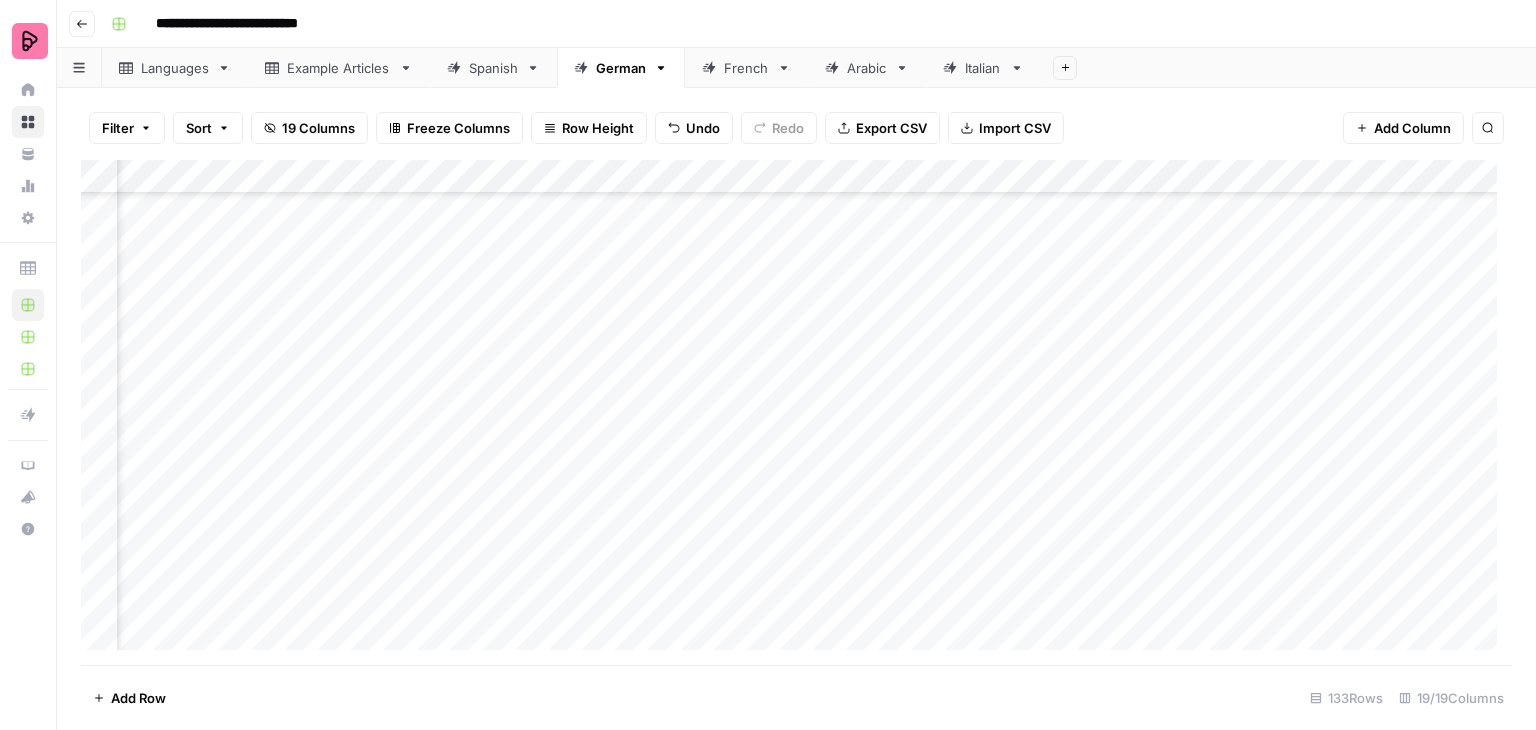 click on "Add Column" at bounding box center [796, 412] 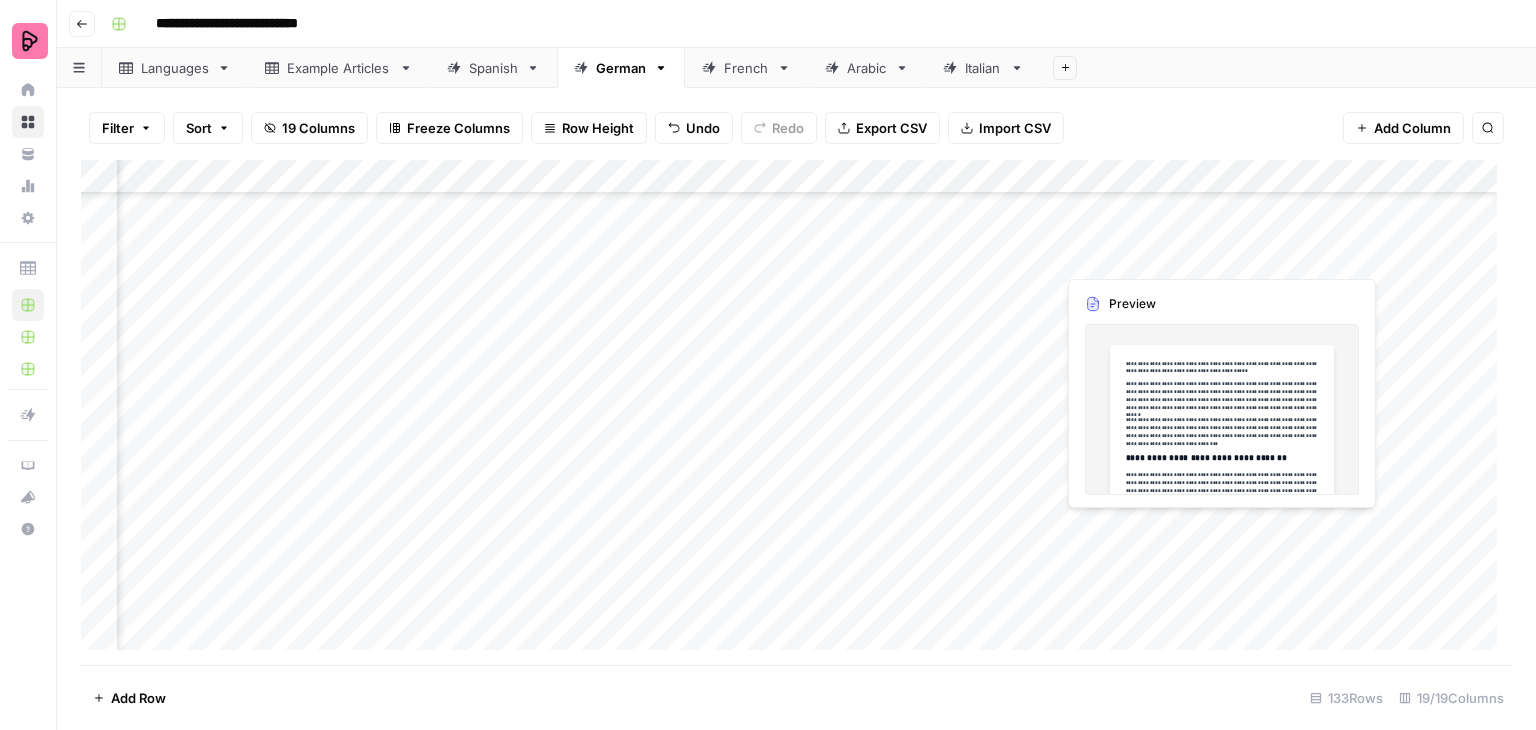 click on "Add Column" at bounding box center (796, 412) 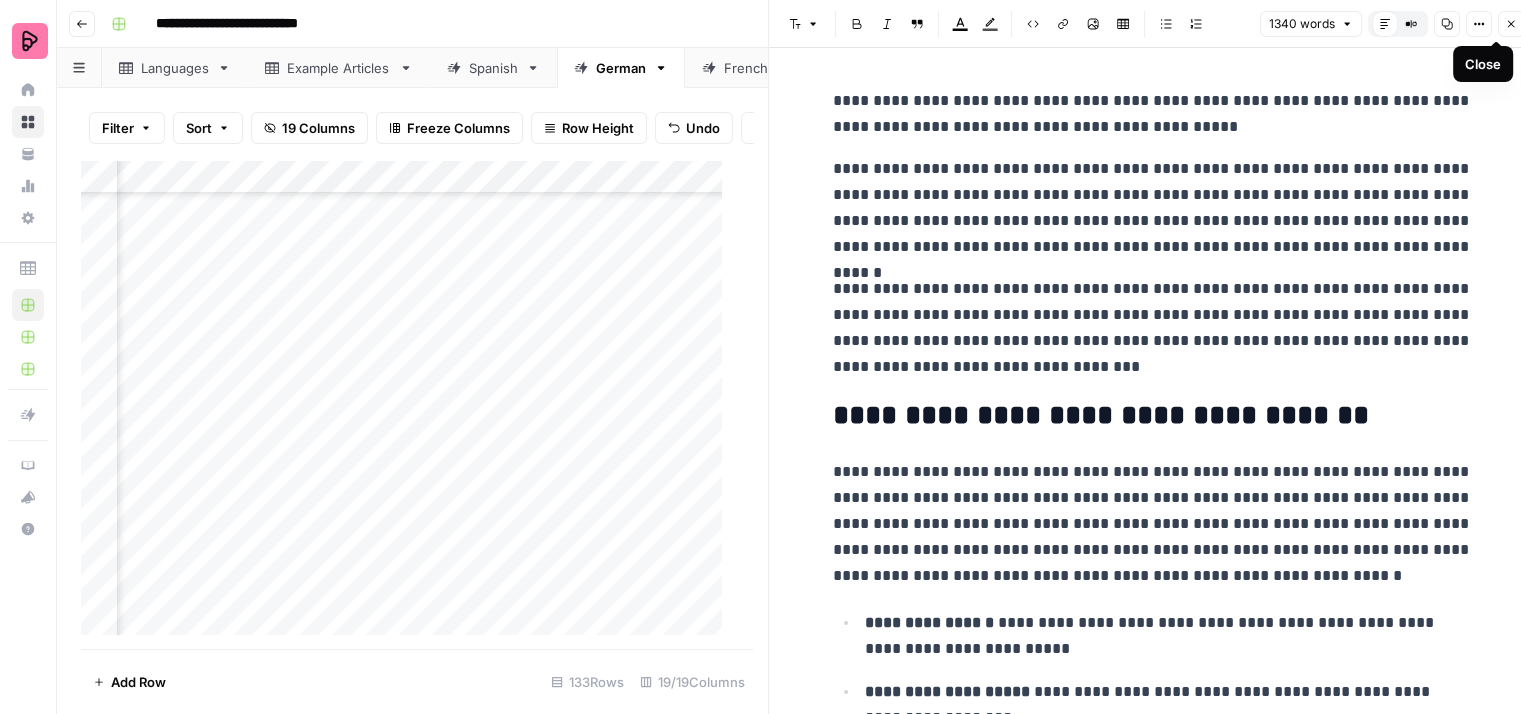 click on "Close" at bounding box center (1511, 24) 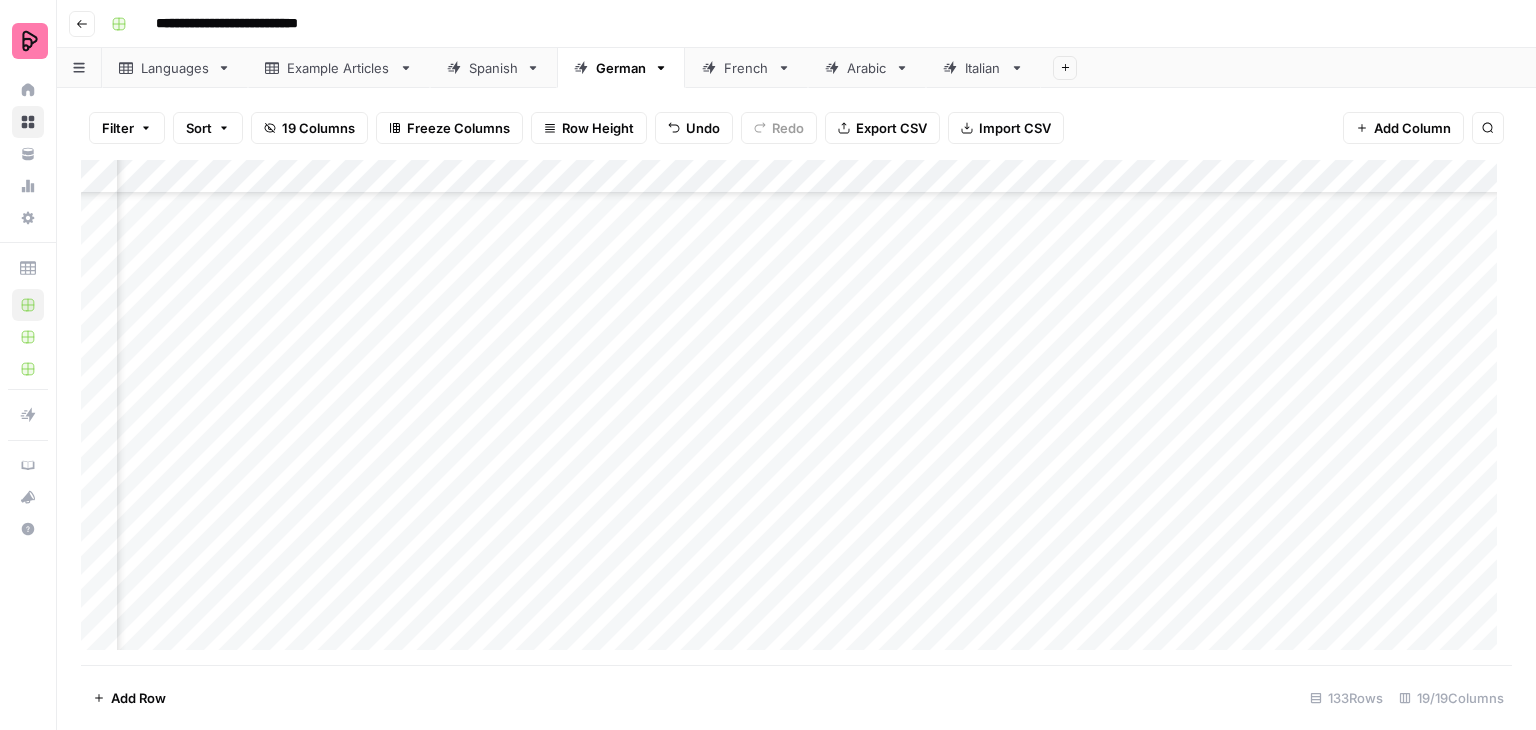 click on "Add Column" at bounding box center (796, 412) 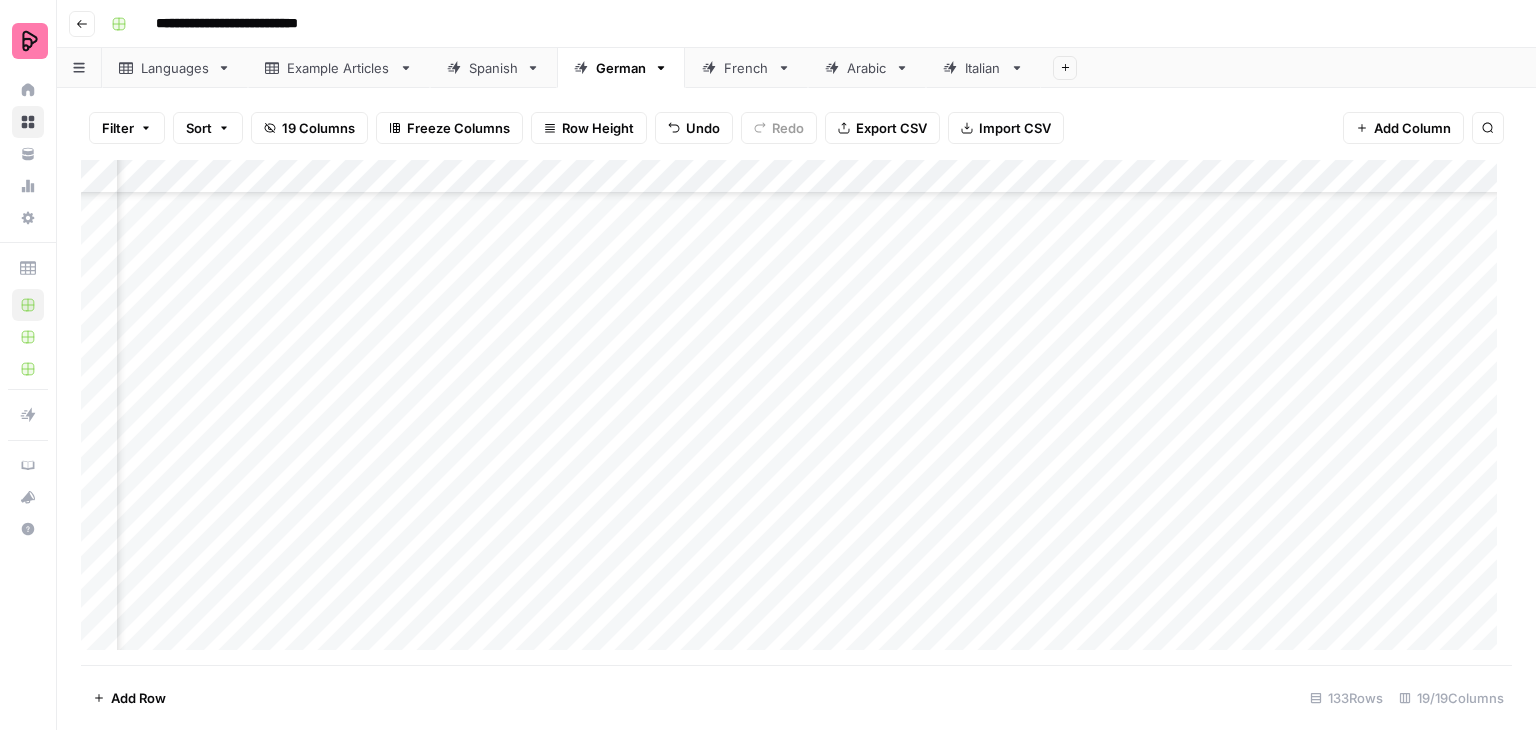 scroll, scrollTop: 3698, scrollLeft: 650, axis: both 